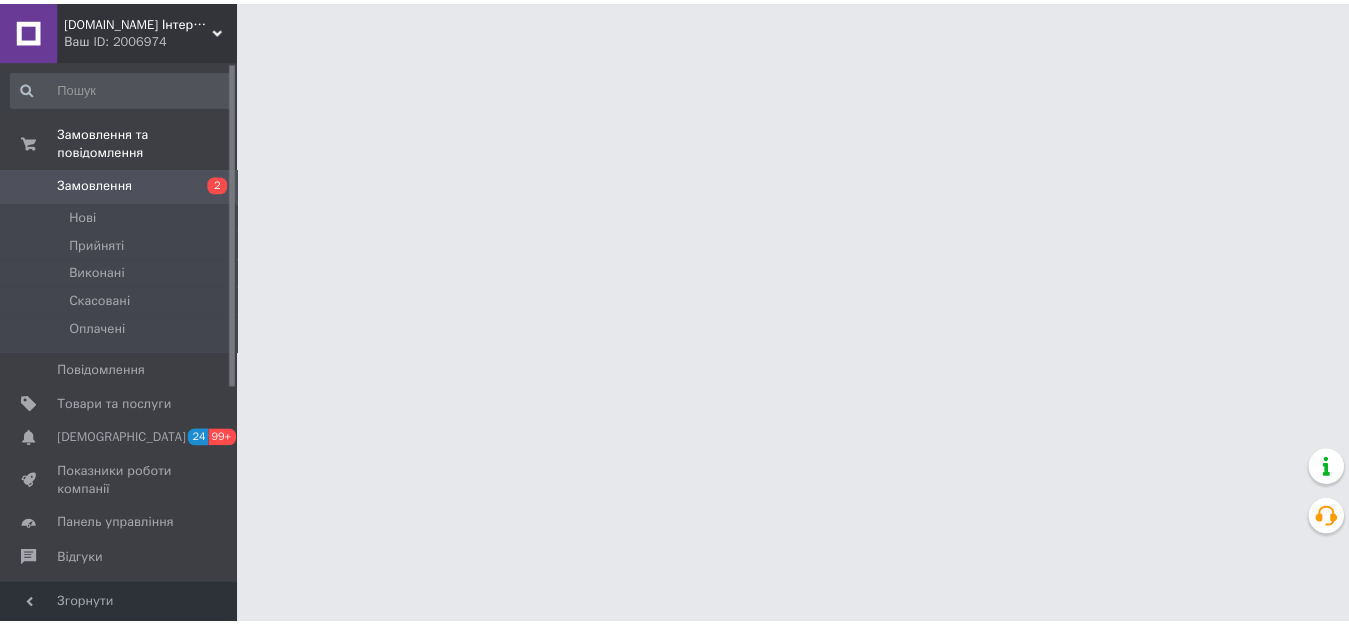 scroll, scrollTop: 0, scrollLeft: 0, axis: both 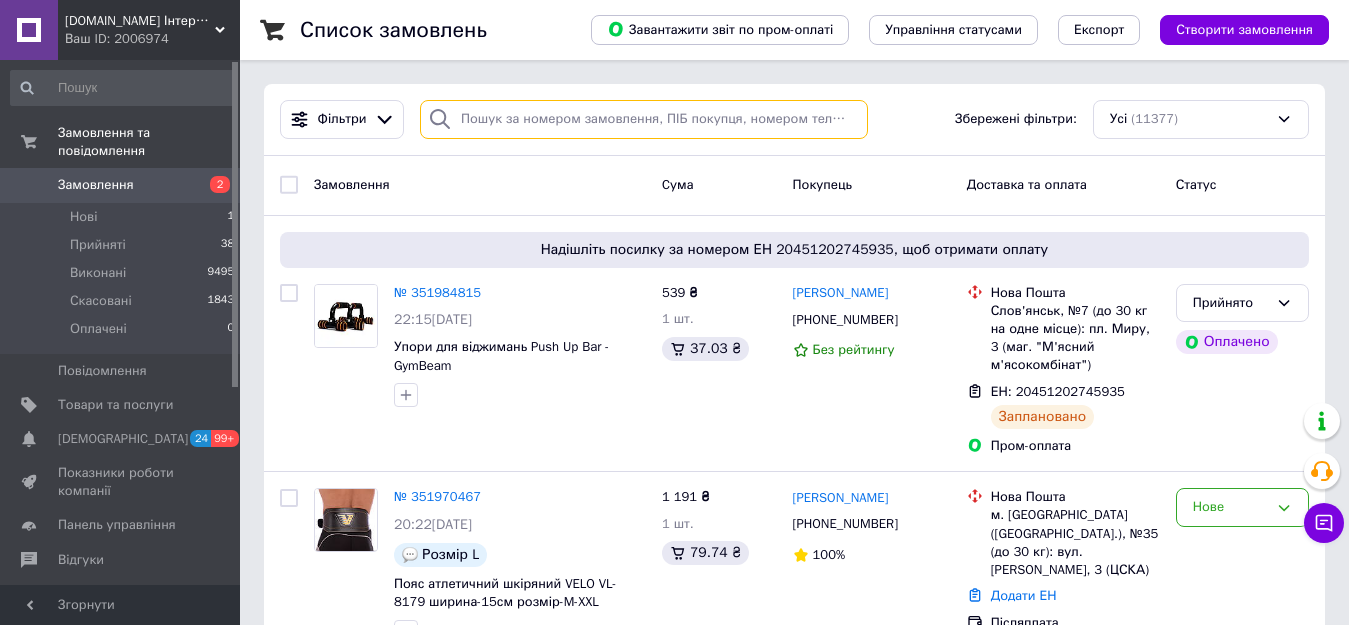 click at bounding box center [644, 119] 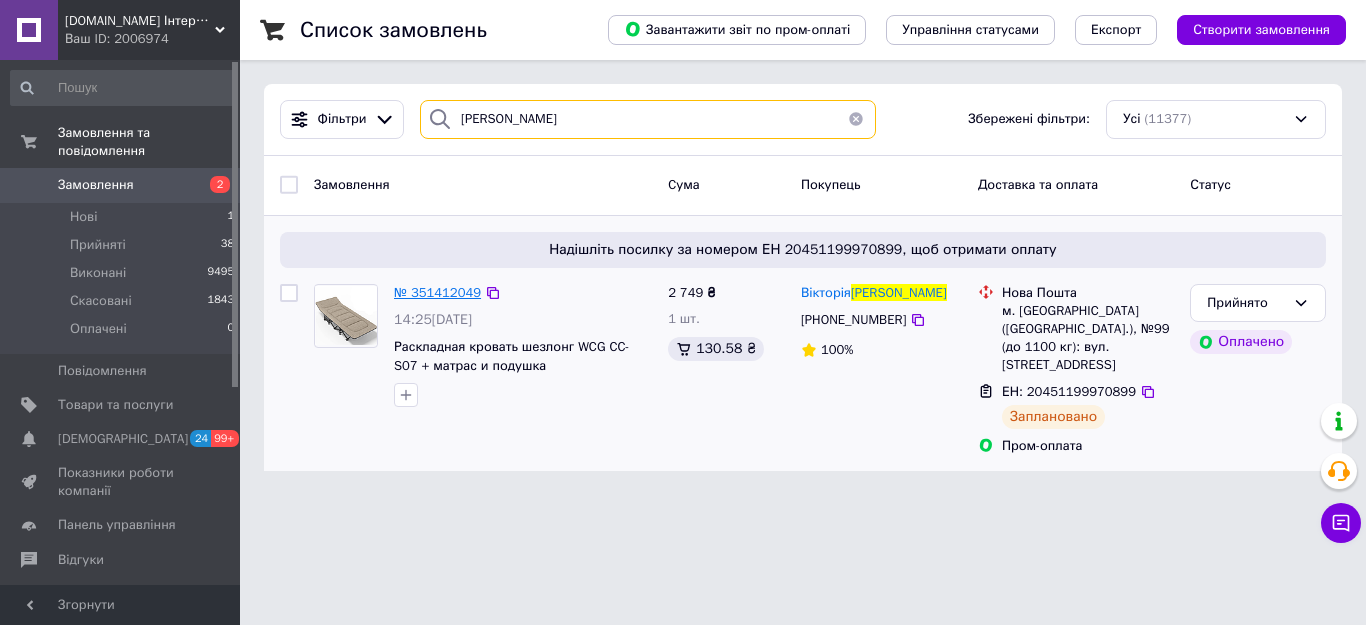 type on "Бігунова" 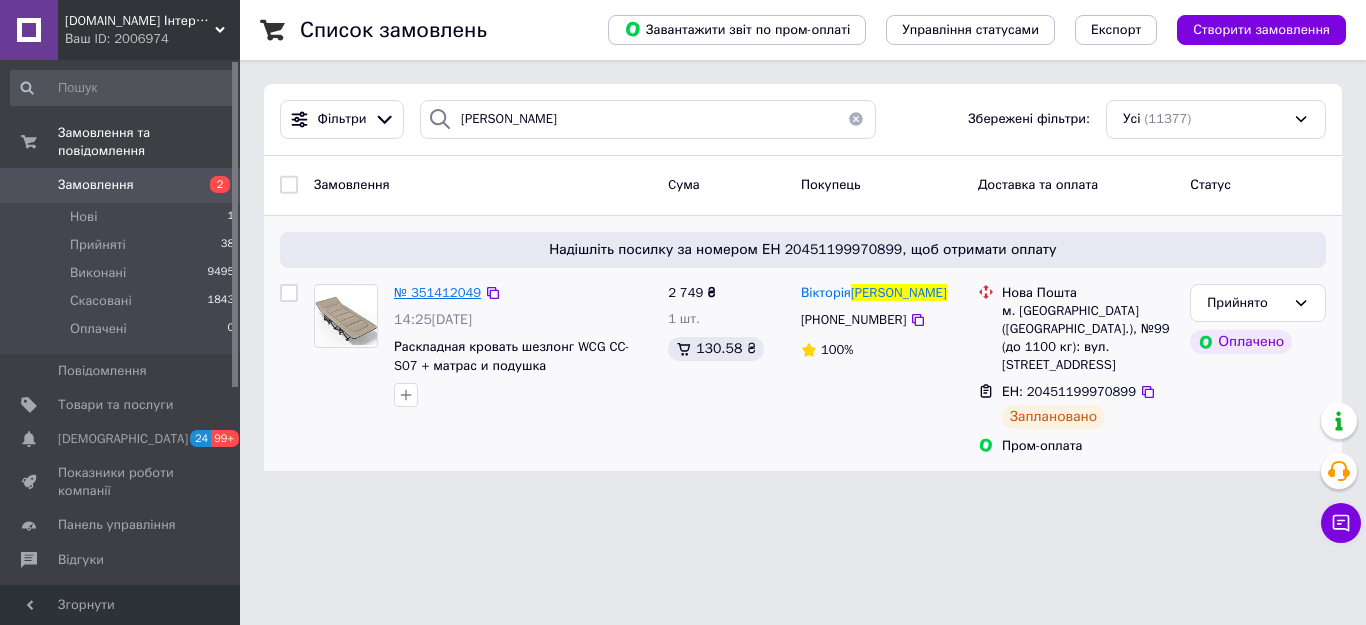 click on "№ 351412049" at bounding box center (437, 292) 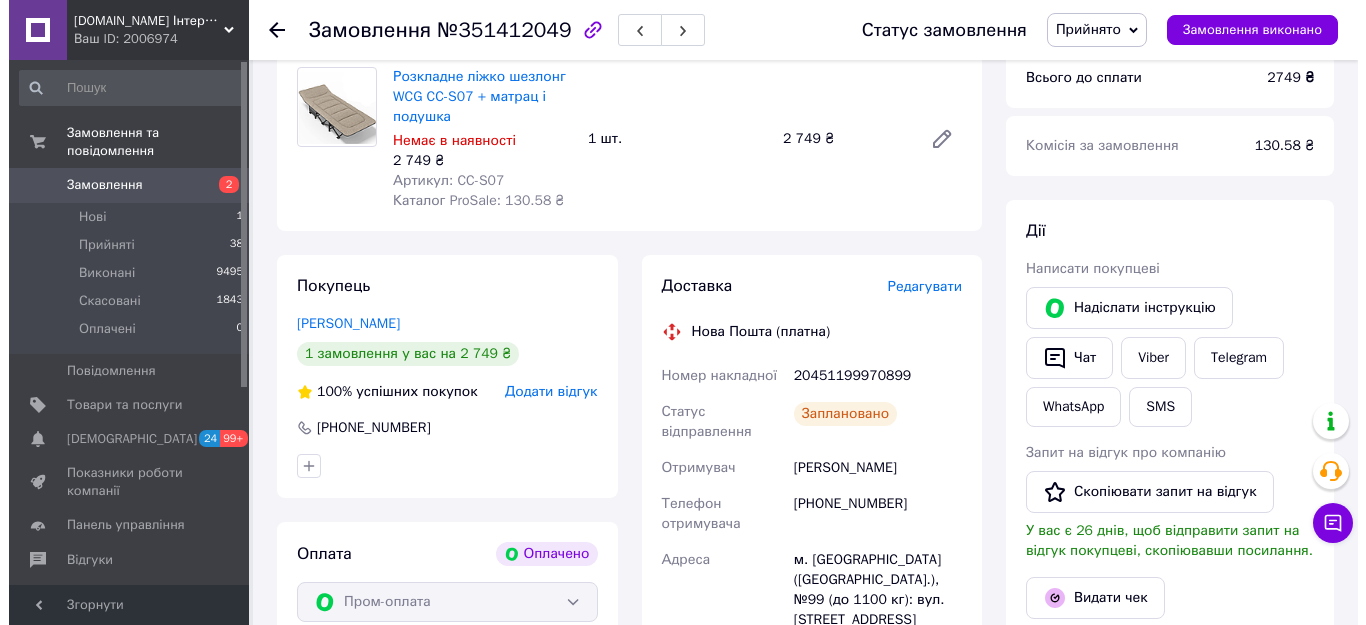 scroll, scrollTop: 300, scrollLeft: 0, axis: vertical 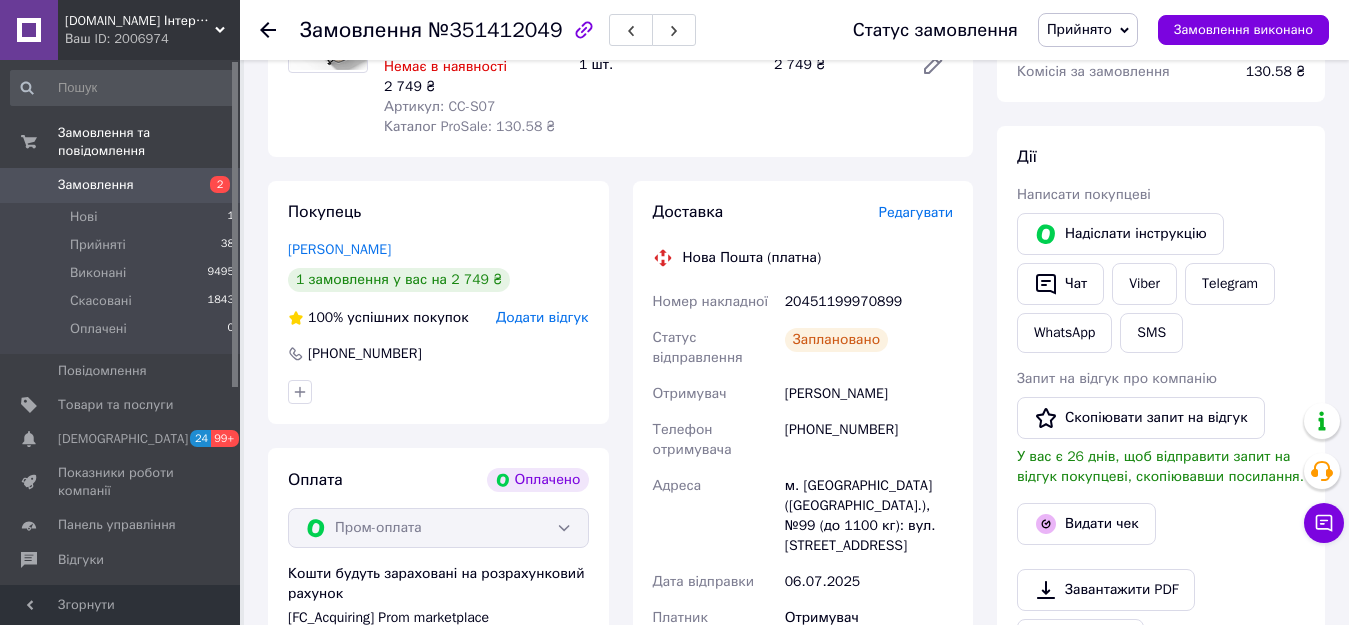 click on "Редагувати" at bounding box center [916, 212] 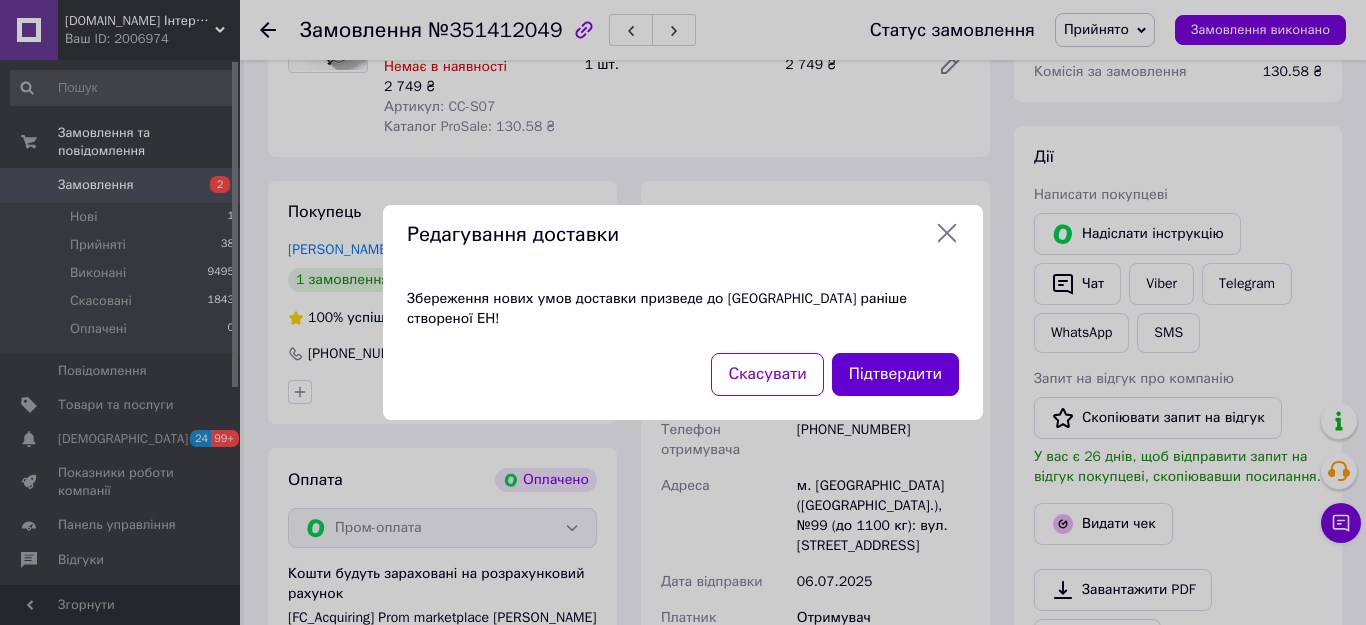 click on "Підтвердити" at bounding box center [895, 374] 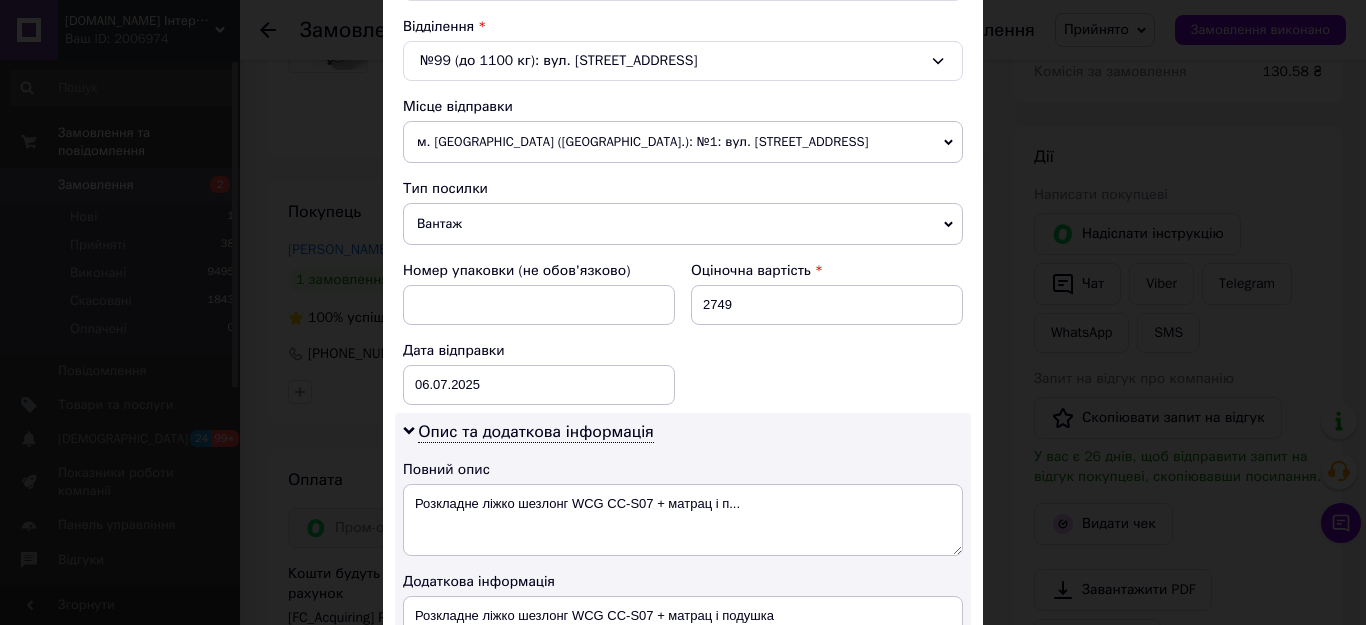 scroll, scrollTop: 727, scrollLeft: 0, axis: vertical 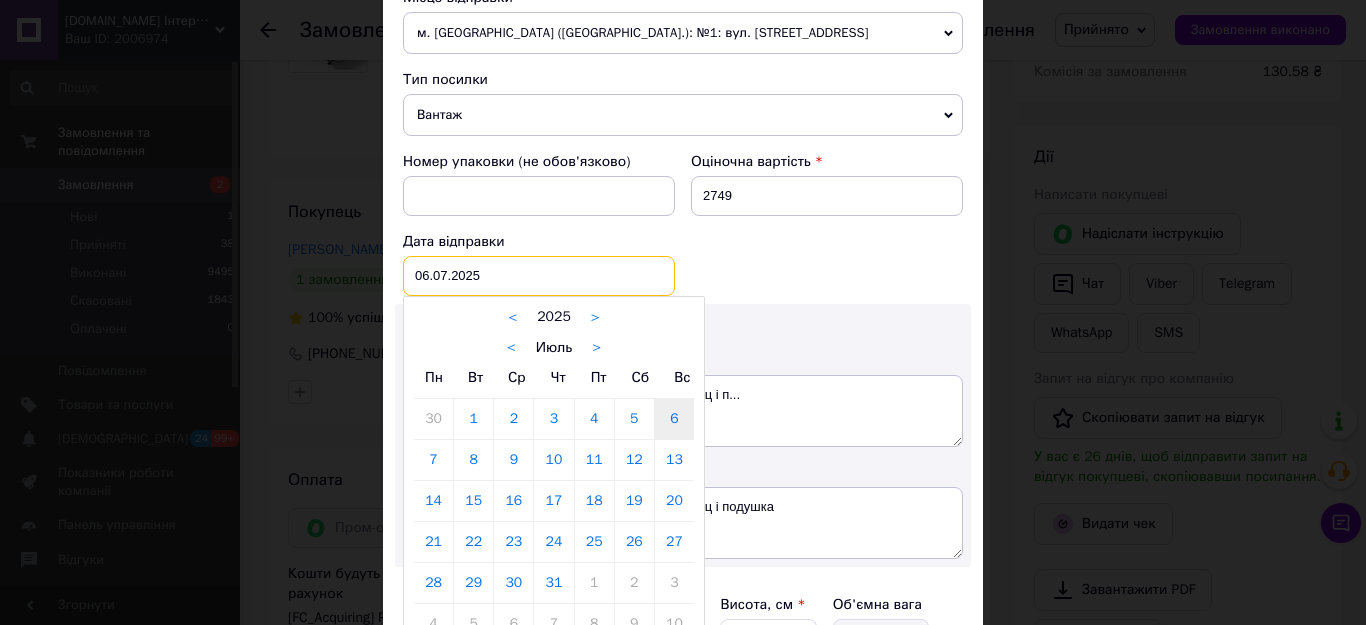 click on "06.07.2025 < 2025 > < Июль > Пн Вт Ср Чт Пт Сб Вс 30 1 2 3 4 5 6 7 8 9 10 11 12 13 14 15 16 17 18 19 20 21 22 23 24 25 26 27 28 29 30 31 1 2 3 4 5 6 7 8 9 10" at bounding box center [539, 276] 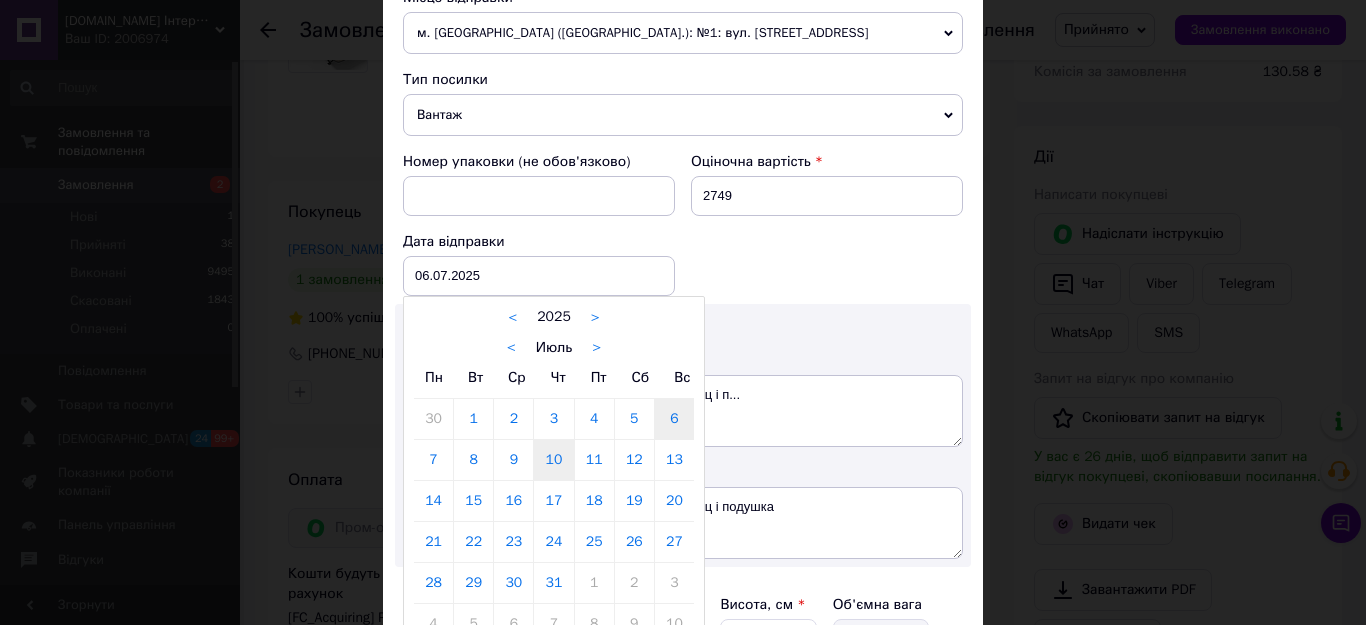 click on "10" at bounding box center [553, 460] 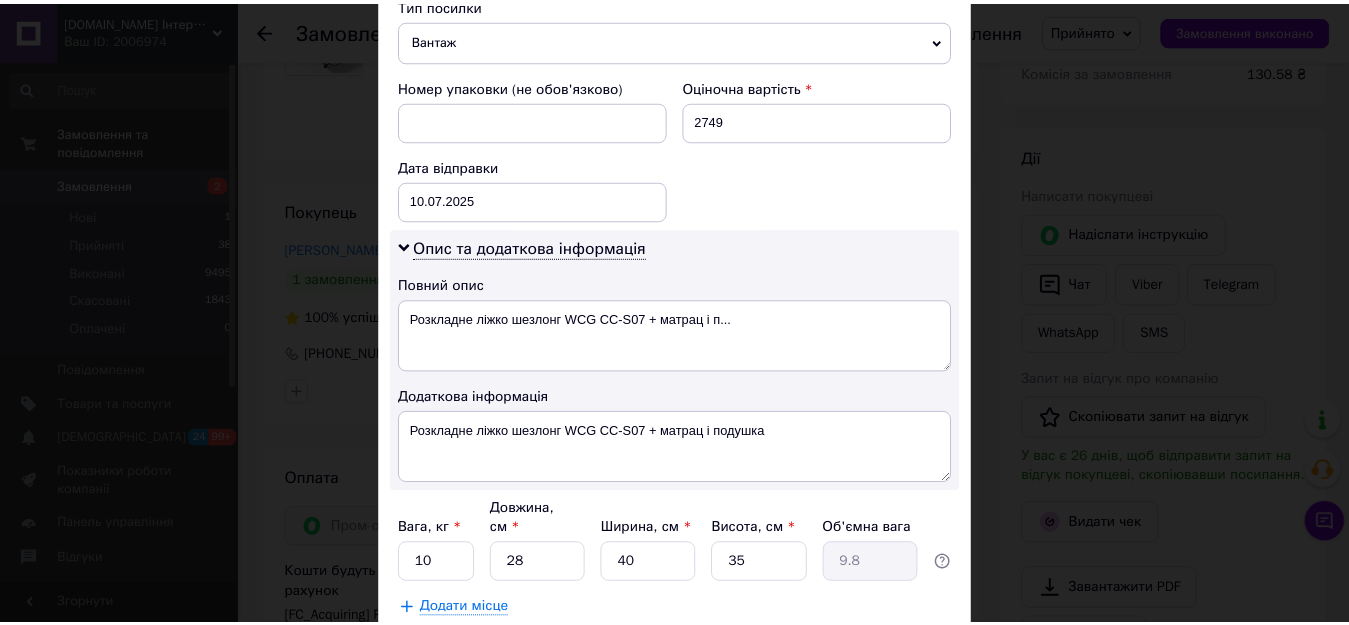 scroll, scrollTop: 927, scrollLeft: 0, axis: vertical 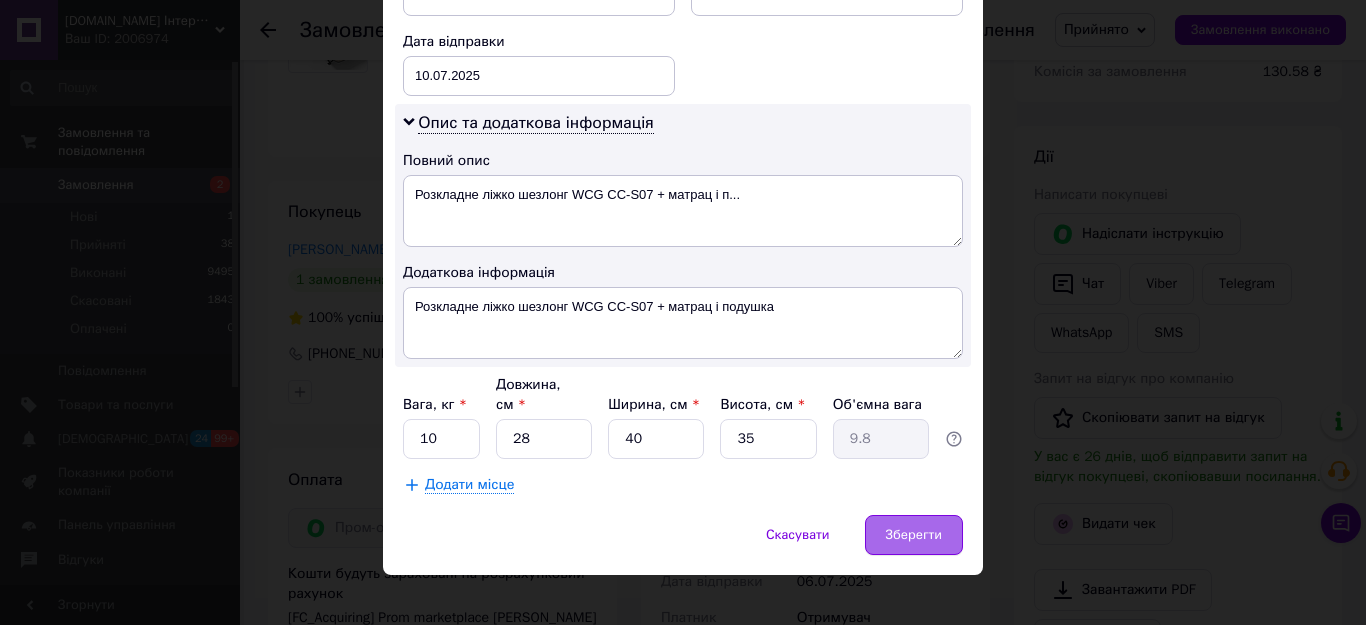 click on "Зберегти" at bounding box center [914, 535] 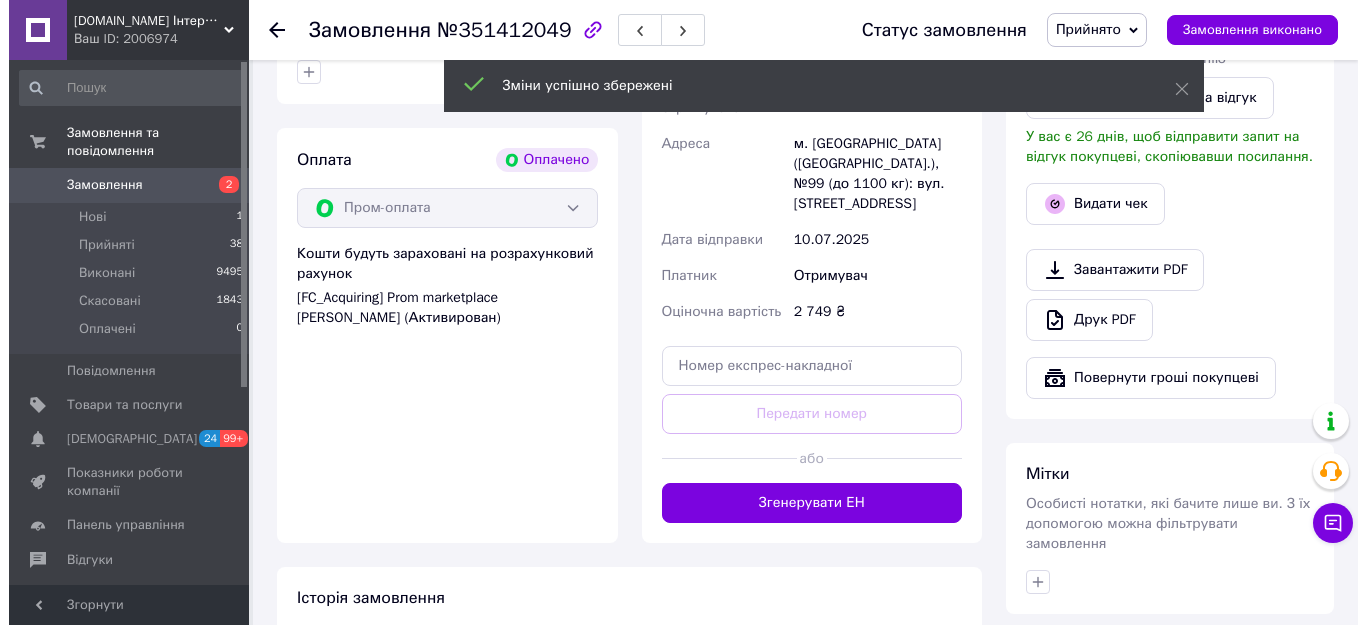 scroll, scrollTop: 700, scrollLeft: 0, axis: vertical 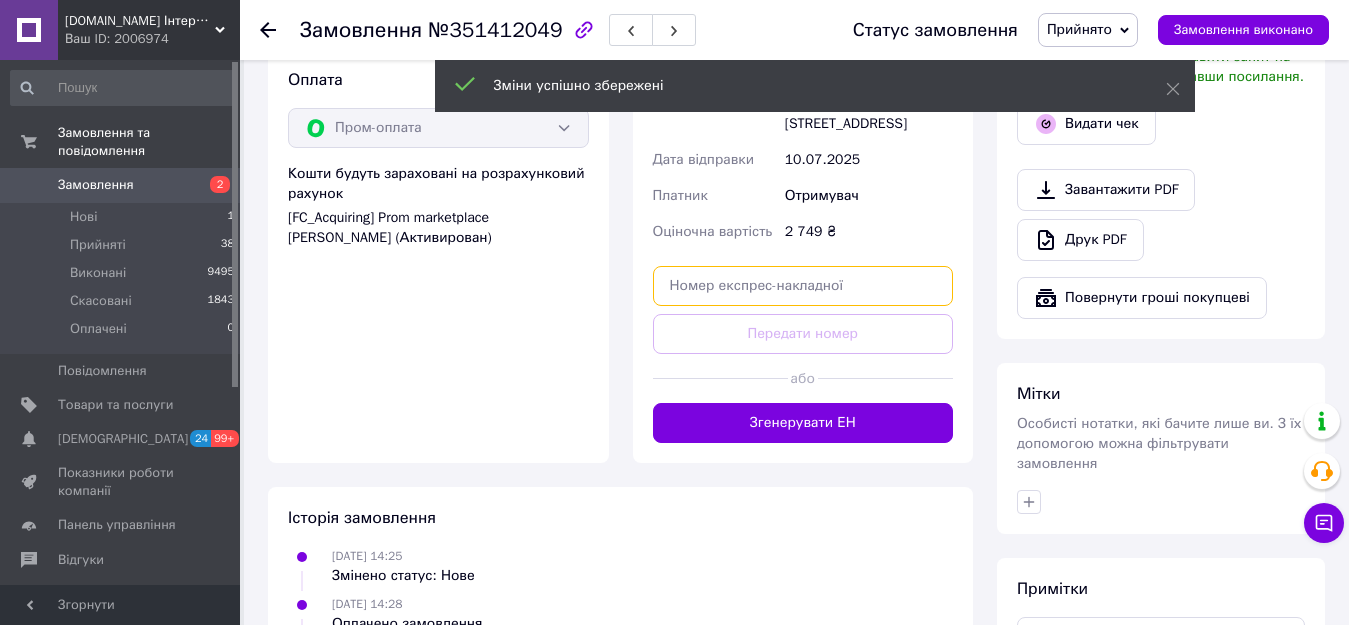 click at bounding box center (803, 286) 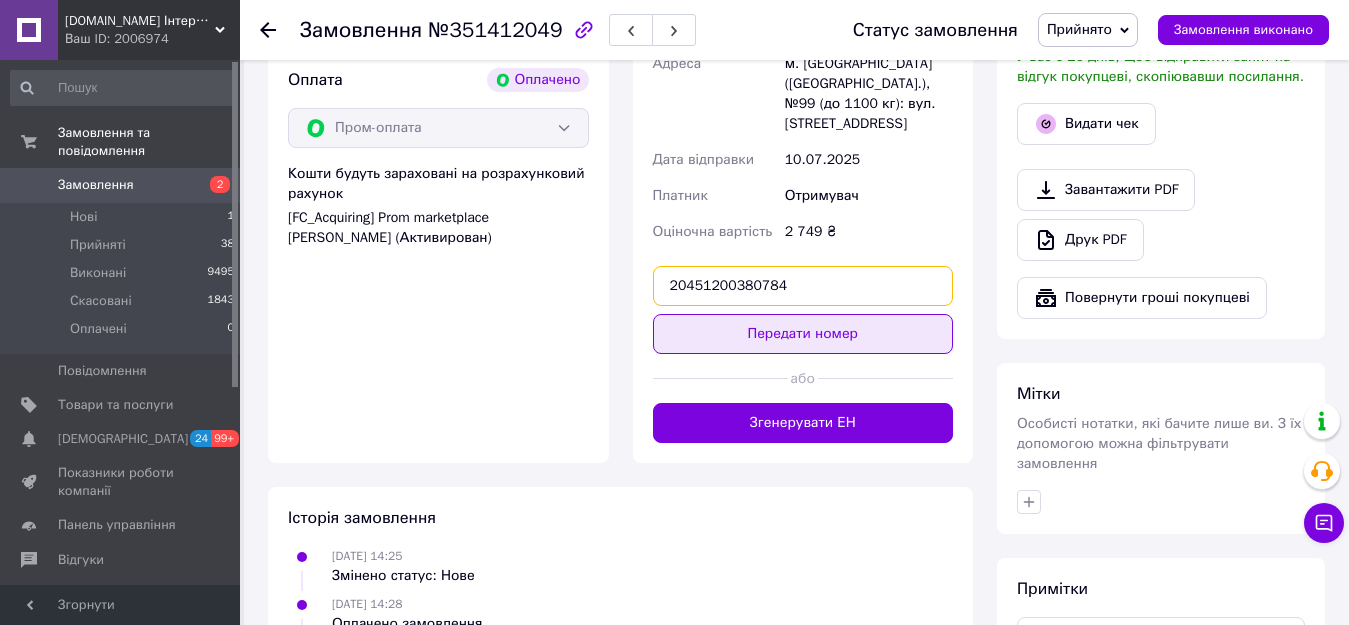 type on "20451200380784" 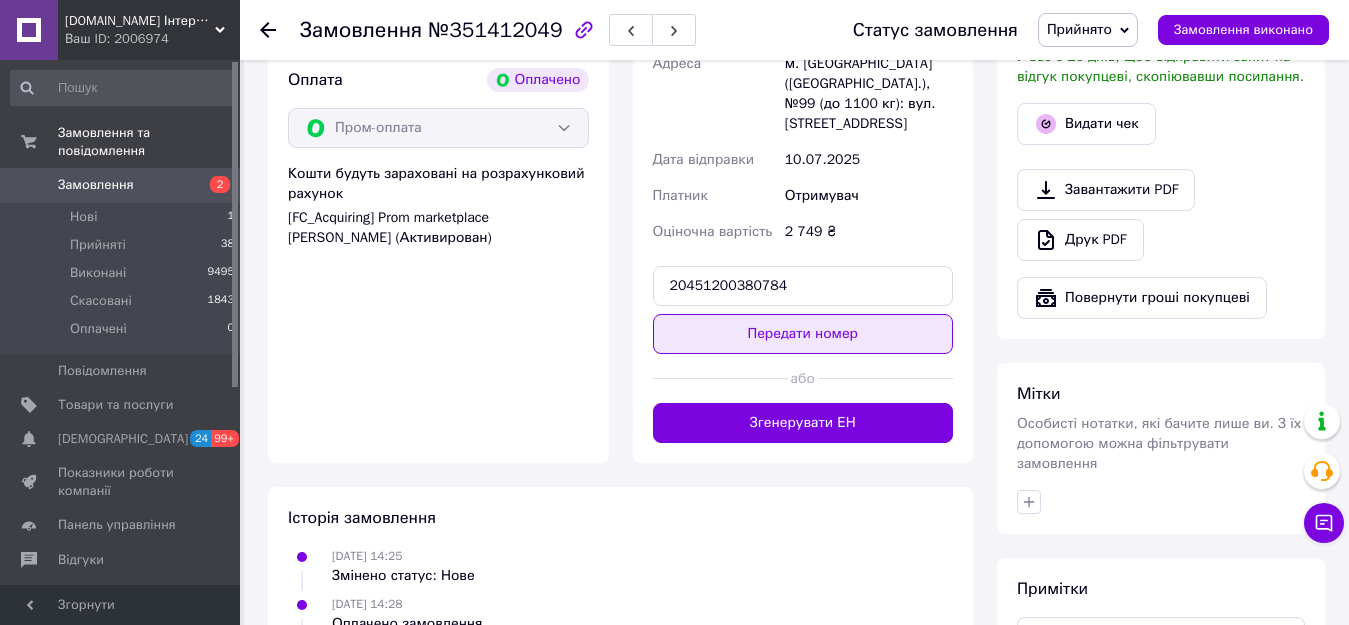 click on "Передати номер" at bounding box center (803, 334) 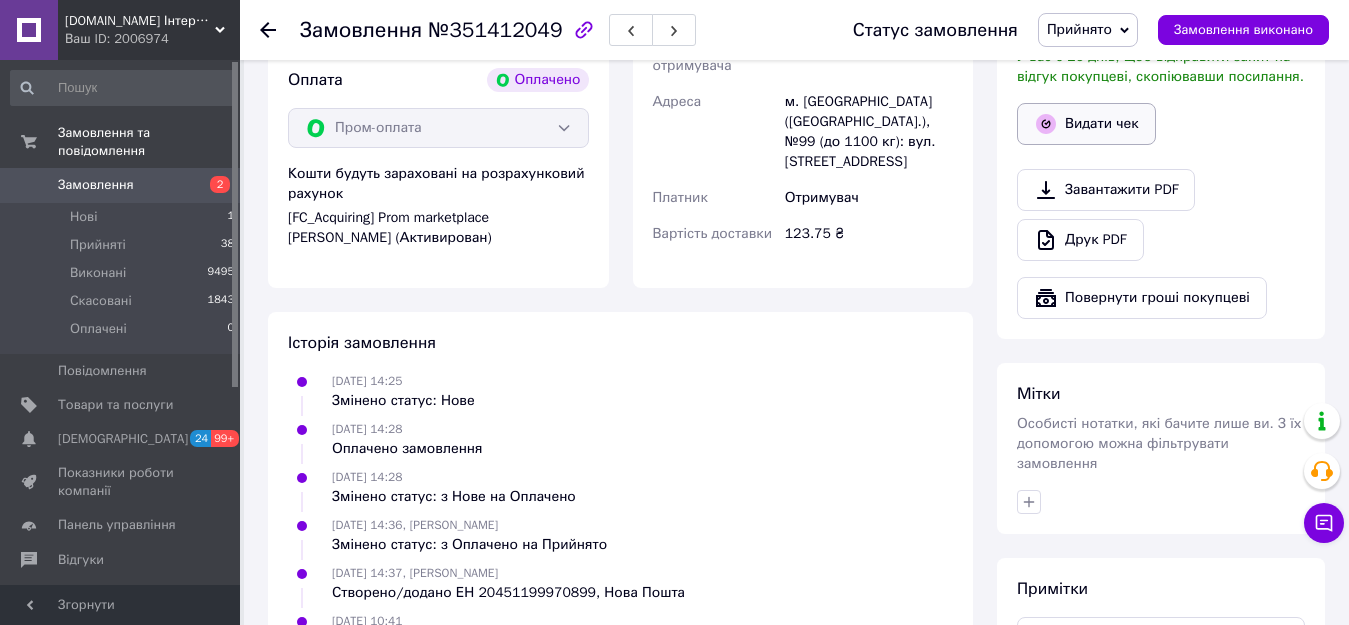 click on "Видати чек" at bounding box center (1086, 124) 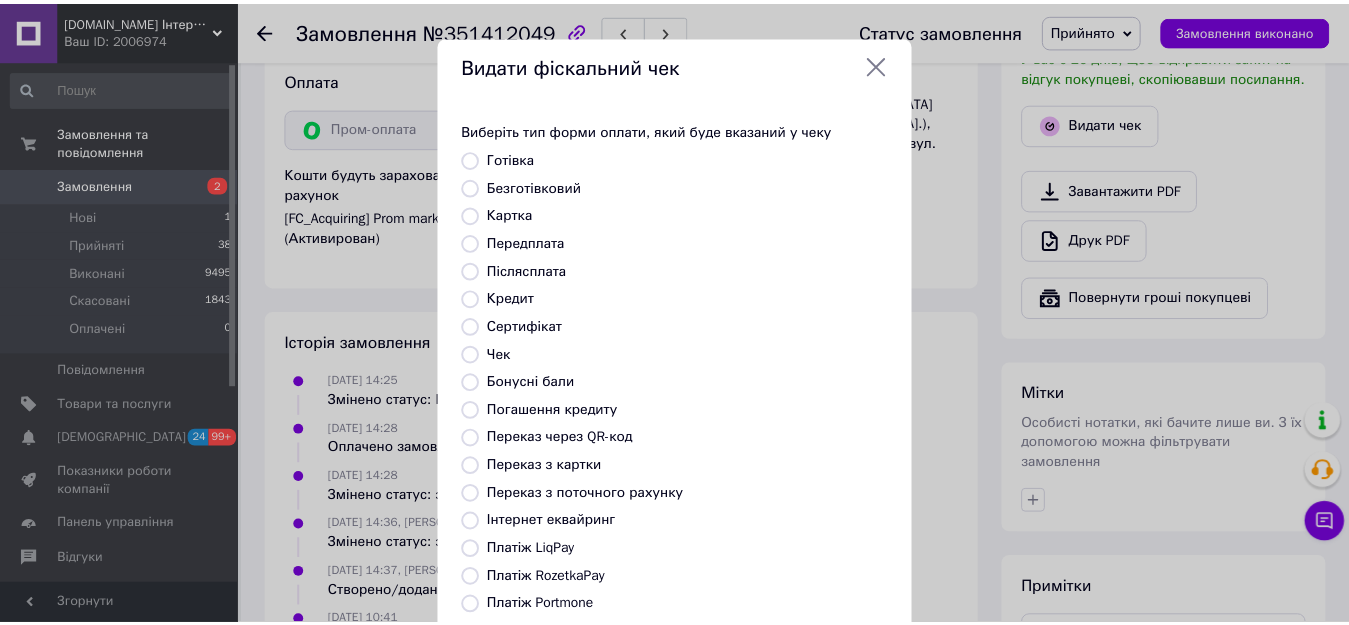 scroll, scrollTop: 234, scrollLeft: 0, axis: vertical 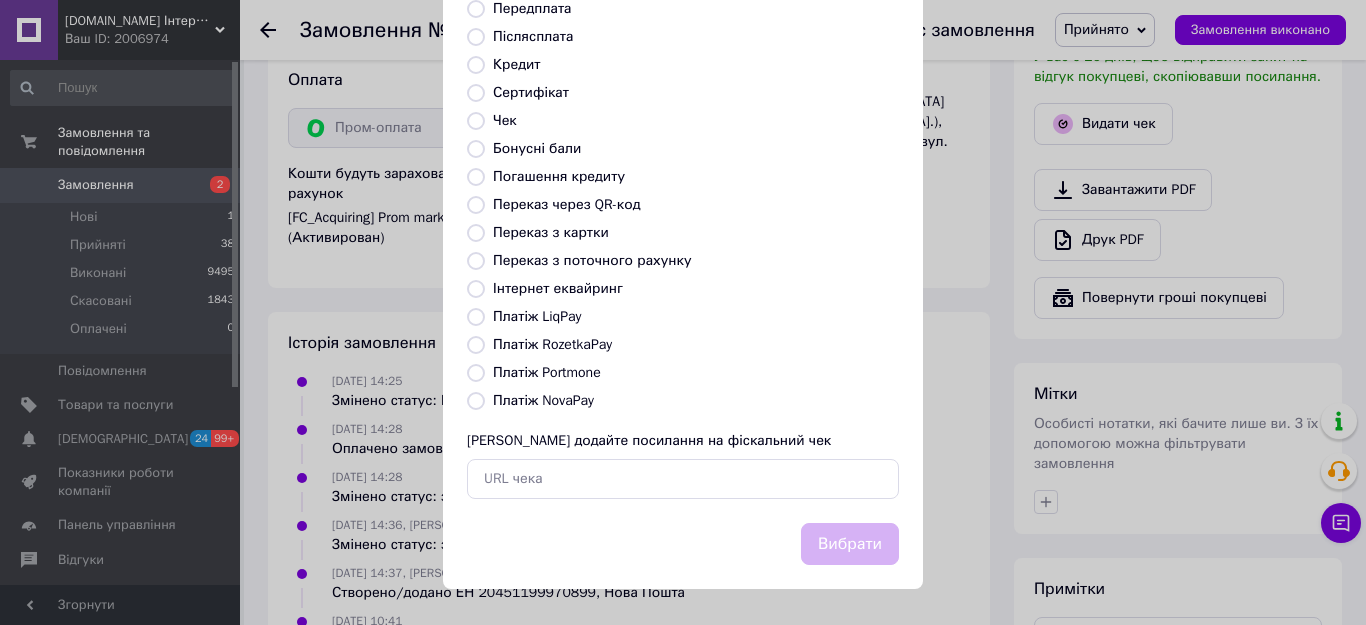 click on "Платіж RozetkaPay" at bounding box center [552, 344] 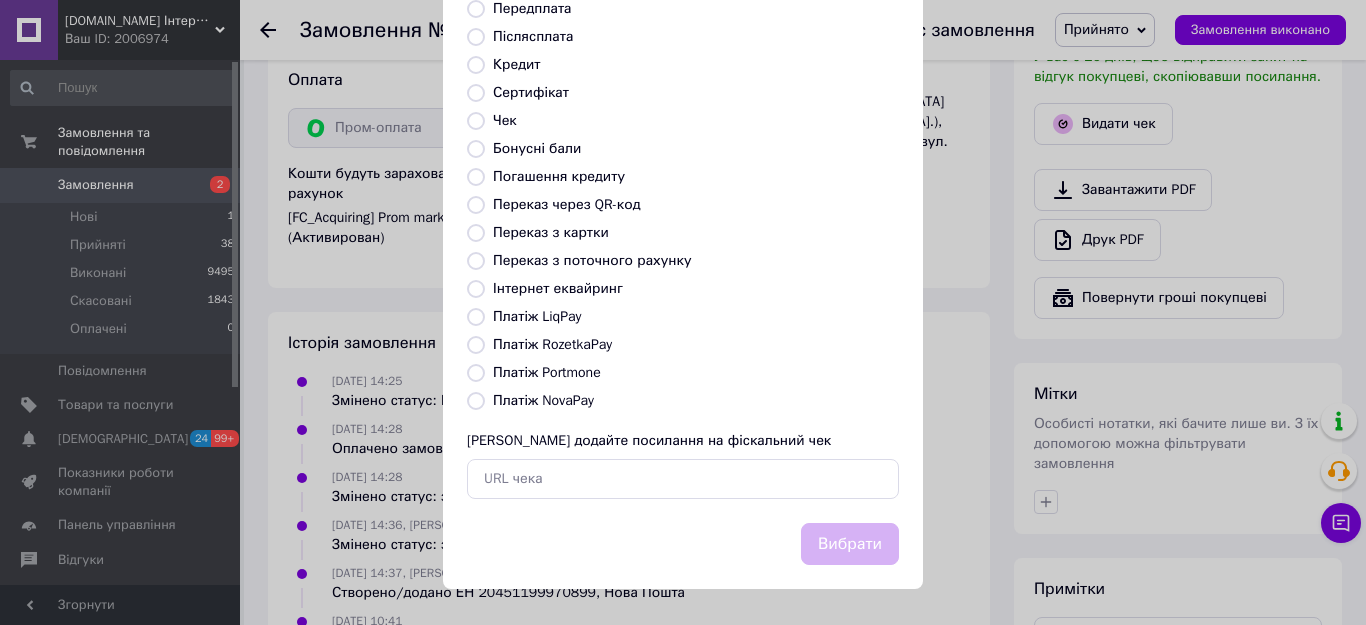 radio on "true" 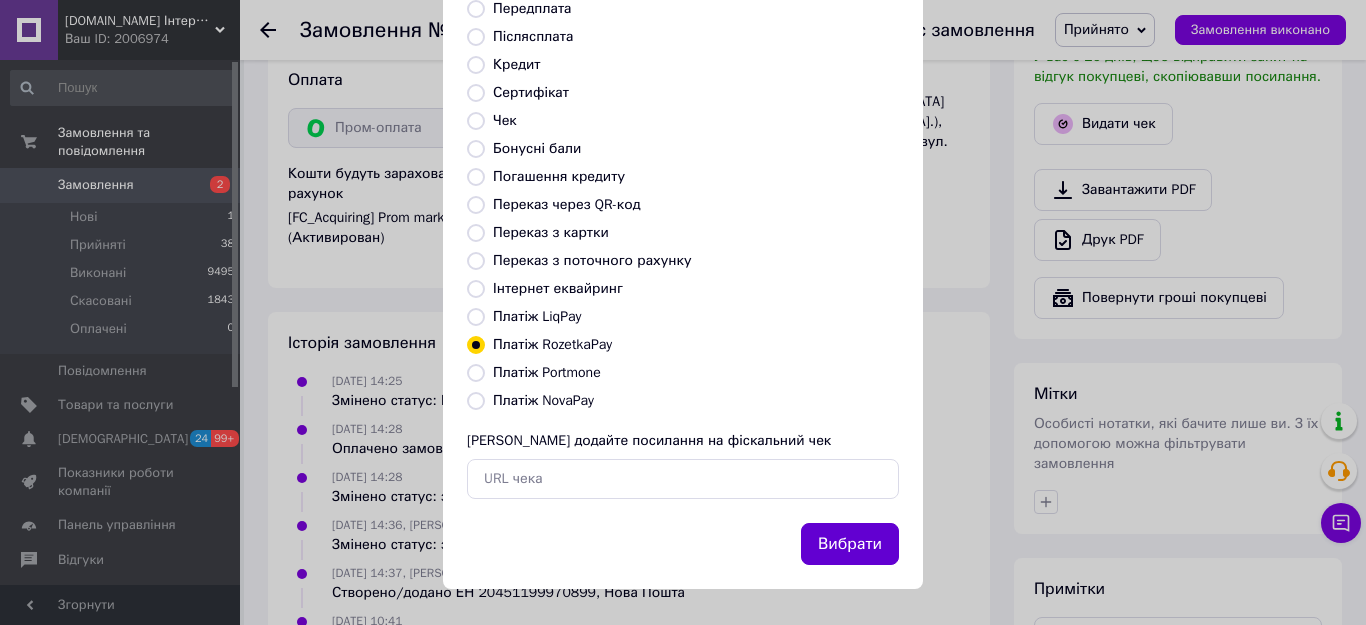 click on "Вибрати" at bounding box center (850, 544) 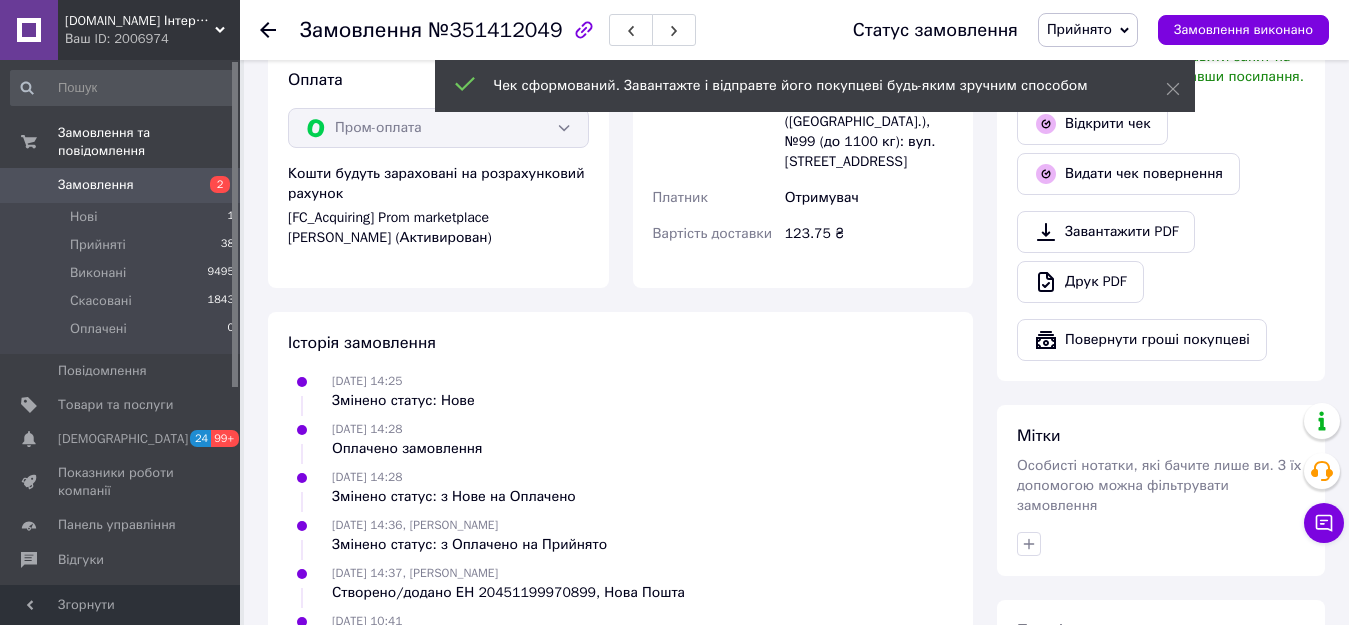 click on "Замовлення" at bounding box center [96, 185] 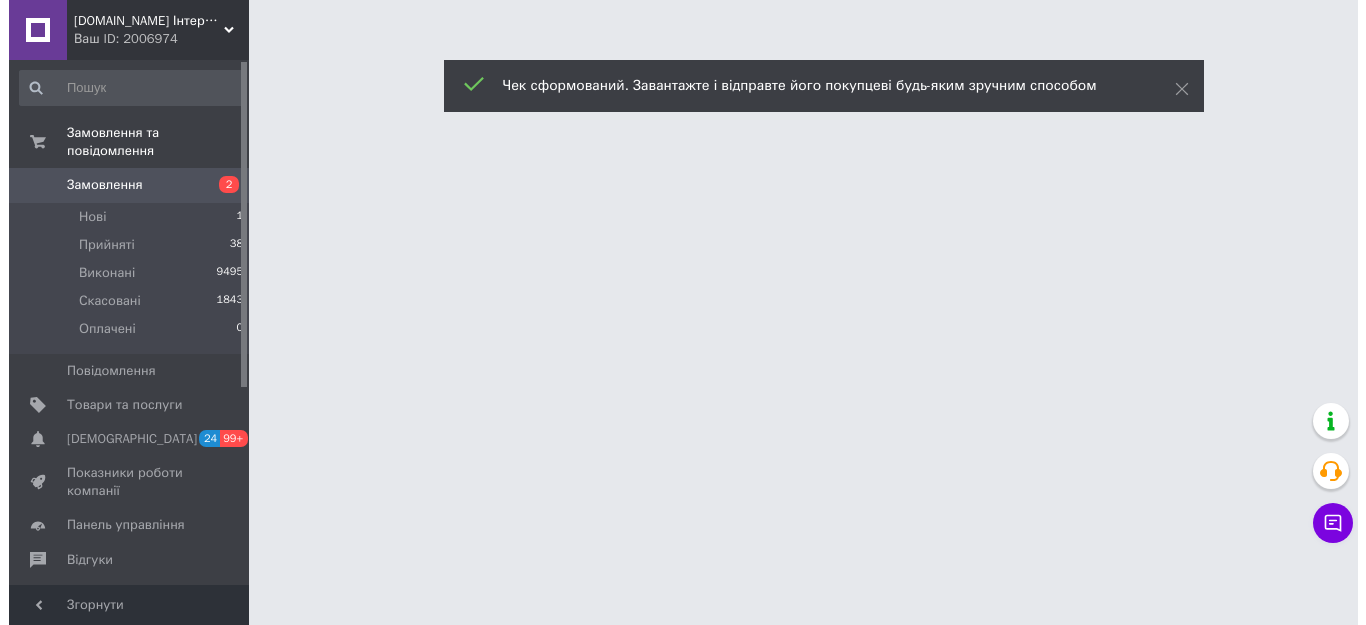 scroll, scrollTop: 0, scrollLeft: 0, axis: both 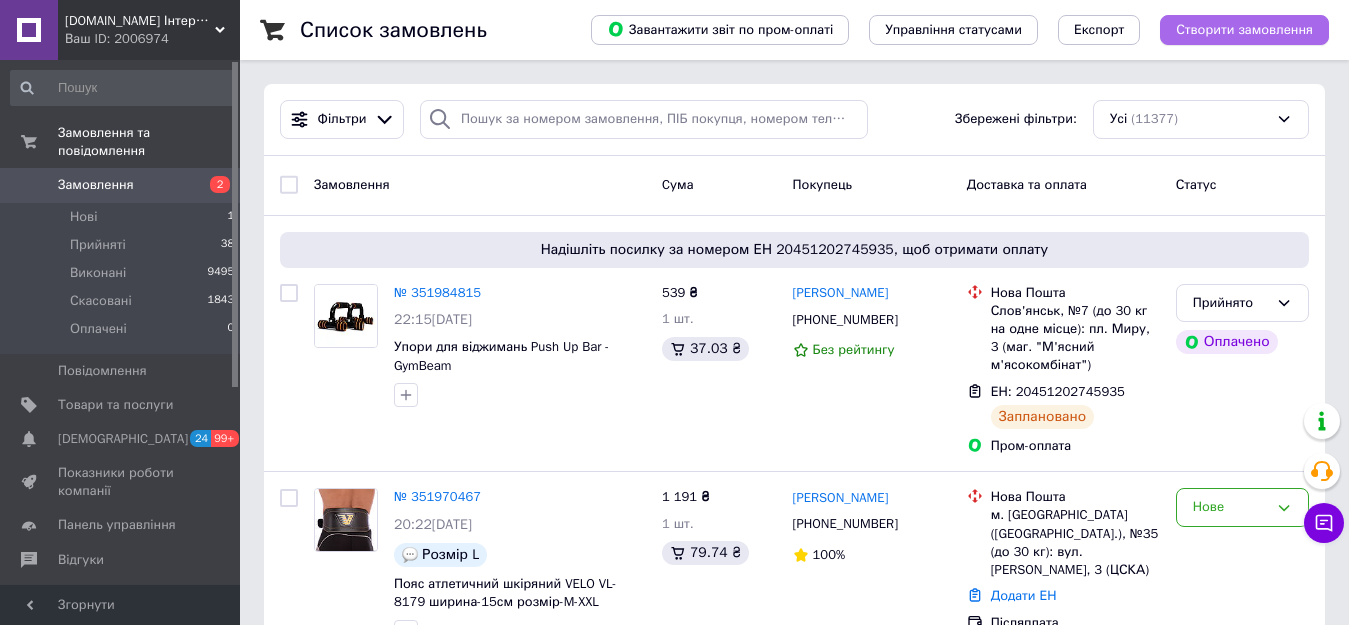 click on "Створити замовлення" at bounding box center [1244, 30] 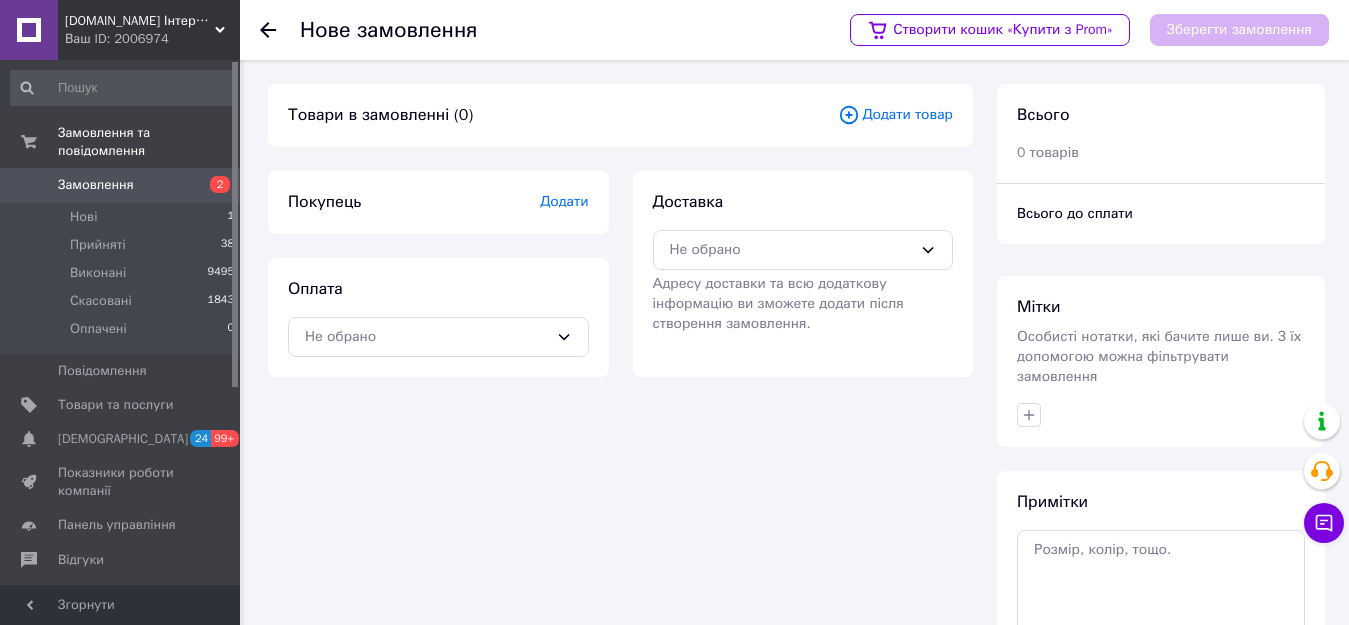 click on "Додати товар" at bounding box center [895, 115] 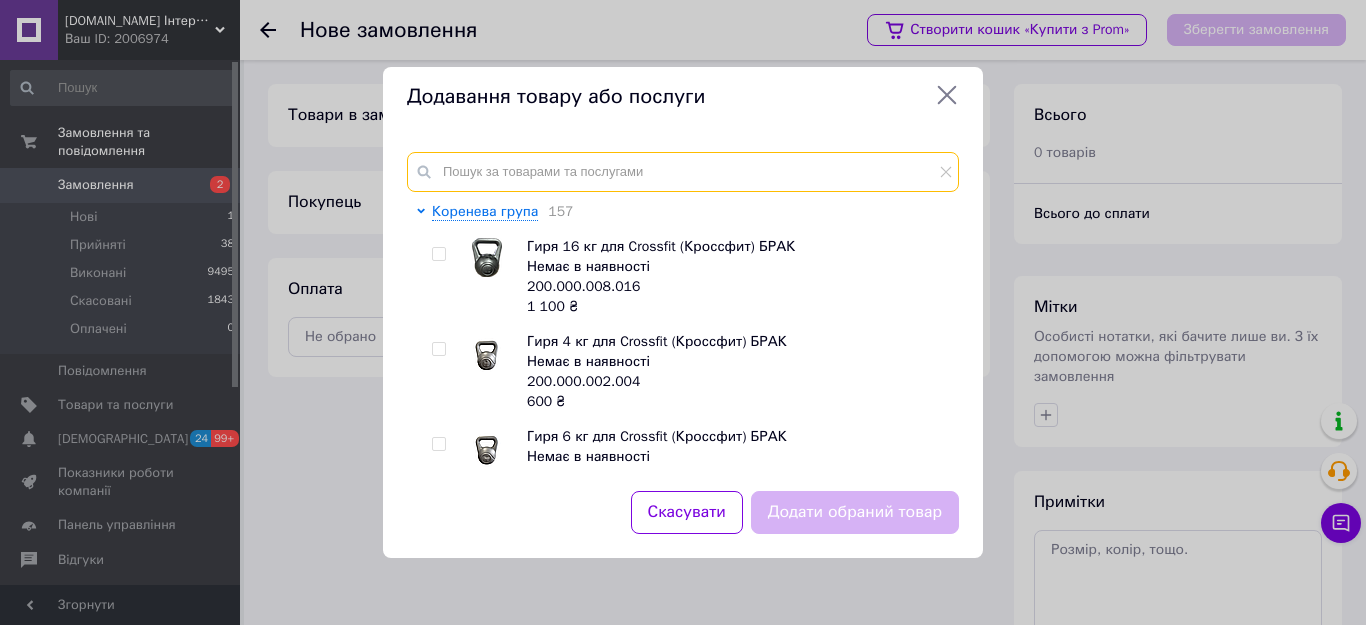 click at bounding box center [683, 172] 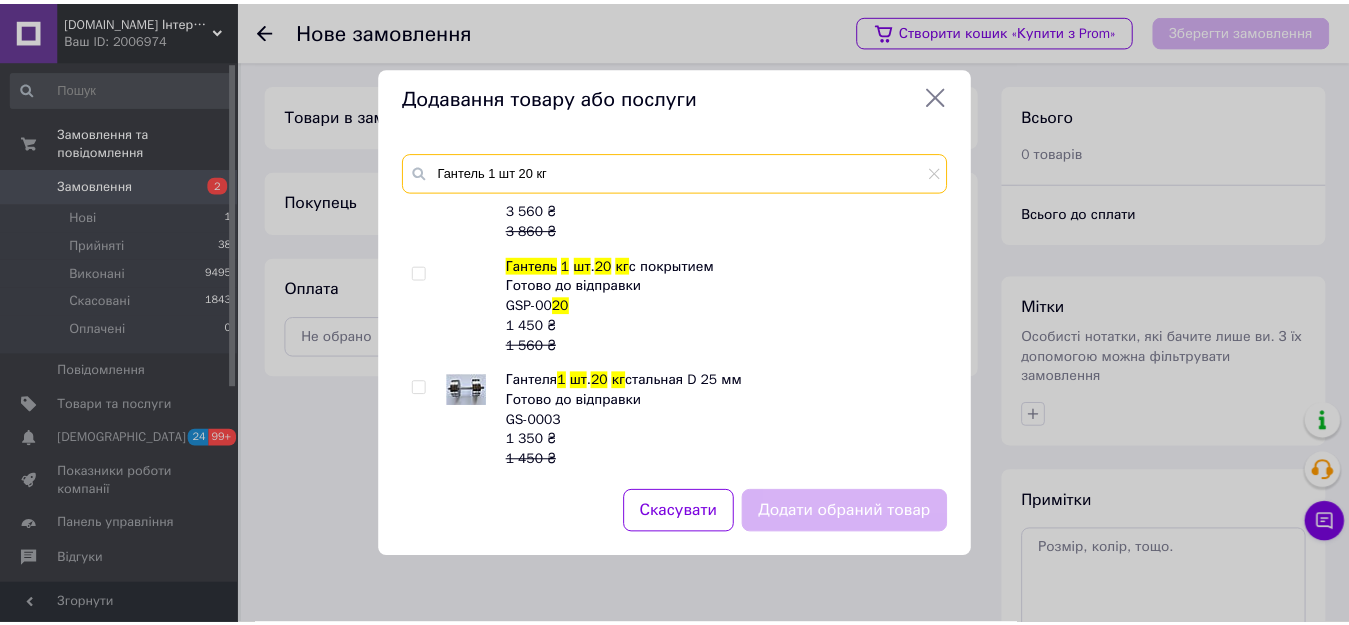 scroll, scrollTop: 200, scrollLeft: 0, axis: vertical 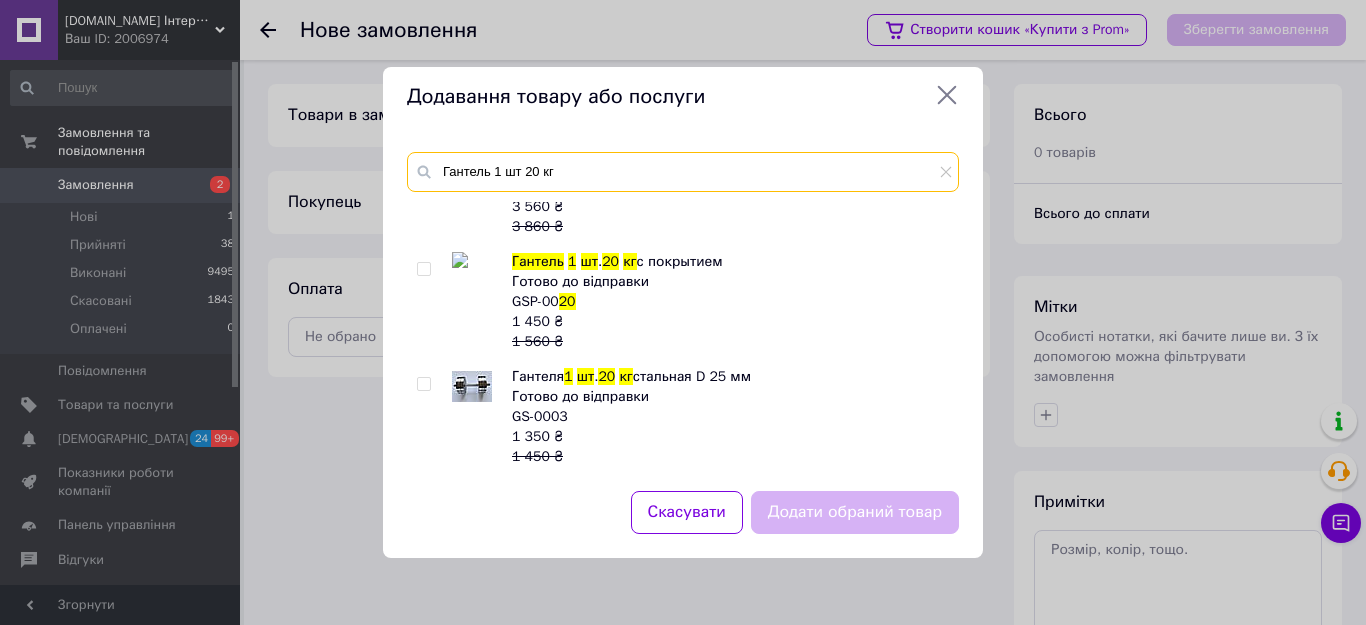 type on "Гантель 1 шт 20 кг" 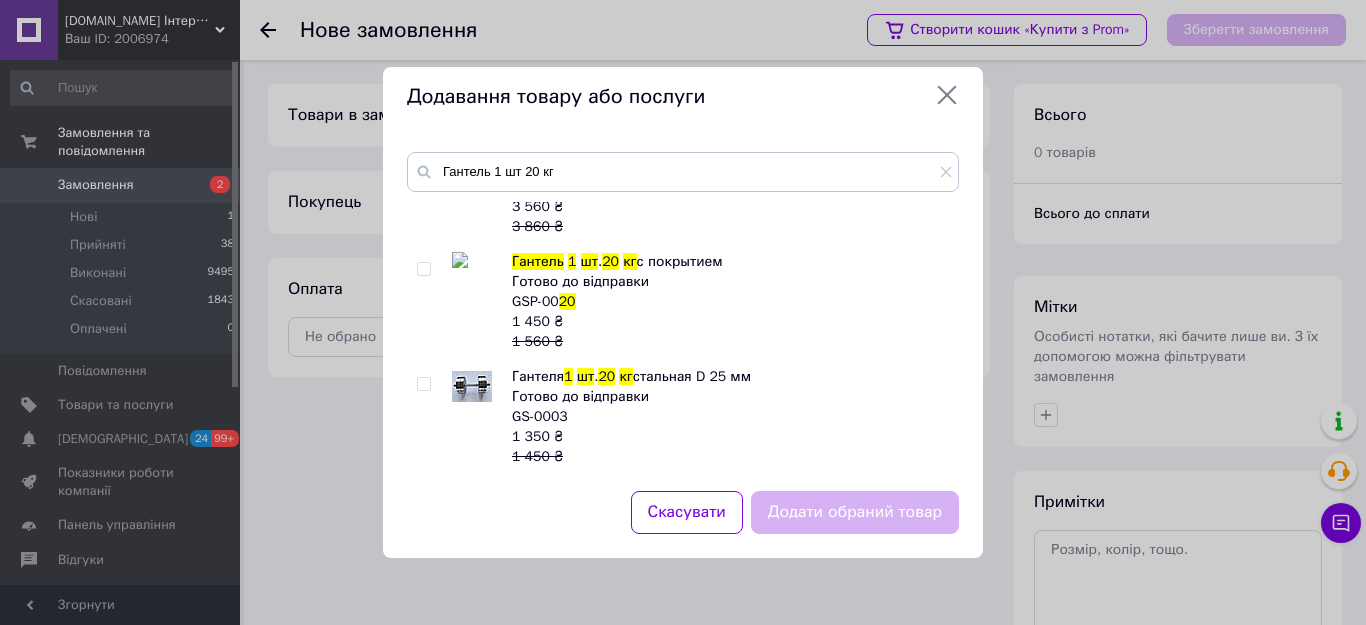 click at bounding box center (423, 384) 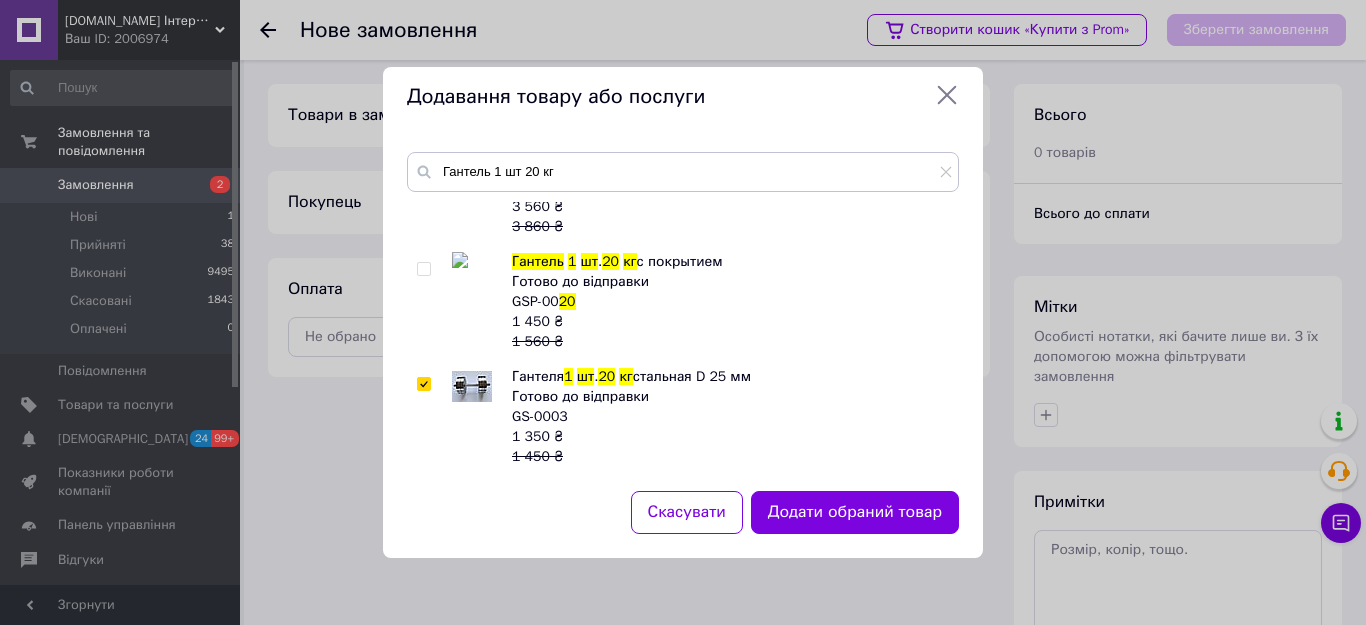 click on "Додати обраний товар" at bounding box center [855, 512] 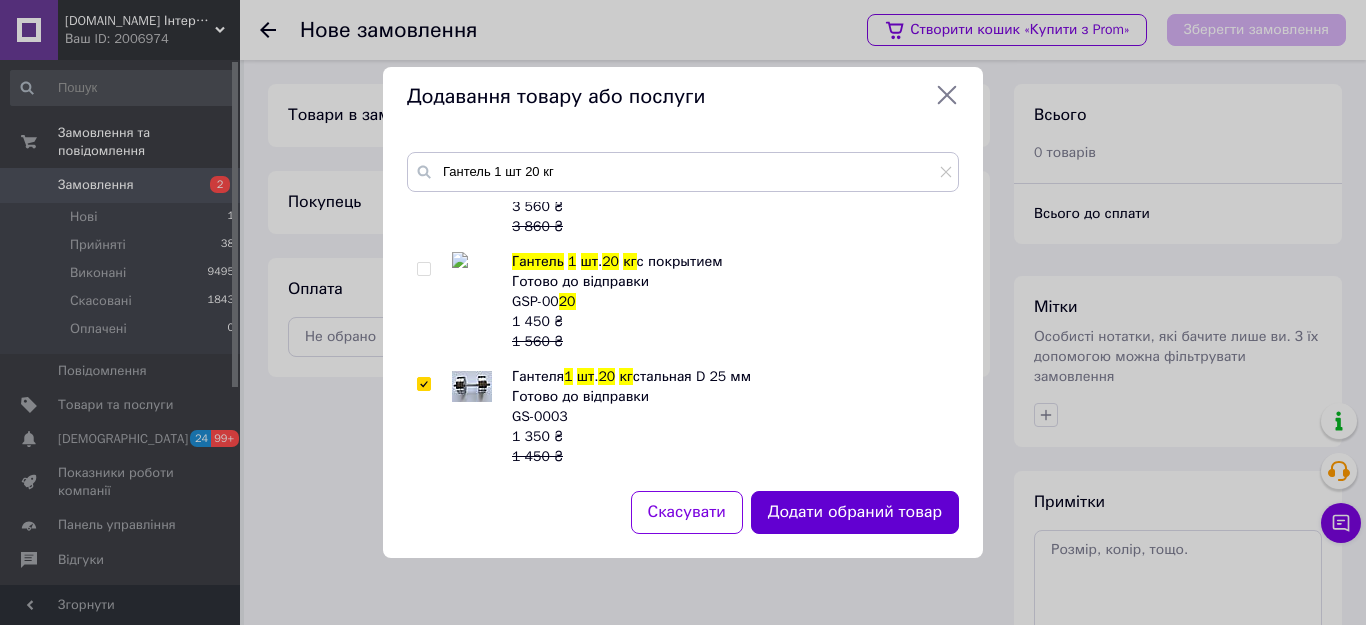 click on "Додати обраний товар" at bounding box center (855, 512) 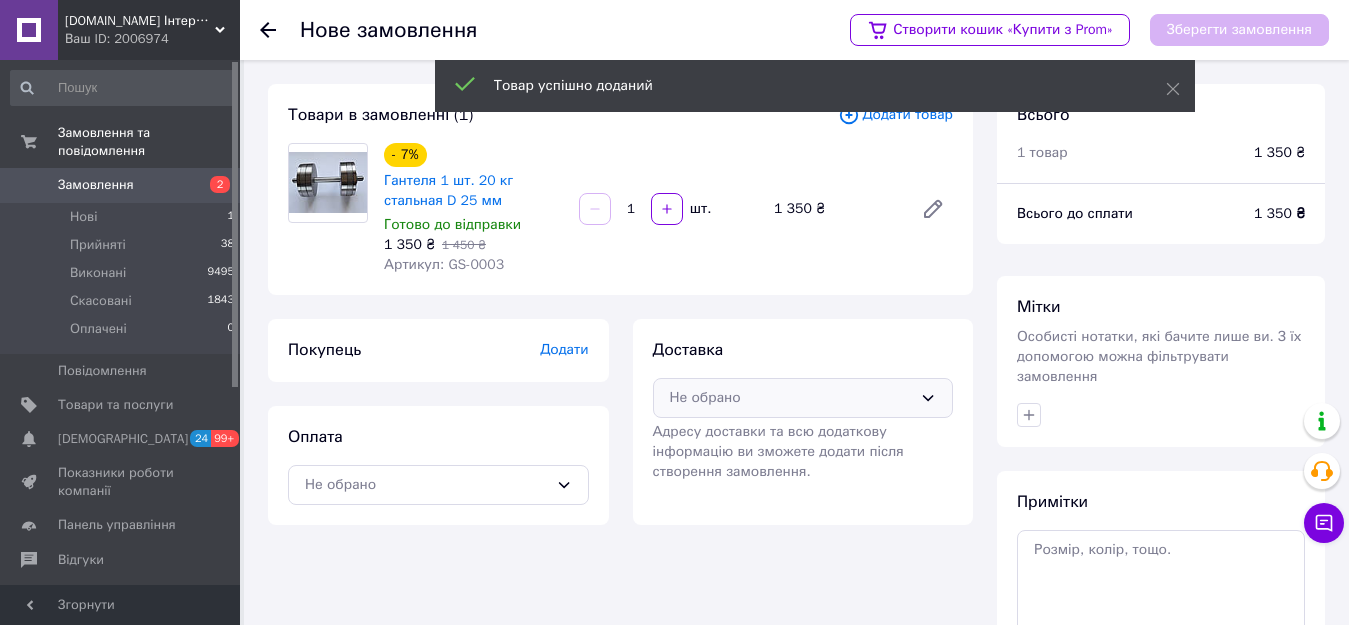 click on "Не обрано" at bounding box center [791, 398] 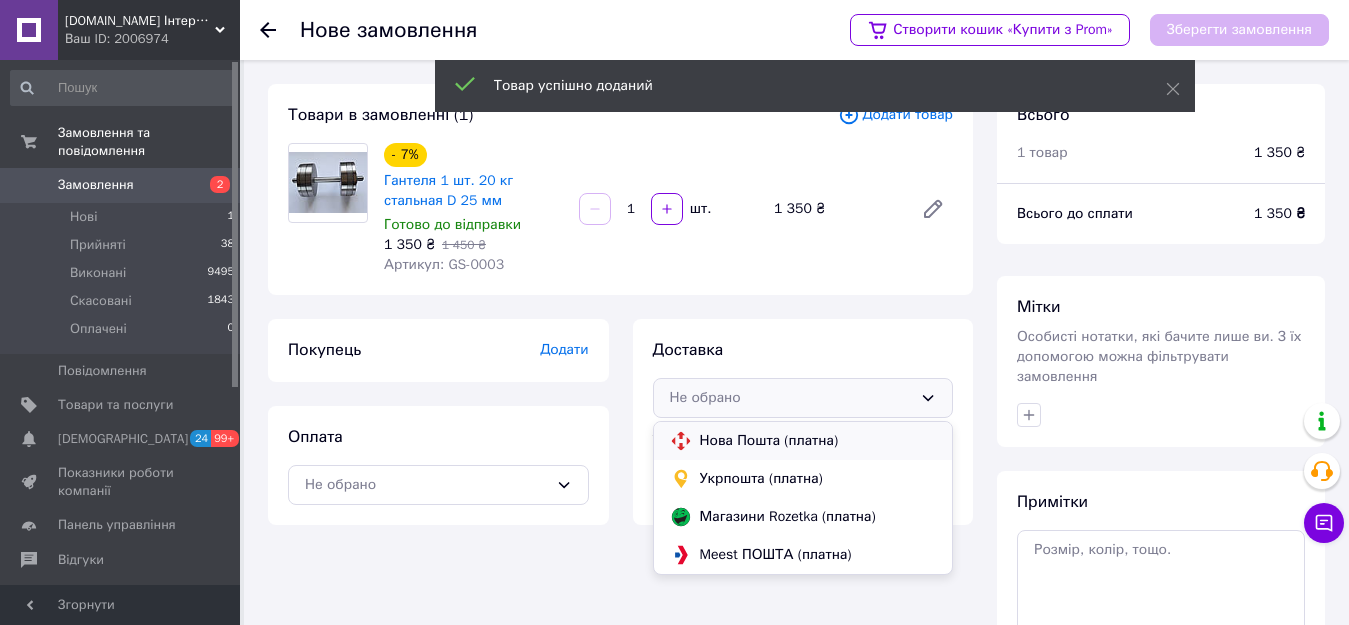 click on "Нова Пошта (платна)" at bounding box center (818, 441) 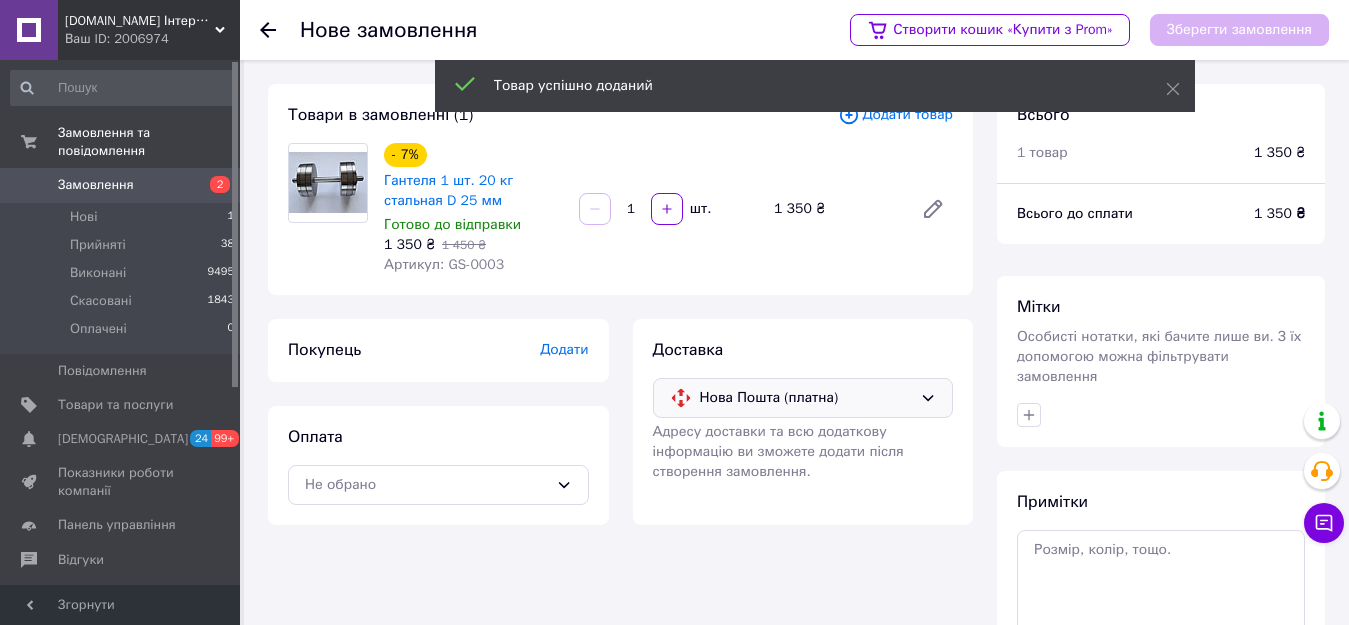 click on "Оплата Не обрано" at bounding box center (438, 465) 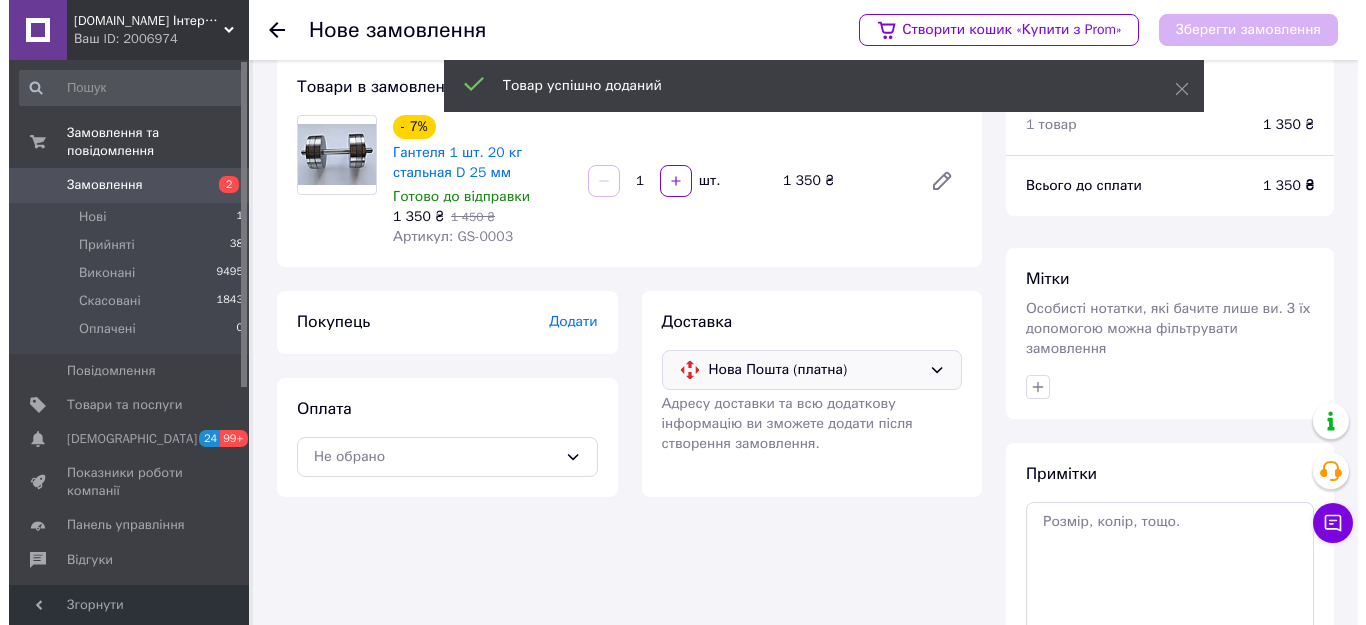 scroll, scrollTop: 199, scrollLeft: 0, axis: vertical 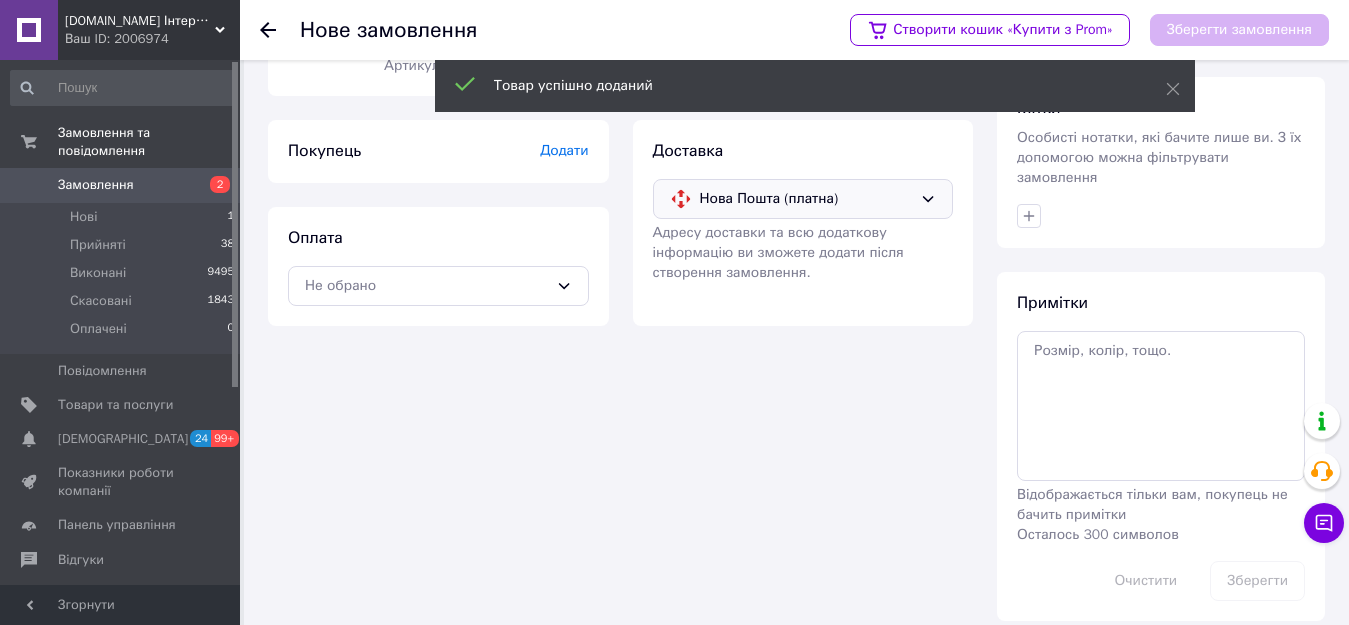 click on "Оплата Не обрано" at bounding box center [438, 266] 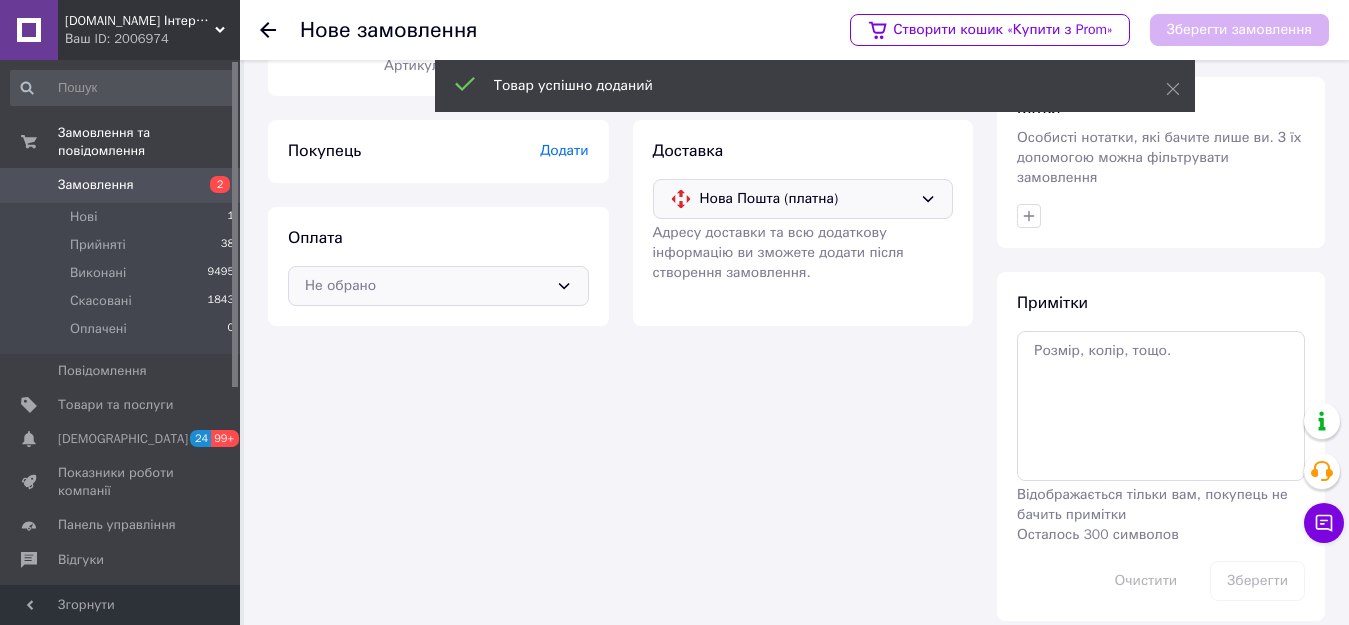 click on "Не обрано" at bounding box center (426, 286) 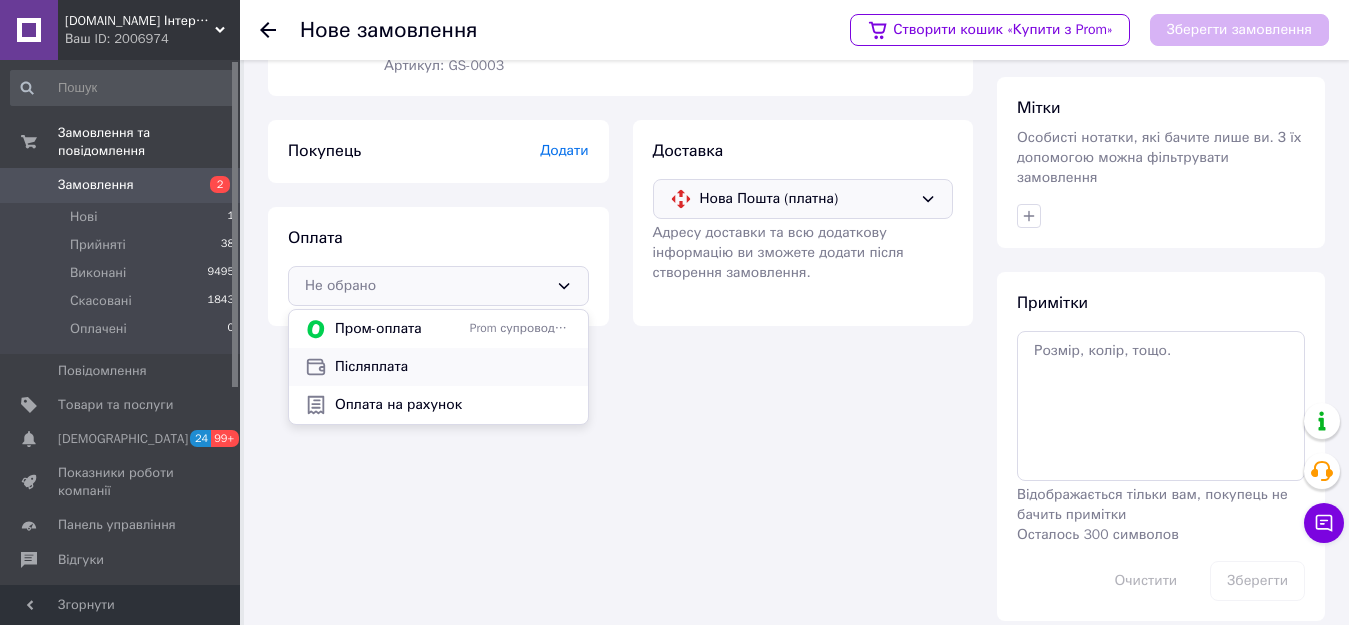 click on "Післяплата" at bounding box center (453, 367) 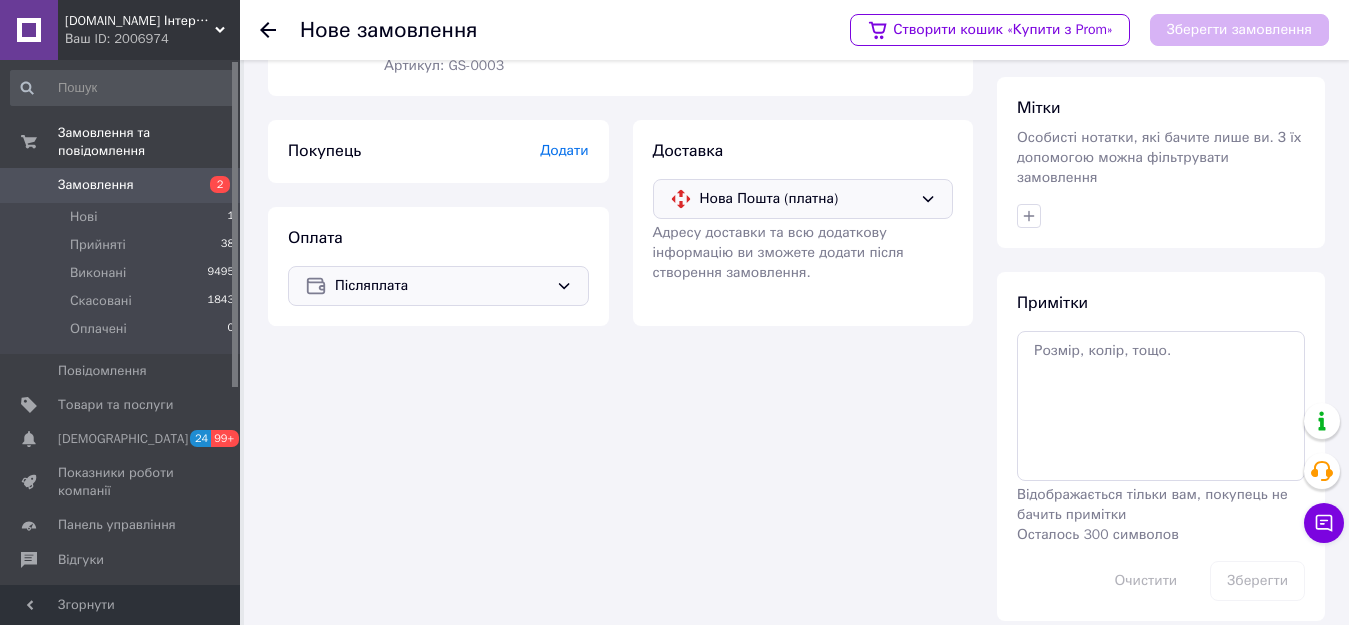 click on "Додати" at bounding box center [564, 150] 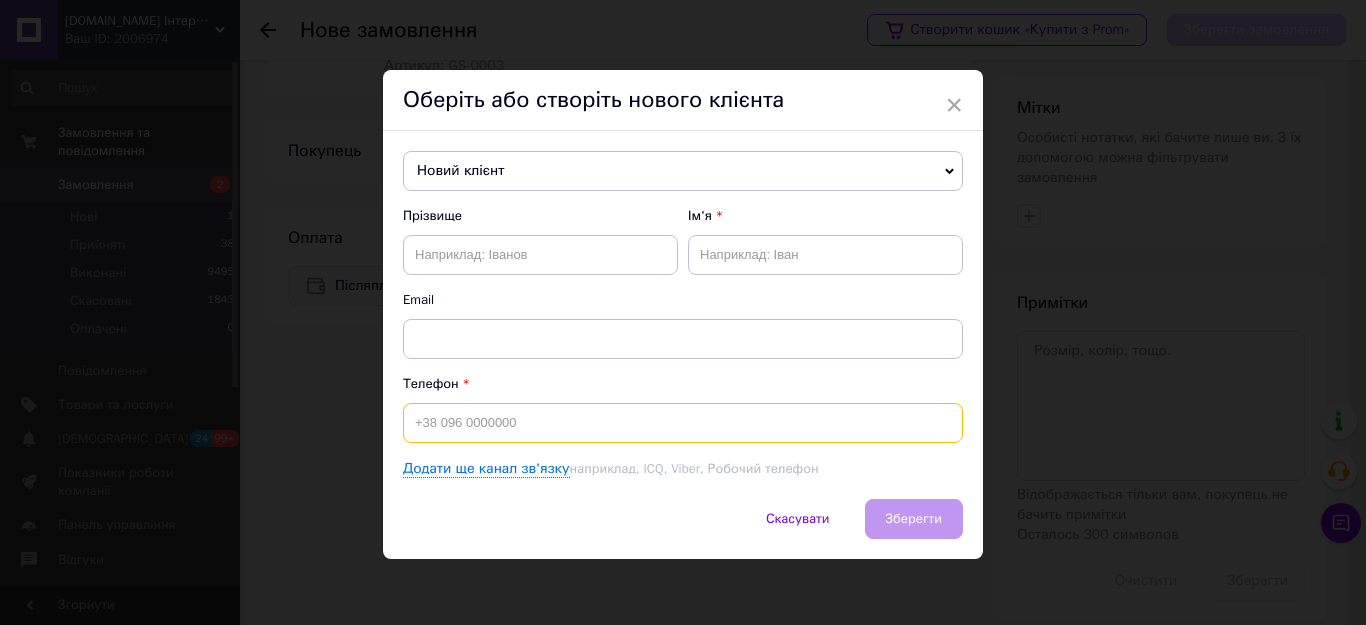 click at bounding box center [683, 423] 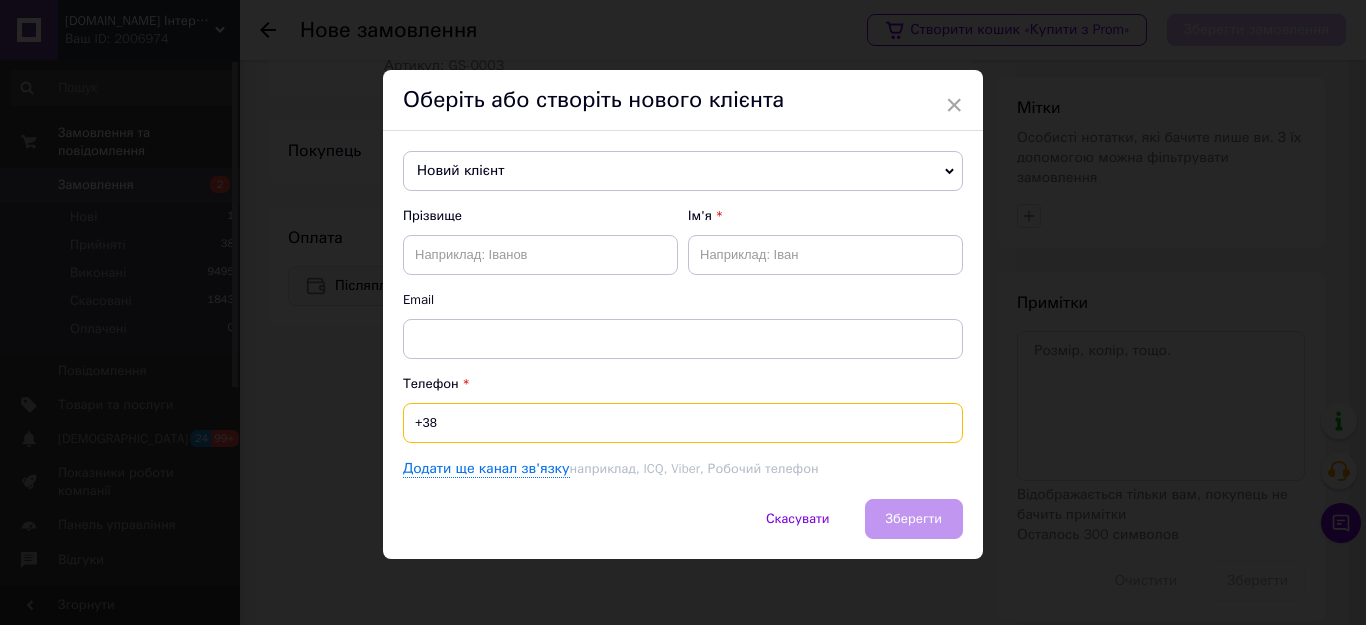paste on "0955551818" 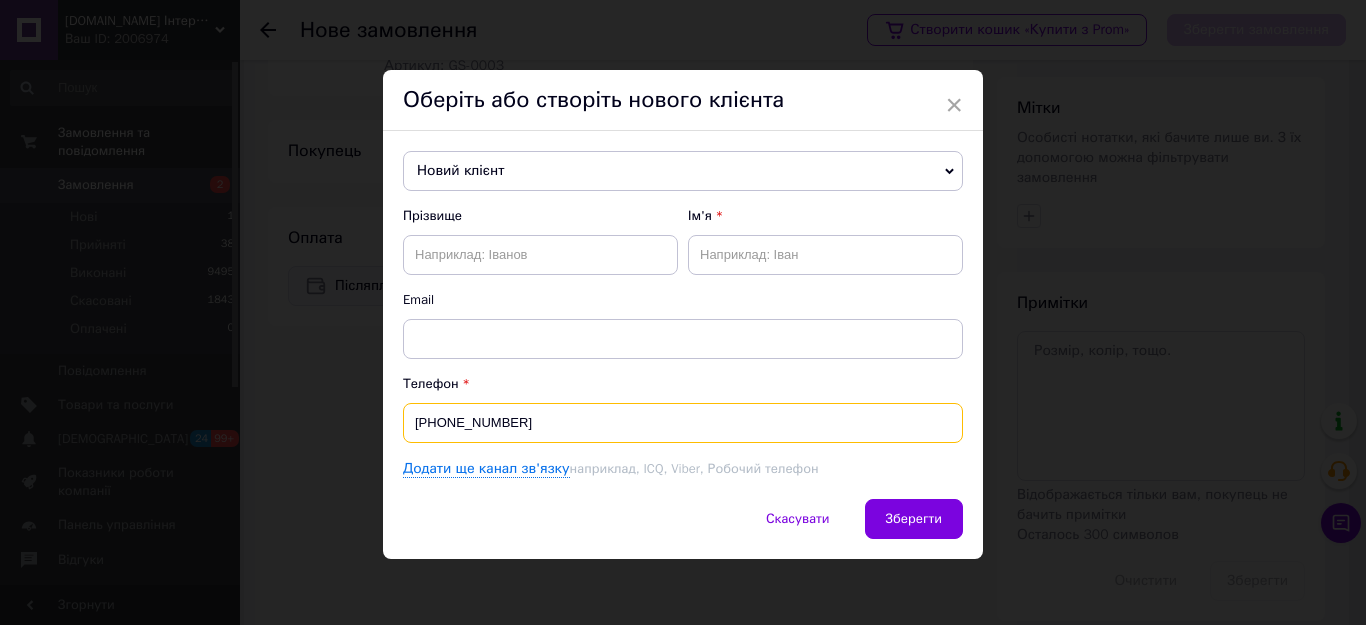 type on "+380955551818" 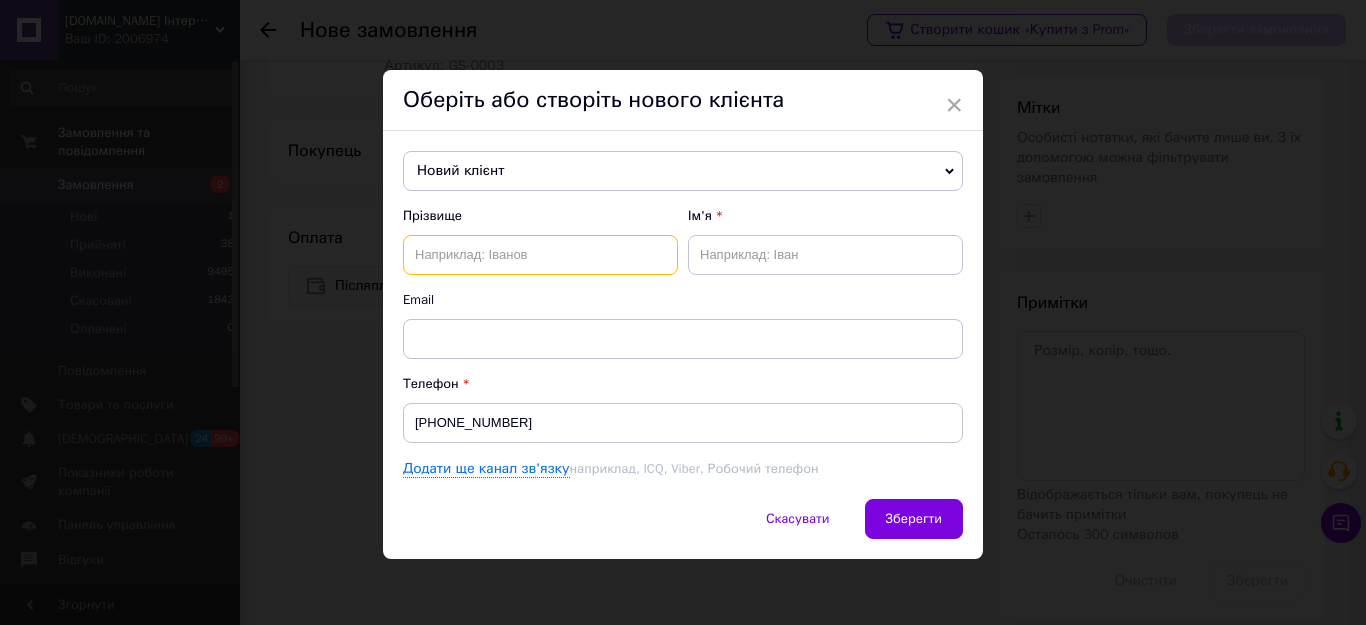 click at bounding box center [540, 255] 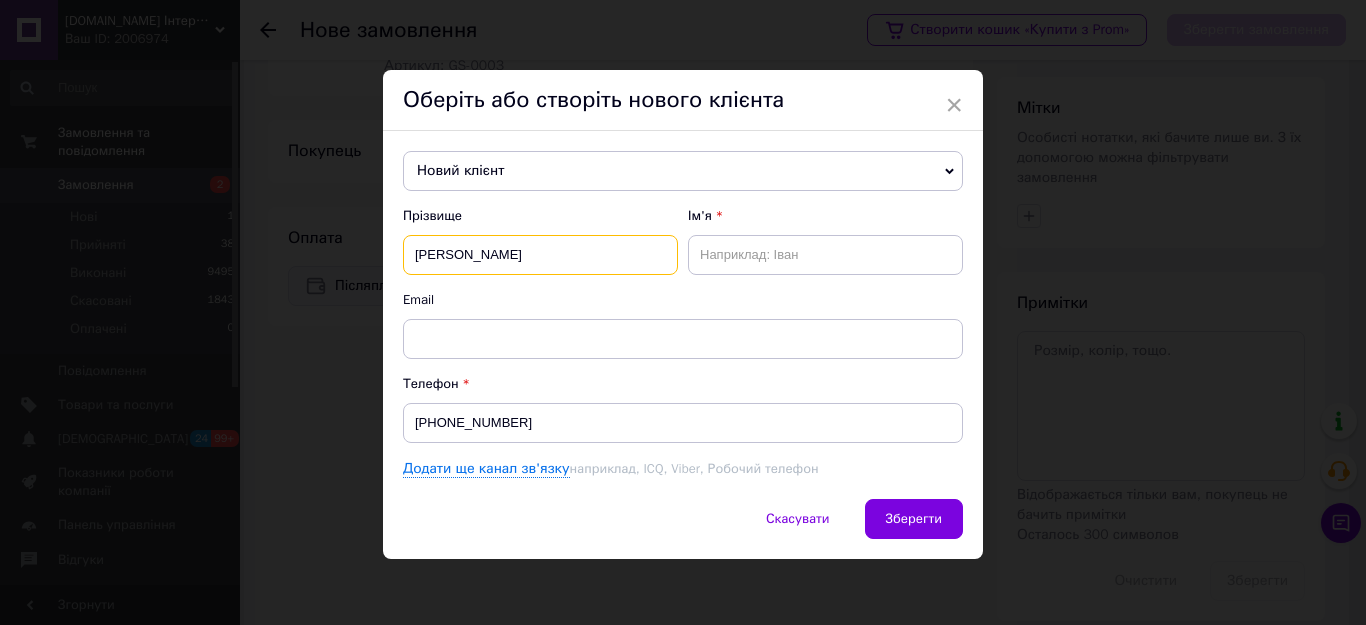 click on "Калинич Анатолій" at bounding box center [540, 255] 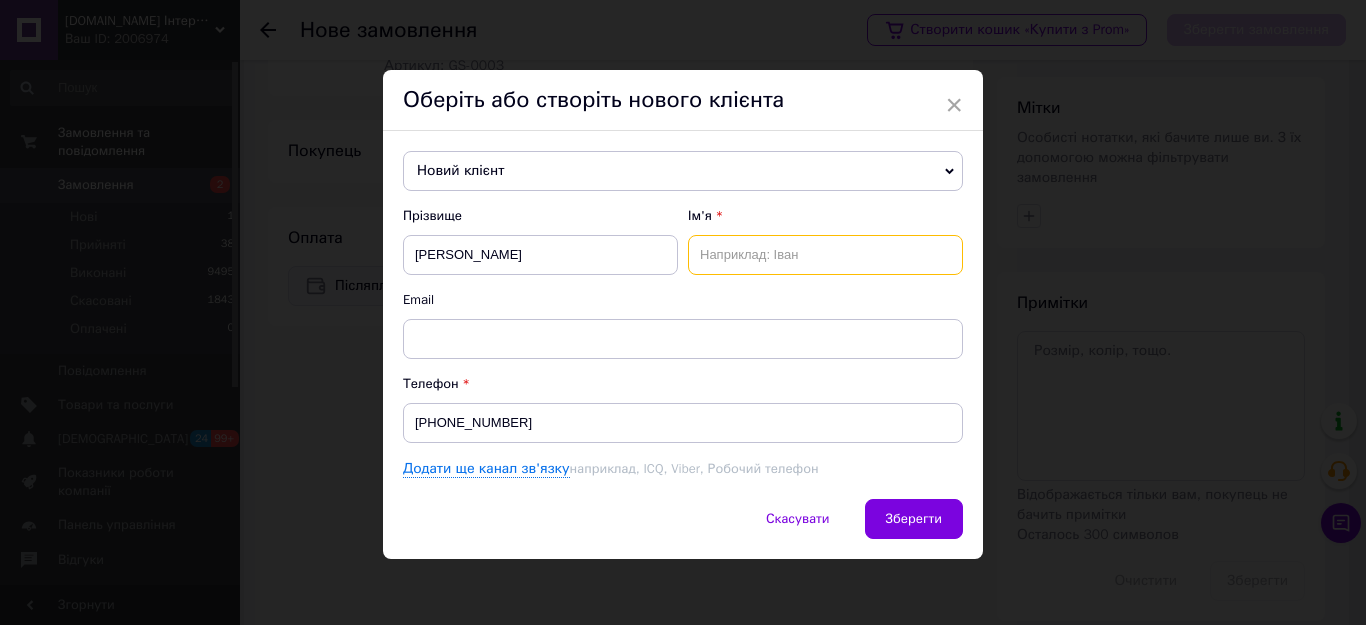 paste on "Анатолій" 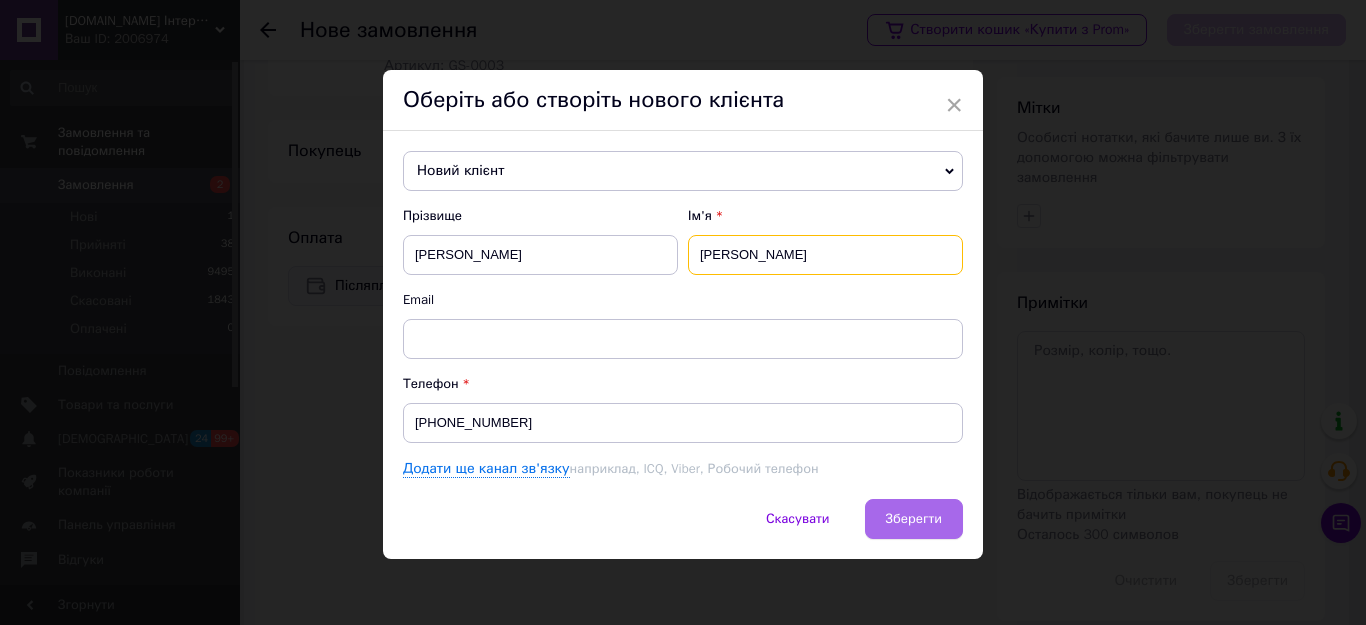type on "Анатолій" 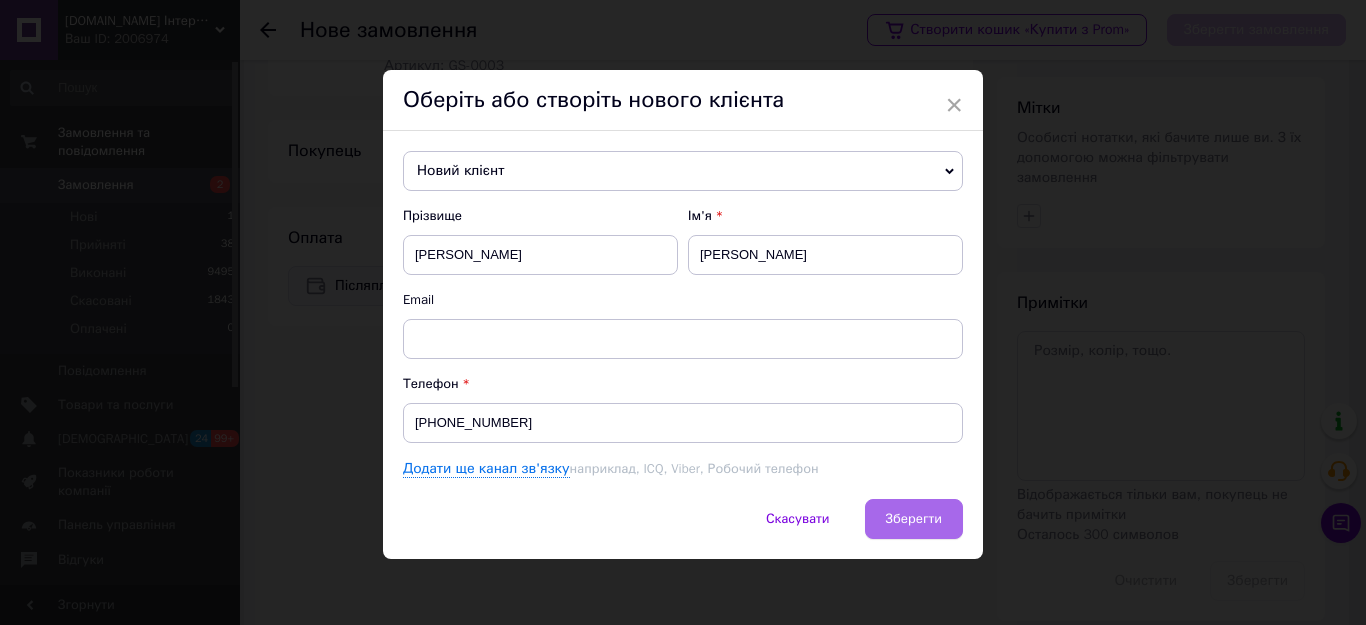 click on "Зберегти" at bounding box center [914, 518] 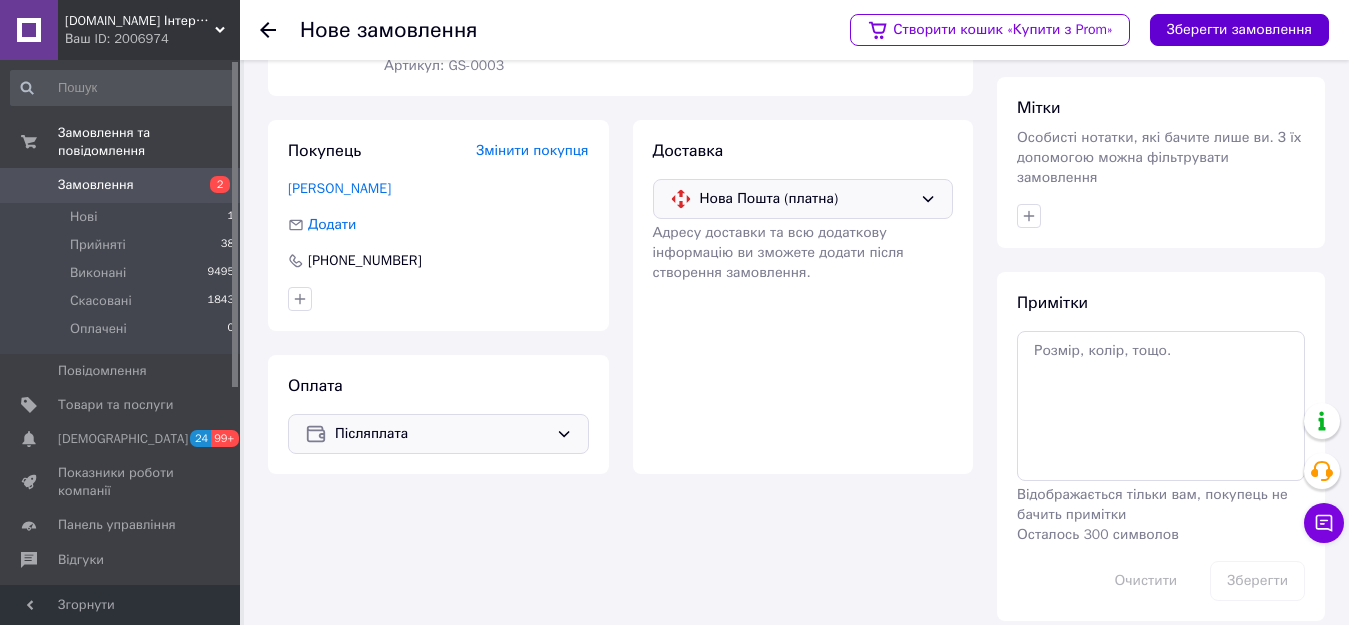 click on "Зберегти замовлення" at bounding box center [1239, 30] 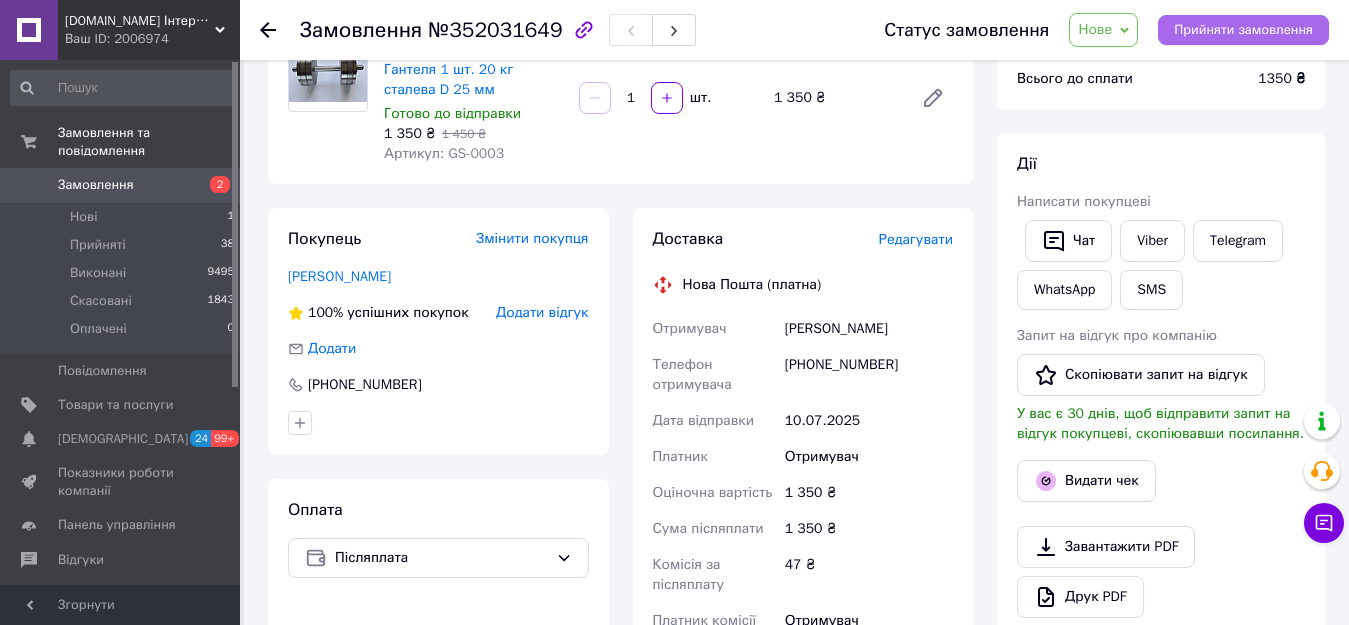 click on "Прийняти замовлення" at bounding box center [1243, 30] 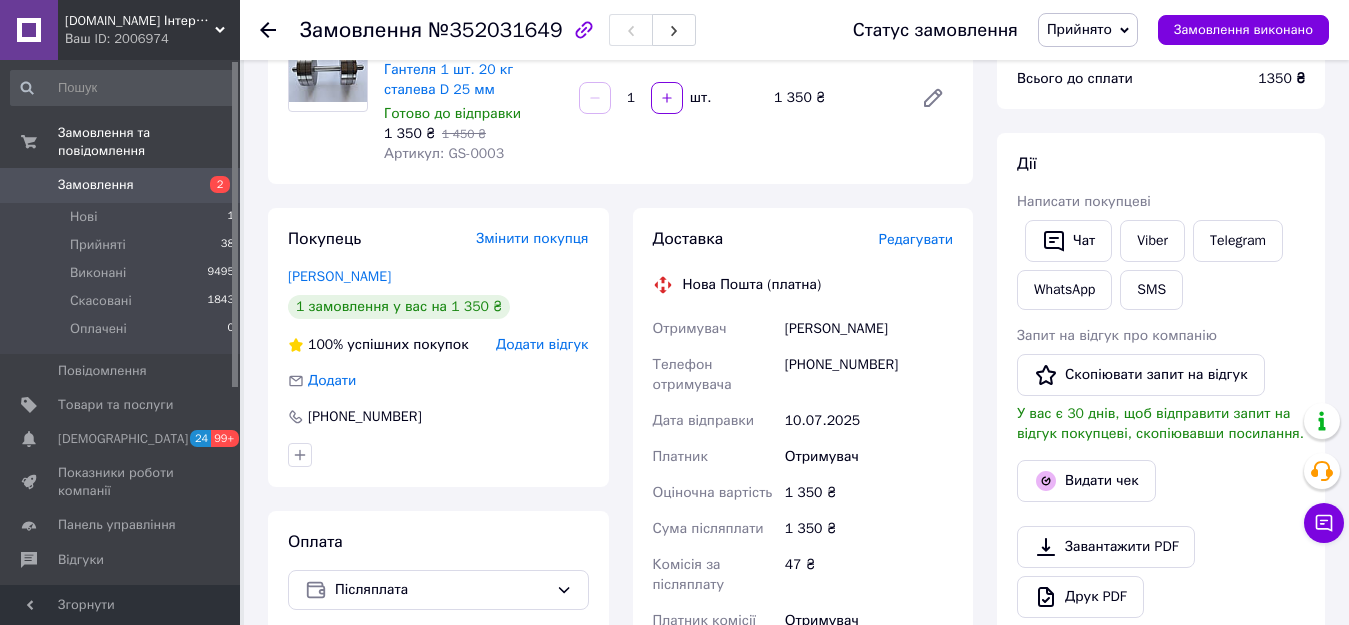 click on "Редагувати" at bounding box center (916, 239) 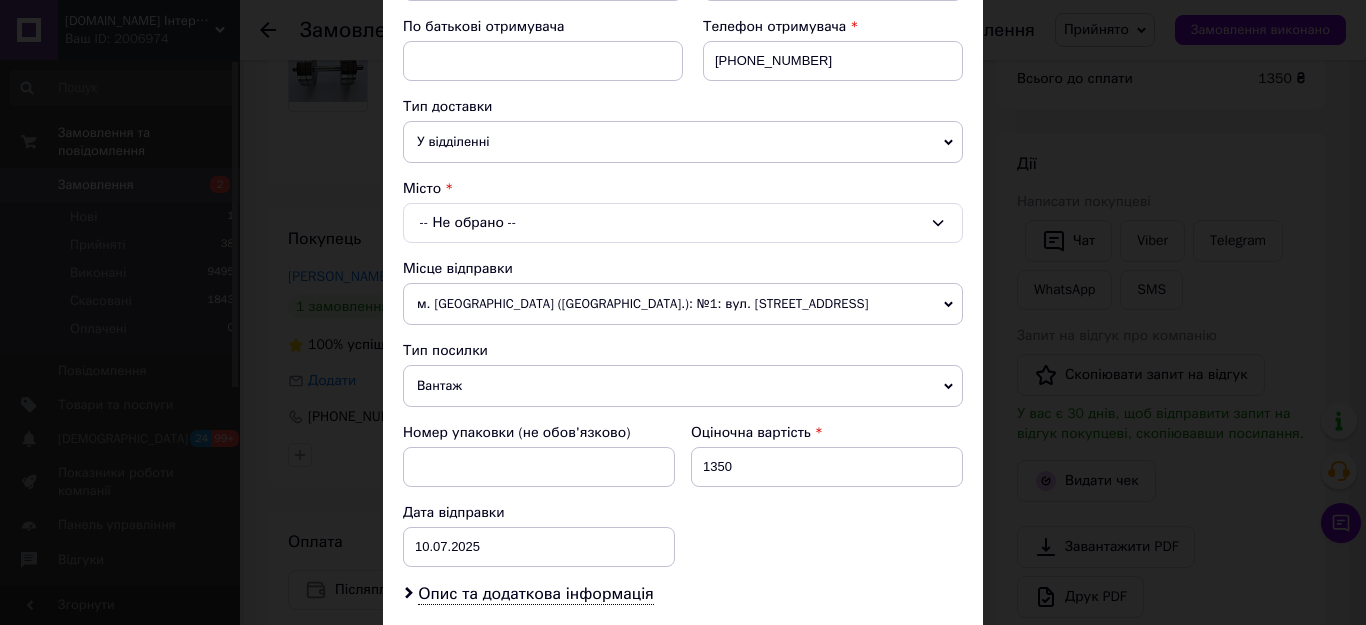 scroll, scrollTop: 400, scrollLeft: 0, axis: vertical 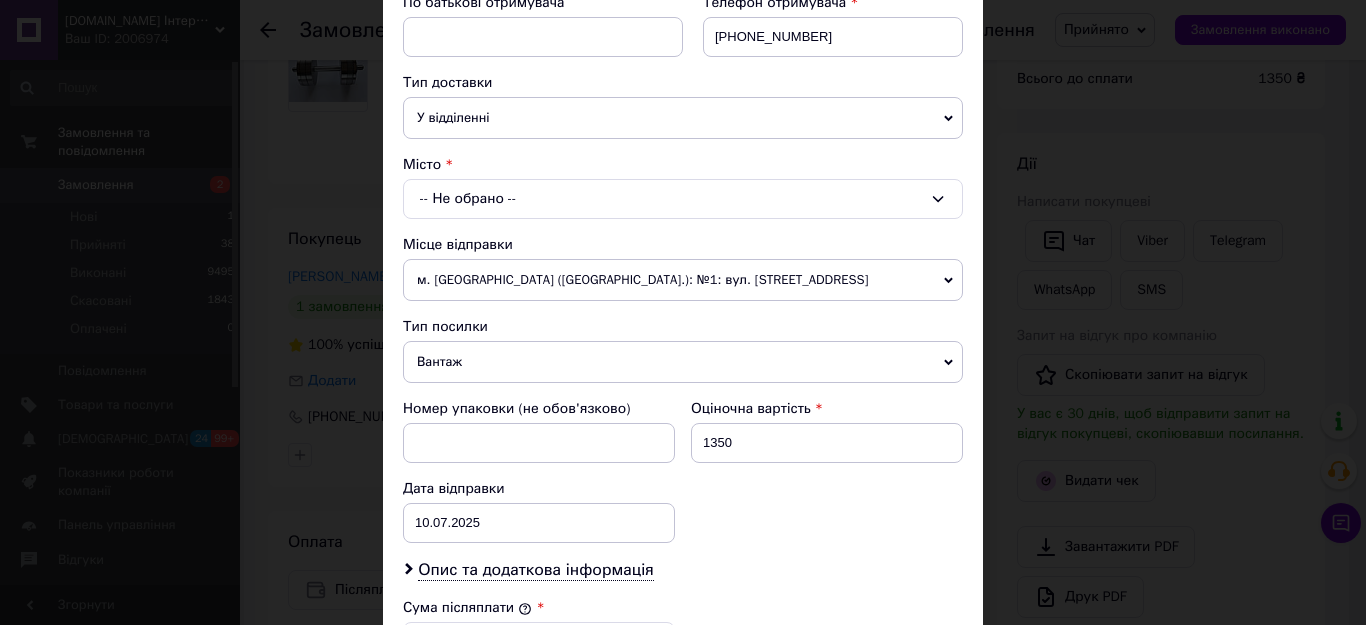 click on "-- Не обрано --" at bounding box center (683, 199) 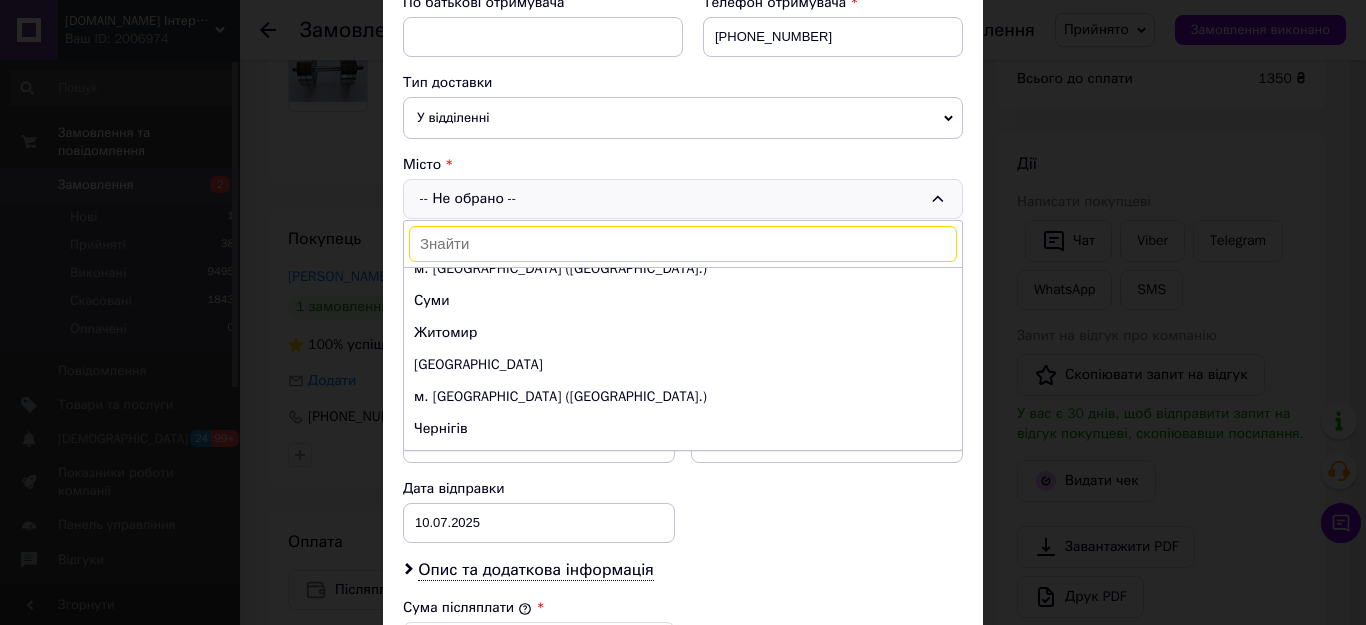 scroll, scrollTop: 400, scrollLeft: 0, axis: vertical 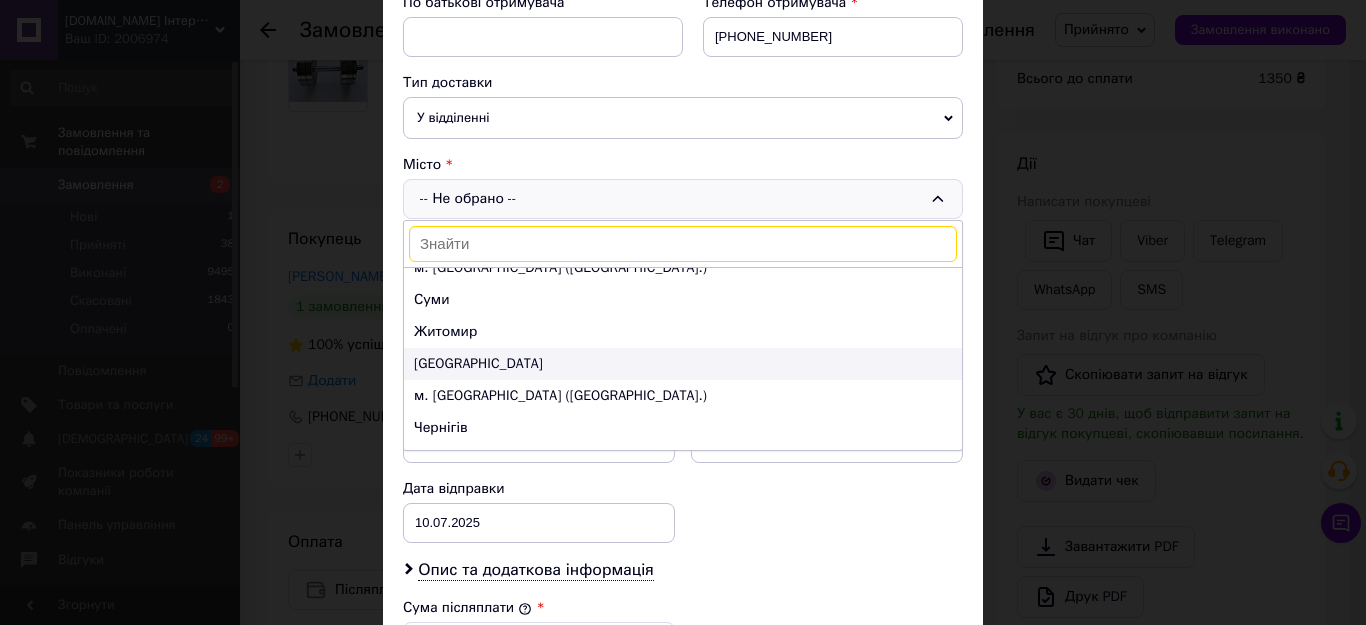 click on "Івано-Франківськ" at bounding box center [683, 364] 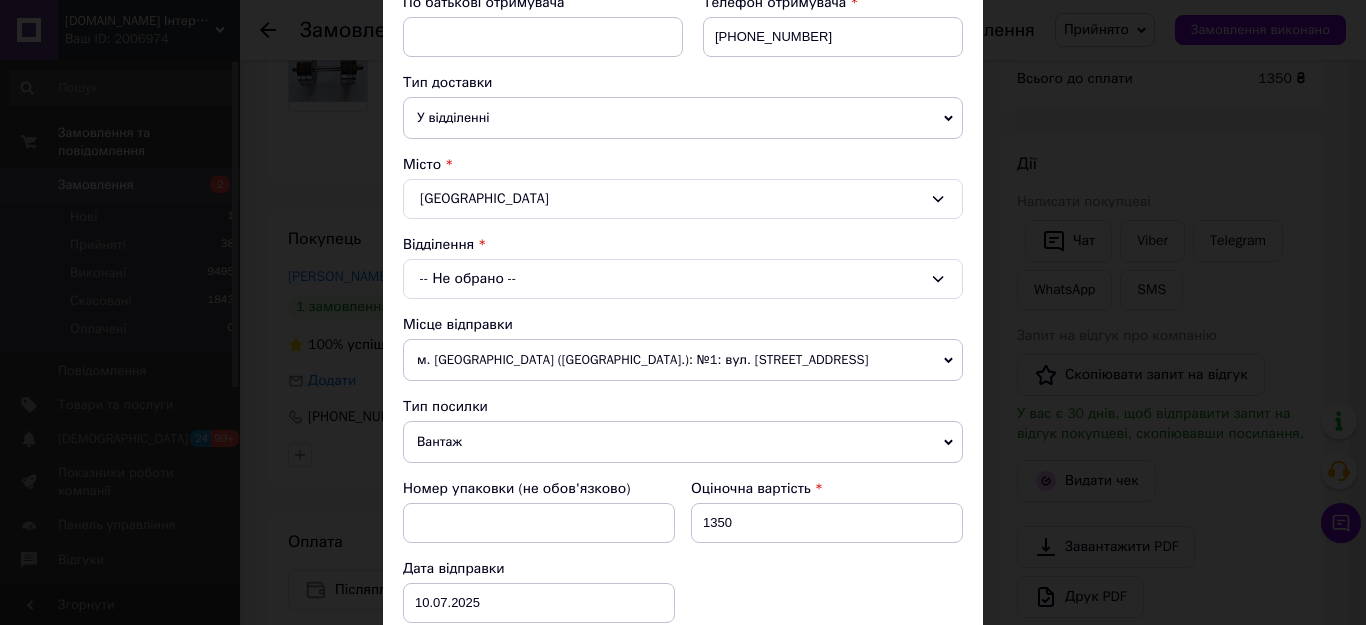 click on "У відділенні" at bounding box center (683, 118) 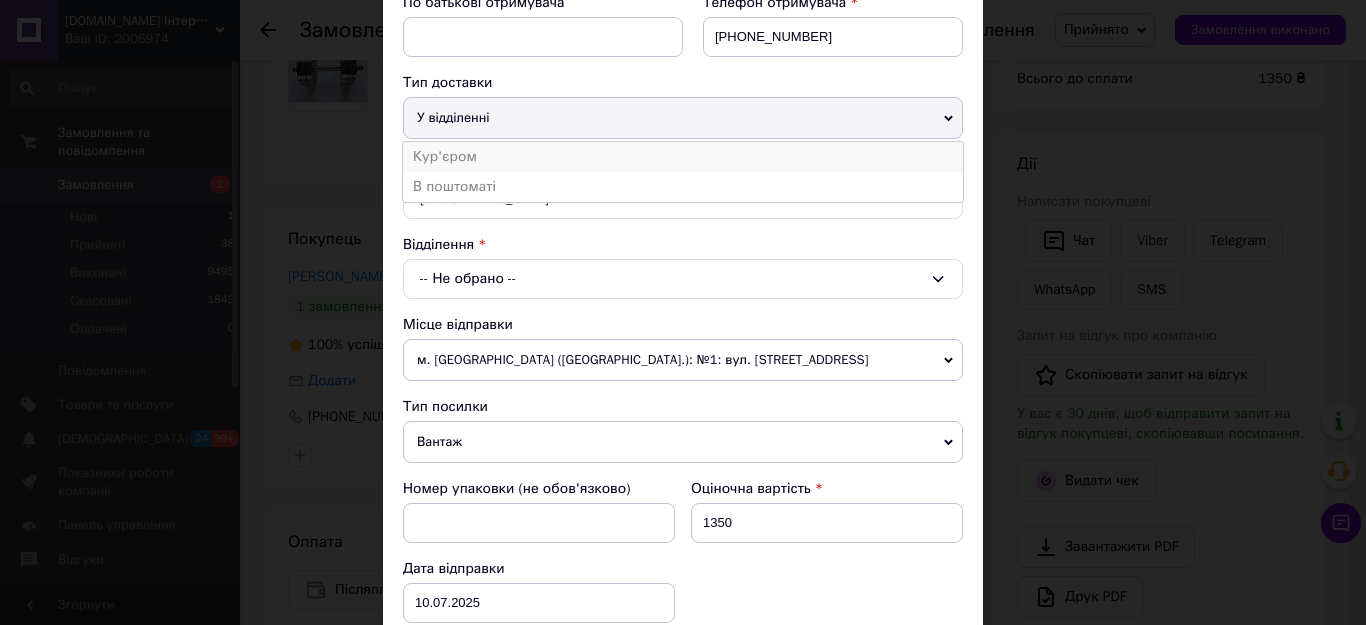 click on "Кур'єром" at bounding box center [683, 157] 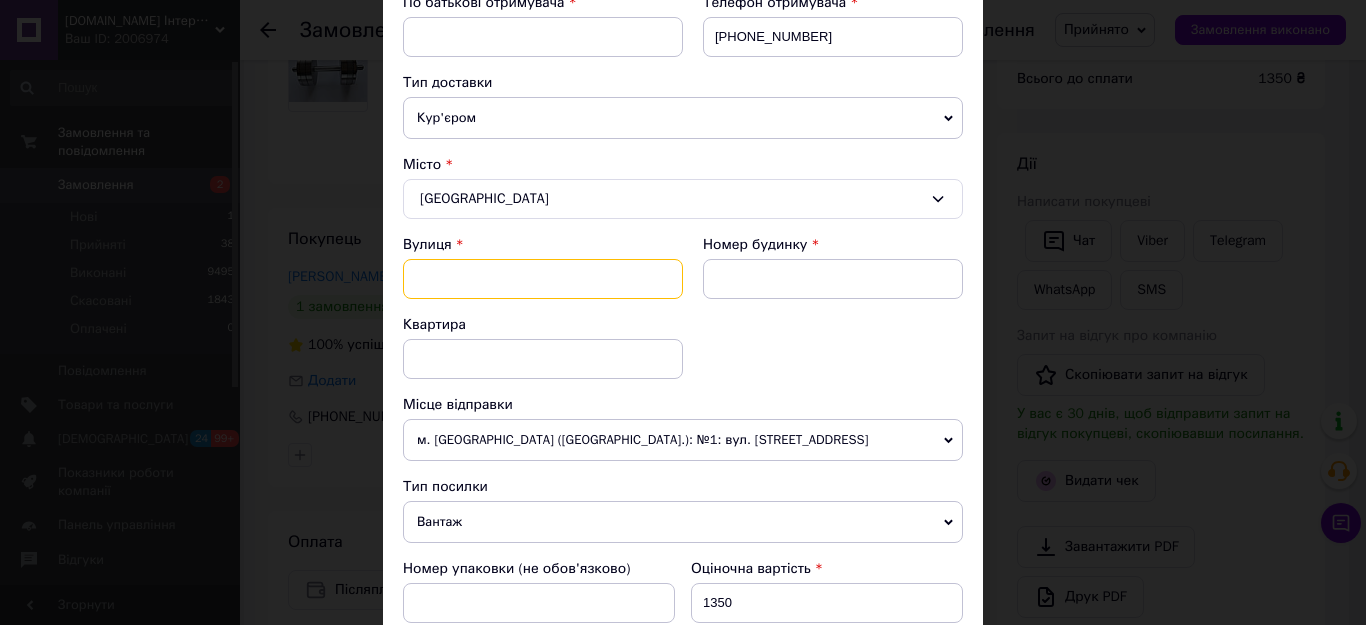 click at bounding box center (543, 279) 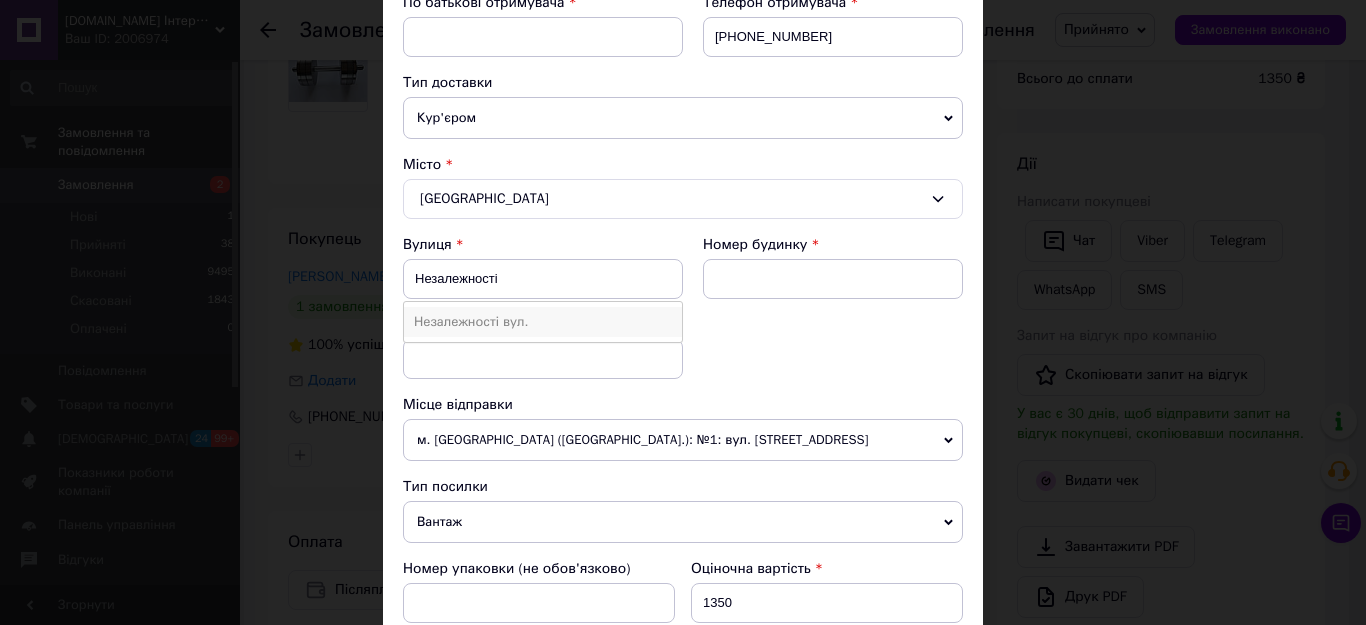 click on "Незалежності вул." at bounding box center [543, 322] 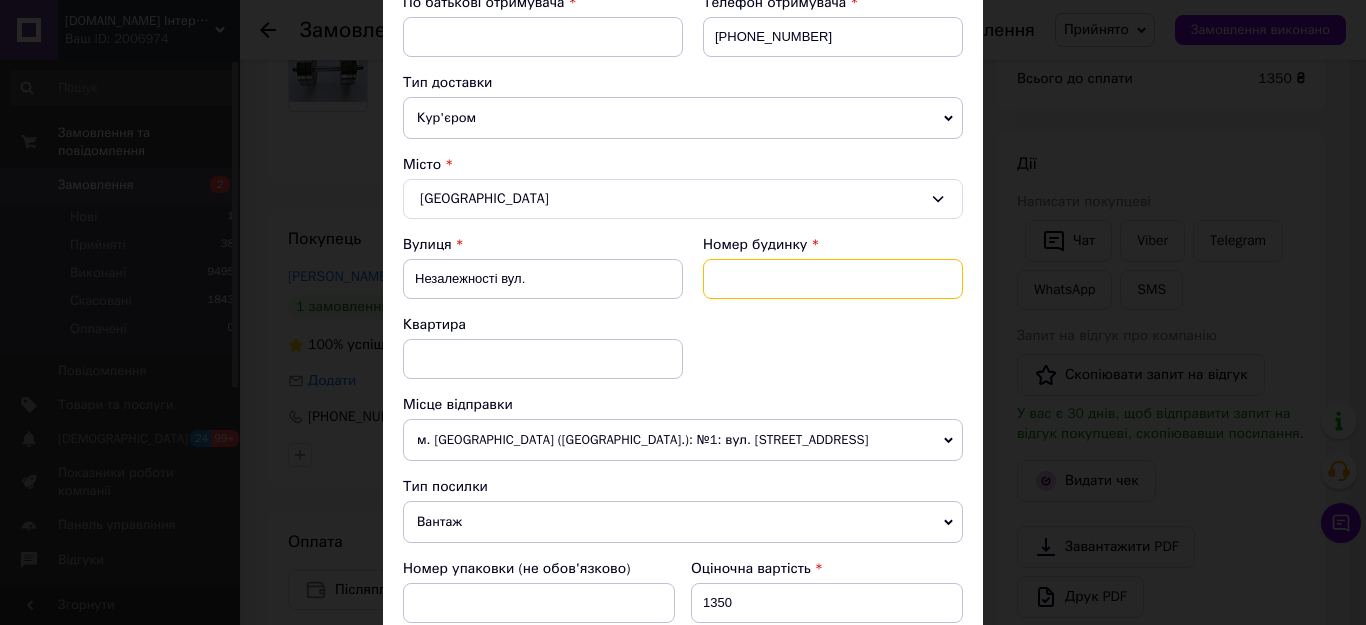 click at bounding box center [833, 279] 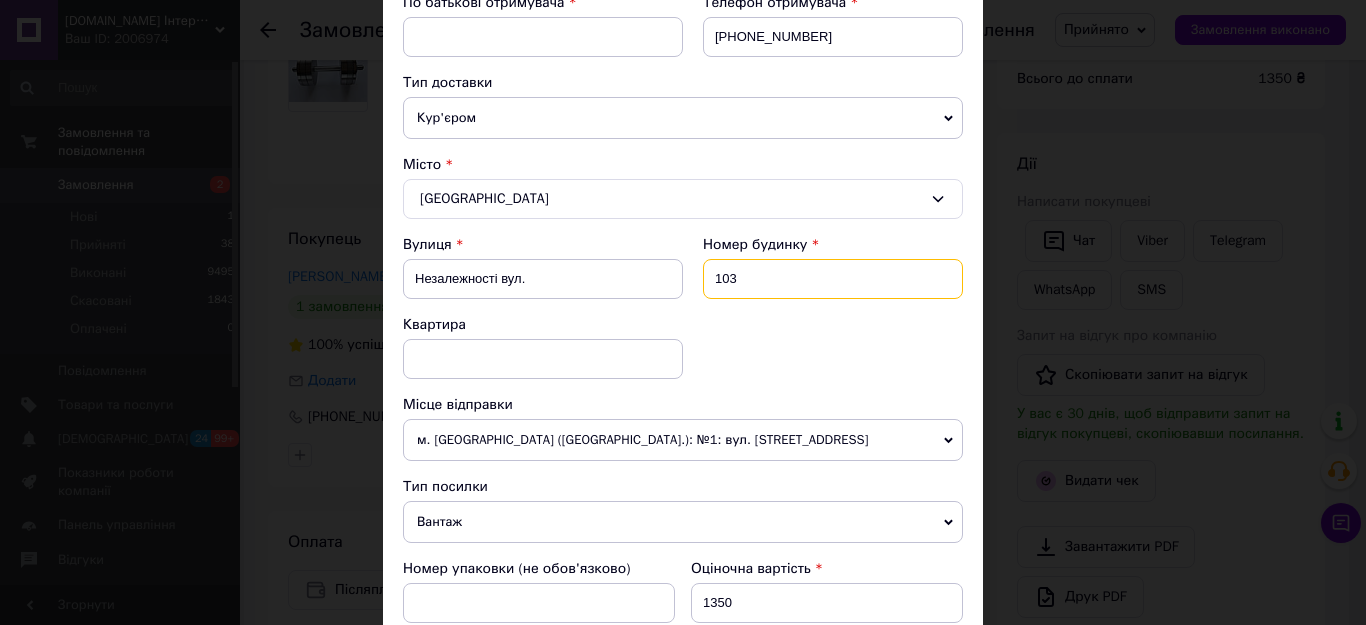 type on "103" 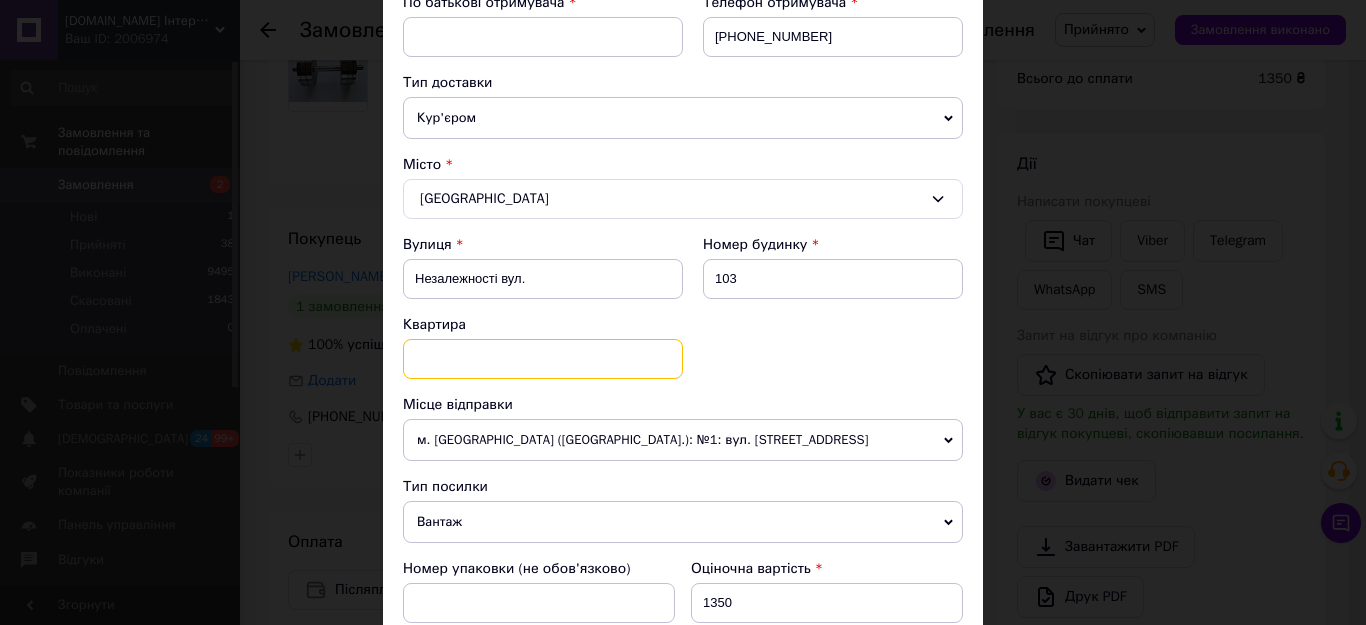 click at bounding box center [543, 359] 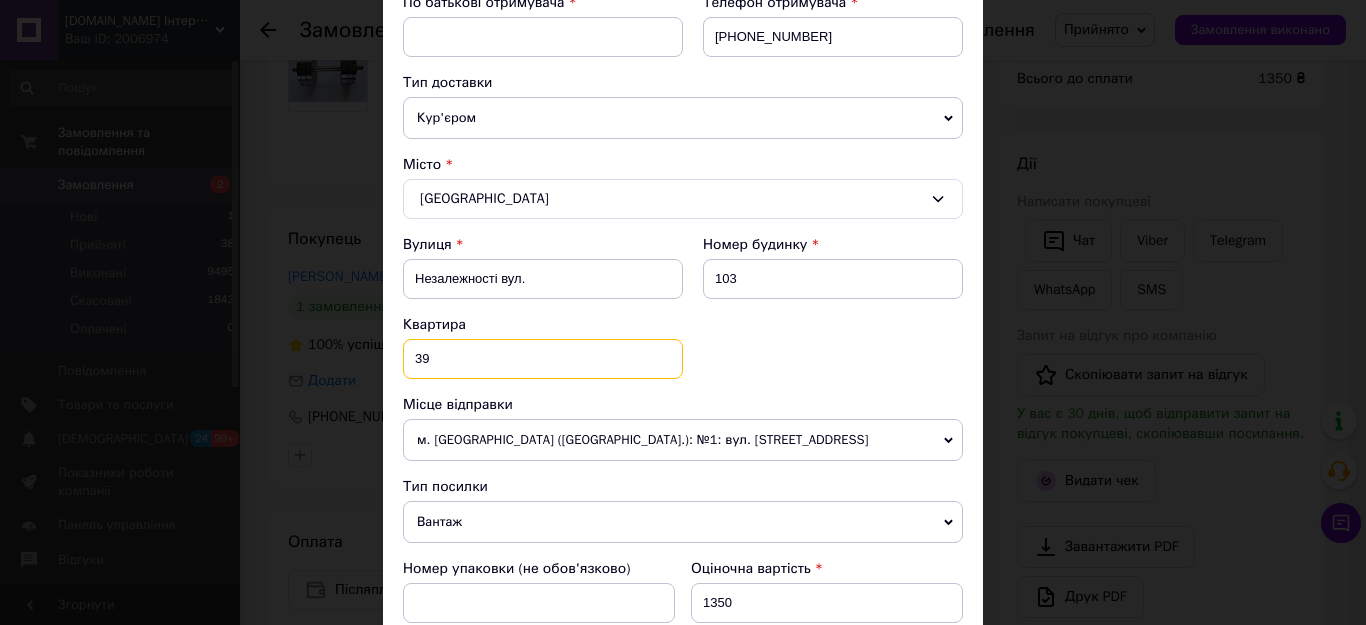 type on "39" 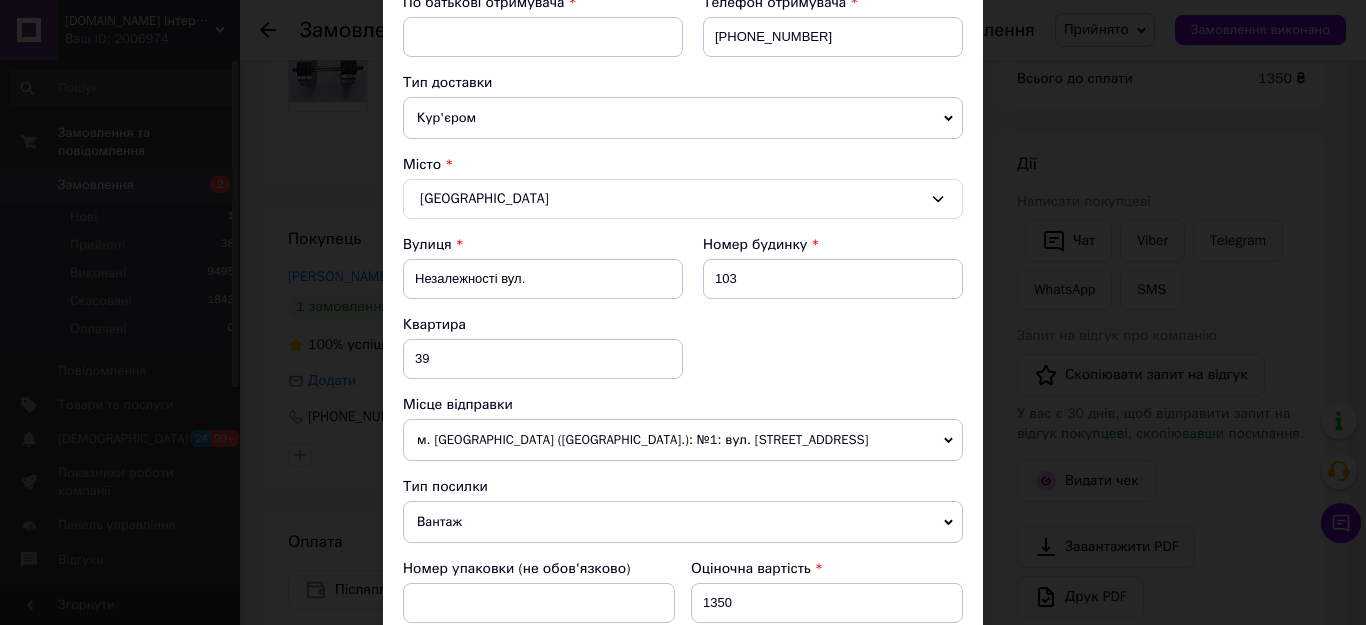 click on "Вулиця Незалежності вул. Номер будинку 103 Квартира 39" at bounding box center [683, 315] 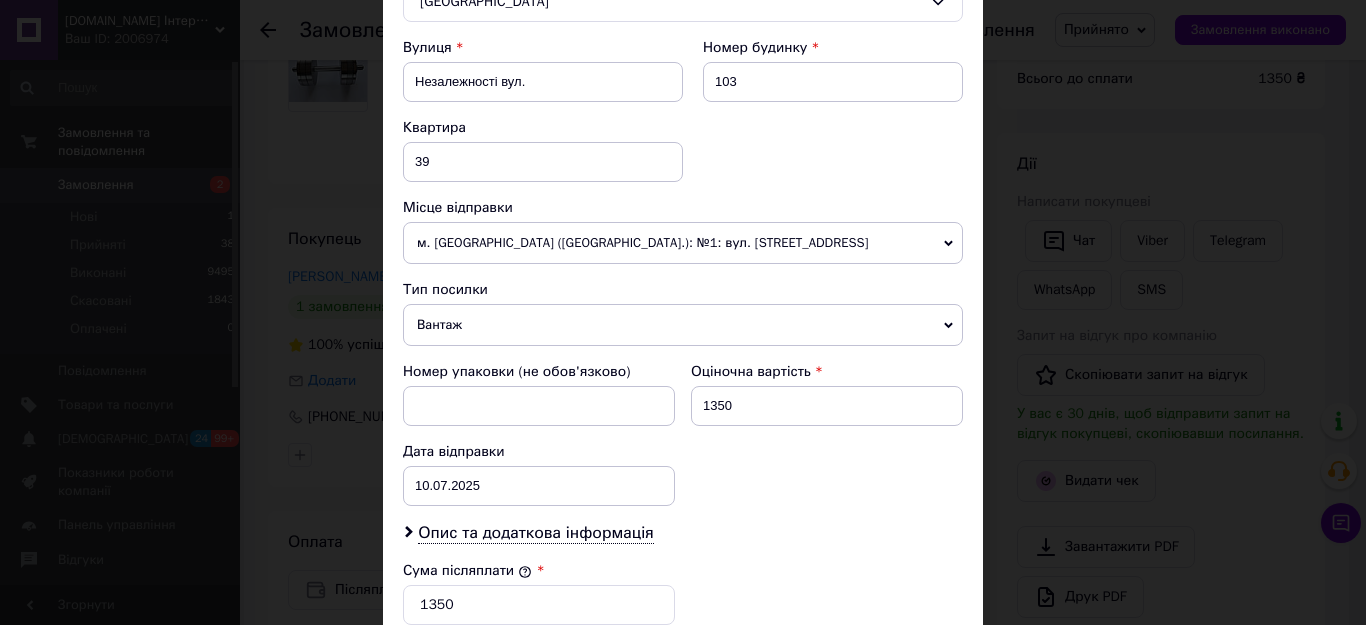 scroll, scrollTop: 600, scrollLeft: 0, axis: vertical 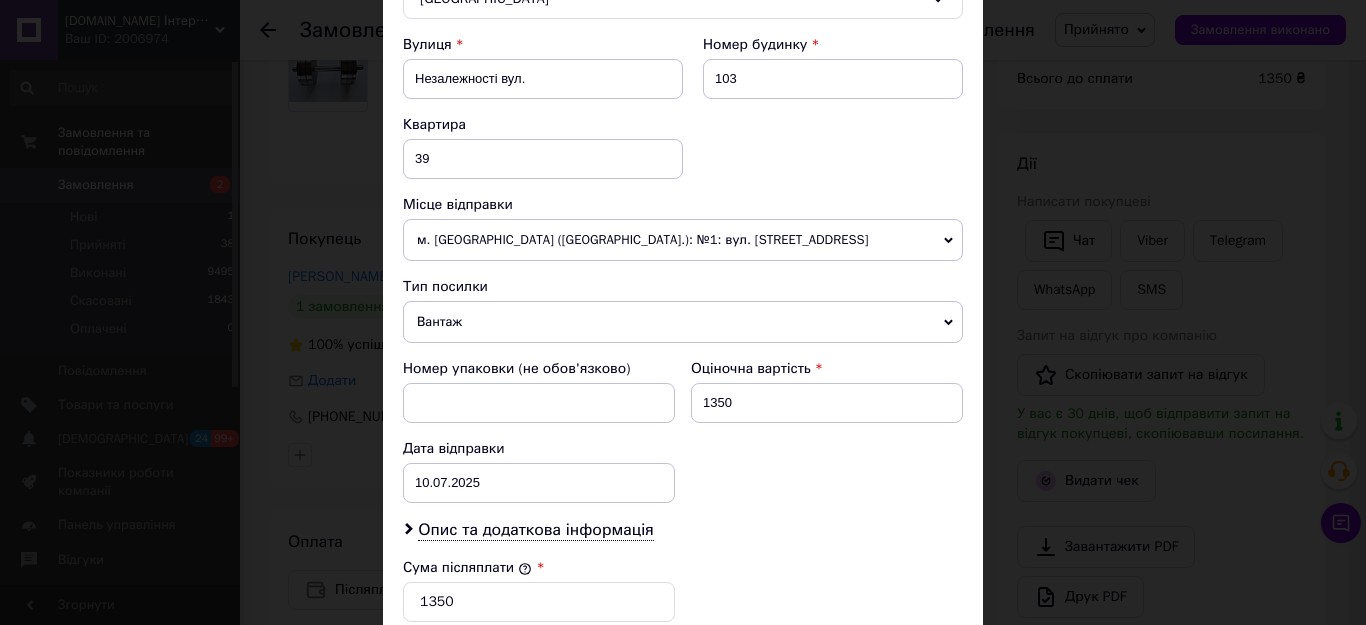 click on "м. [GEOGRAPHIC_DATA] ([GEOGRAPHIC_DATA].): №1: вул. [STREET_ADDRESS]" at bounding box center (683, 240) 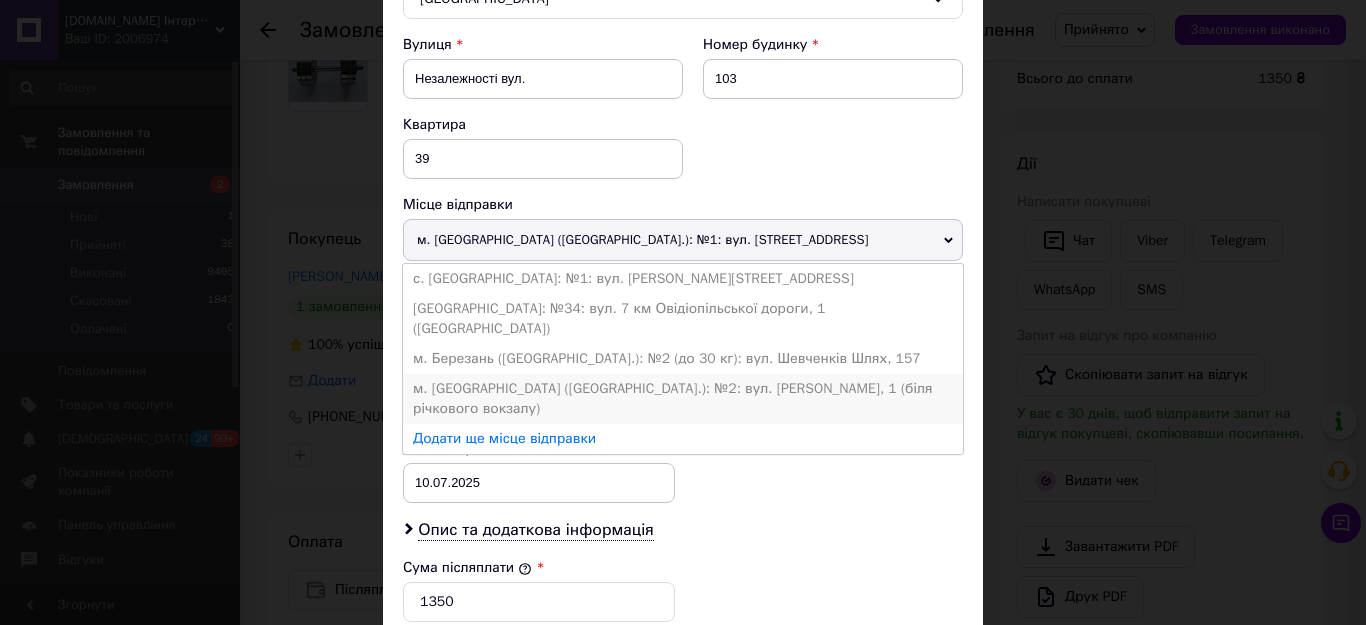 click on "м. [GEOGRAPHIC_DATA] ([GEOGRAPHIC_DATA].): №2: вул. [PERSON_NAME], 1 (біля річкового вокзалу)" at bounding box center [683, 399] 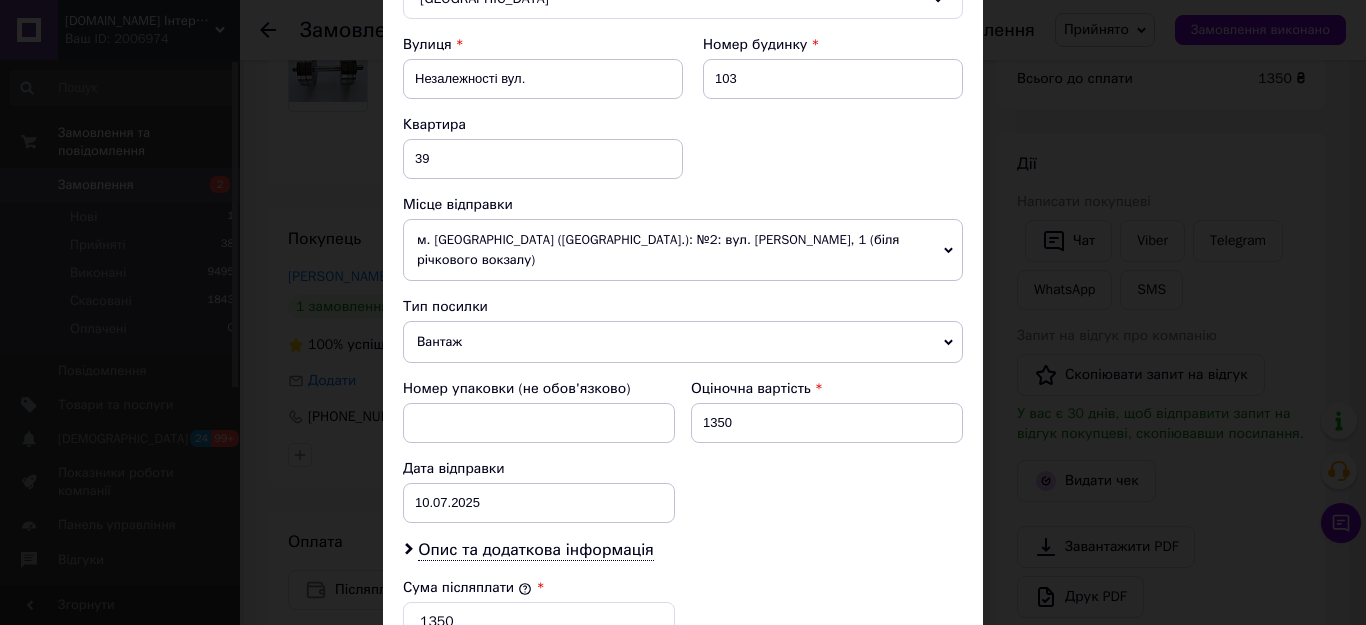 click on "Номер упаковки (не обов'язково) Оціночна вартість 1350 Дата відправки 10.07.2025 < 2025 > < Июль > Пн Вт Ср Чт Пт Сб Вс 30 1 2 3 4 5 6 7 8 9 10 11 12 13 14 15 16 17 18 19 20 21 22 23 24 25 26 27 28 29 30 31 1 2 3 4 5 6 7 8 9 10" at bounding box center (683, 451) 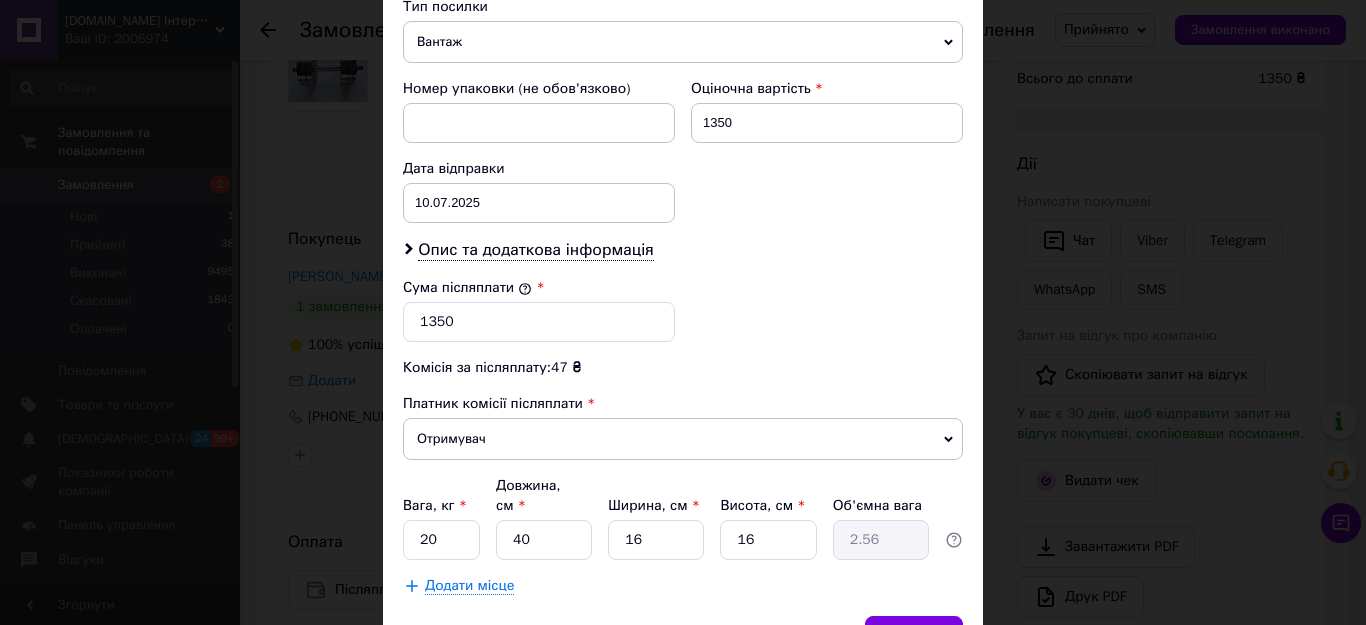 scroll, scrollTop: 981, scrollLeft: 0, axis: vertical 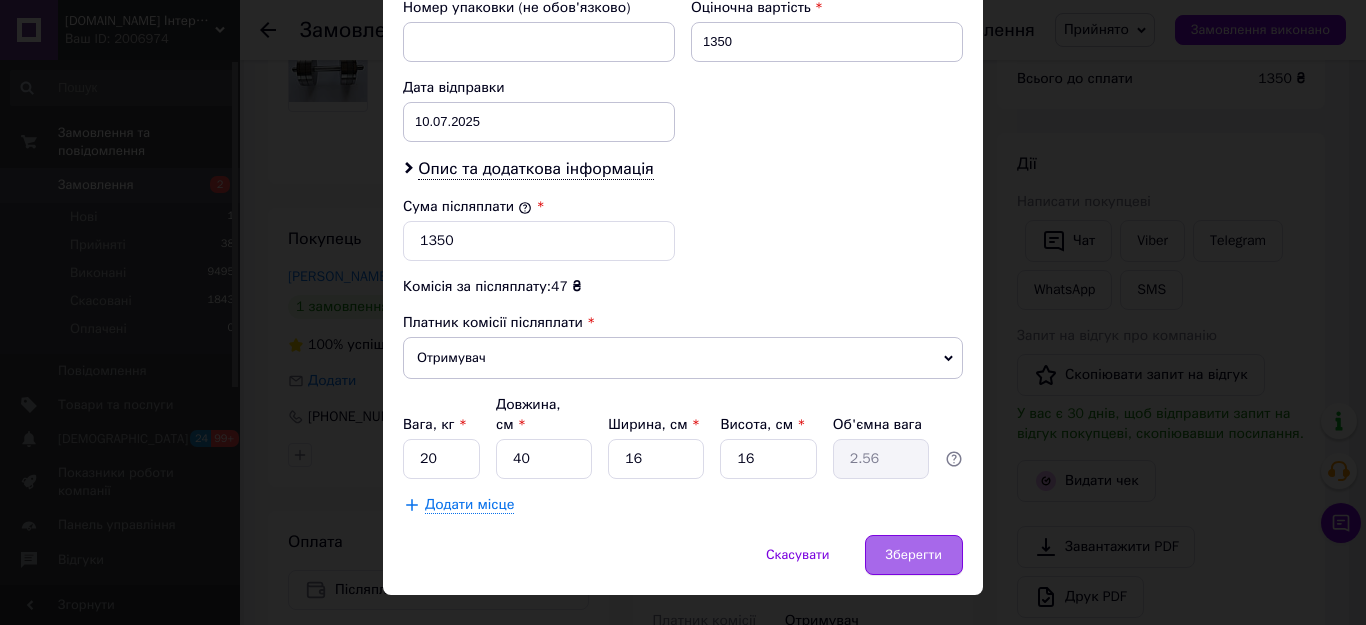 click on "Зберегти" at bounding box center [914, 555] 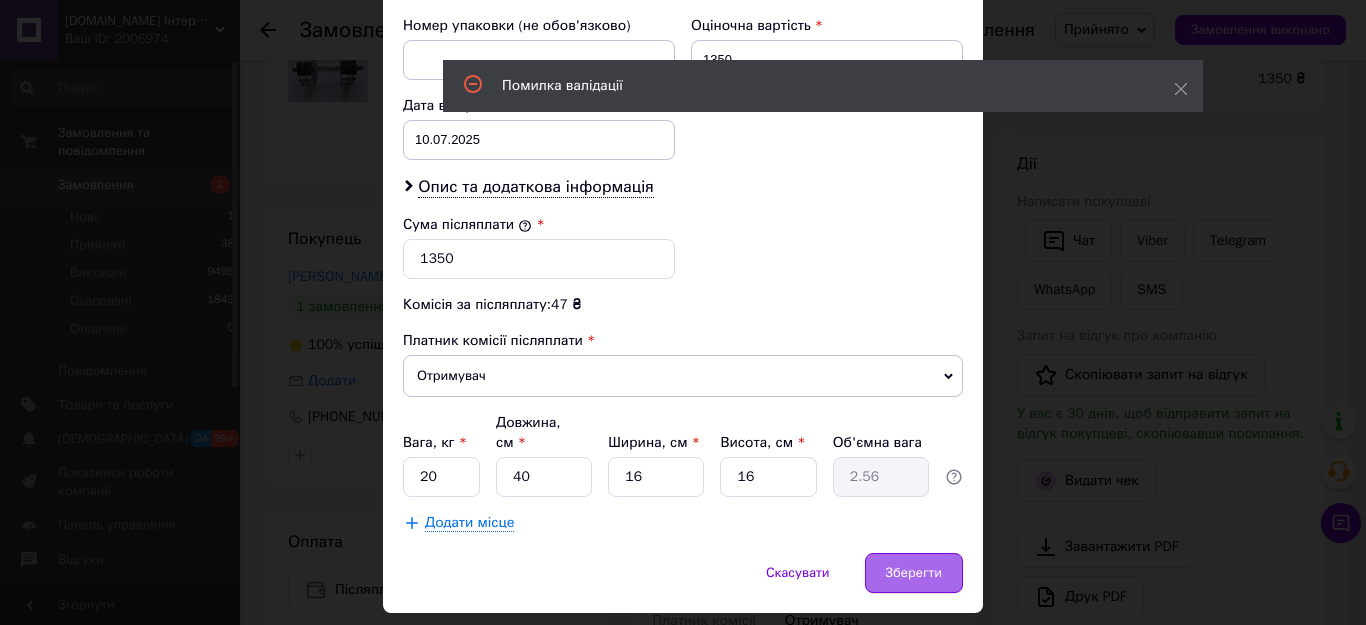 scroll, scrollTop: 124, scrollLeft: 0, axis: vertical 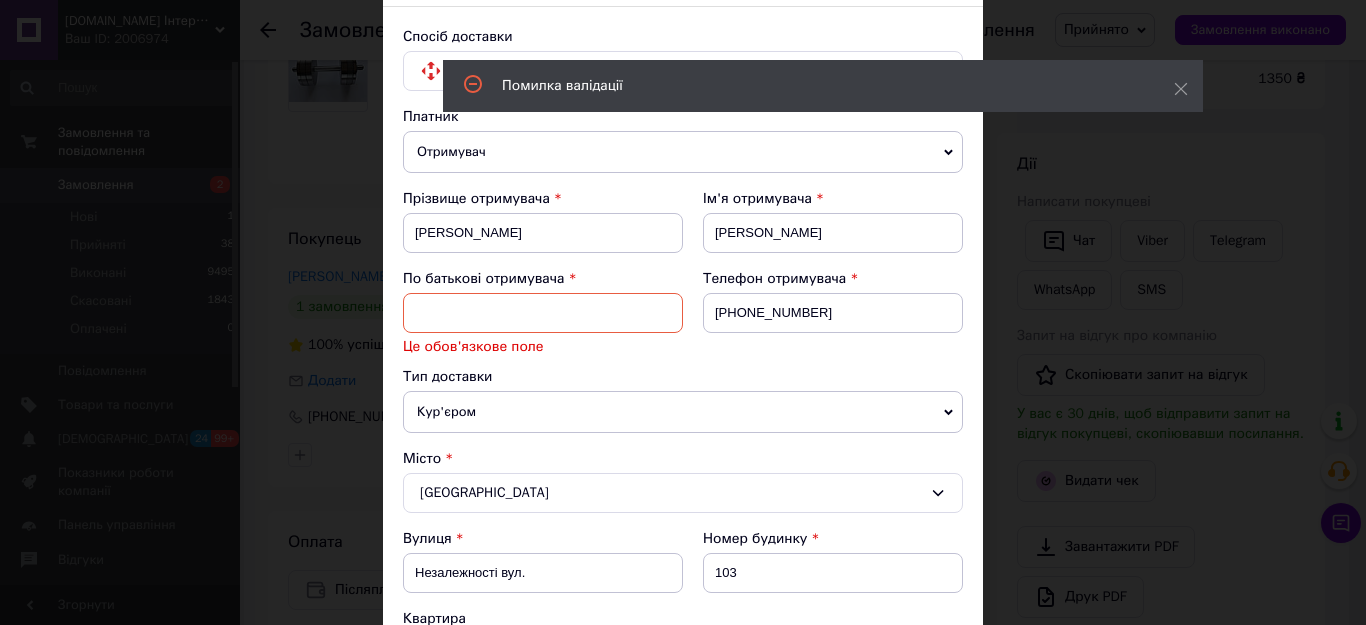 click at bounding box center (543, 313) 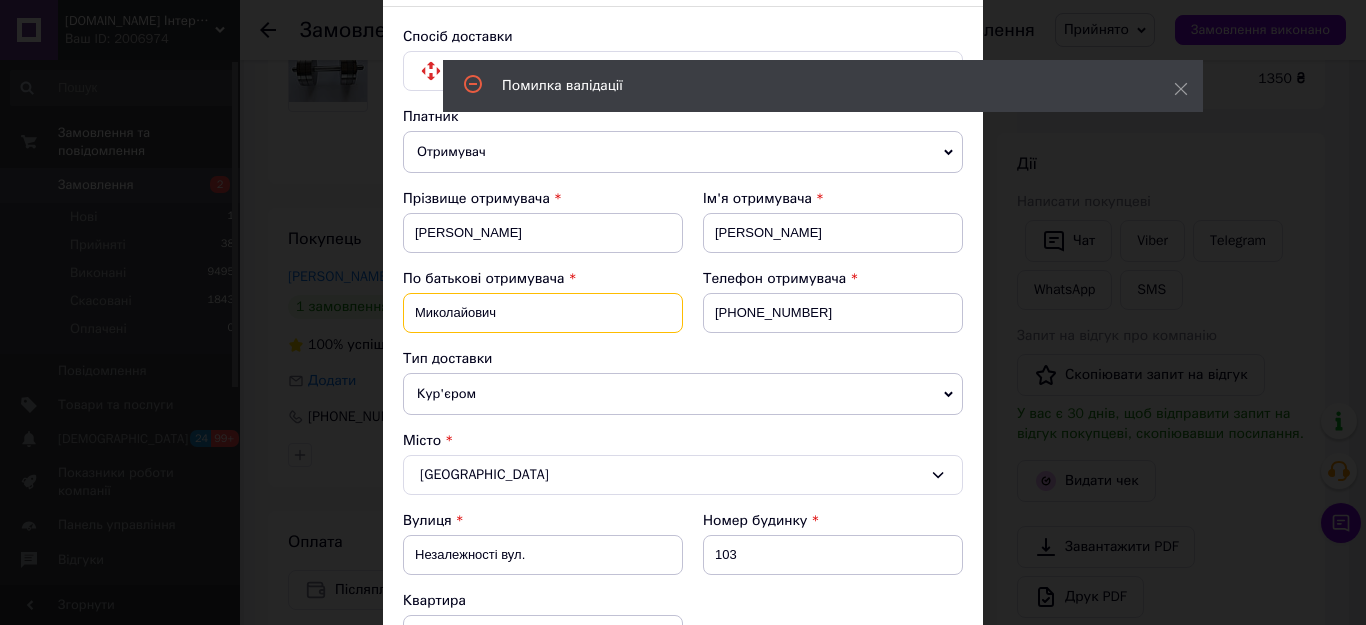 type on "Миколайович" 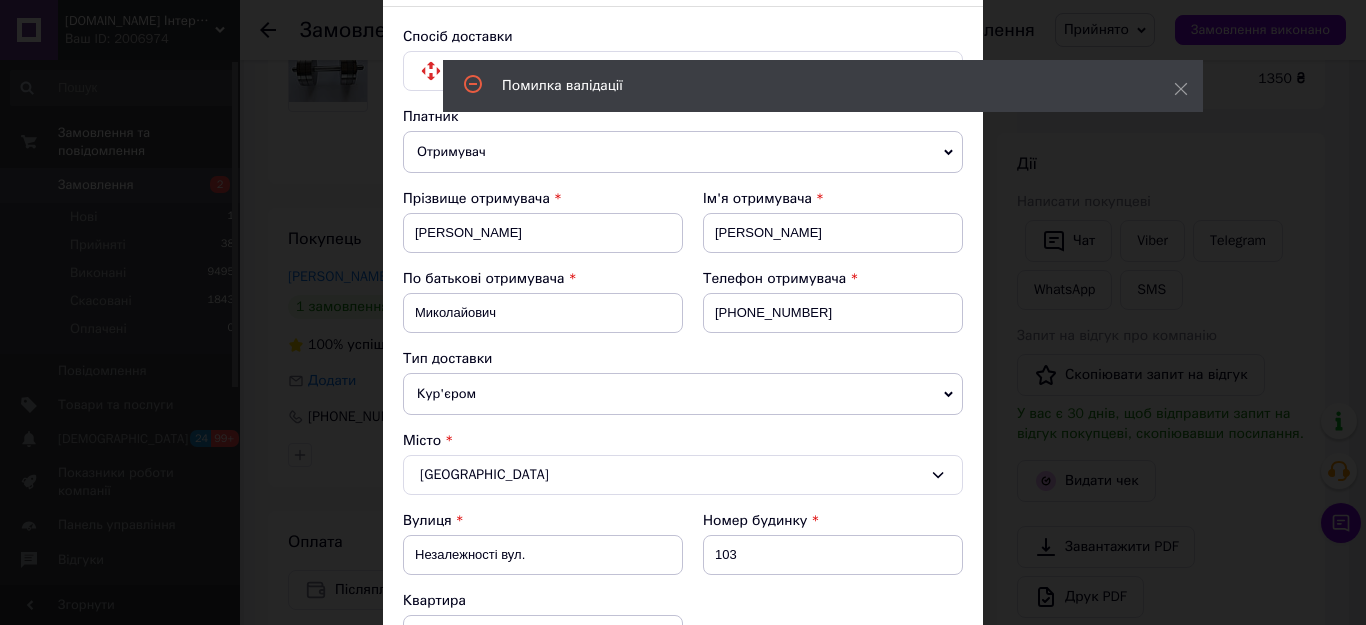 click on "Тип доставки" at bounding box center (683, 359) 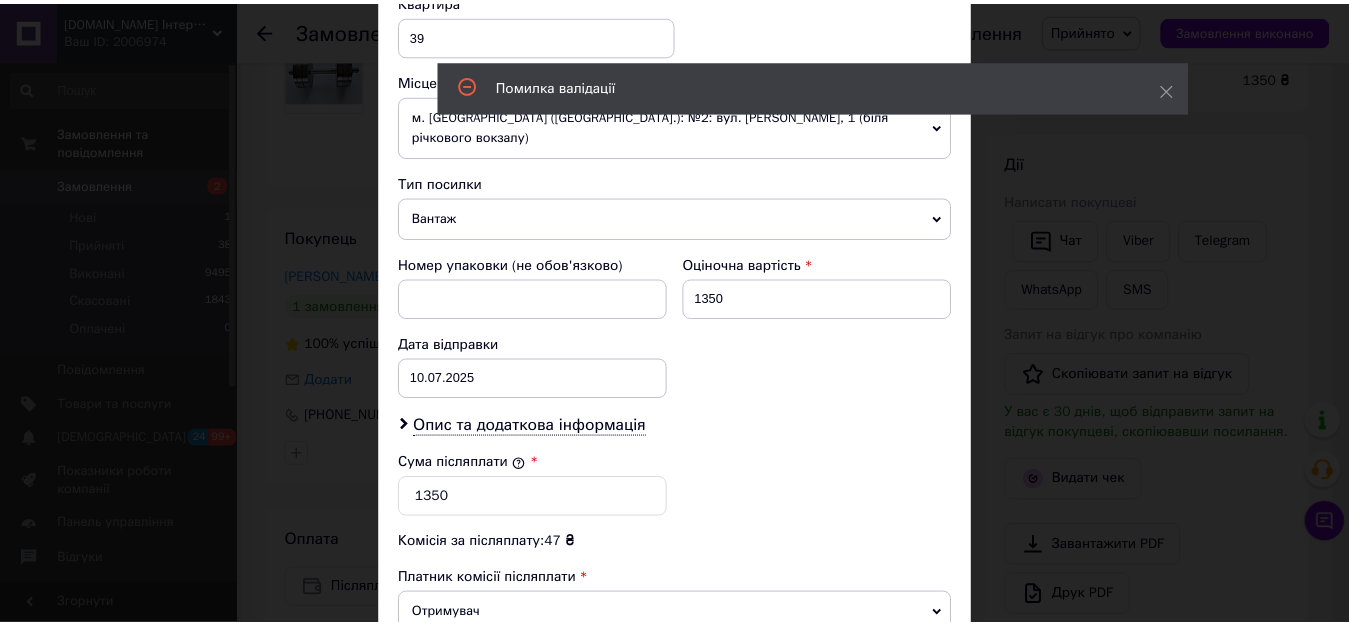 scroll, scrollTop: 981, scrollLeft: 0, axis: vertical 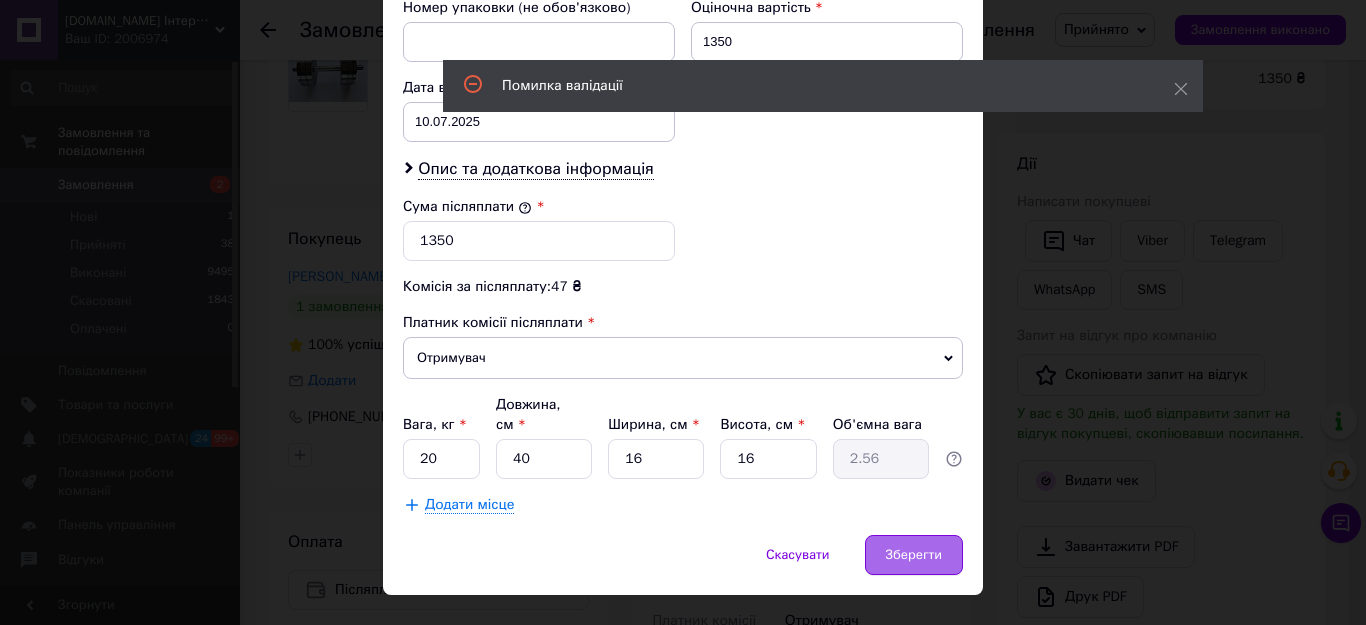 click on "Зберегти" at bounding box center [914, 555] 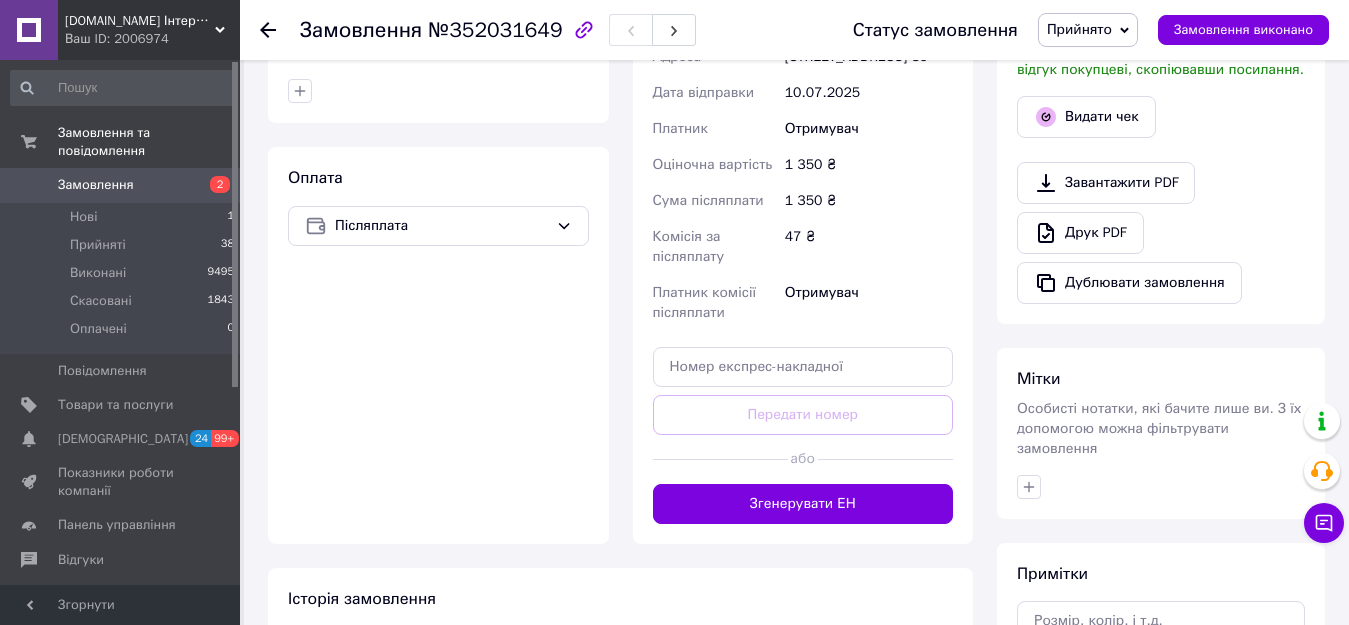 scroll, scrollTop: 599, scrollLeft: 0, axis: vertical 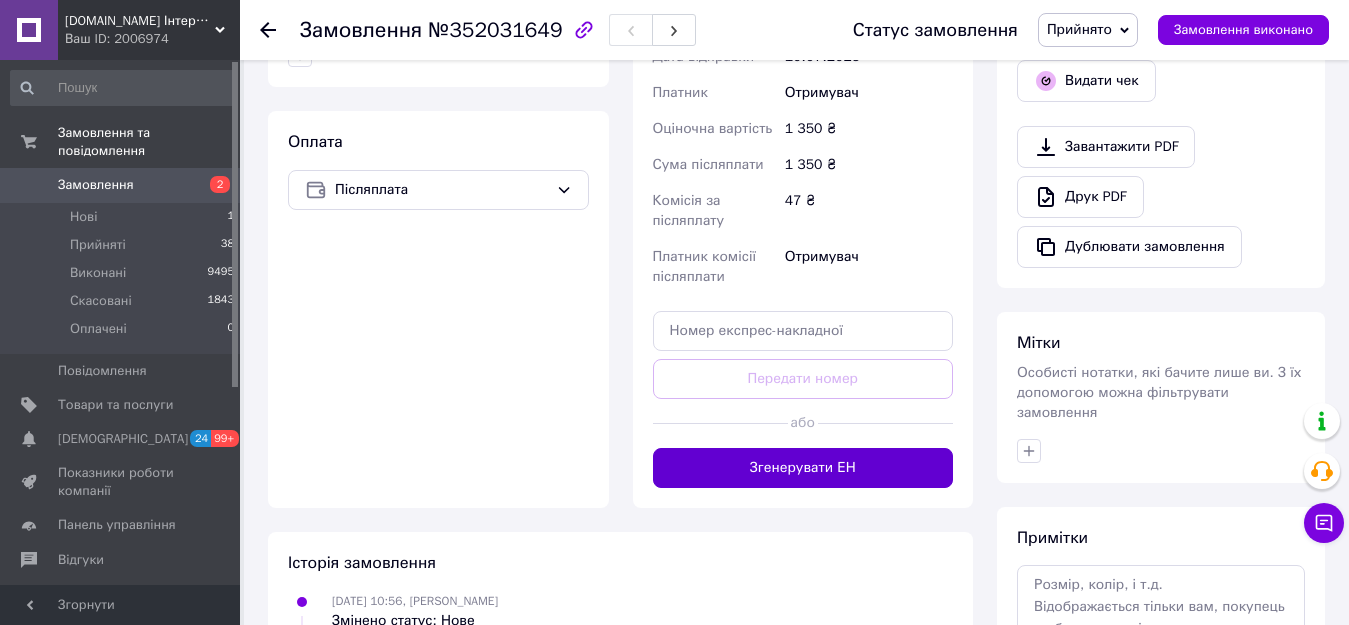 click on "Згенерувати ЕН" at bounding box center [803, 468] 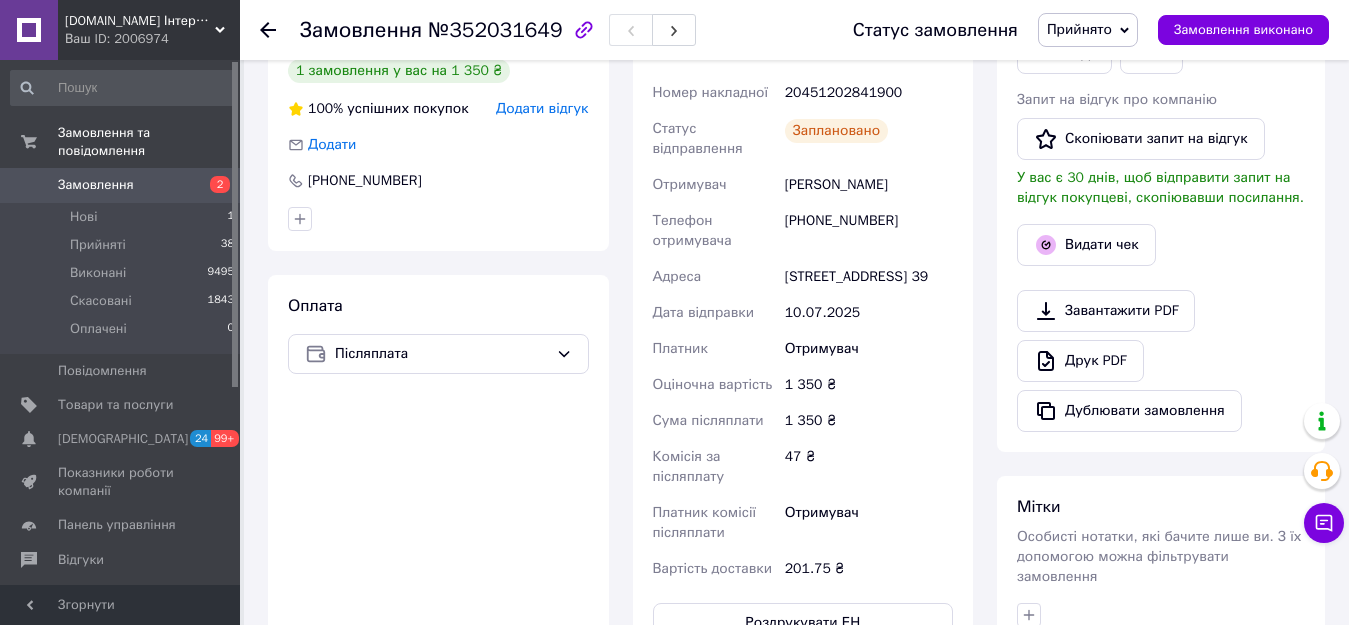 scroll, scrollTop: 399, scrollLeft: 0, axis: vertical 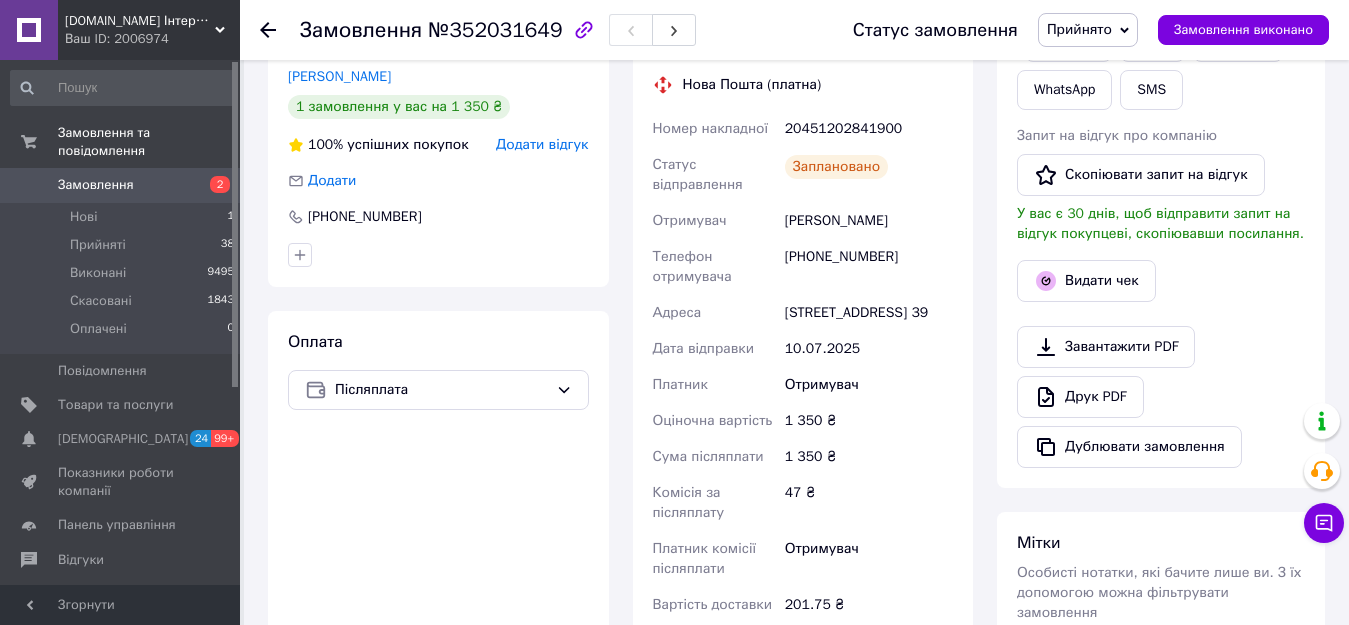 click on "20451202841900" at bounding box center (869, 129) 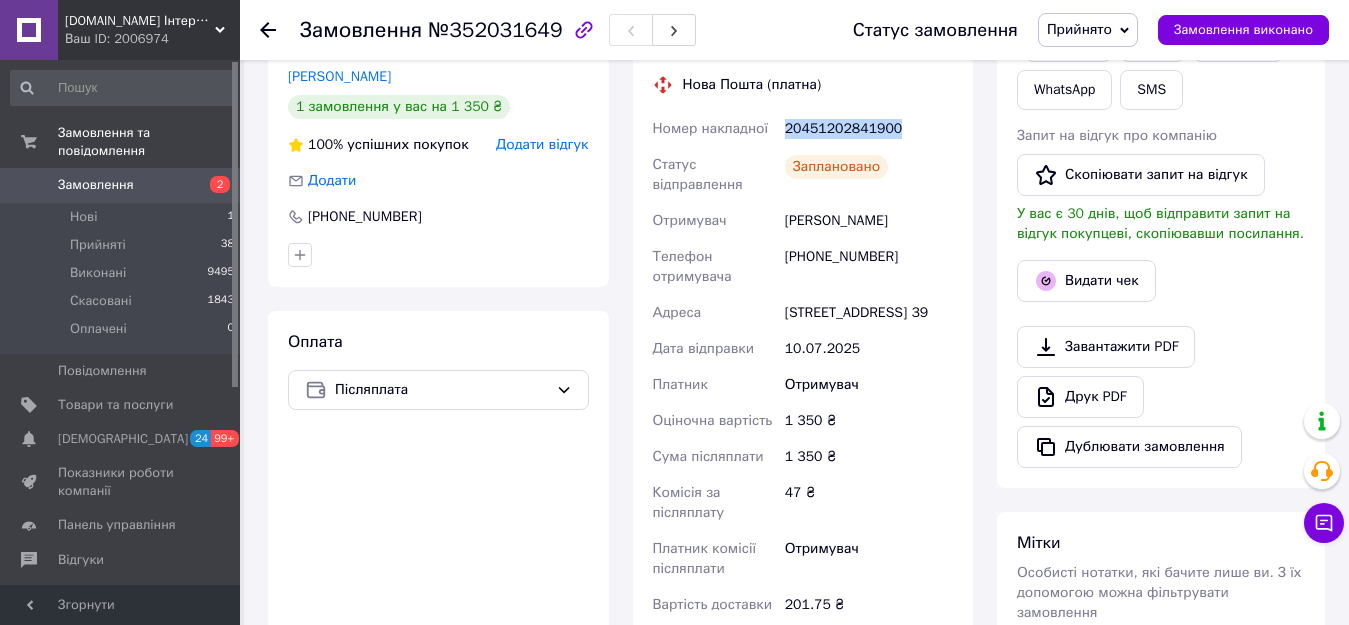 click on "20451202841900" at bounding box center (869, 129) 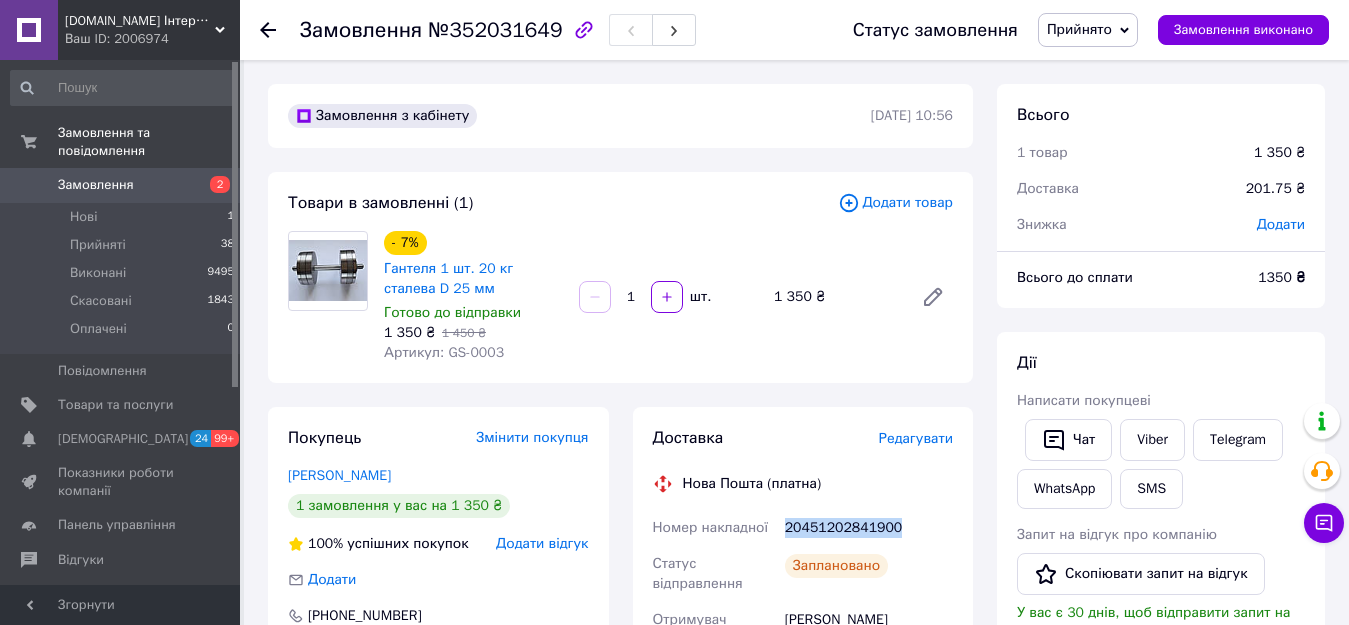 click on "Замовлення" at bounding box center (96, 185) 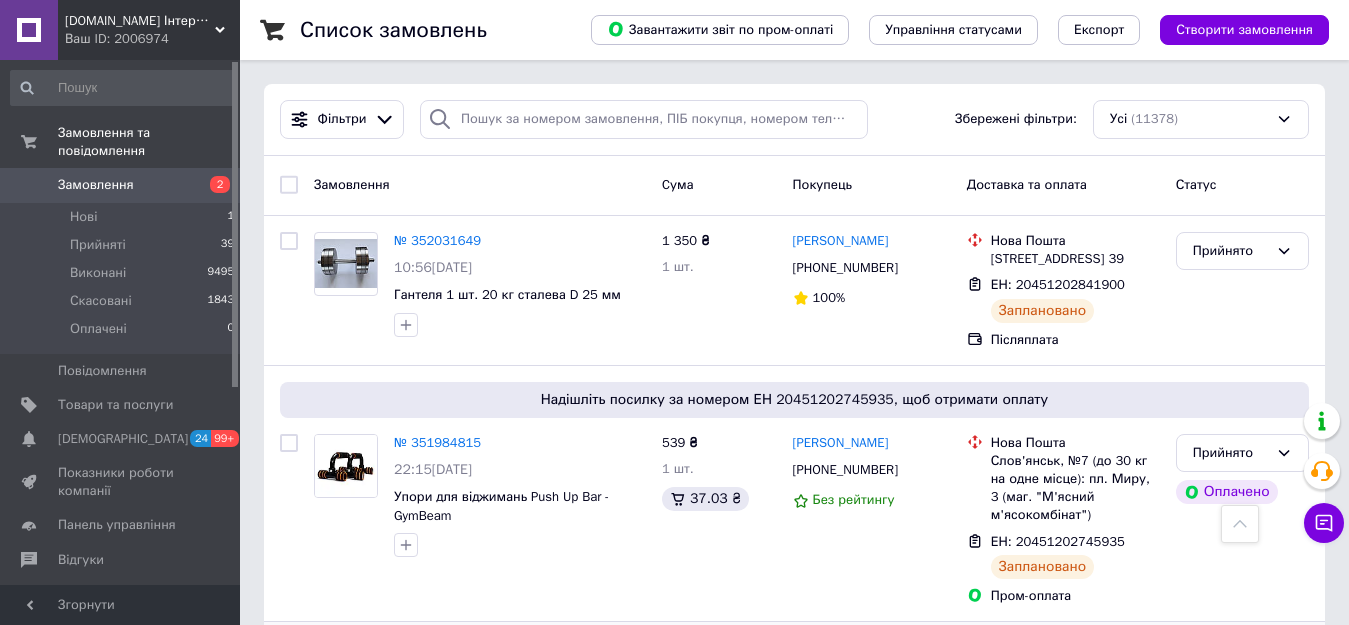 scroll, scrollTop: 552, scrollLeft: 0, axis: vertical 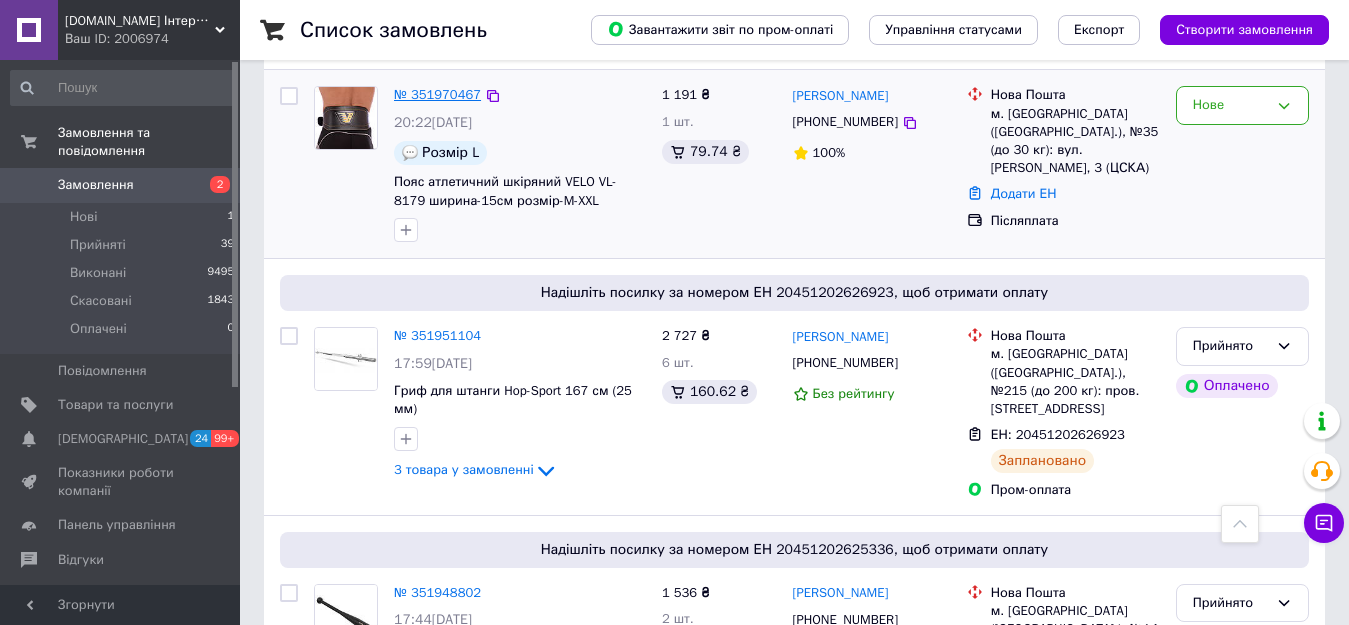 click on "№ 351970467" at bounding box center (437, 94) 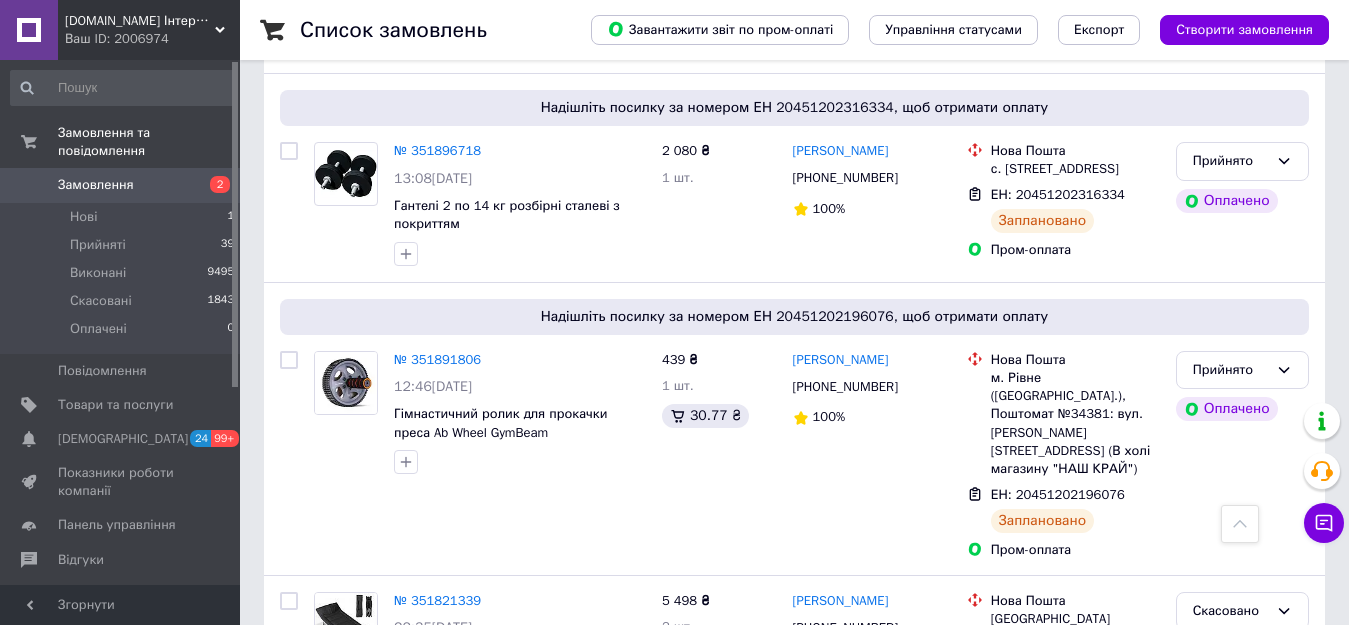 scroll, scrollTop: 1552, scrollLeft: 0, axis: vertical 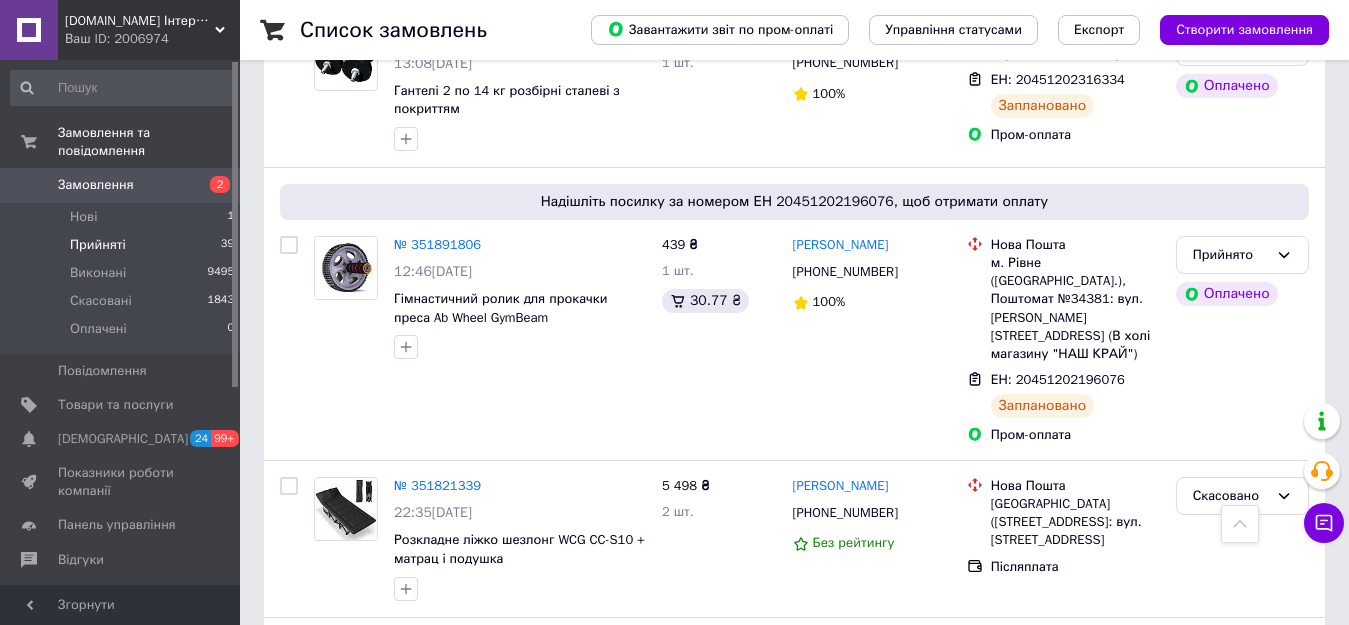 click on "Прийняті" at bounding box center (98, 245) 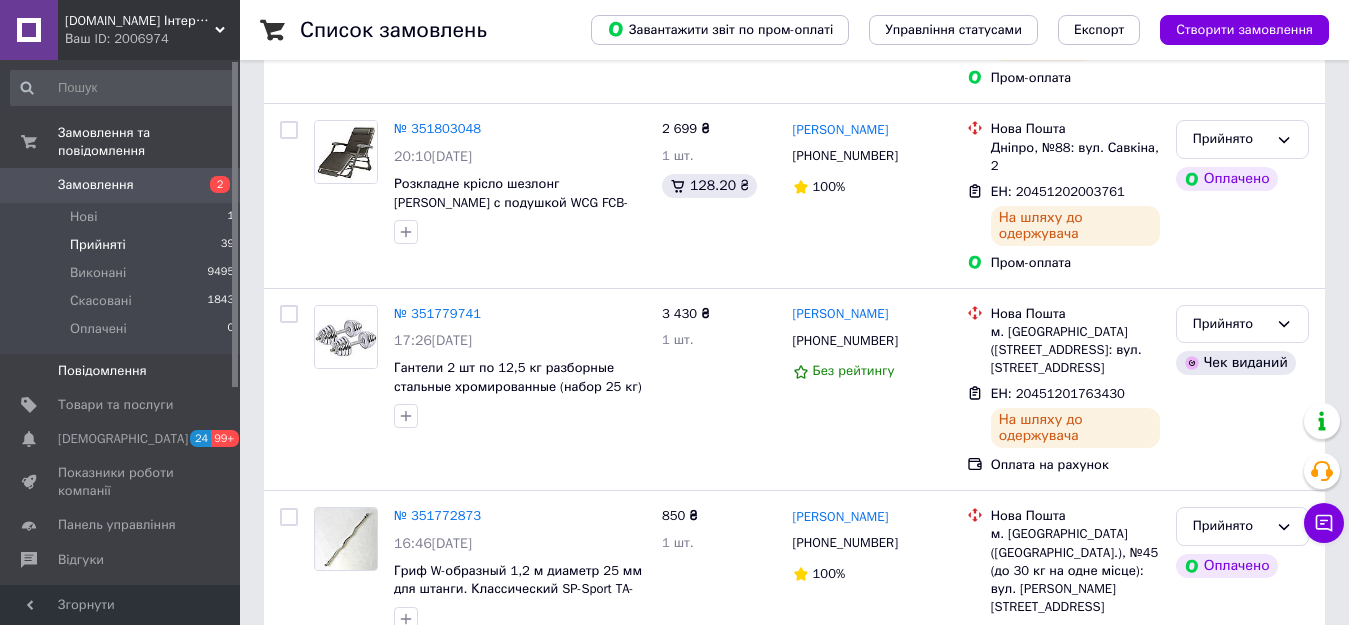 scroll, scrollTop: 0, scrollLeft: 0, axis: both 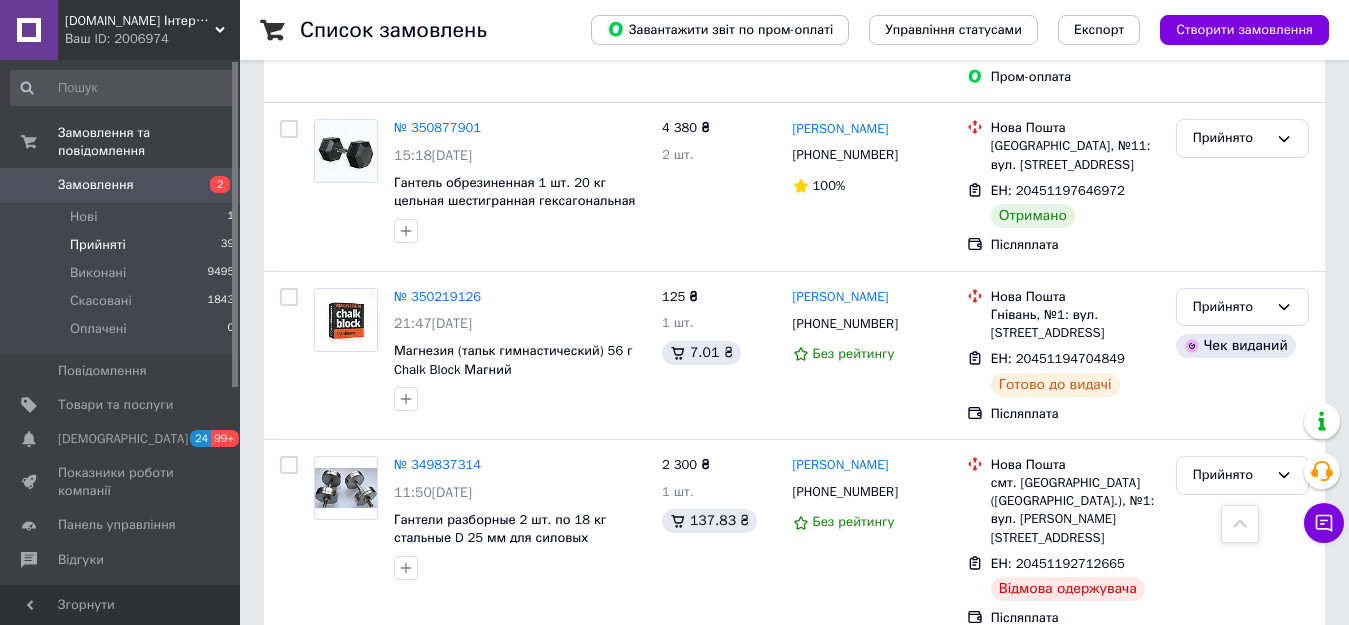 click 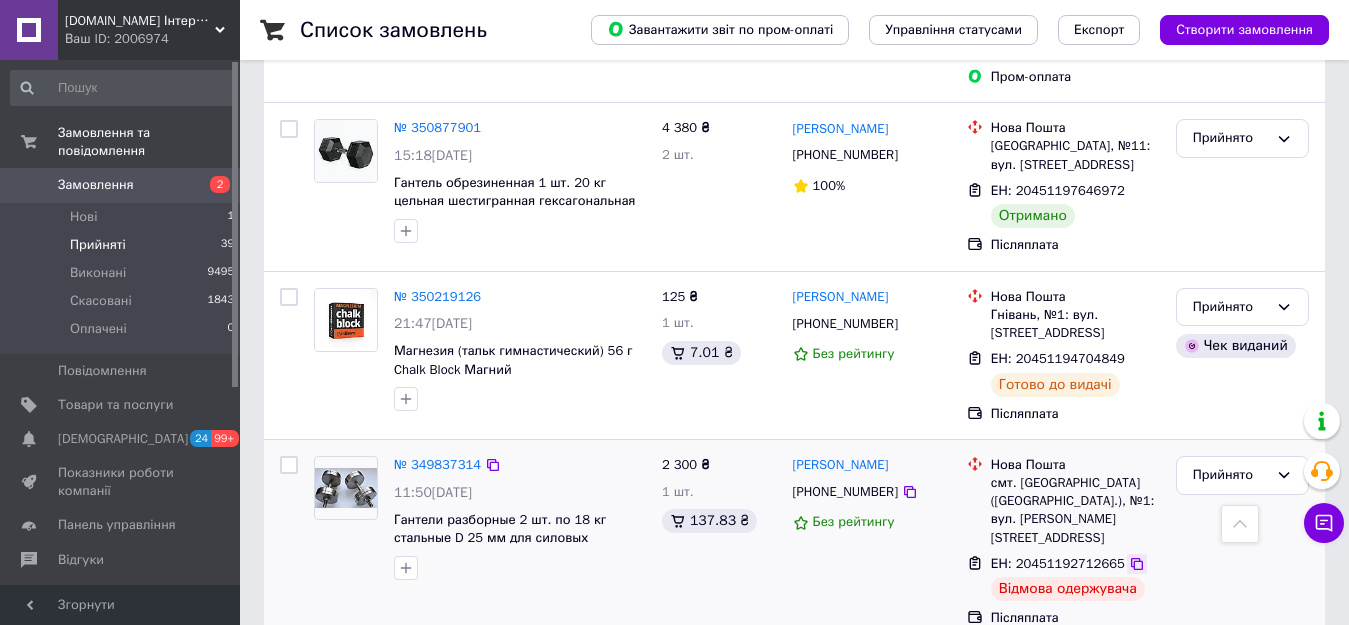 click 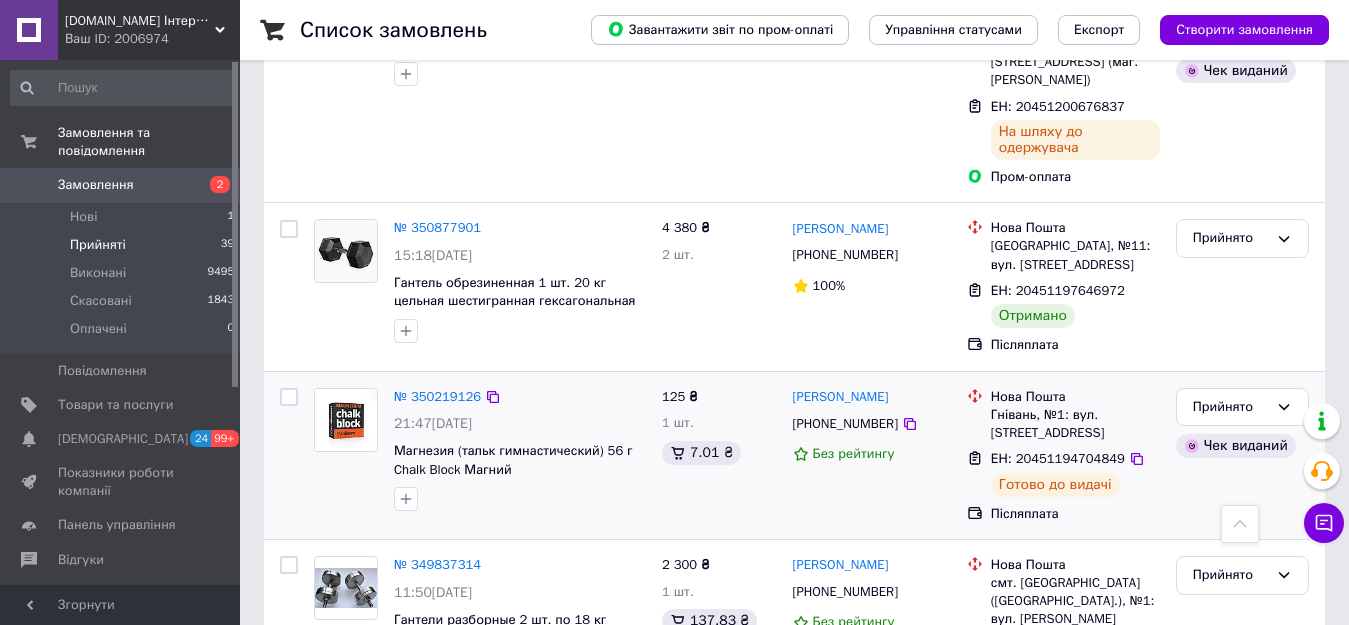 scroll, scrollTop: 6986, scrollLeft: 0, axis: vertical 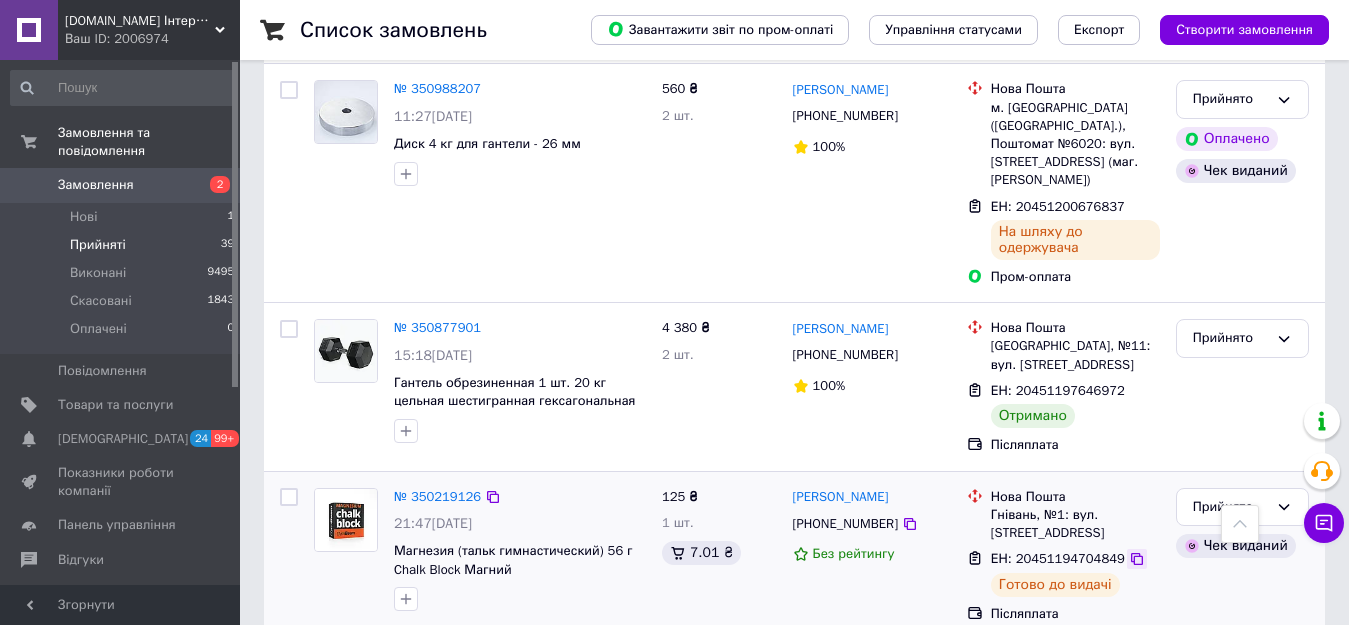 click 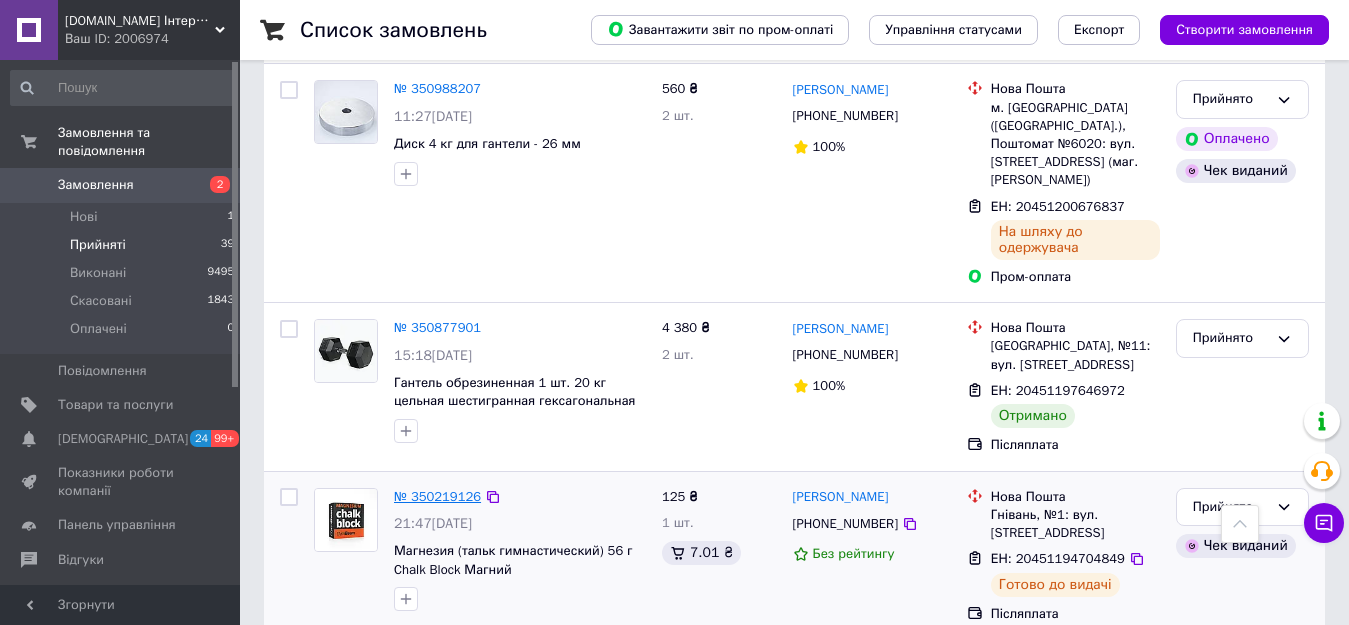 click on "№ 350219126" at bounding box center (437, 496) 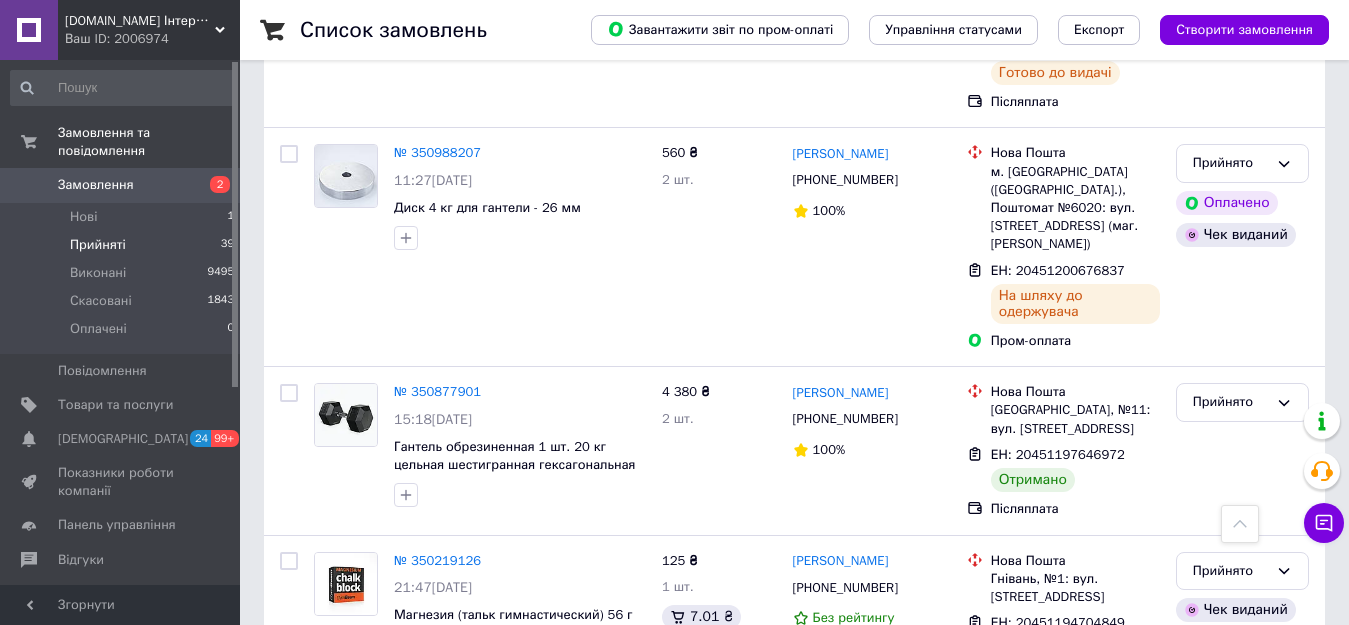scroll, scrollTop: 6886, scrollLeft: 0, axis: vertical 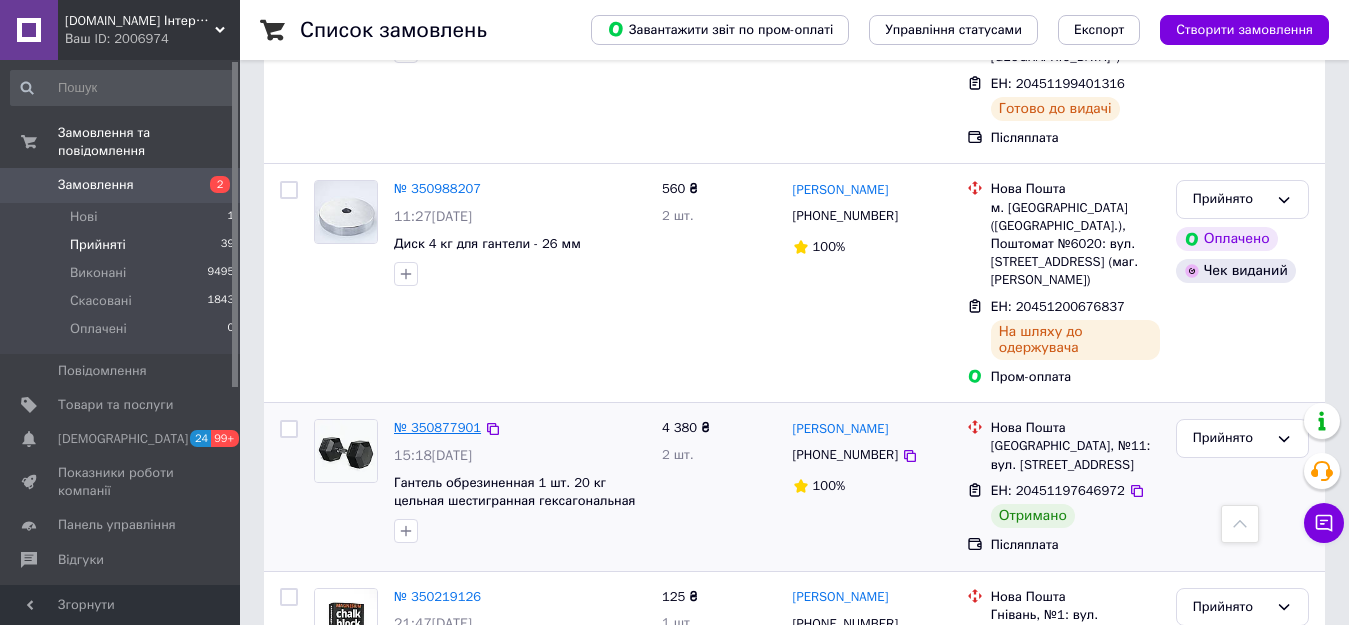 click on "№ 350877901" at bounding box center [437, 427] 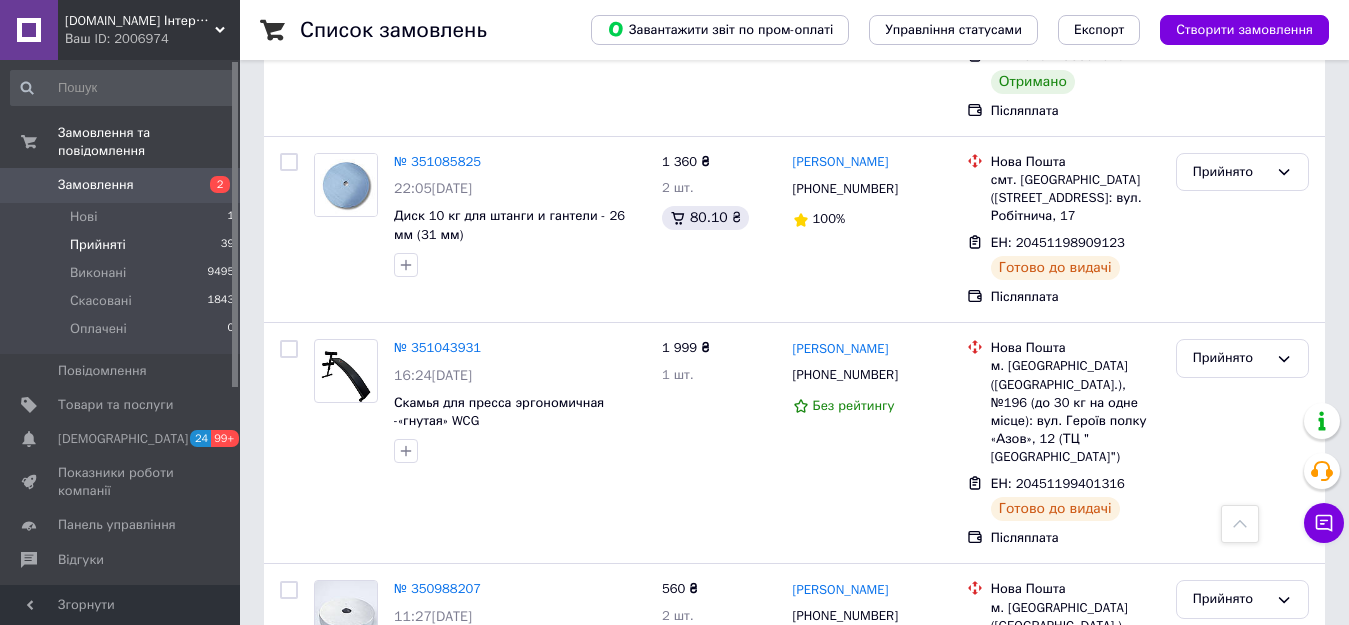 scroll, scrollTop: 6386, scrollLeft: 0, axis: vertical 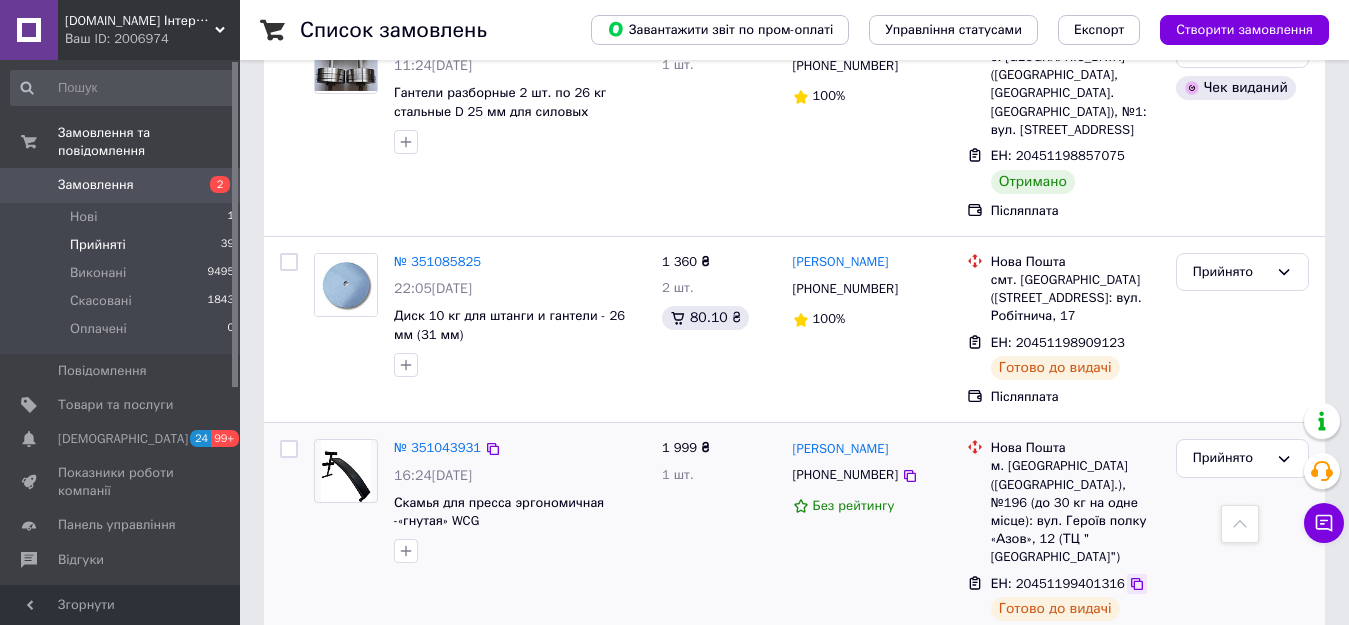 click 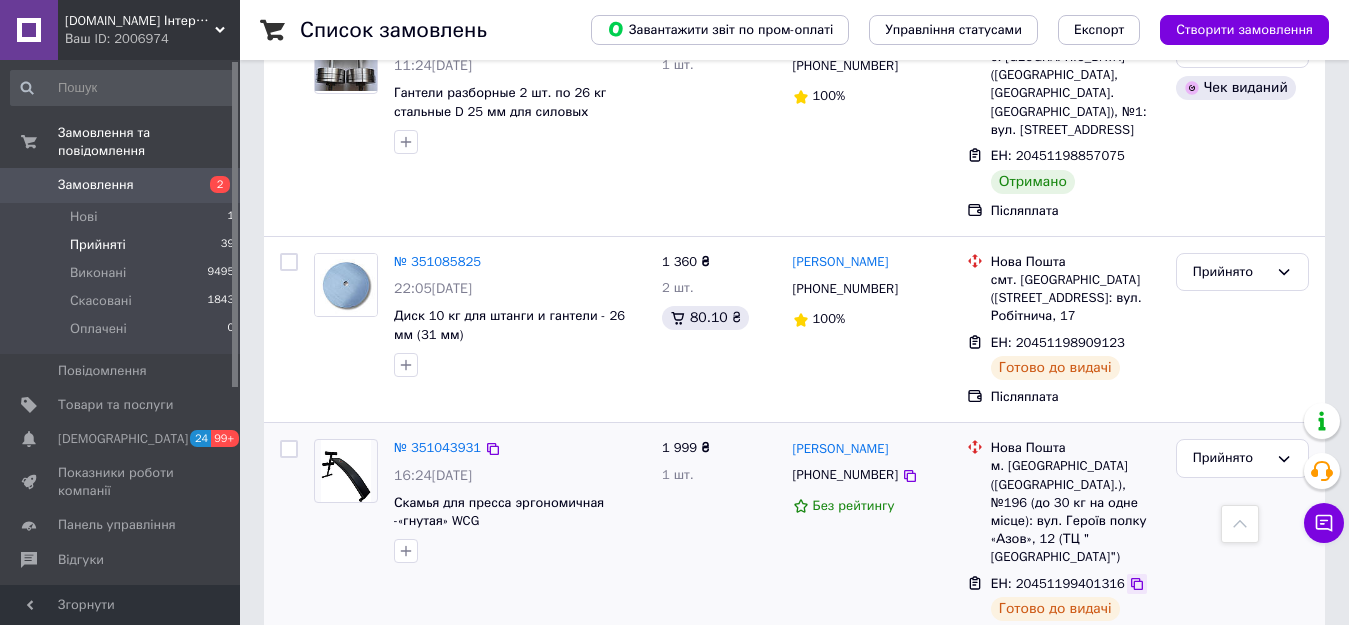 click 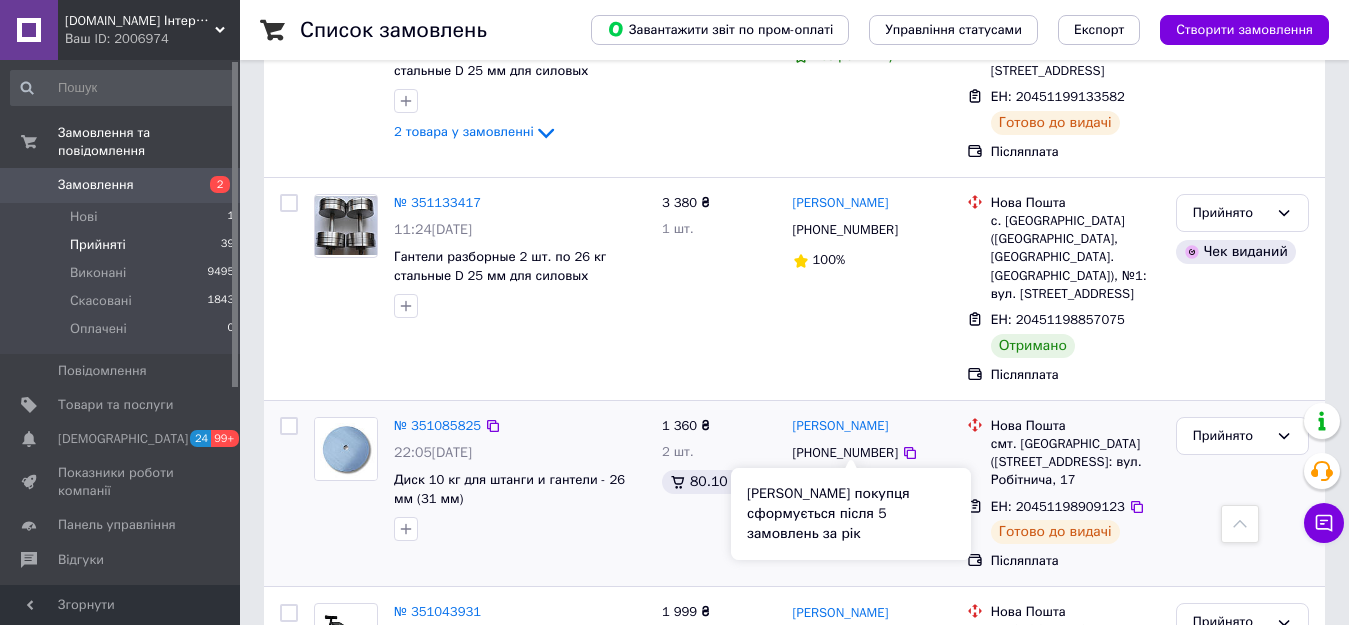 scroll, scrollTop: 6186, scrollLeft: 0, axis: vertical 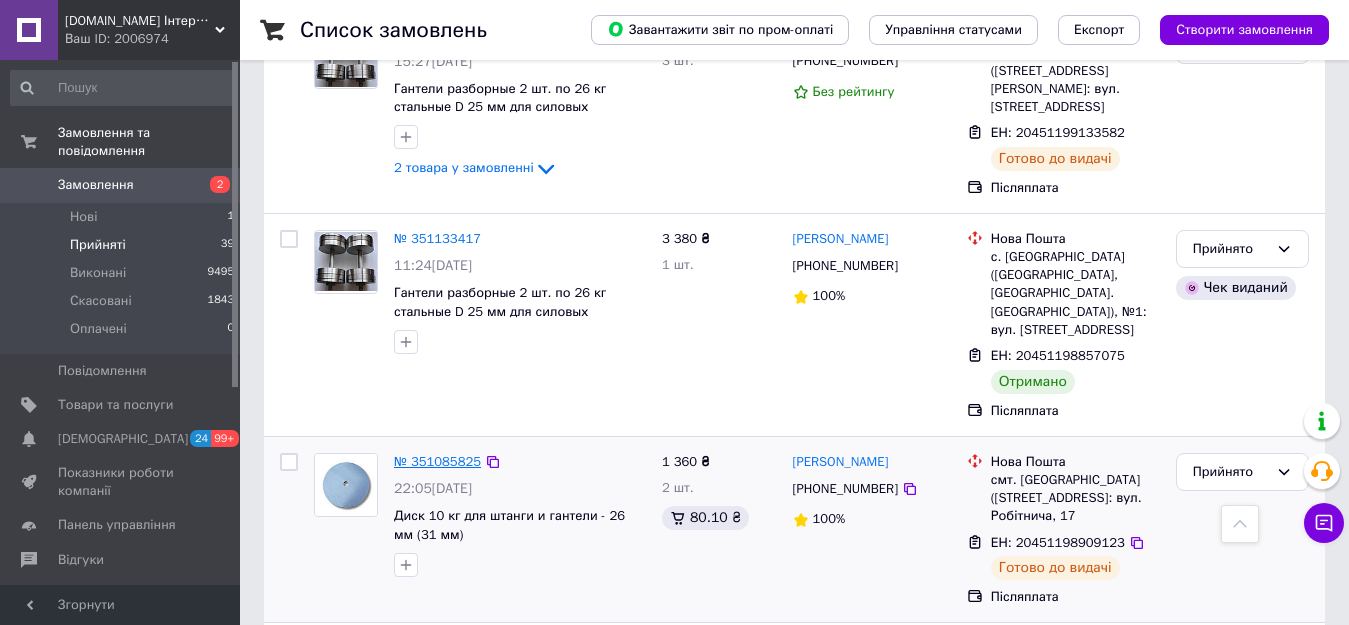 click on "№ 351085825" at bounding box center (437, 461) 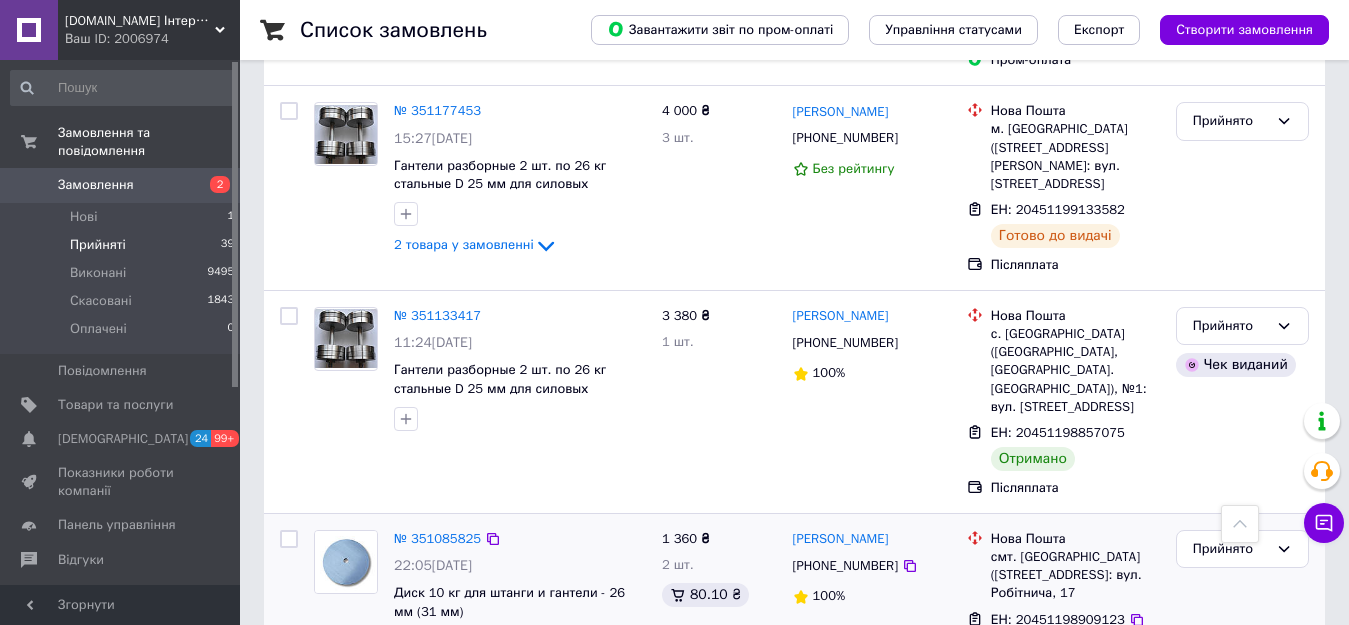scroll, scrollTop: 6086, scrollLeft: 0, axis: vertical 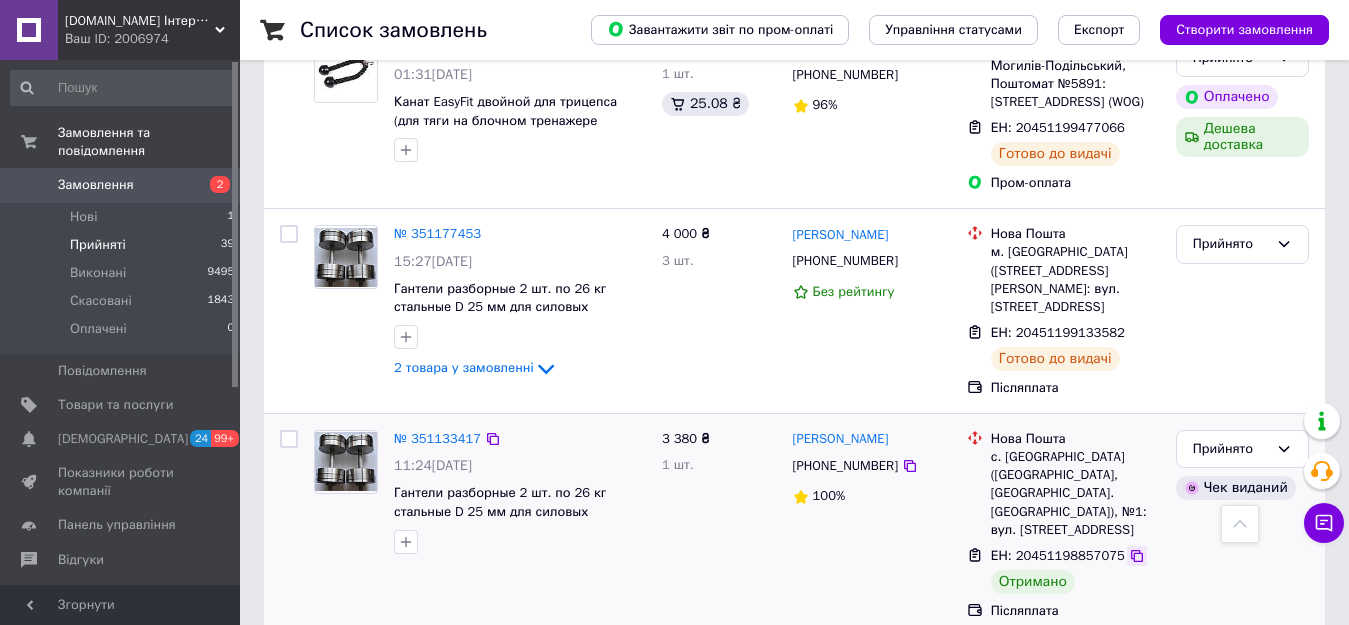 click 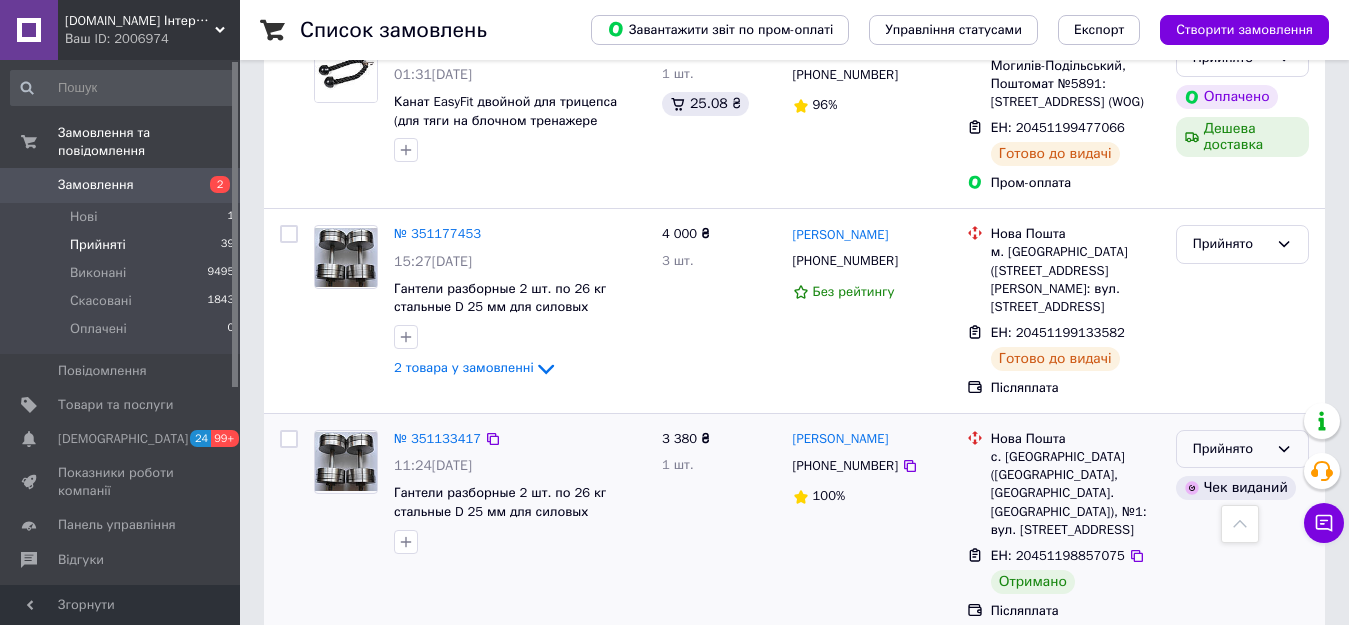 click on "Прийнято" at bounding box center (1230, 449) 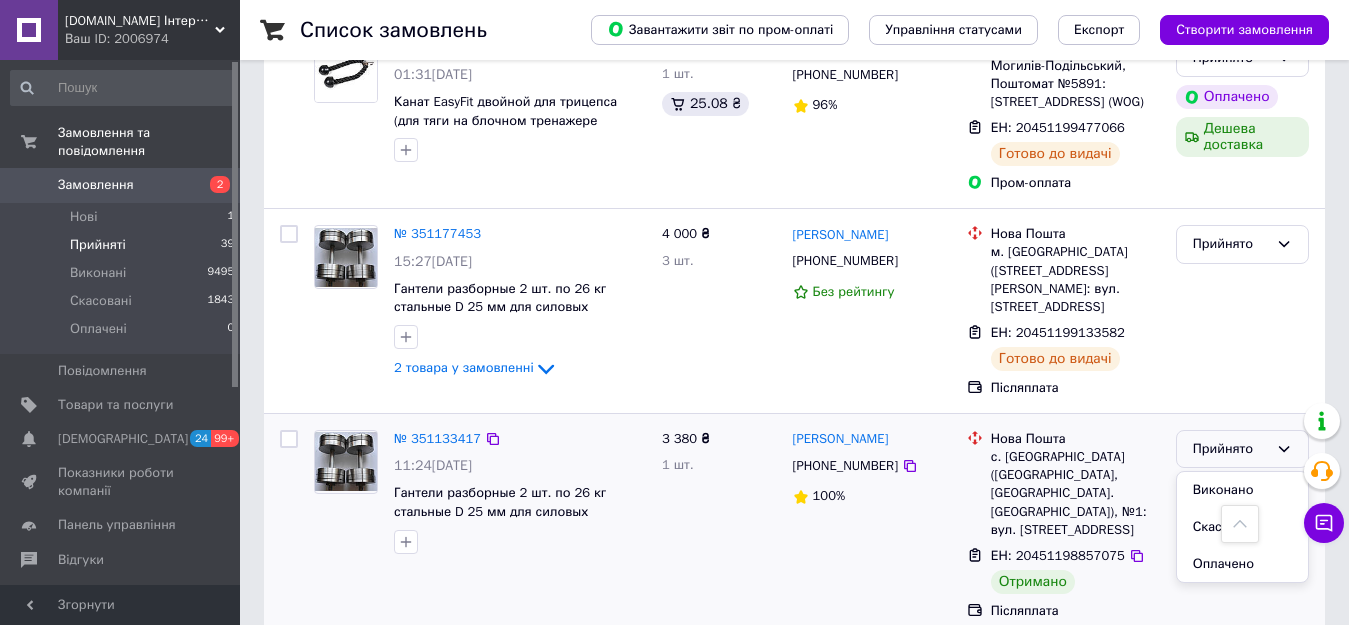 drag, startPoint x: 1227, startPoint y: 262, endPoint x: 975, endPoint y: 368, distance: 273.38617 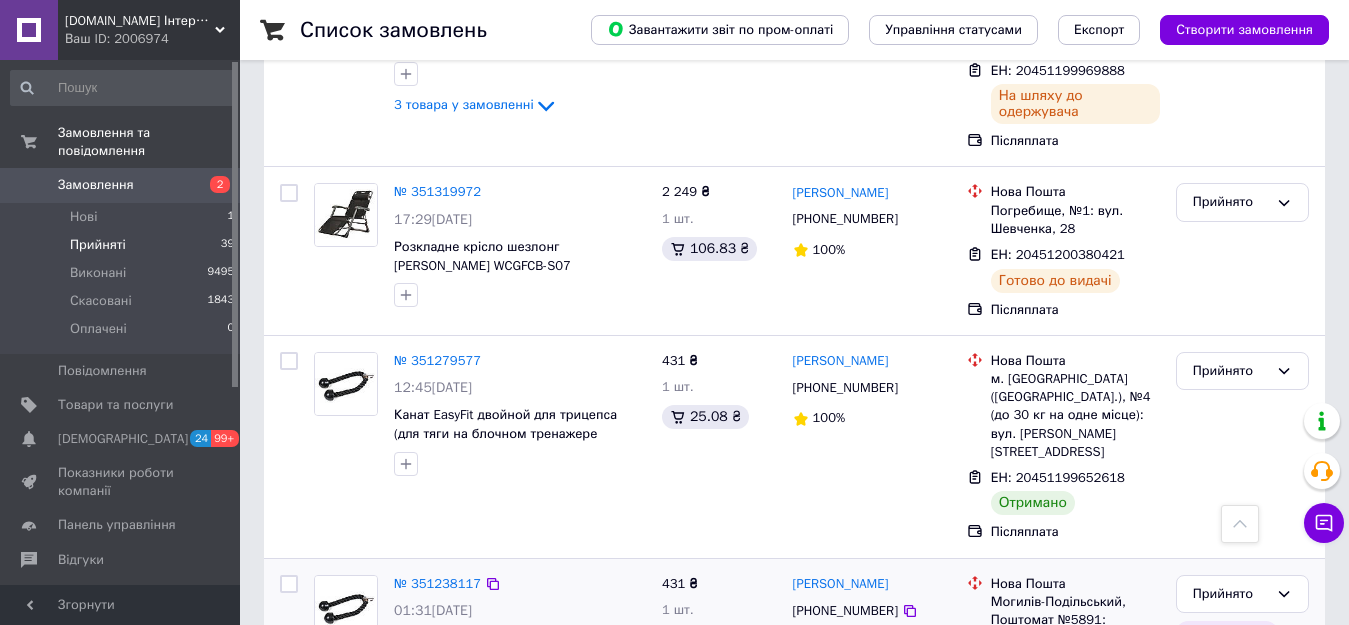 scroll, scrollTop: 5486, scrollLeft: 0, axis: vertical 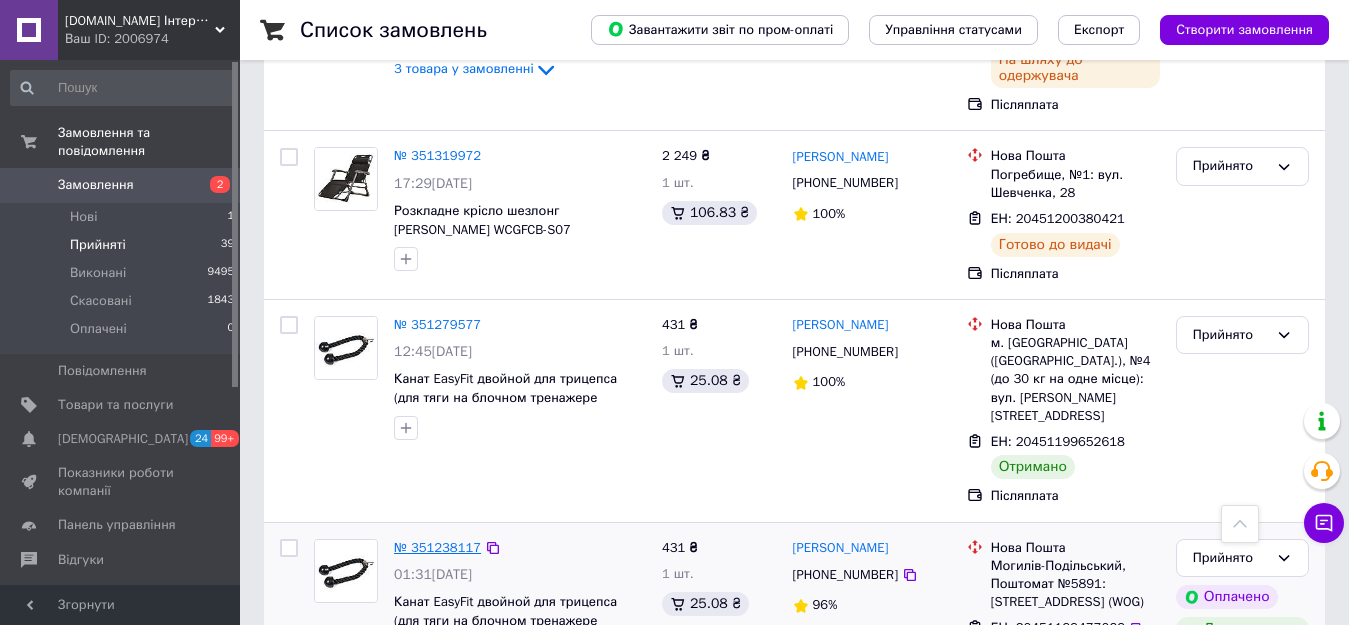 click on "№ 351238117" at bounding box center [437, 547] 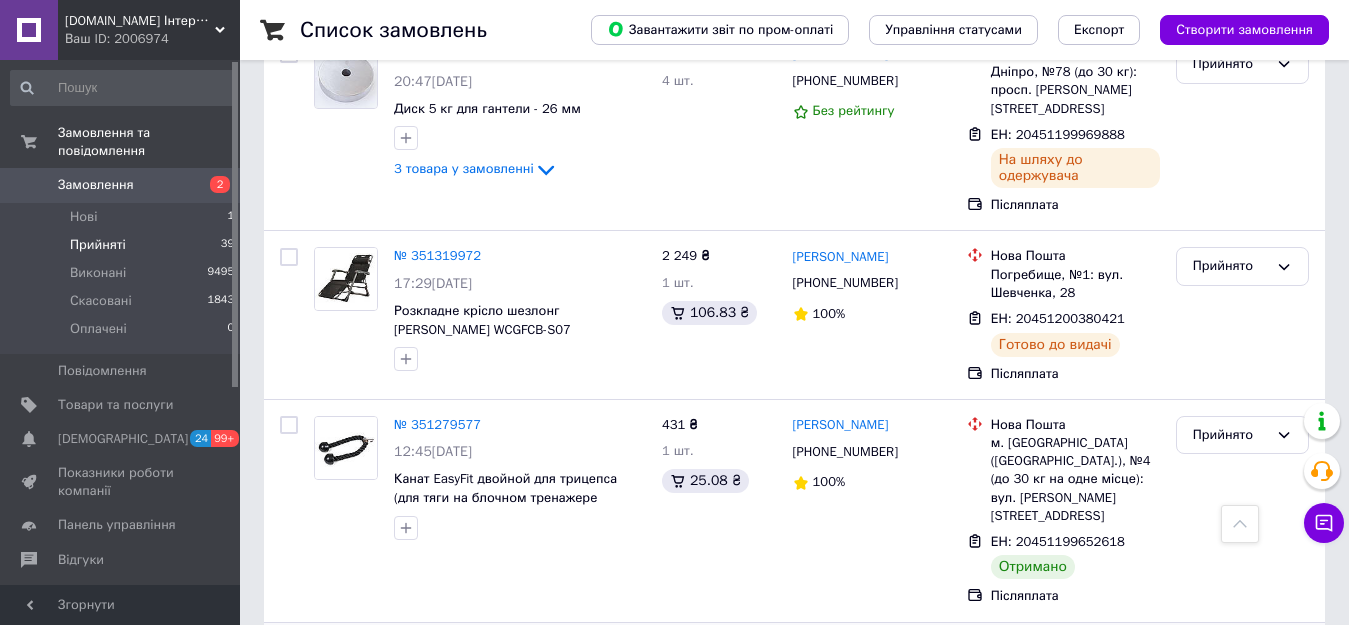 scroll, scrollTop: 5286, scrollLeft: 0, axis: vertical 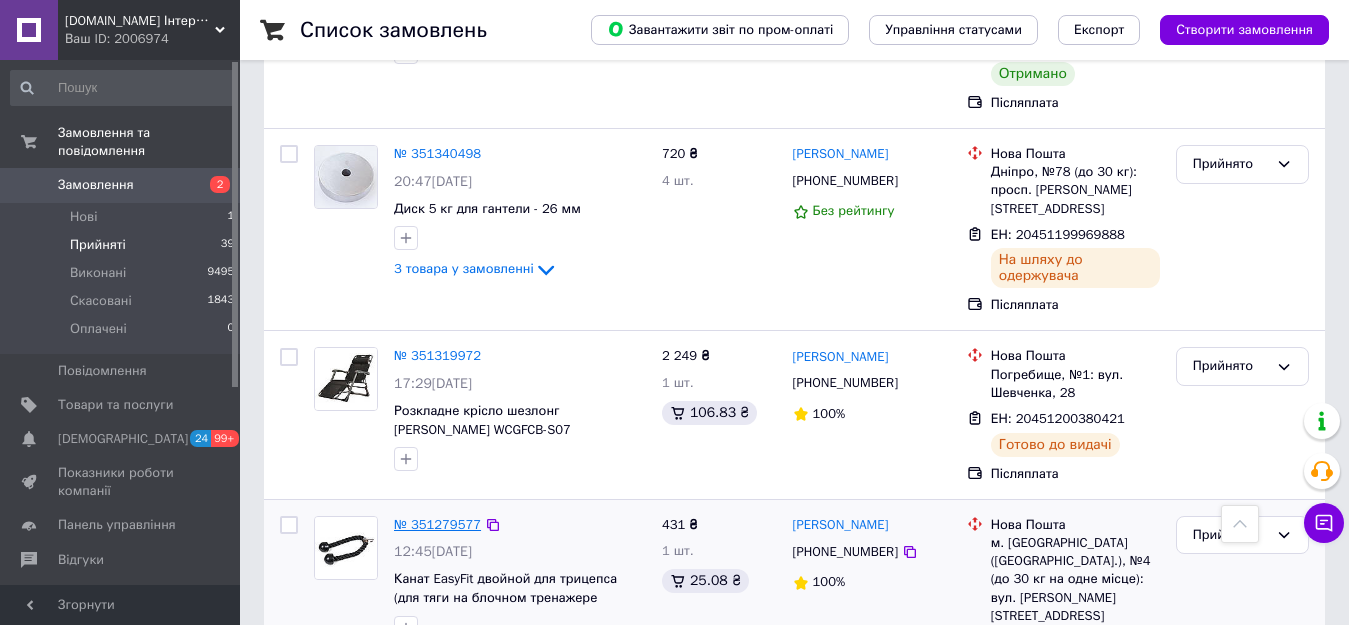 click on "№ 351279577" at bounding box center (437, 524) 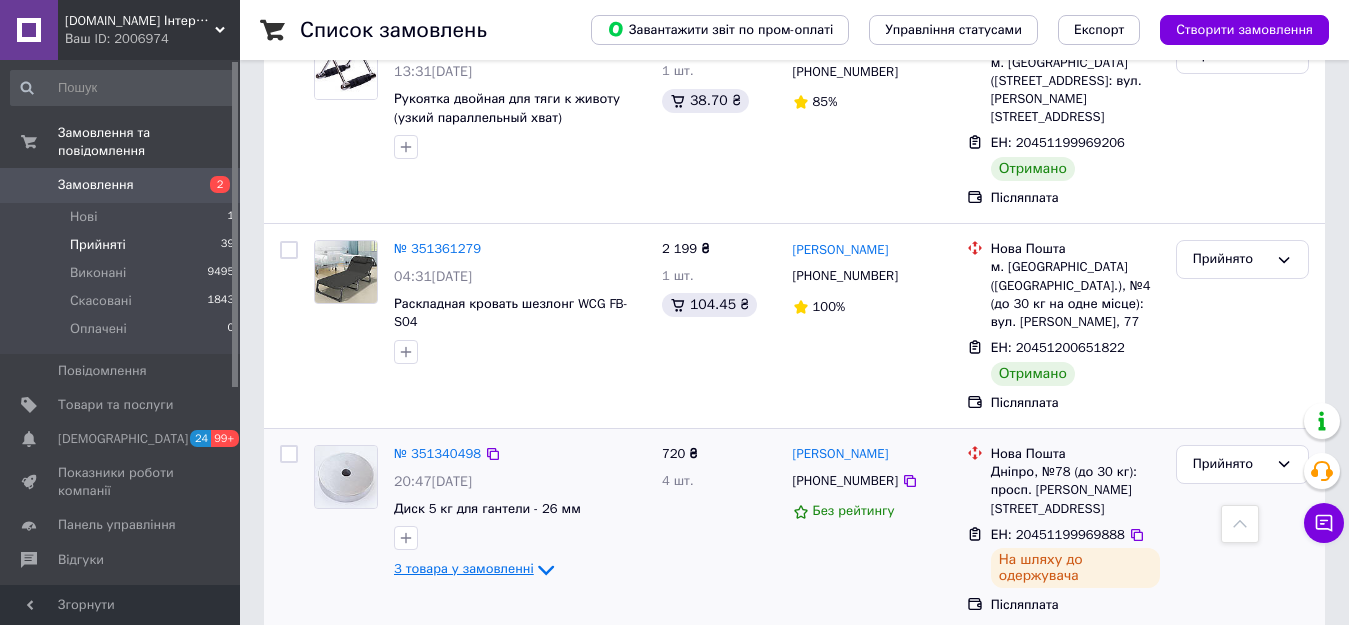 scroll, scrollTop: 4886, scrollLeft: 0, axis: vertical 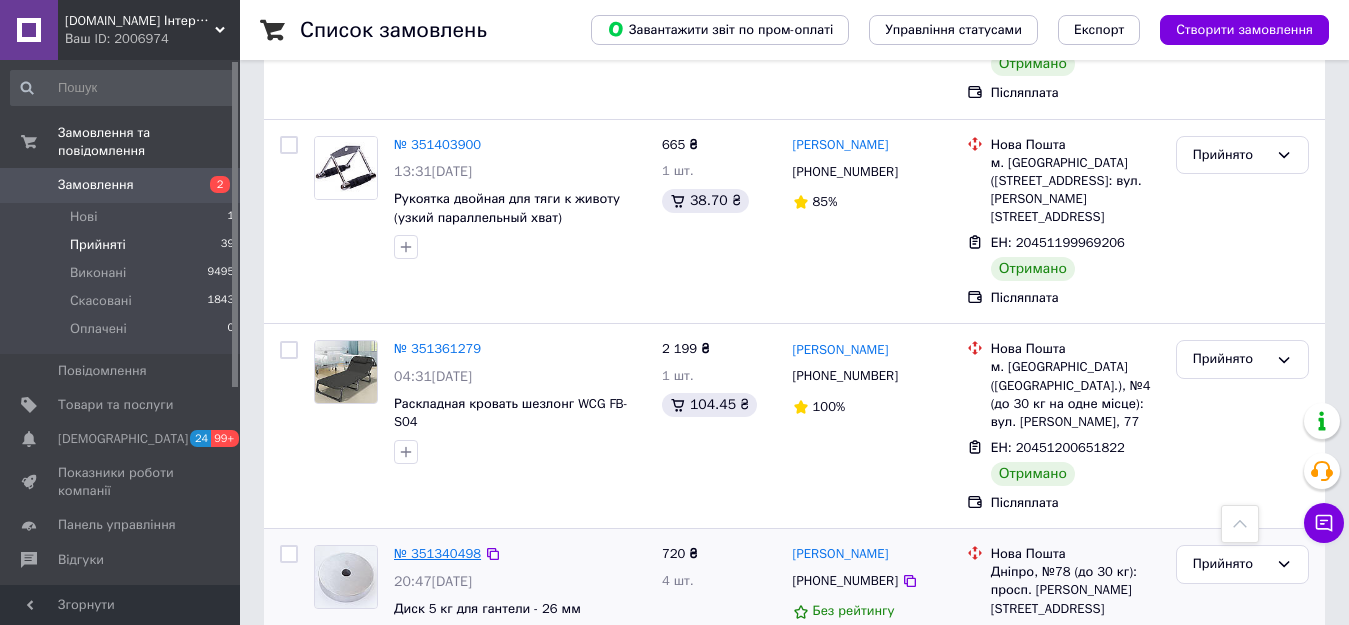 click on "№ 351340498" at bounding box center [437, 553] 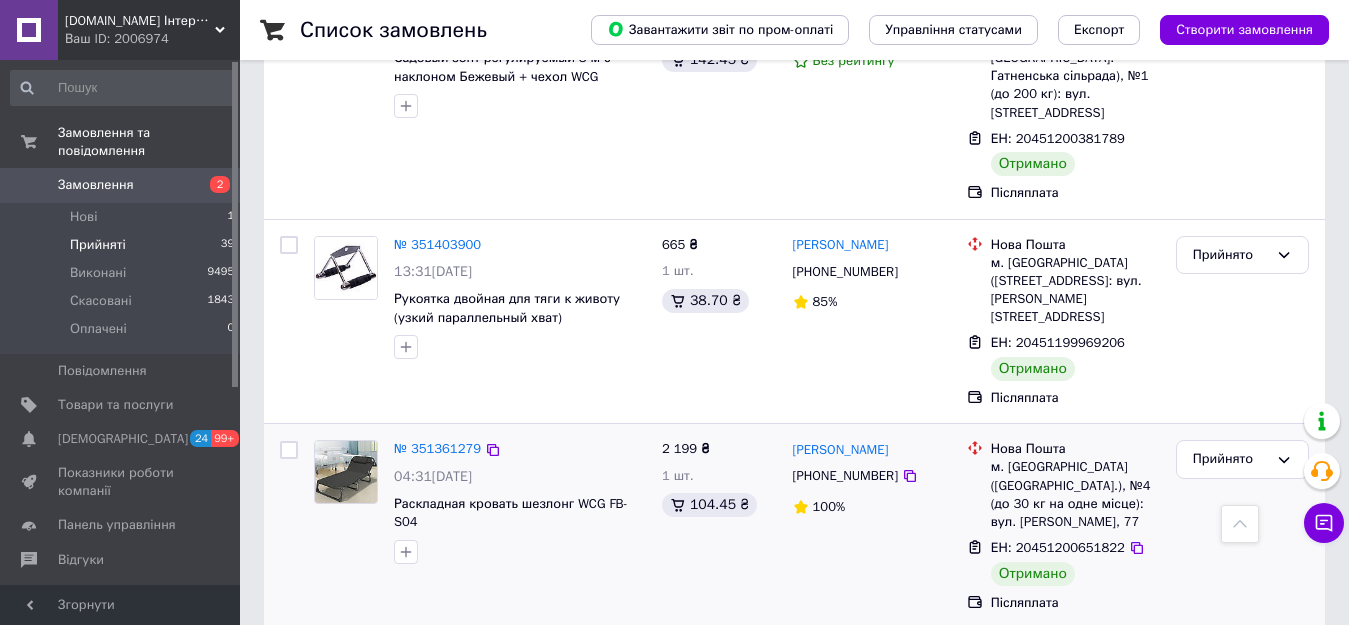 scroll, scrollTop: 4686, scrollLeft: 0, axis: vertical 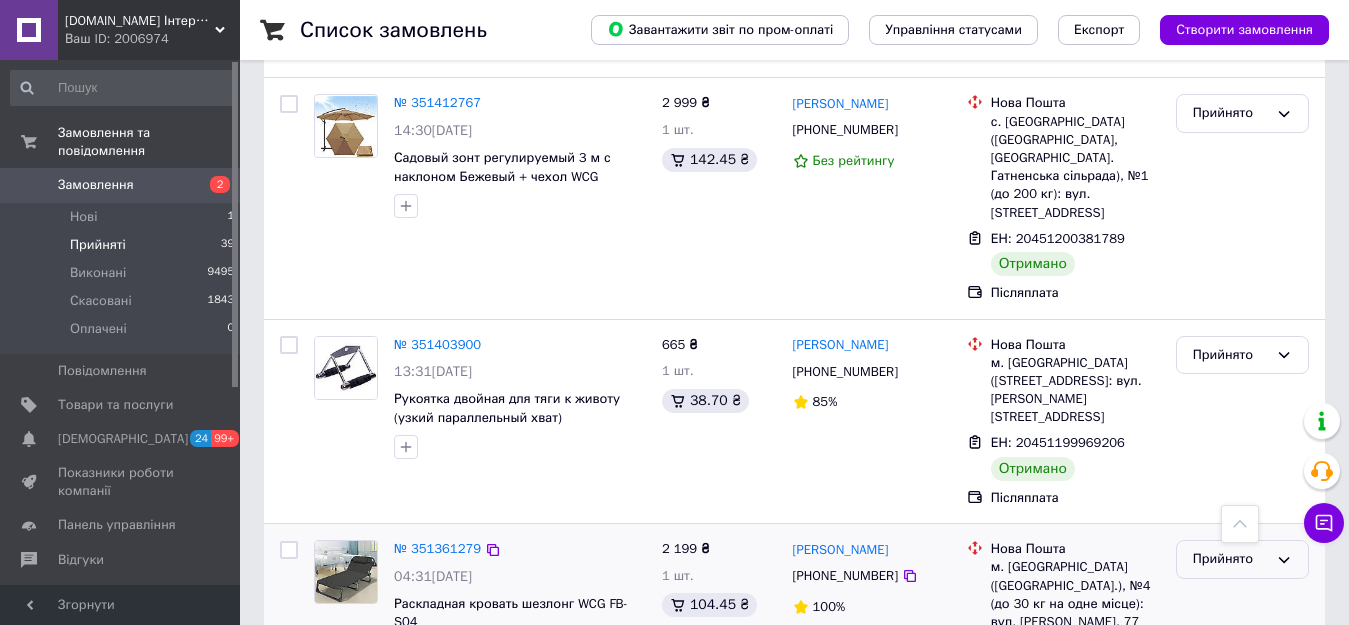 click on "Прийнято" at bounding box center (1230, 559) 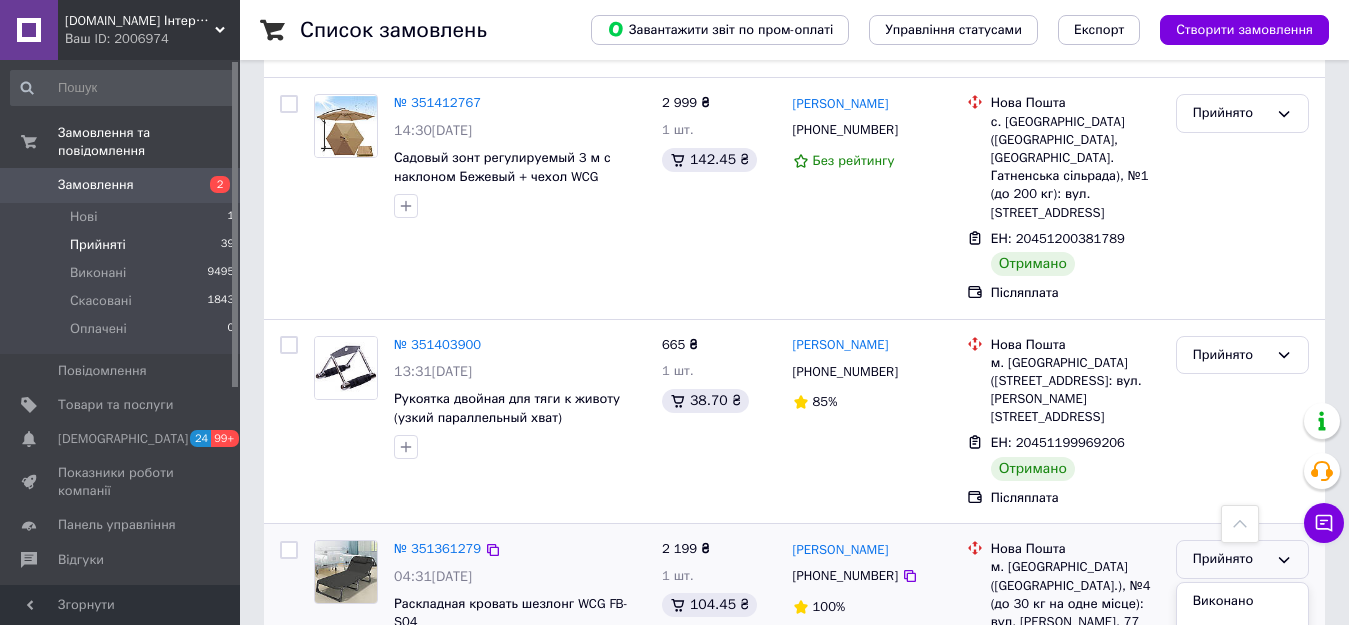 drag, startPoint x: 1219, startPoint y: 374, endPoint x: 728, endPoint y: 442, distance: 495.6864 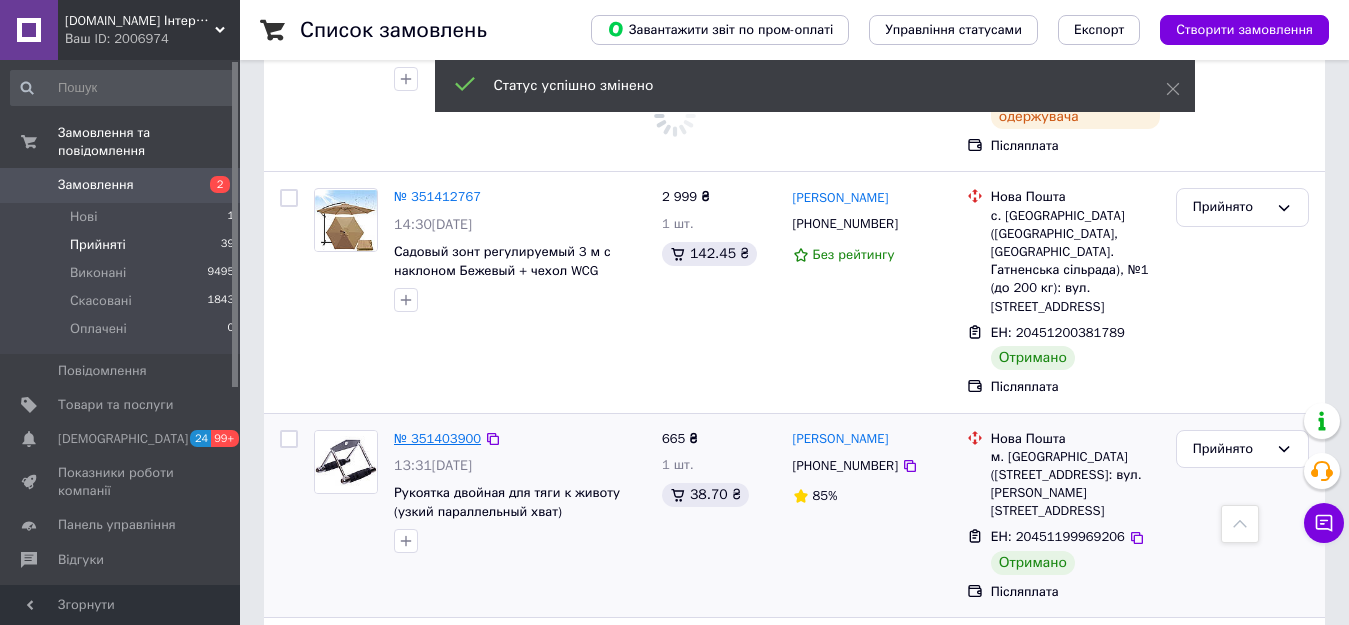 scroll, scrollTop: 4486, scrollLeft: 0, axis: vertical 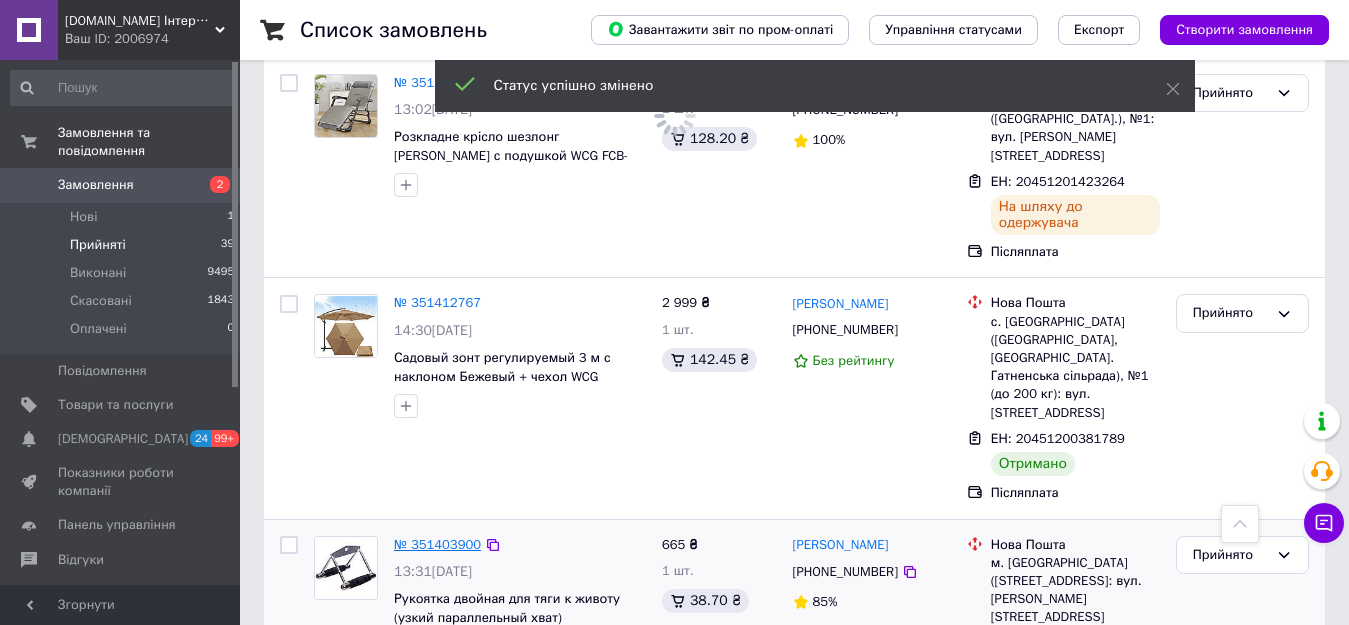 click on "№ 351403900" at bounding box center (437, 544) 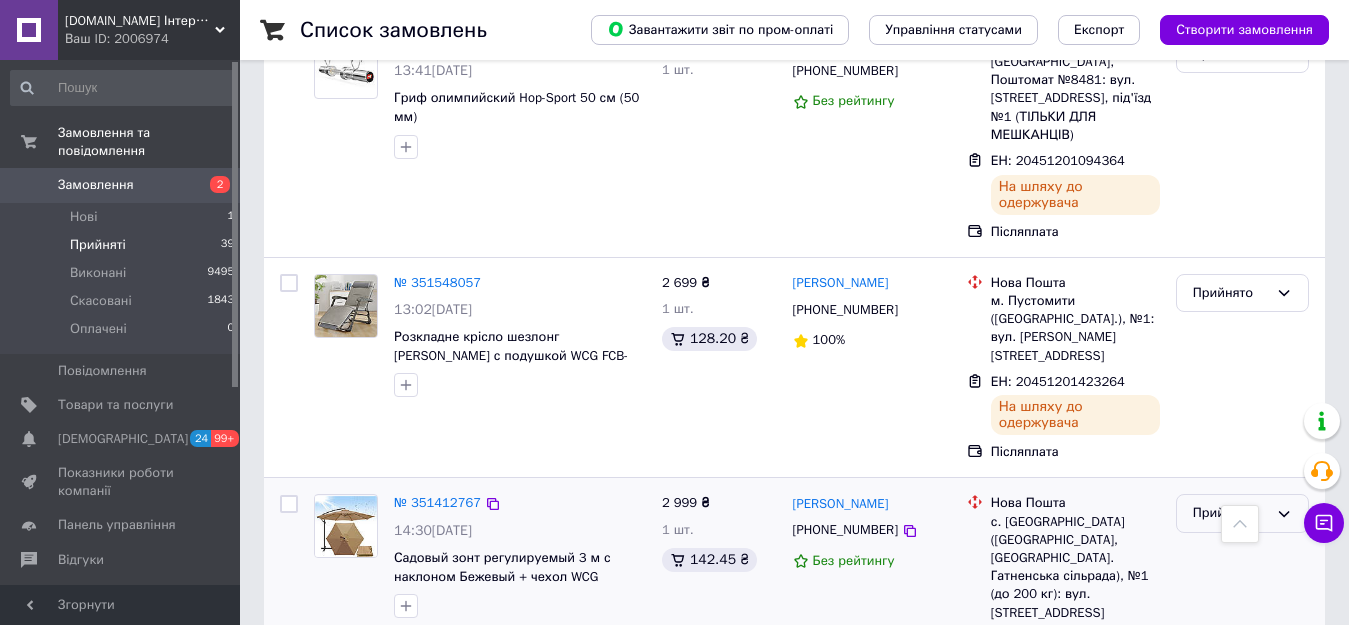 click on "Прийнято" at bounding box center [1230, 513] 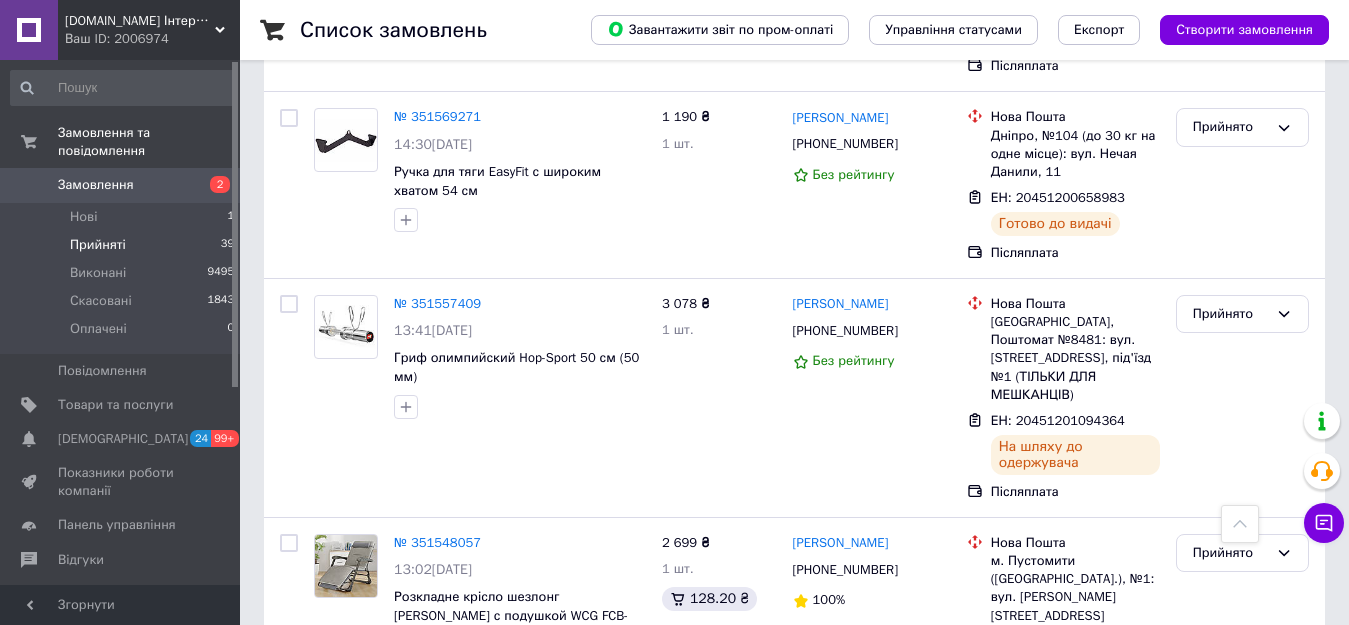 scroll, scrollTop: 4286, scrollLeft: 0, axis: vertical 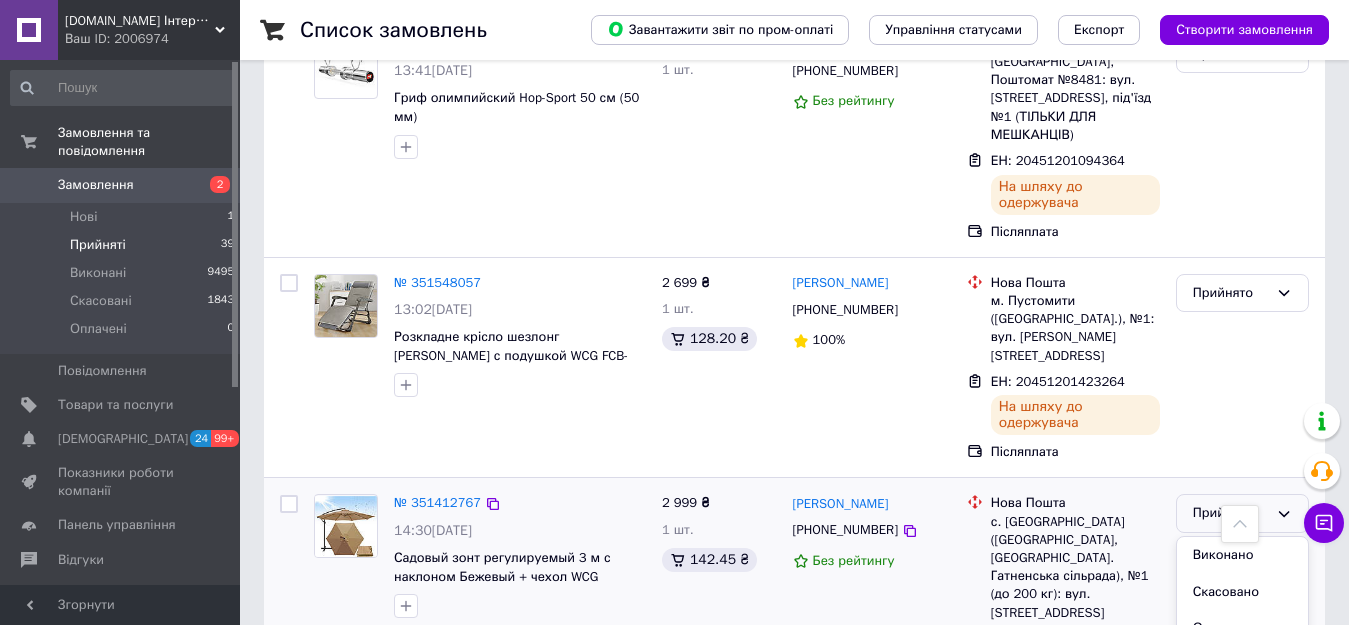 drag, startPoint x: 1207, startPoint y: 404, endPoint x: 1023, endPoint y: 451, distance: 189.90787 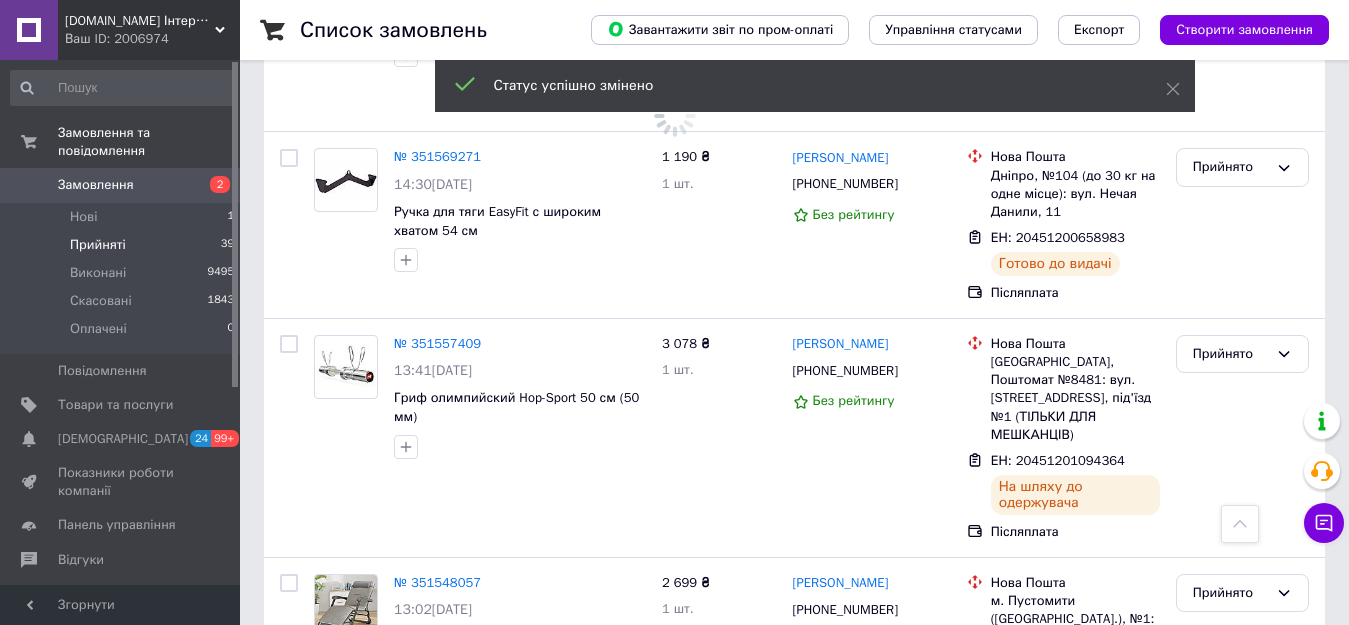 scroll, scrollTop: 3886, scrollLeft: 0, axis: vertical 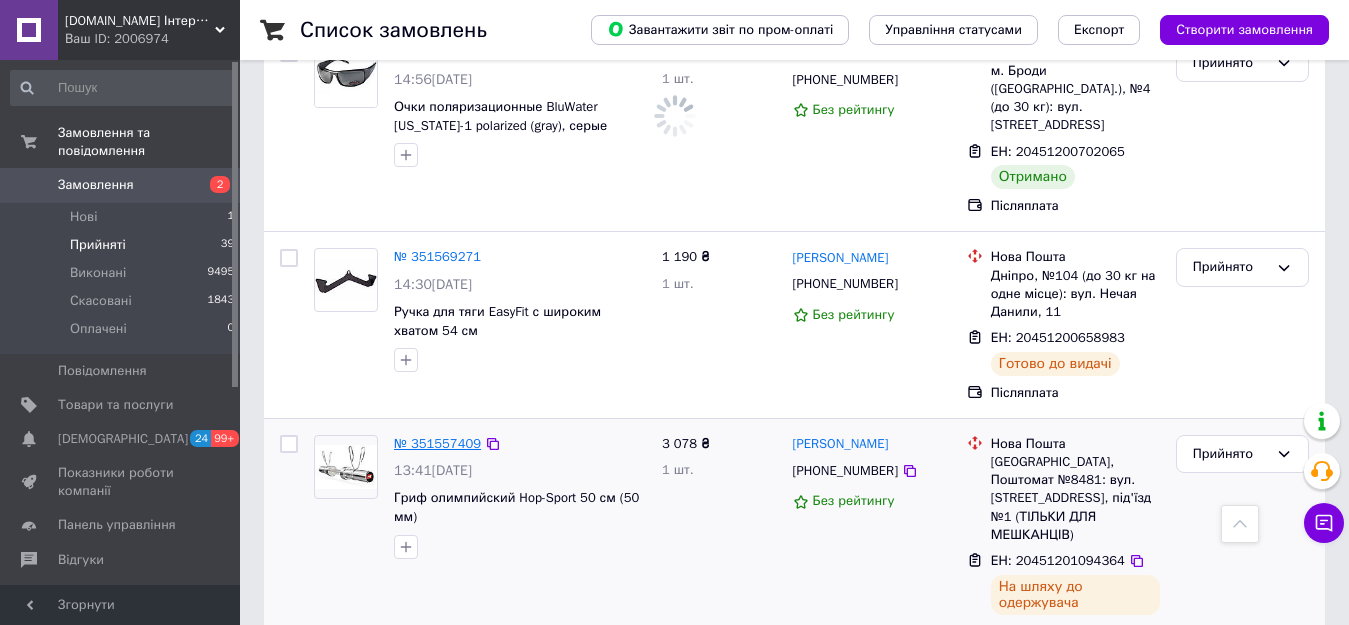 click on "№ 351557409" at bounding box center (437, 443) 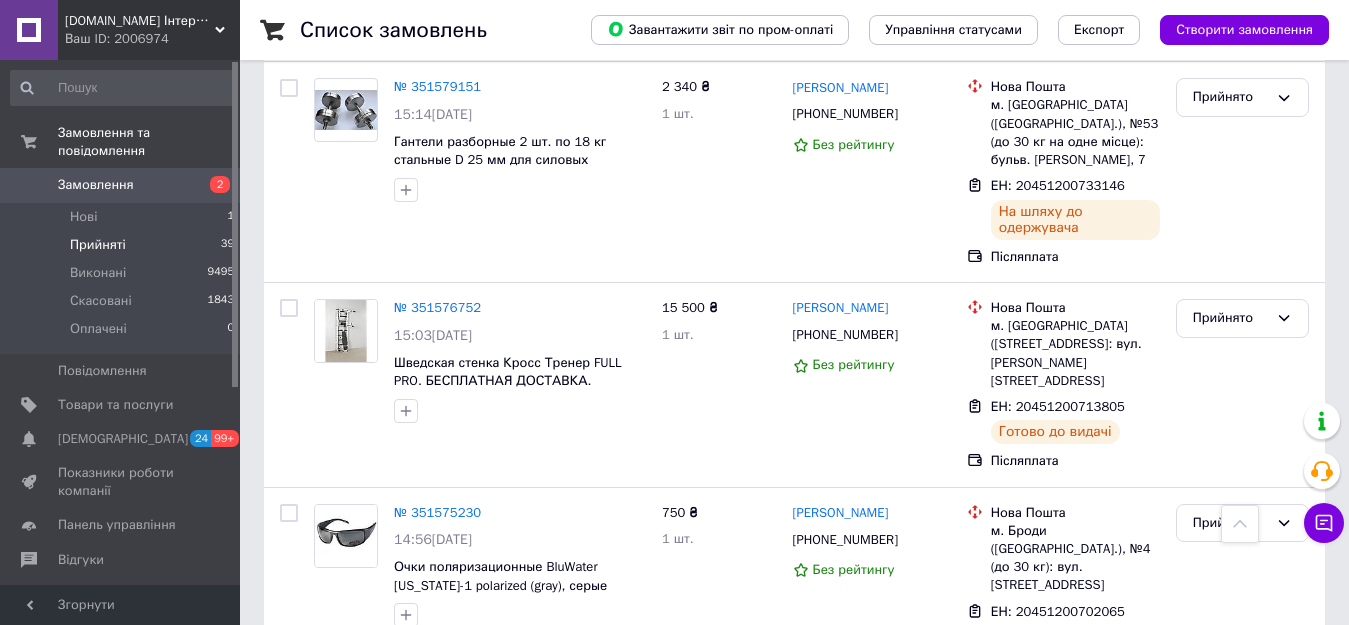 scroll, scrollTop: 3686, scrollLeft: 0, axis: vertical 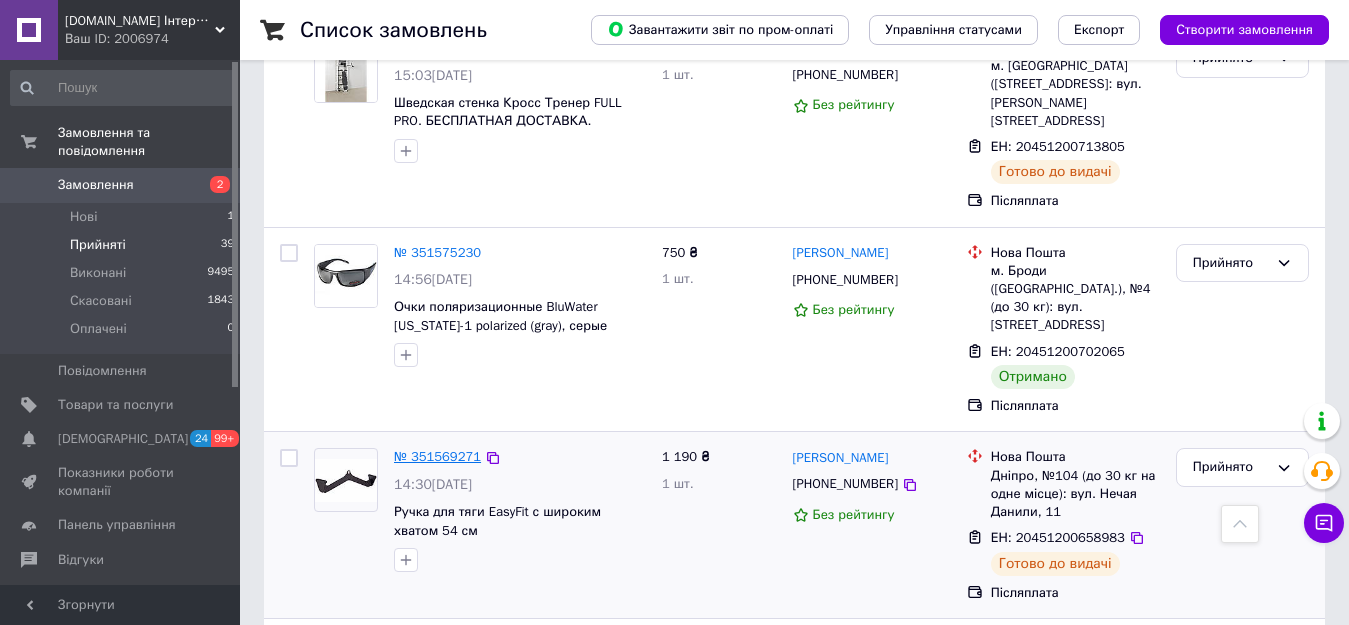 click on "№ 351569271" at bounding box center [437, 456] 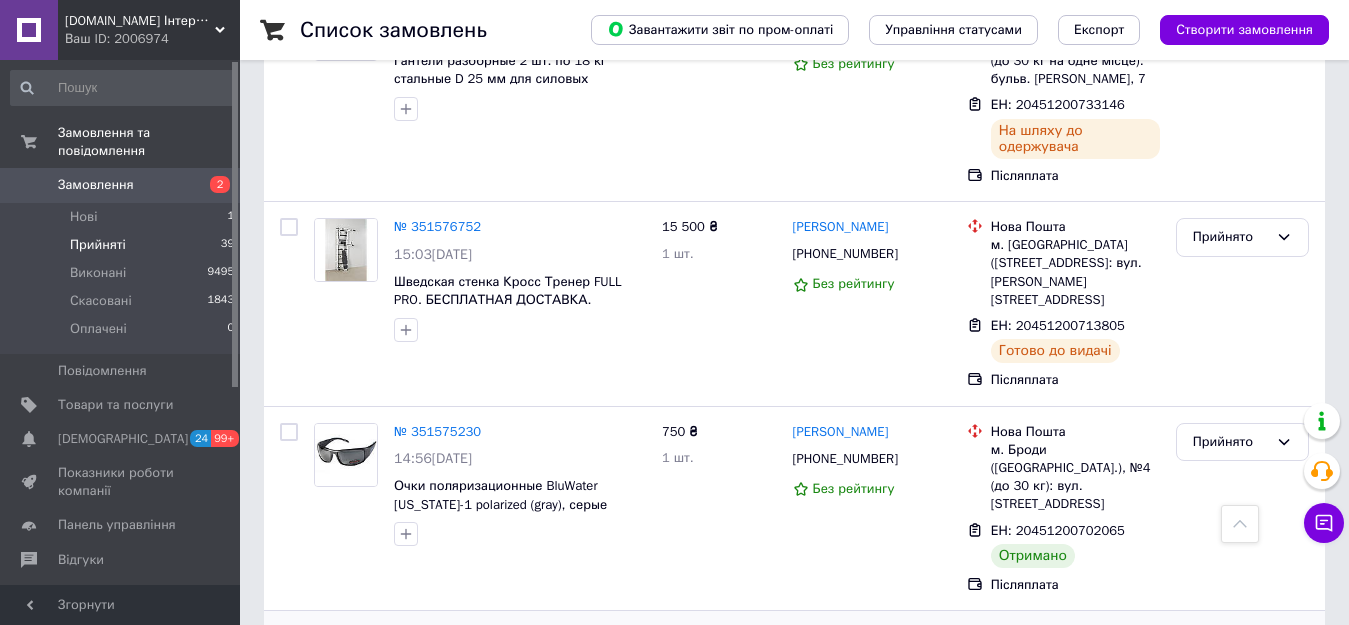 scroll, scrollTop: 3486, scrollLeft: 0, axis: vertical 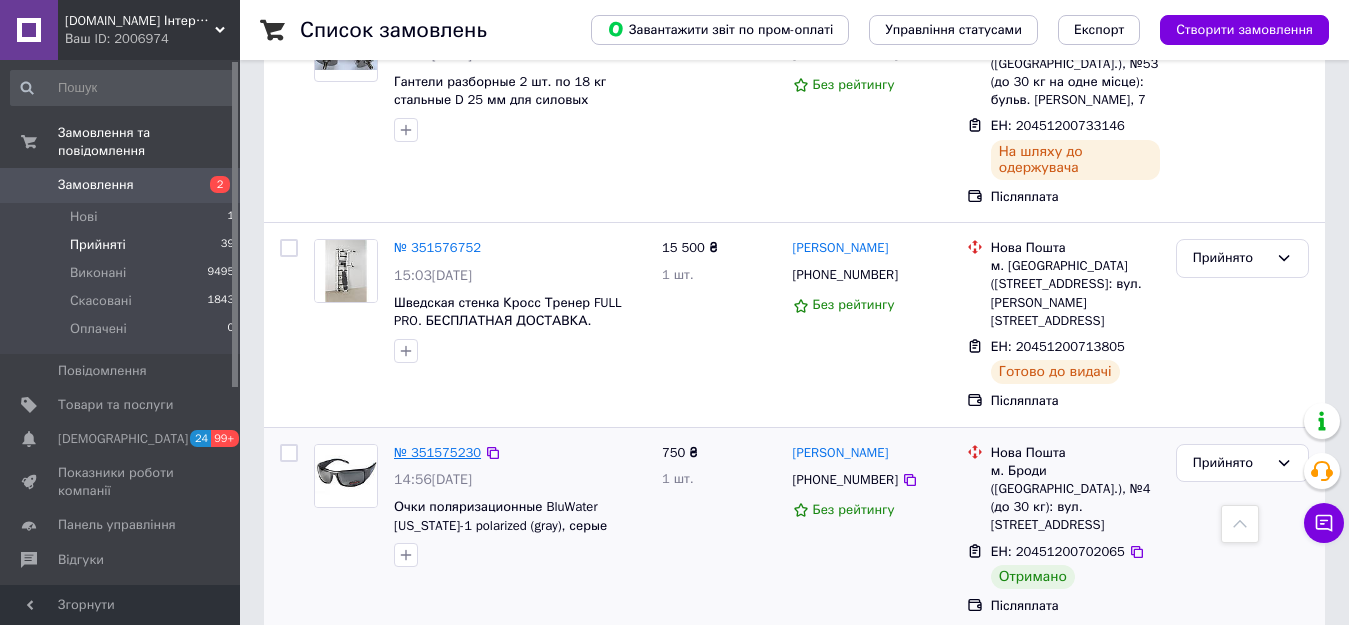 click on "№ 351575230" at bounding box center (437, 452) 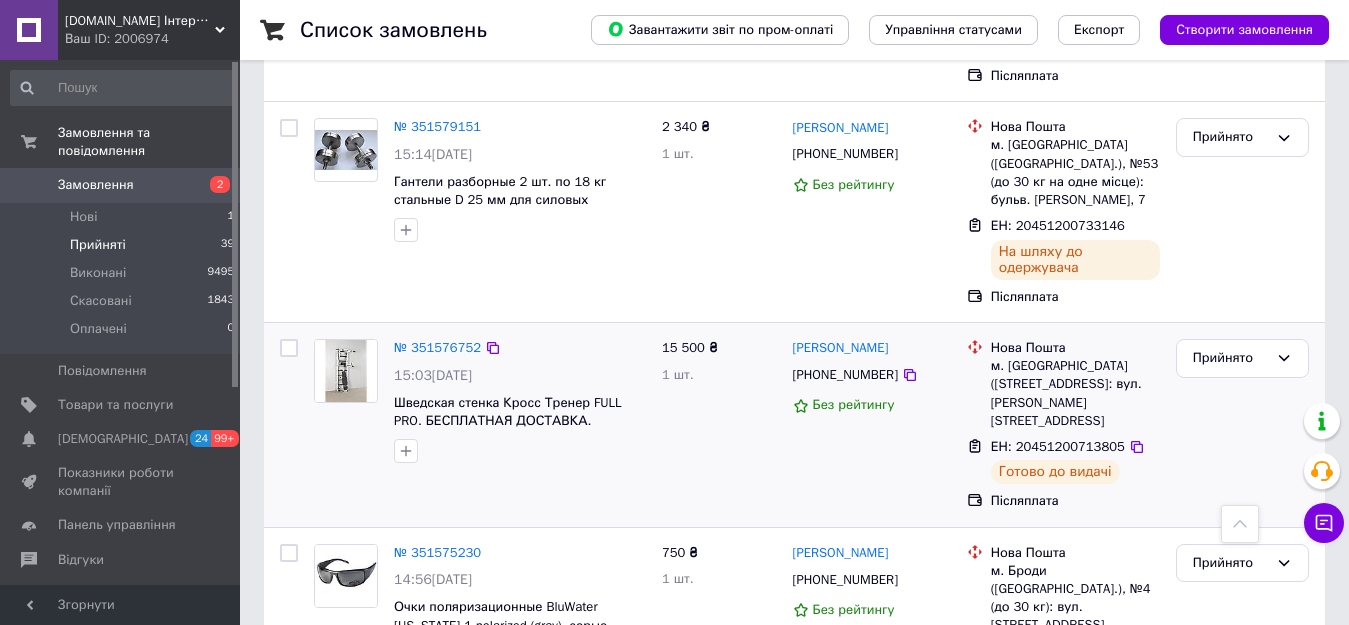scroll, scrollTop: 3286, scrollLeft: 0, axis: vertical 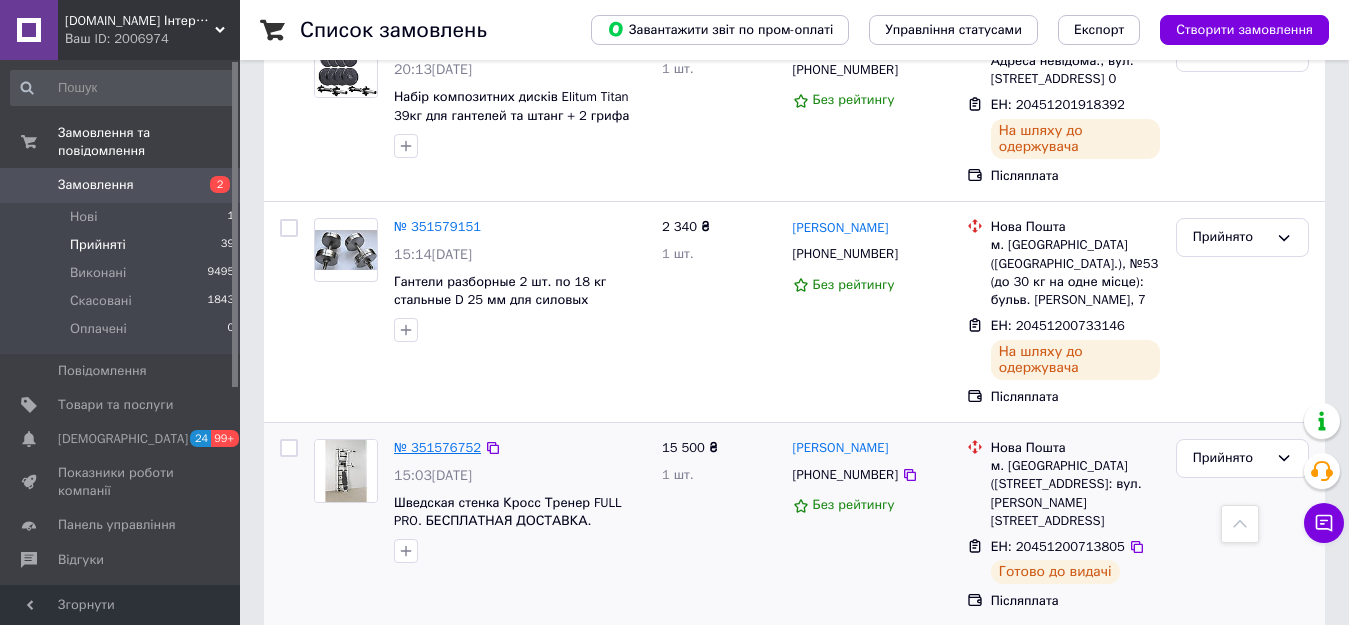 click on "№ 351576752" at bounding box center [437, 447] 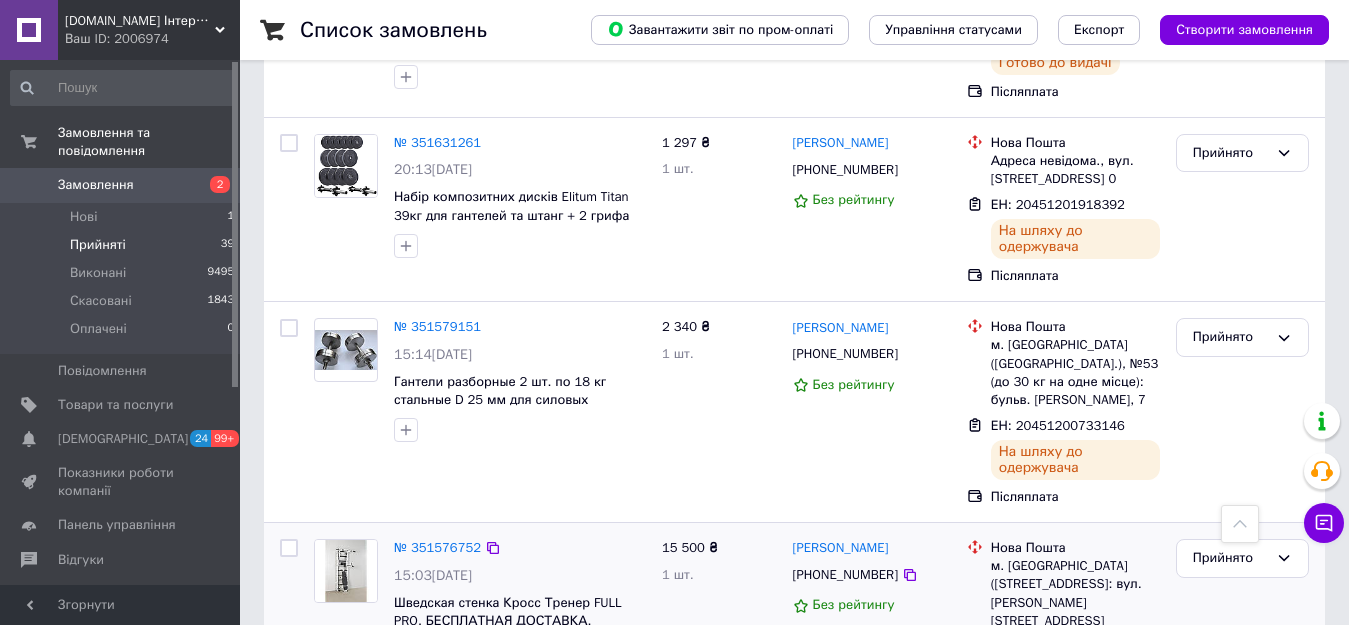 scroll, scrollTop: 3086, scrollLeft: 0, axis: vertical 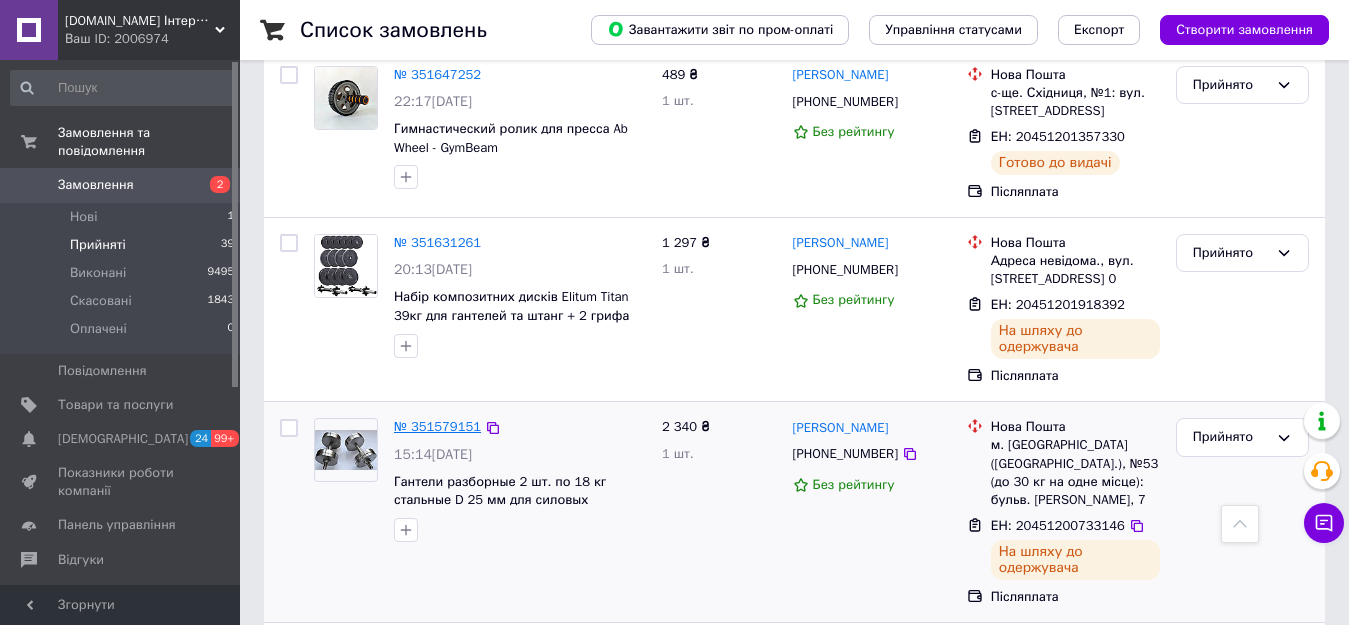 click on "№ 351579151" at bounding box center [437, 426] 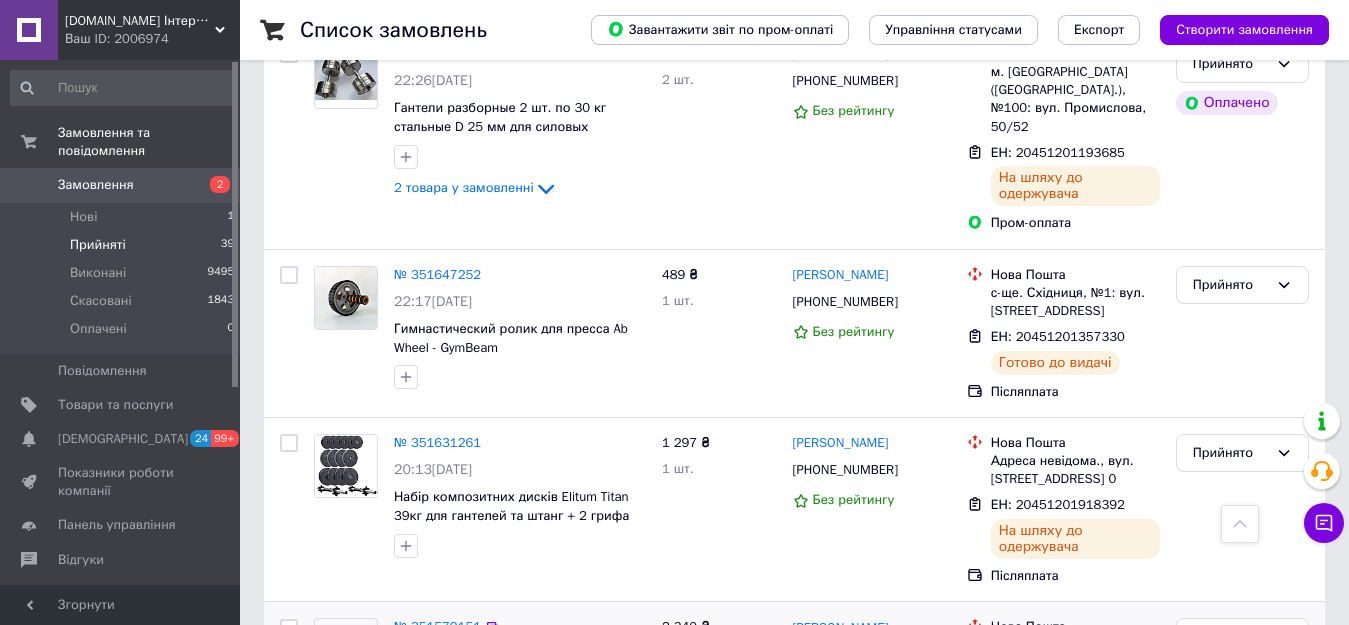 scroll, scrollTop: 2786, scrollLeft: 0, axis: vertical 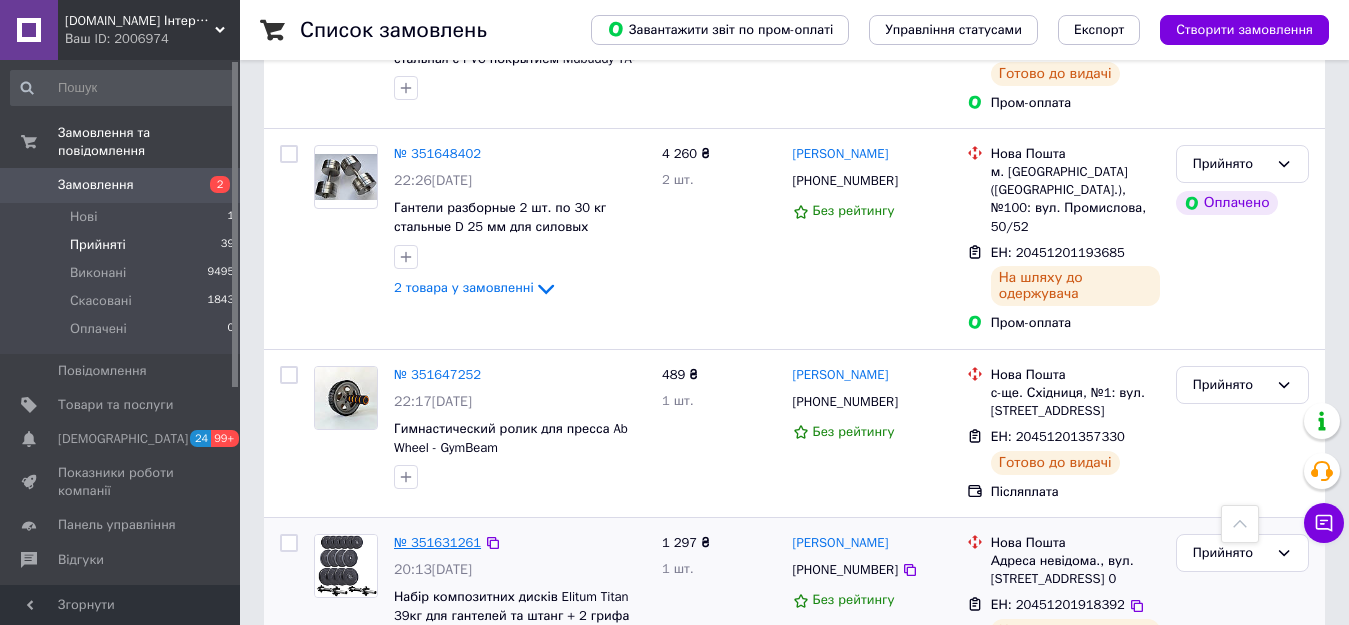click on "№ 351631261" at bounding box center (437, 542) 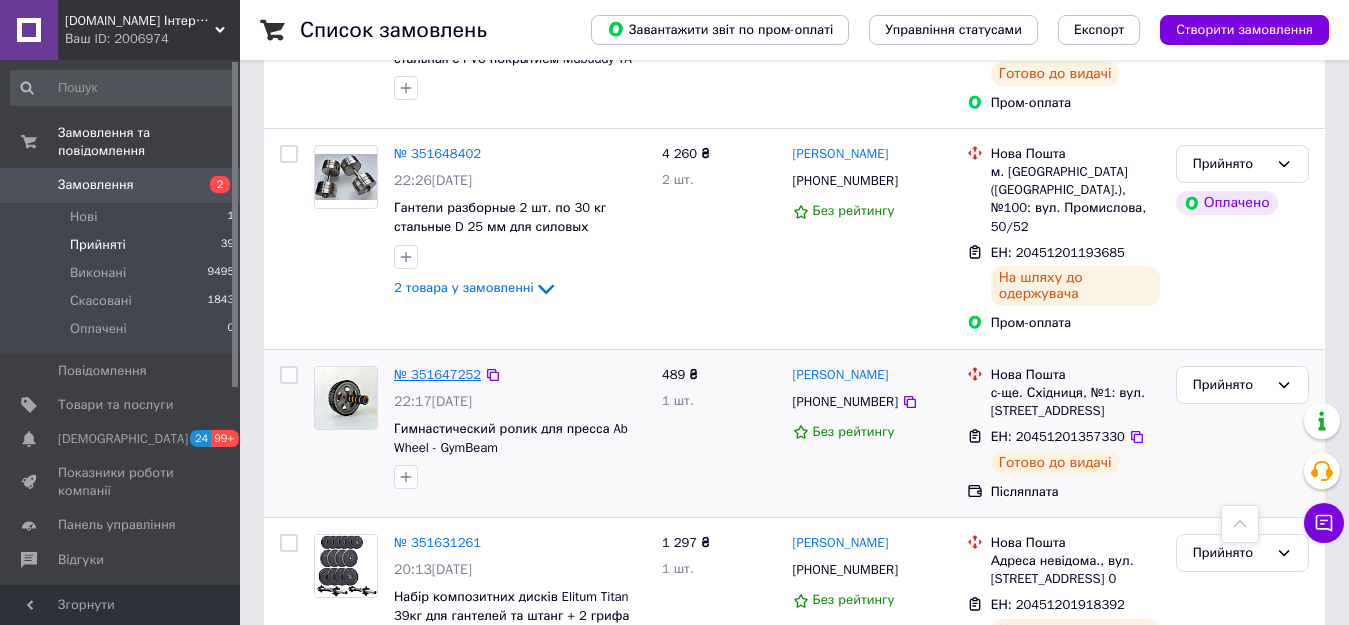 click on "№ 351647252" at bounding box center (437, 374) 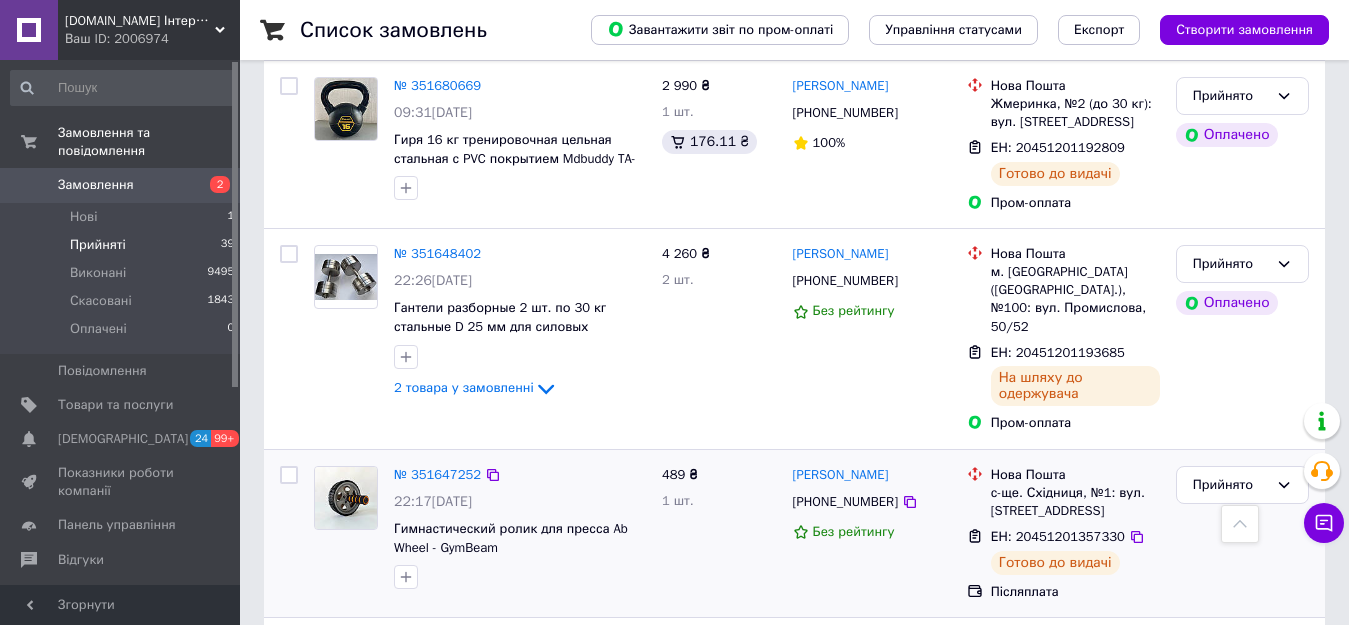 scroll, scrollTop: 2586, scrollLeft: 0, axis: vertical 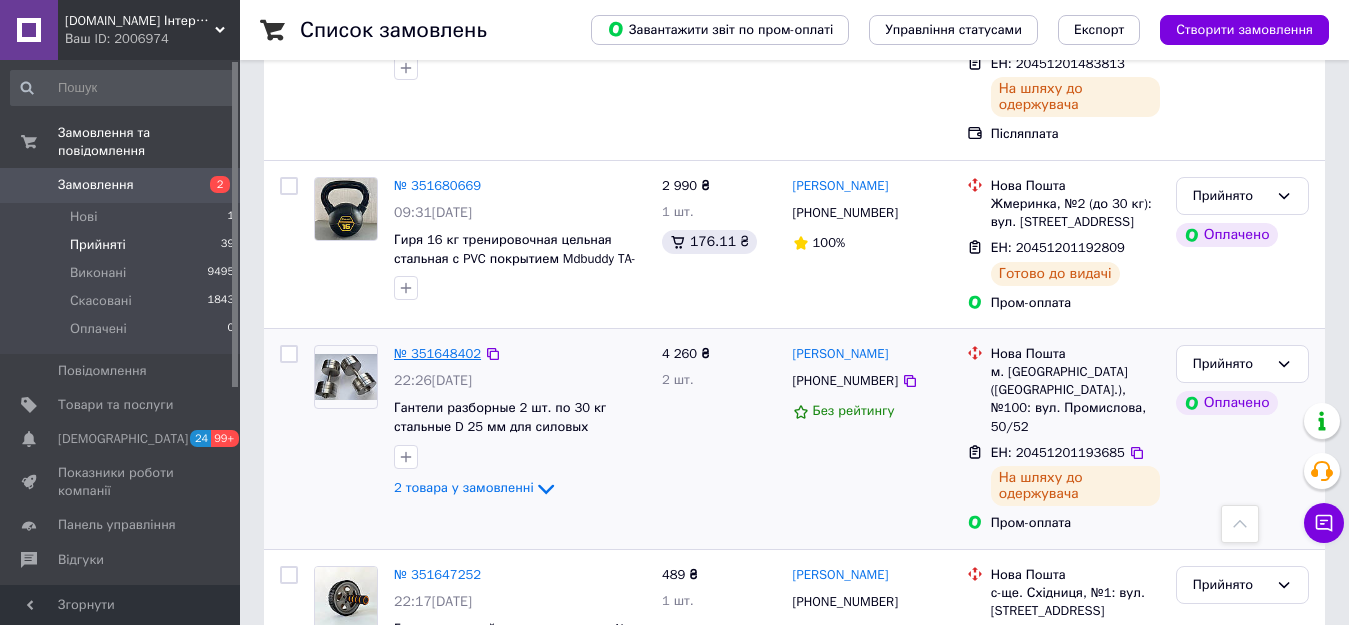 click on "№ 351648402" at bounding box center (437, 353) 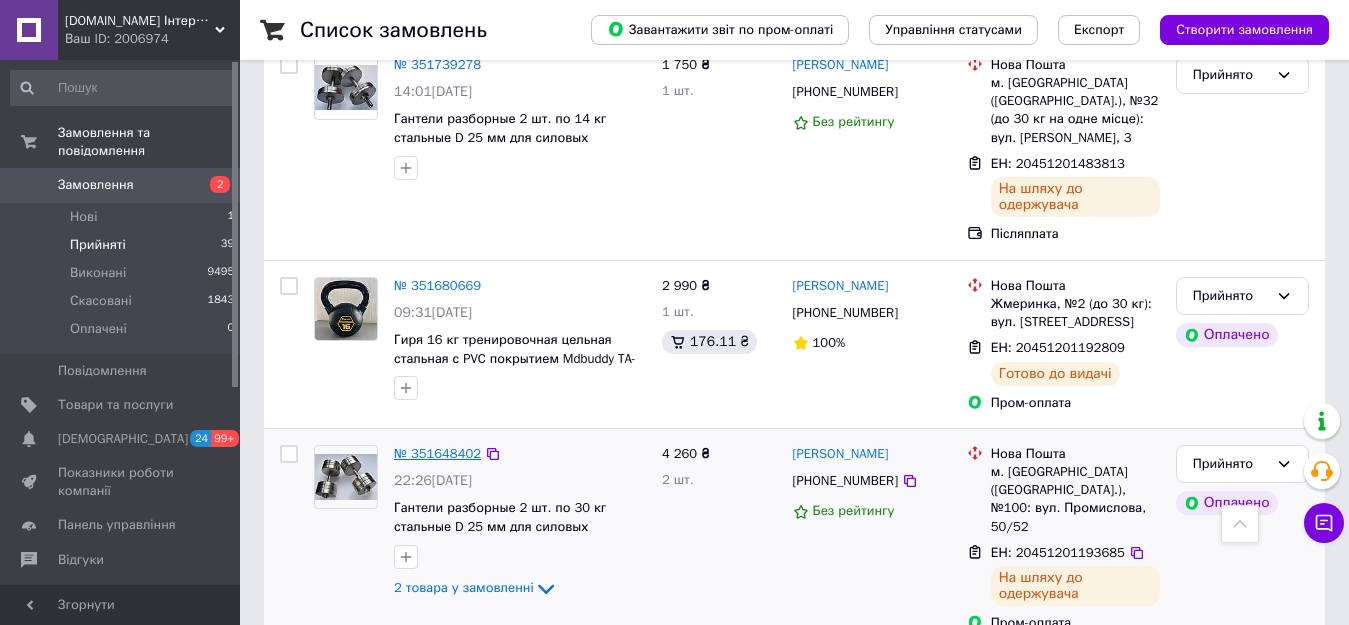 scroll, scrollTop: 2386, scrollLeft: 0, axis: vertical 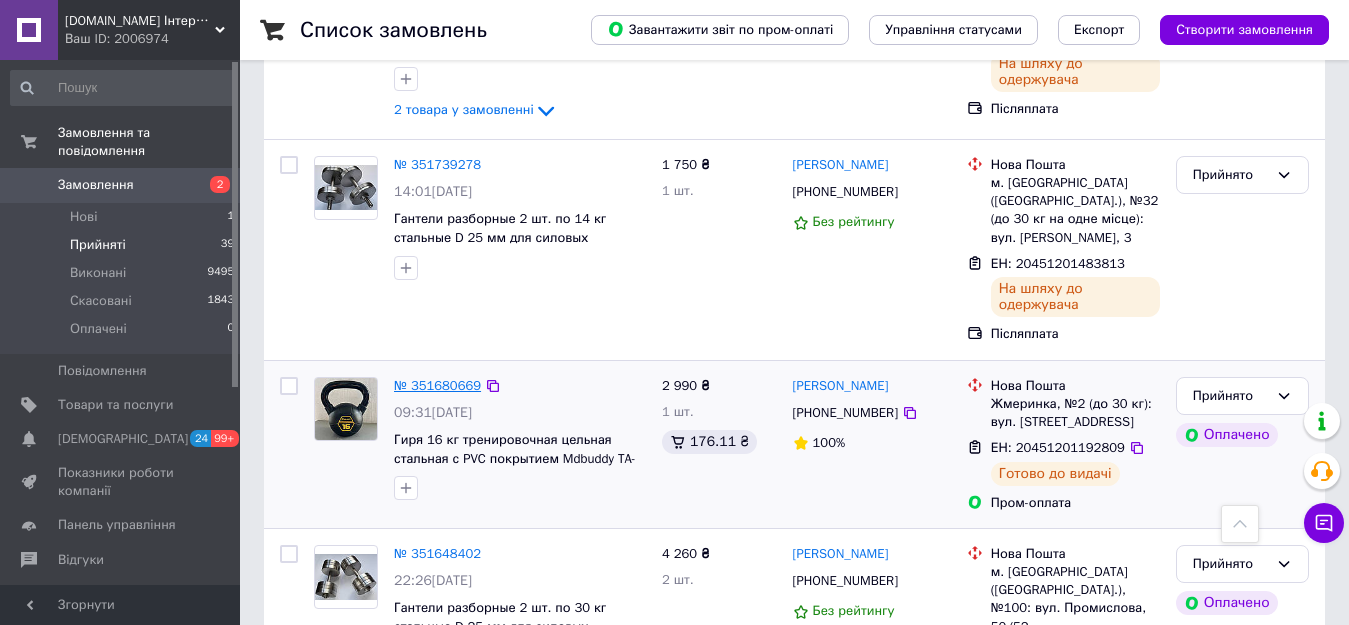 click on "№ 351680669" at bounding box center [437, 385] 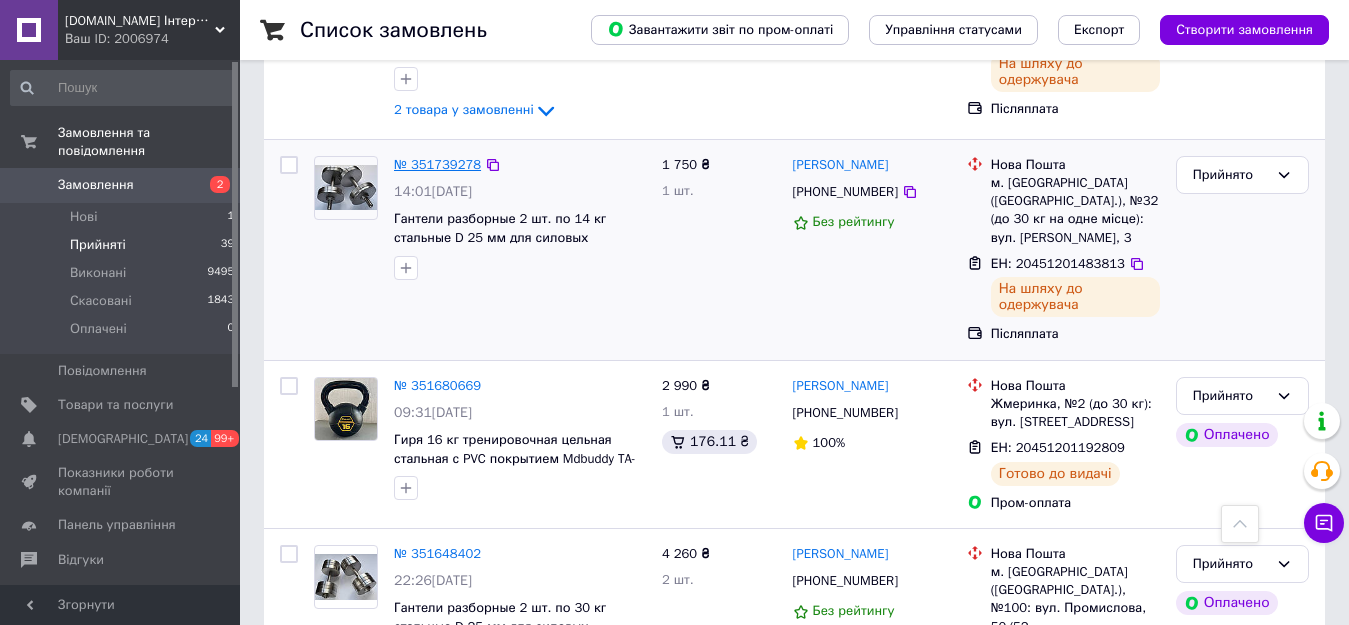 click on "№ 351739278" at bounding box center [437, 164] 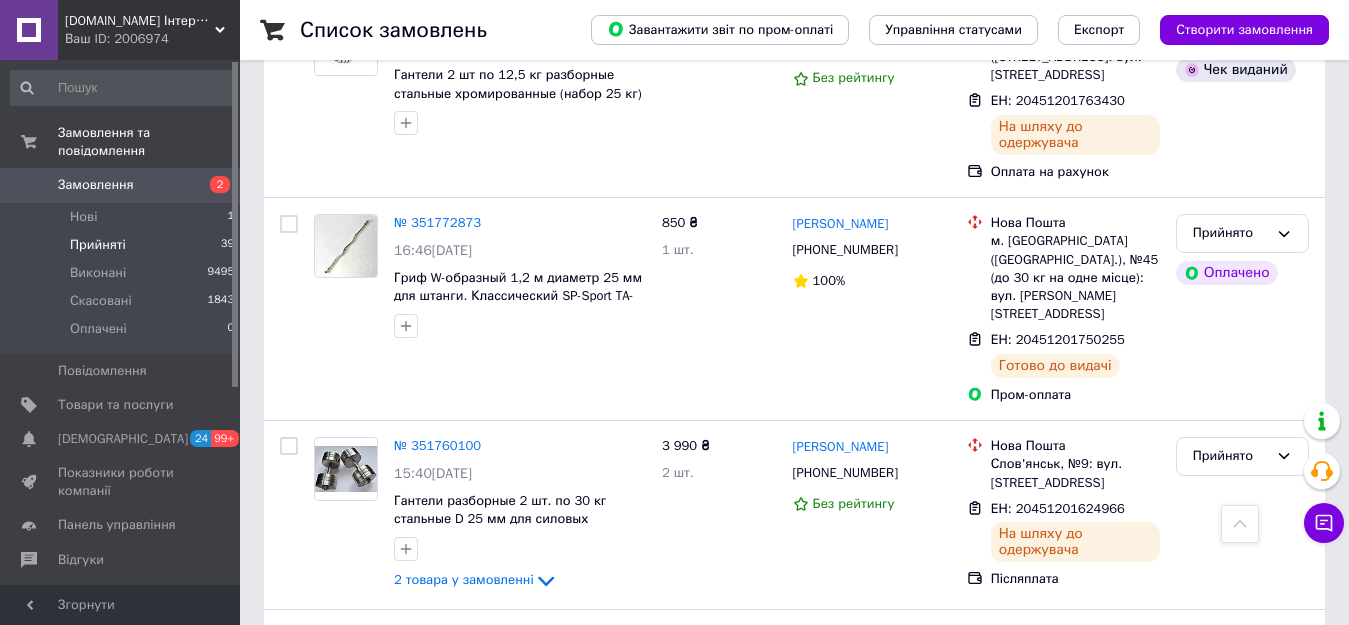 scroll, scrollTop: 1886, scrollLeft: 0, axis: vertical 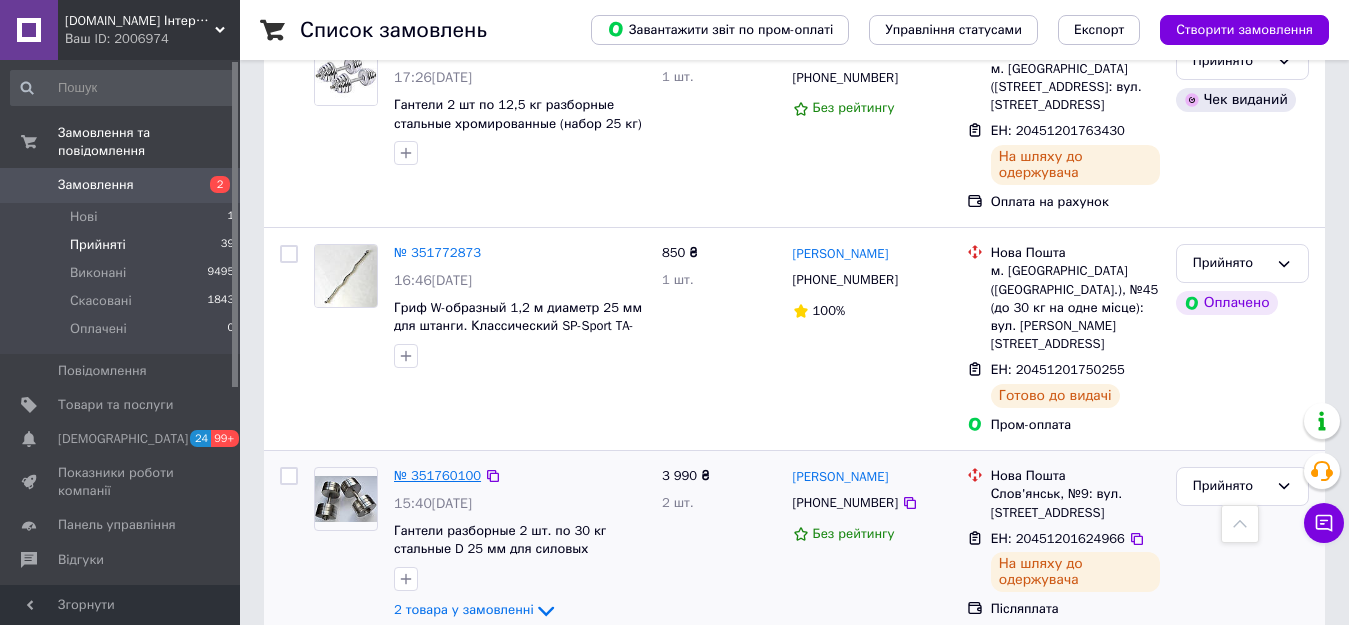 click on "№ 351760100" at bounding box center (437, 475) 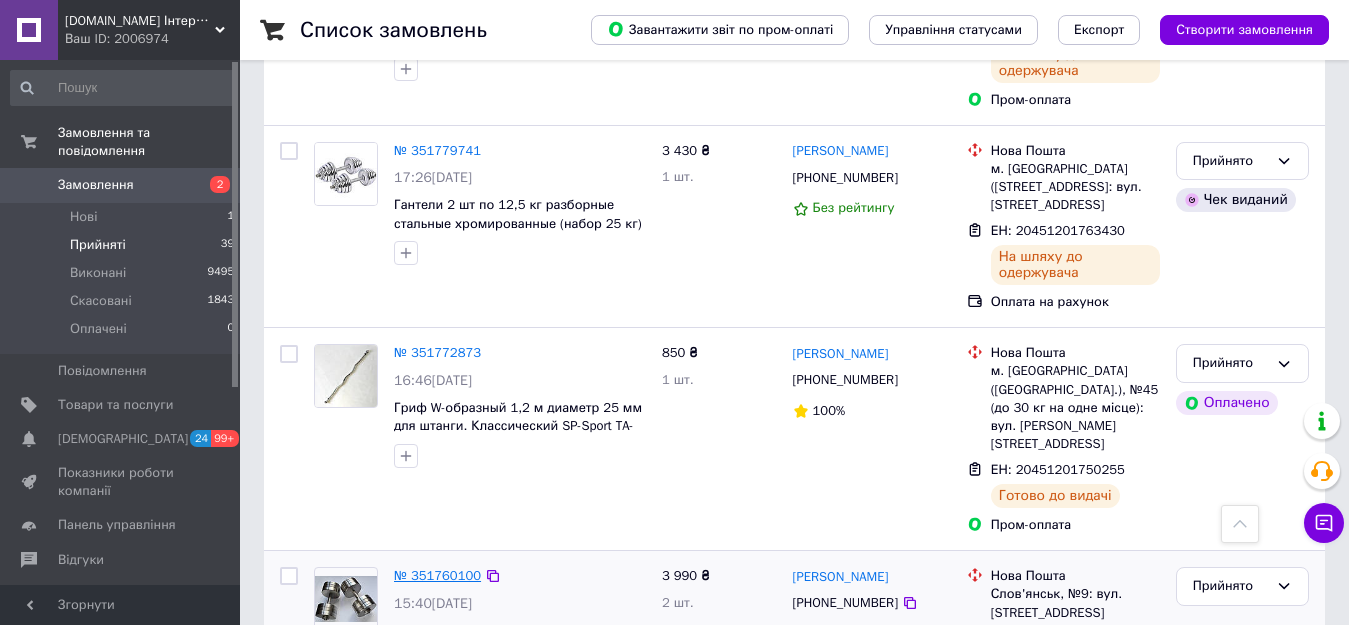 scroll, scrollTop: 1686, scrollLeft: 0, axis: vertical 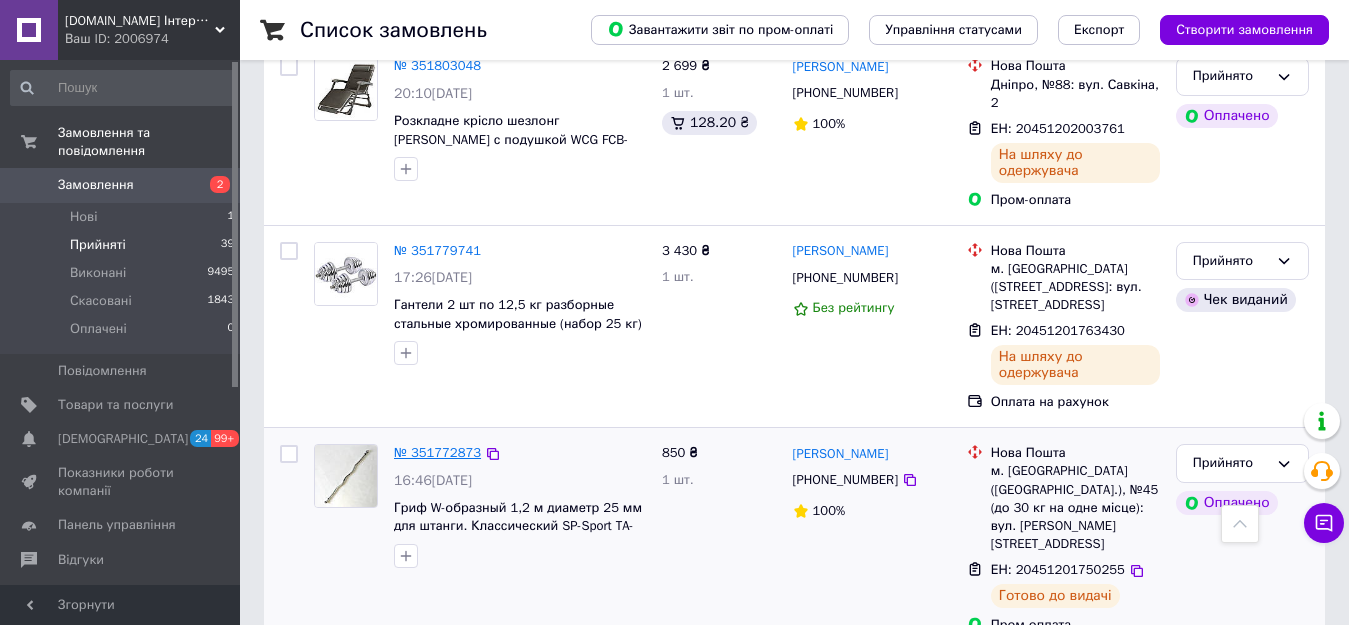 click on "№ 351772873" at bounding box center [437, 452] 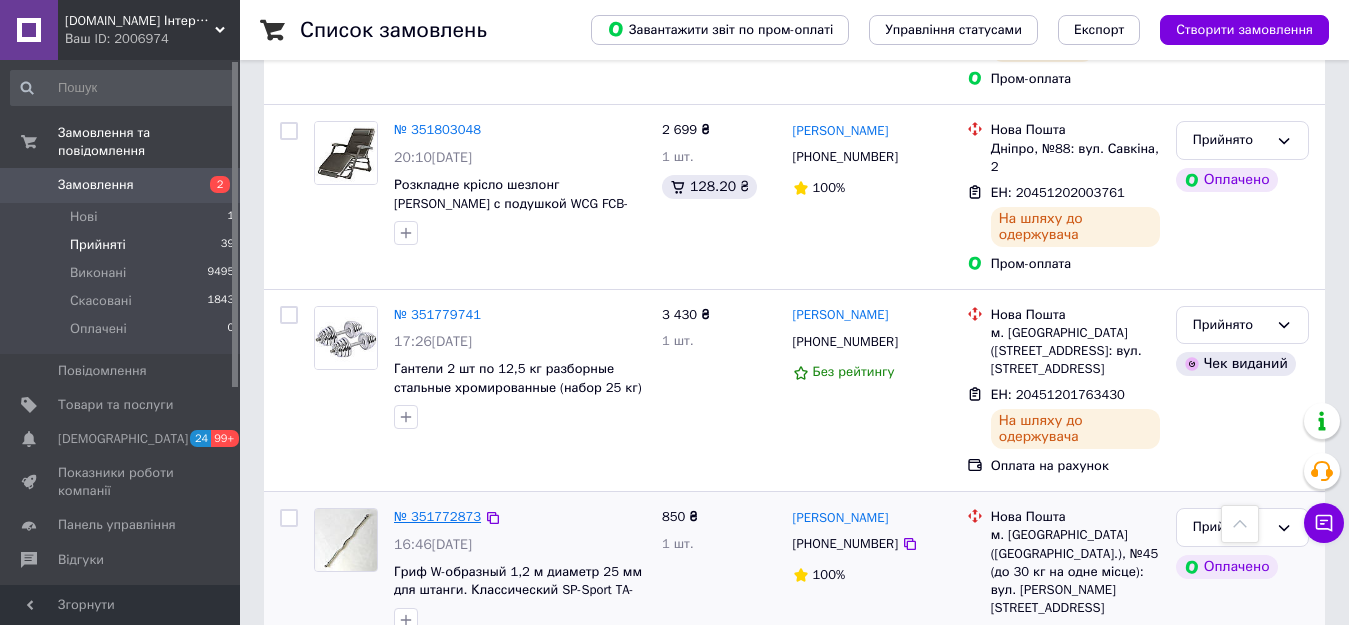 scroll, scrollTop: 1586, scrollLeft: 0, axis: vertical 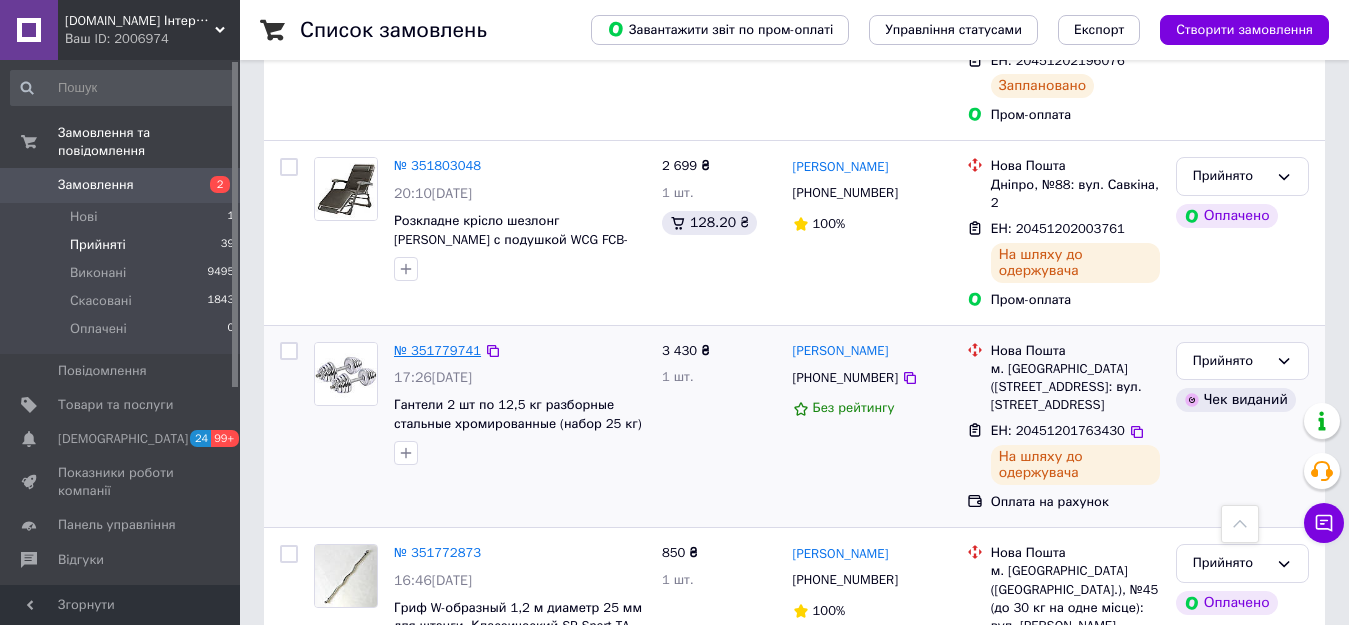 click on "№ 351779741" at bounding box center [437, 350] 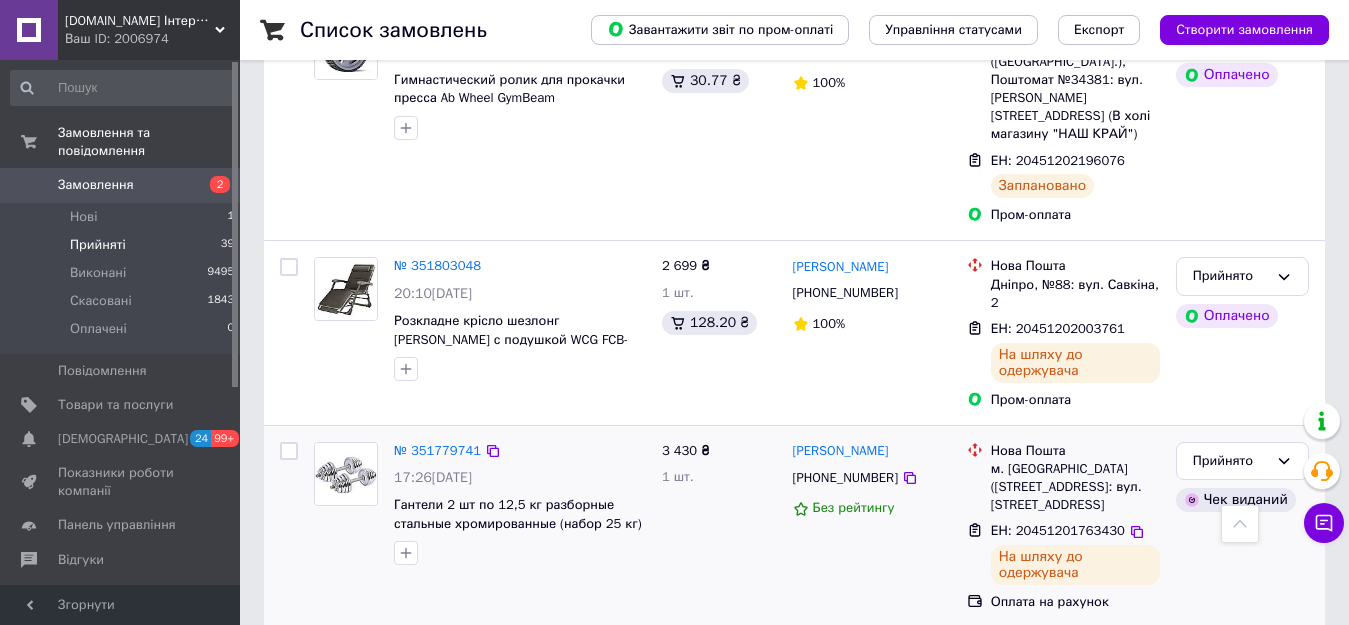 scroll, scrollTop: 1386, scrollLeft: 0, axis: vertical 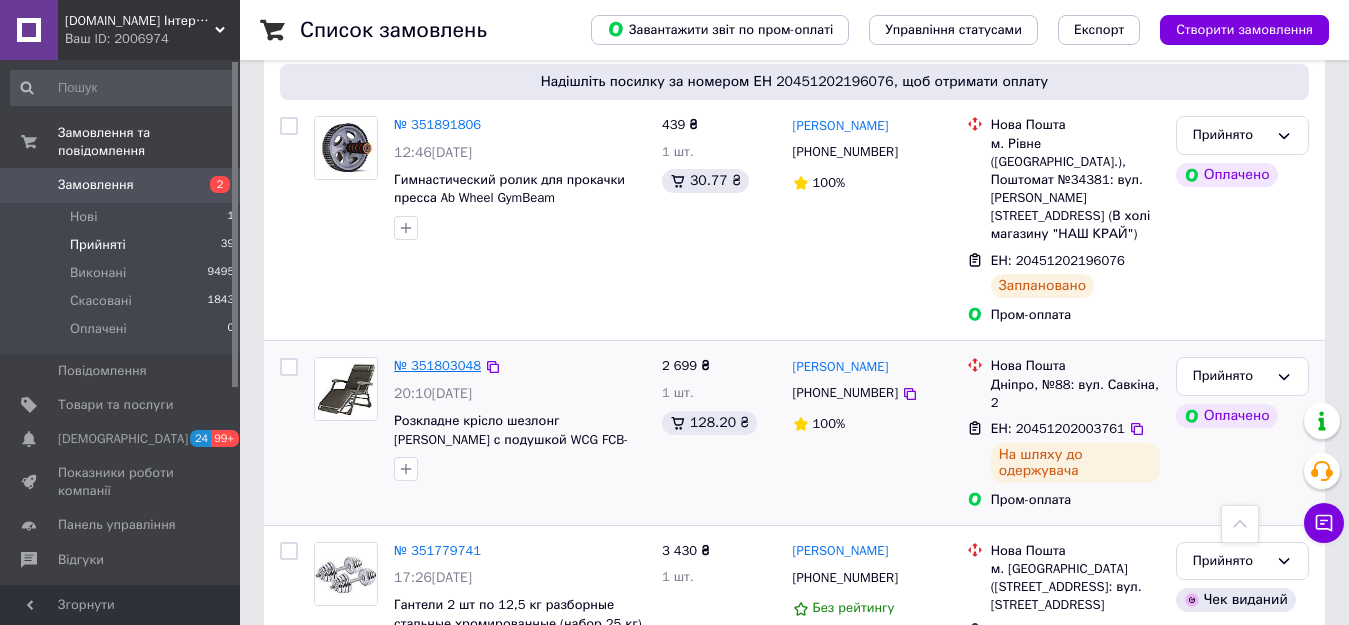click on "№ 351803048" at bounding box center (437, 365) 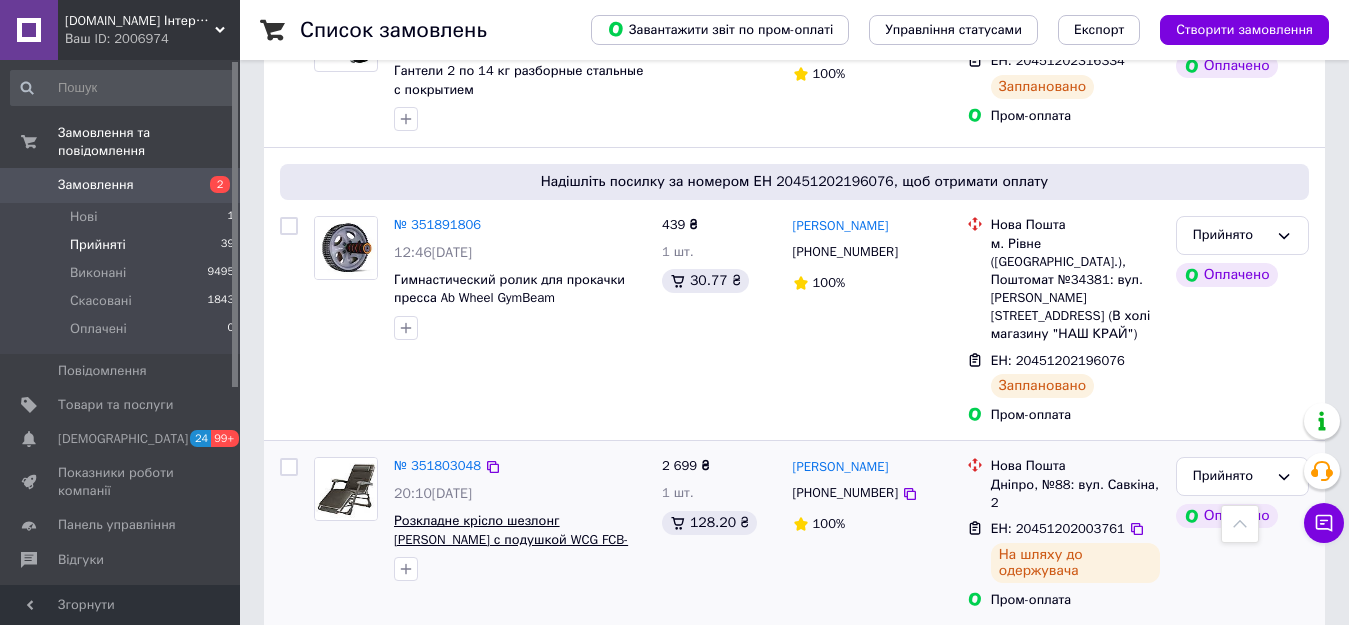 scroll, scrollTop: 1186, scrollLeft: 0, axis: vertical 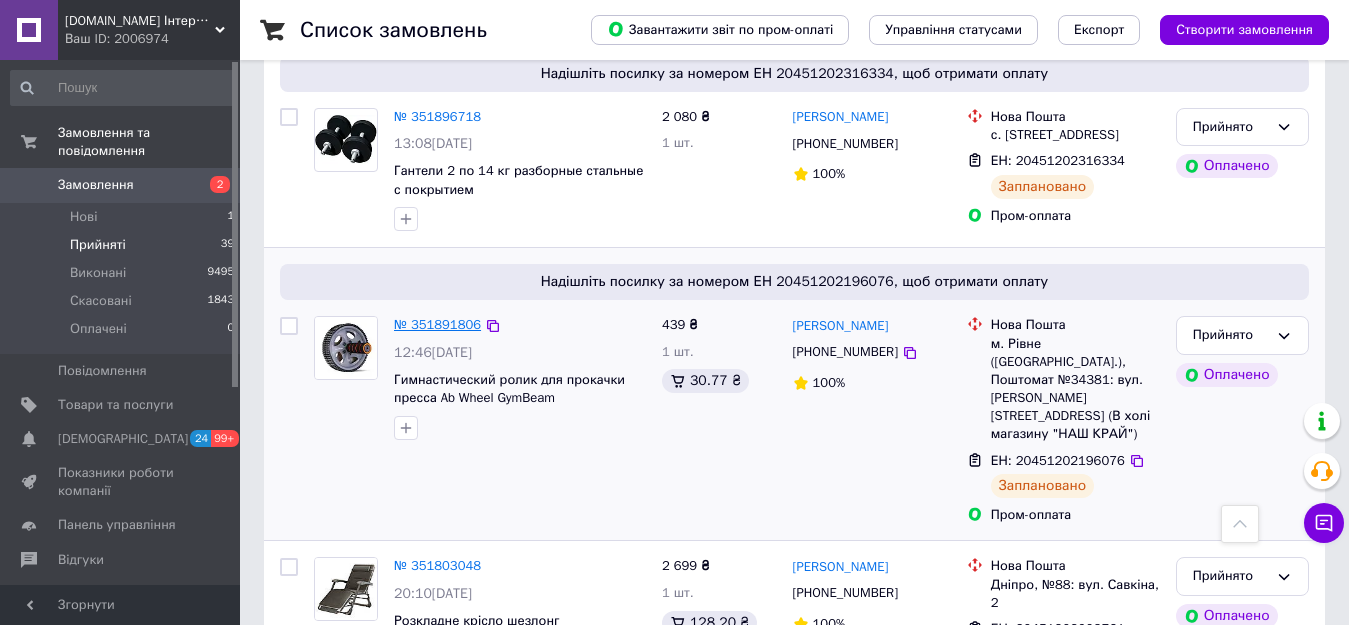 click on "№ 351891806" at bounding box center [437, 324] 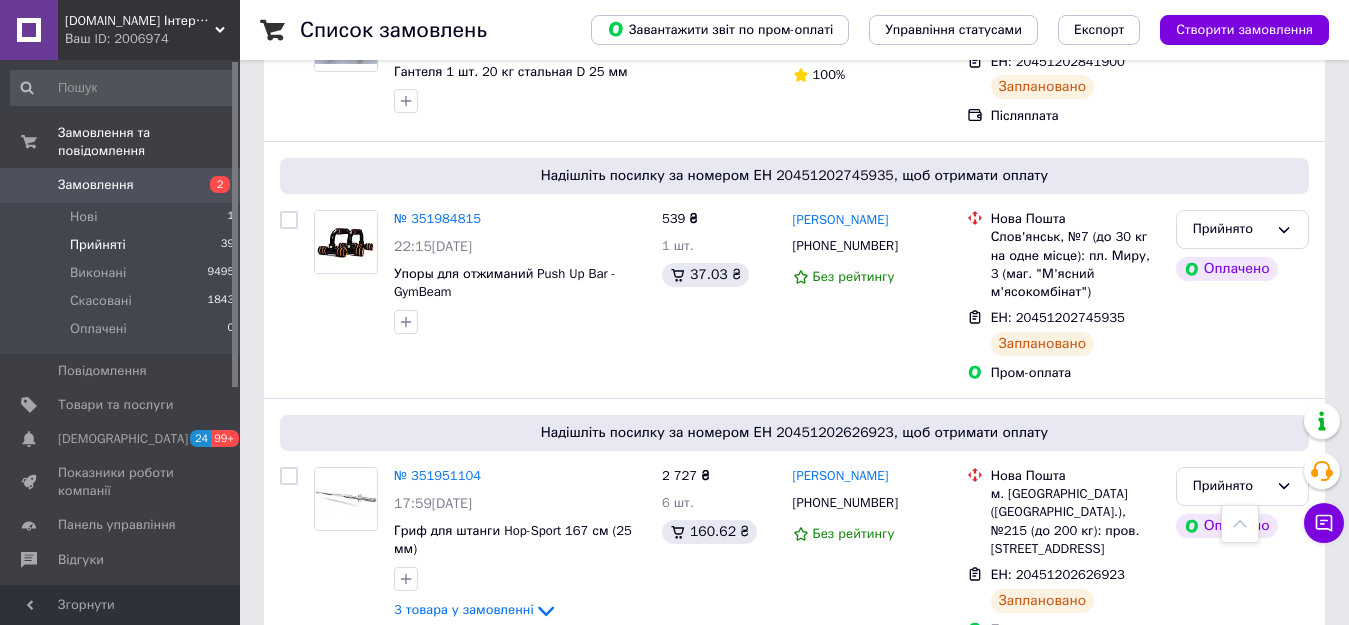 scroll, scrollTop: 186, scrollLeft: 0, axis: vertical 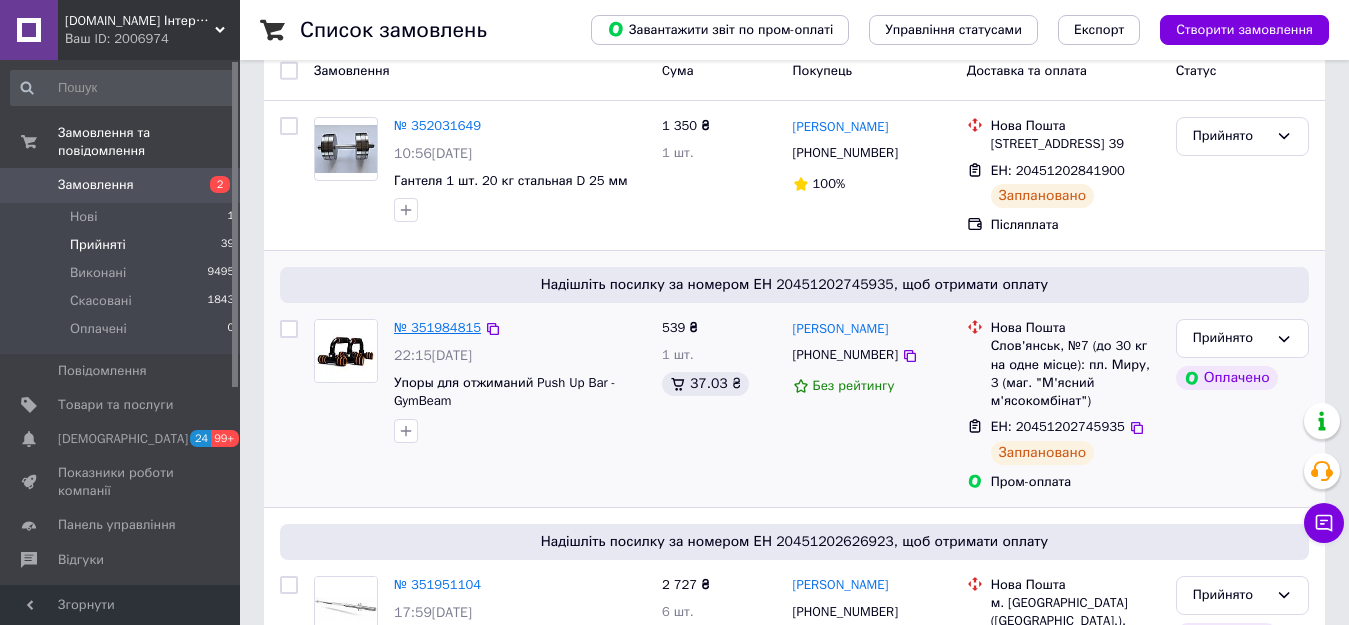 click on "№ 351984815" at bounding box center (437, 327) 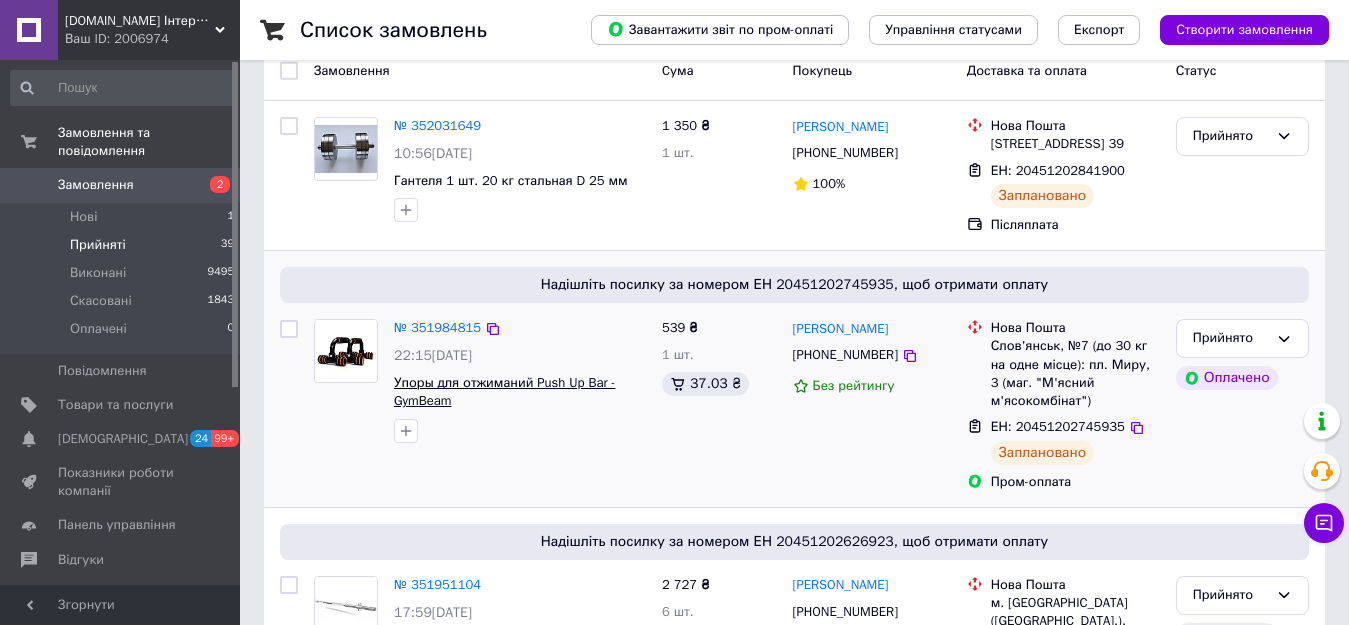 scroll, scrollTop: 0, scrollLeft: 0, axis: both 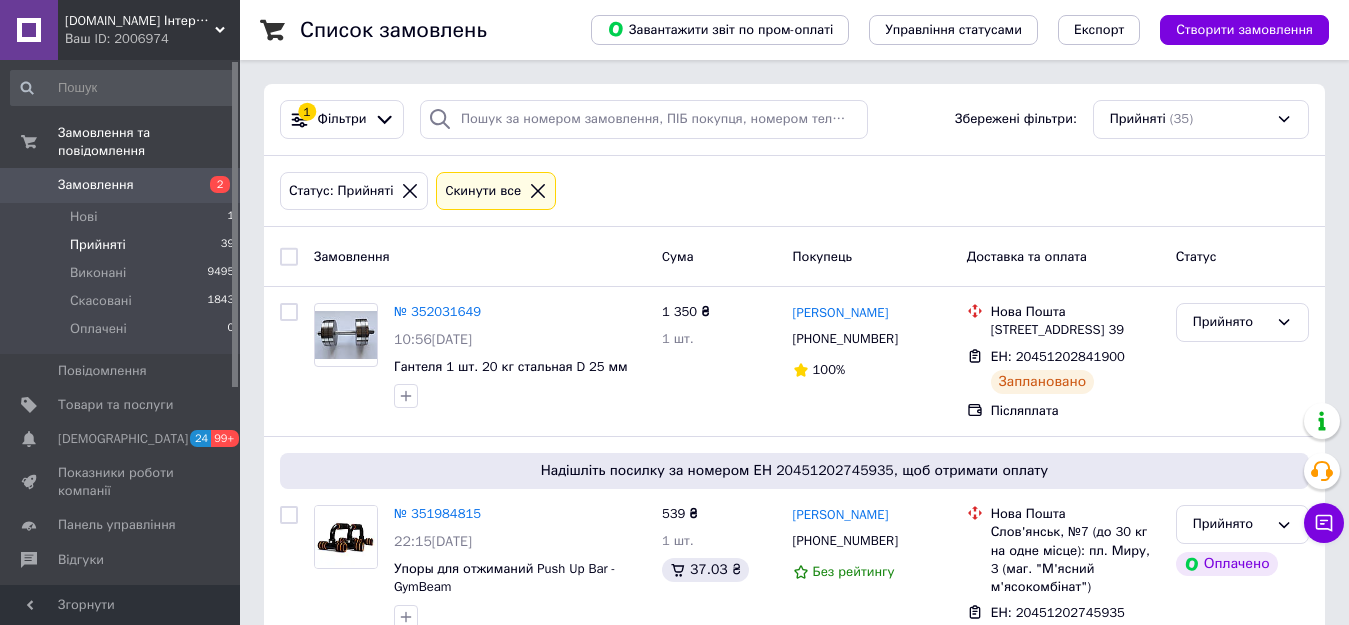 click 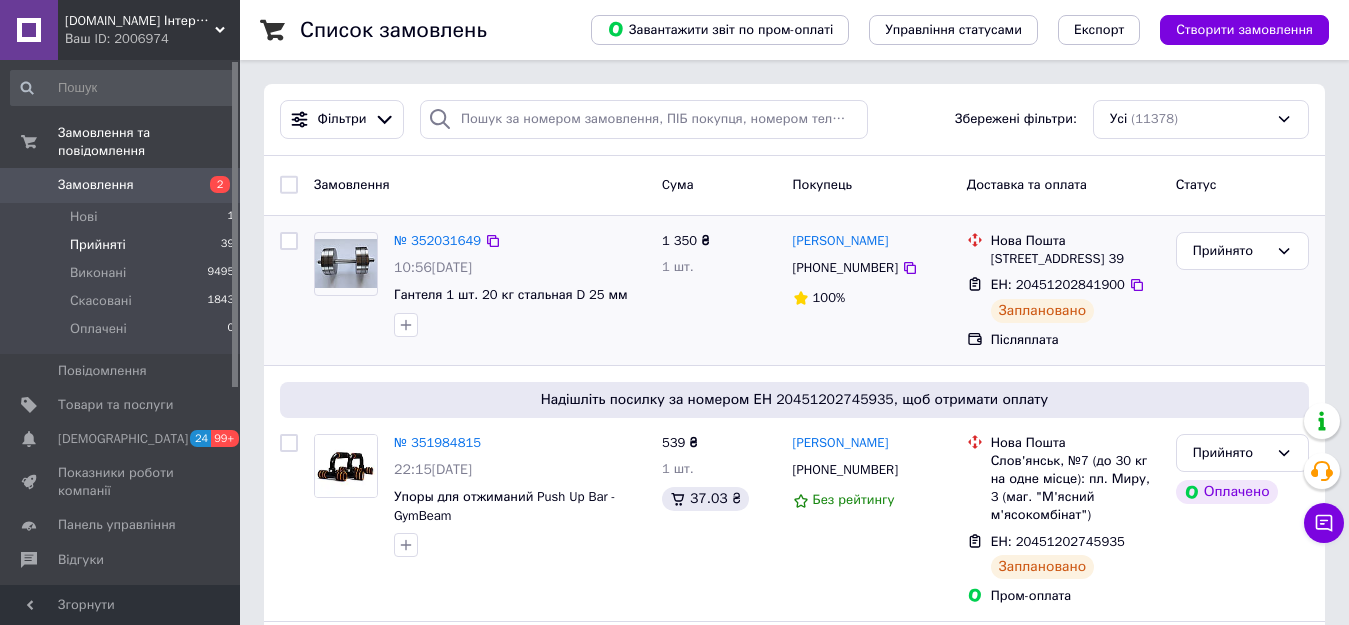click on "Анатолій Калинич +380955551818 100%" at bounding box center (872, 290) 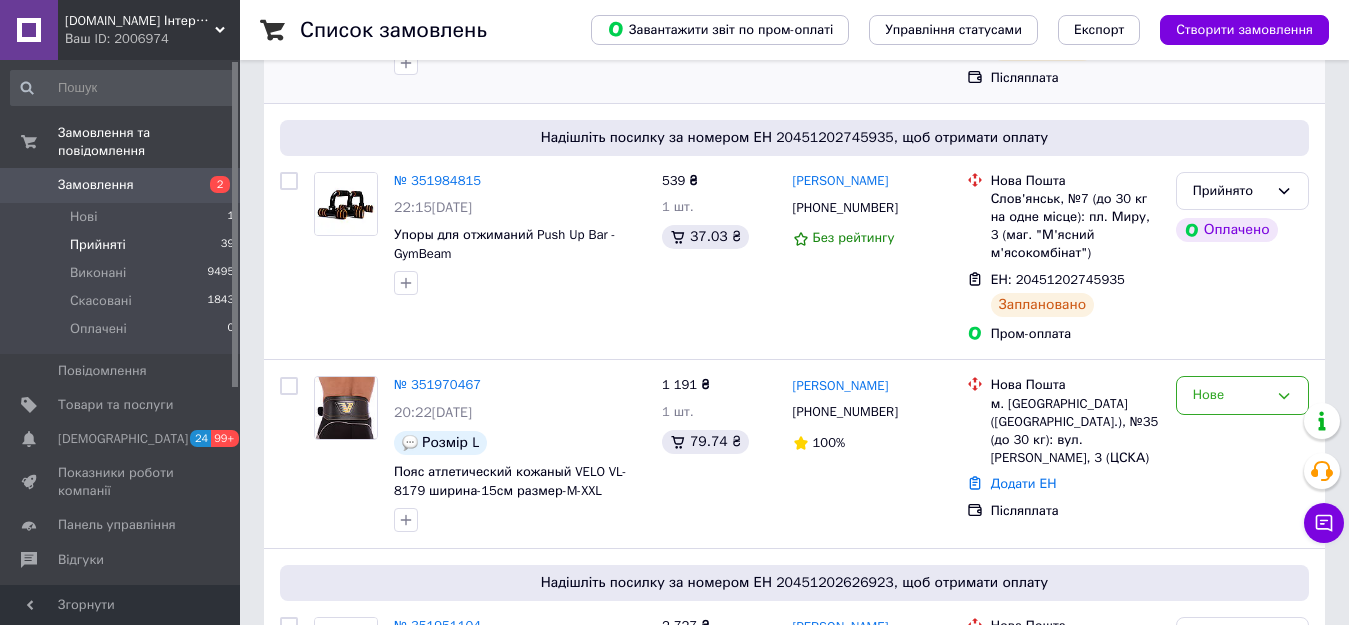 scroll, scrollTop: 300, scrollLeft: 0, axis: vertical 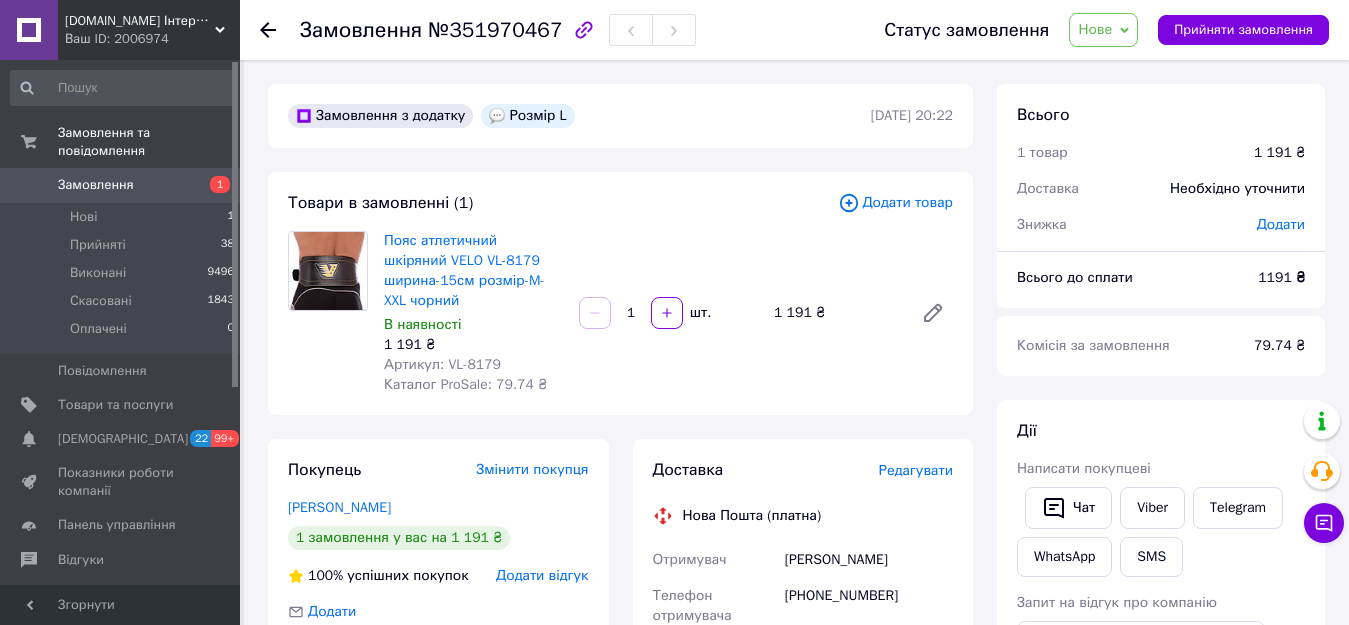 click on "Артикул: VL-8179" at bounding box center [442, 364] 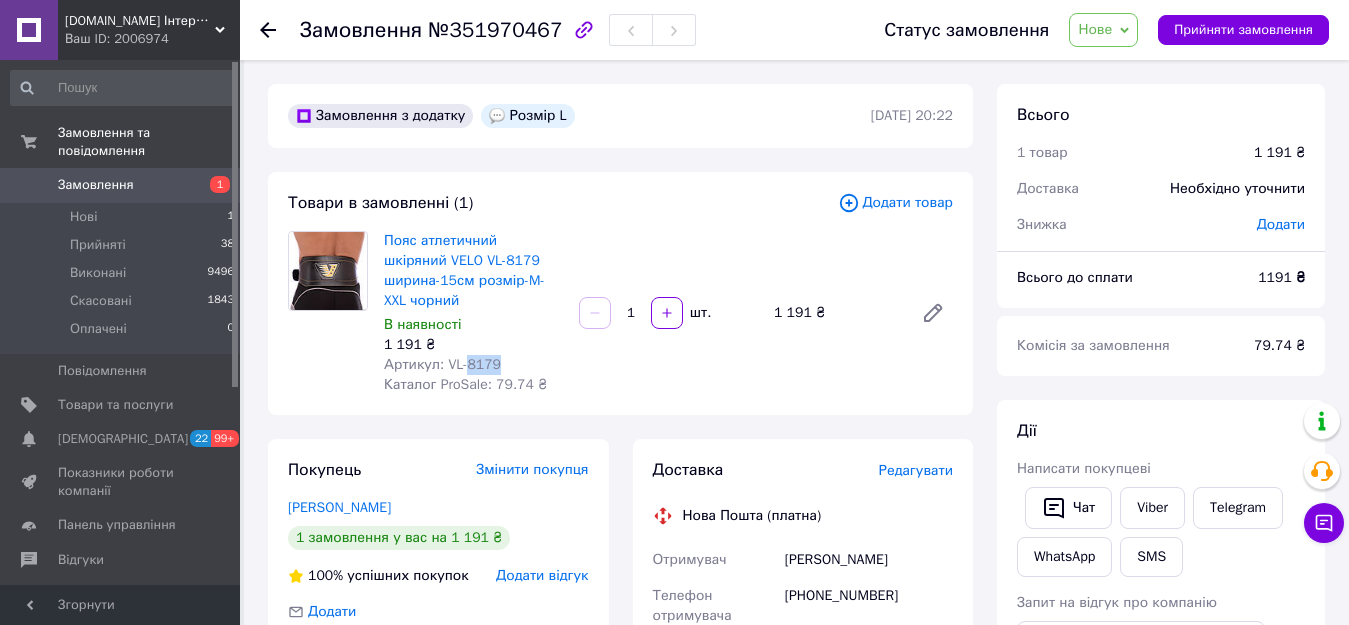 click on "Артикул: VL-8179" at bounding box center (442, 364) 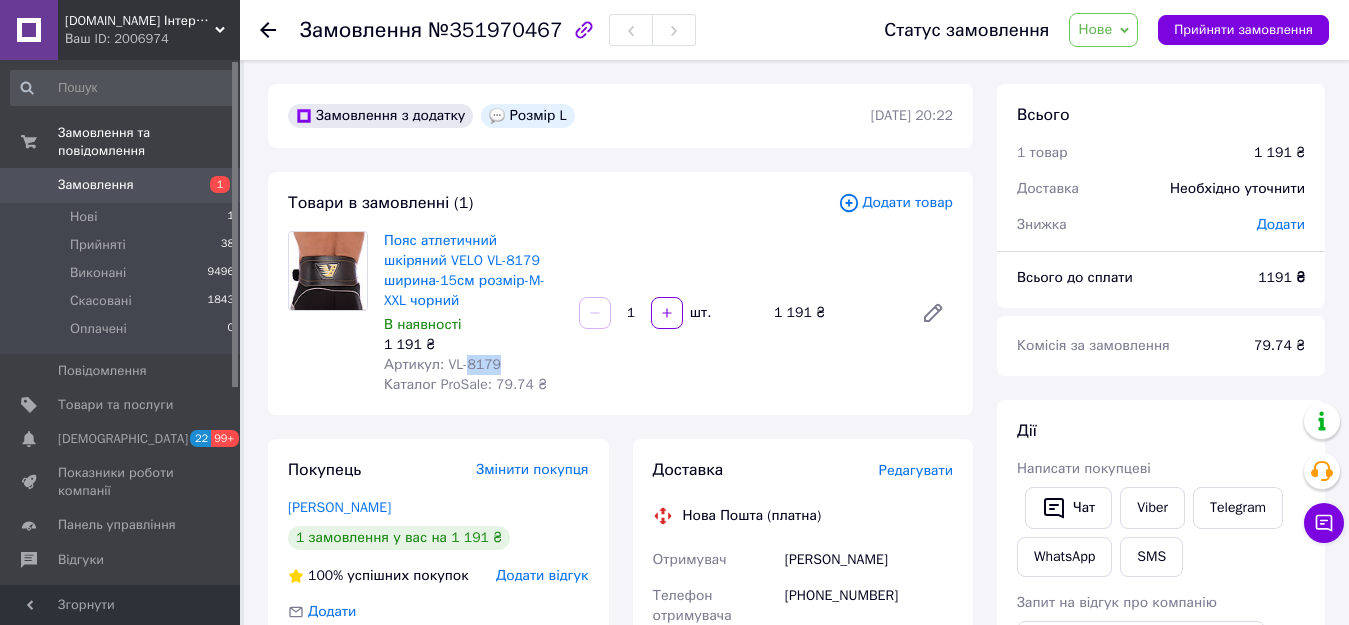 copy on "8179" 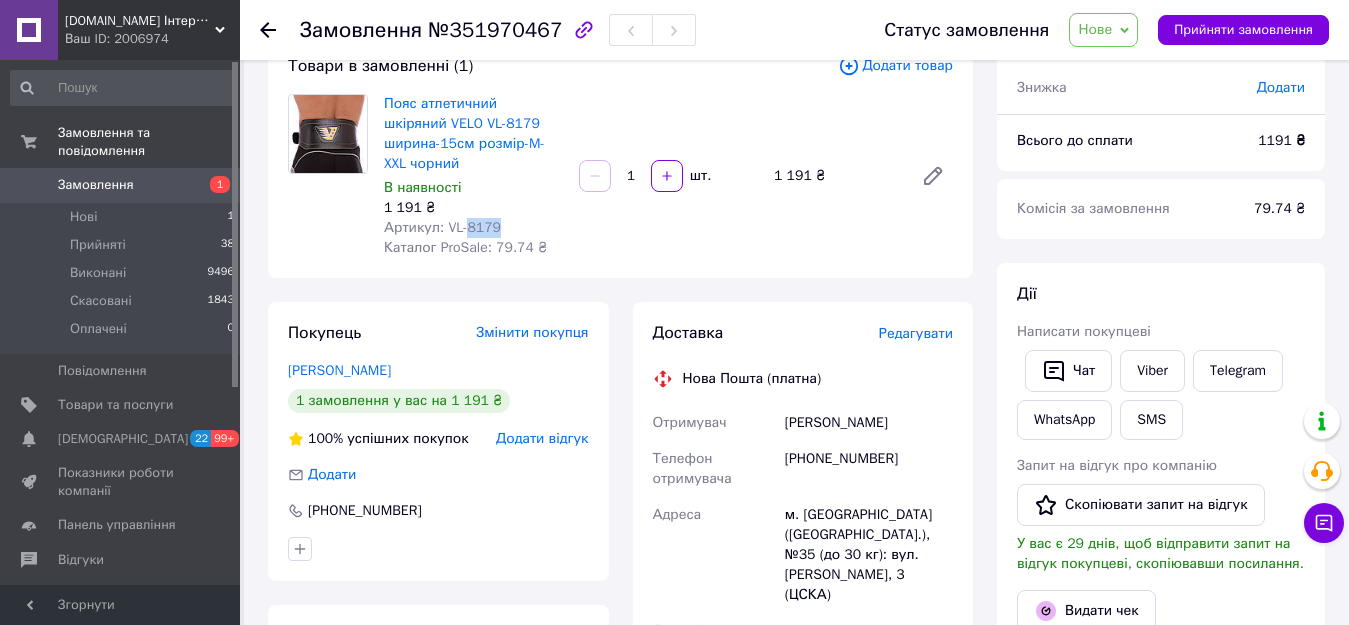 scroll, scrollTop: 300, scrollLeft: 0, axis: vertical 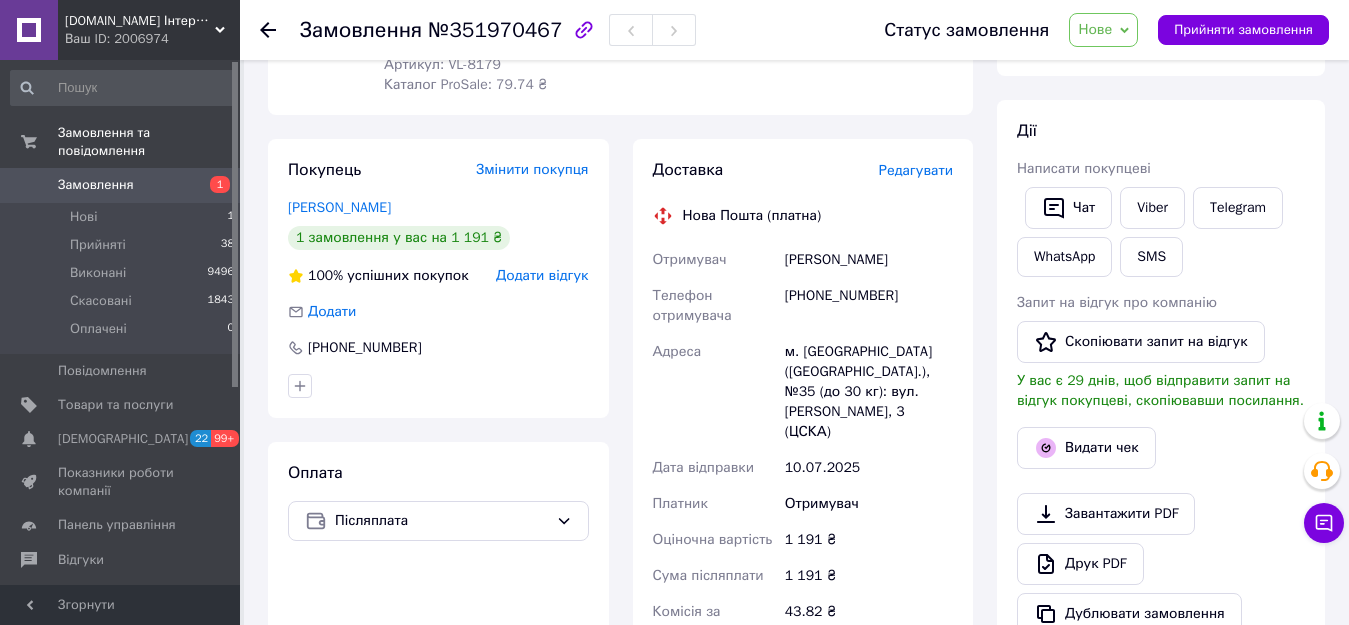 click on "+380969401231" at bounding box center [869, 306] 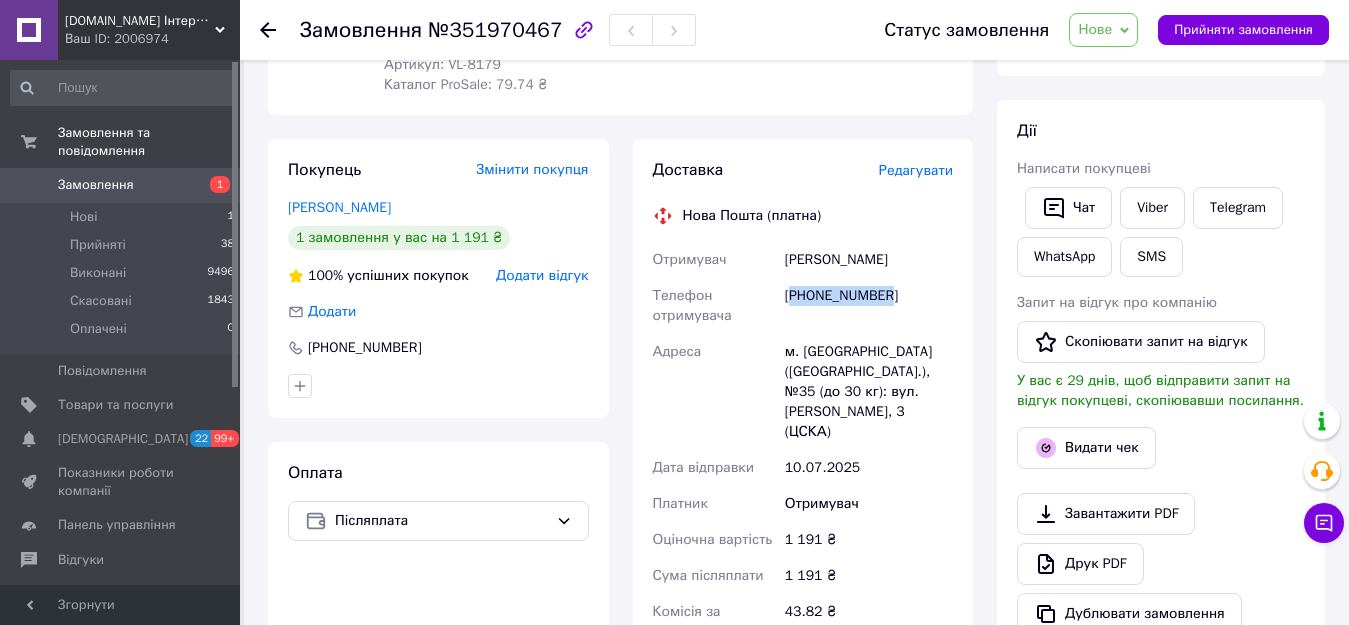 click on "+380969401231" at bounding box center (869, 306) 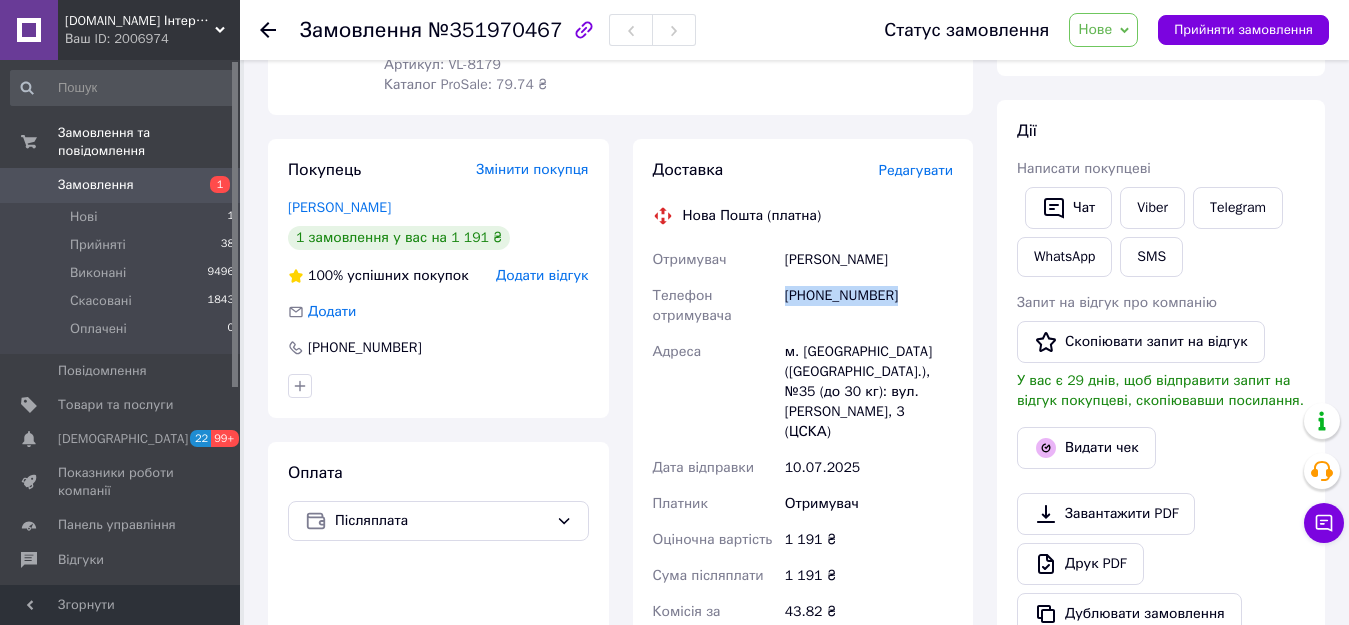 click on "+380969401231" at bounding box center (869, 306) 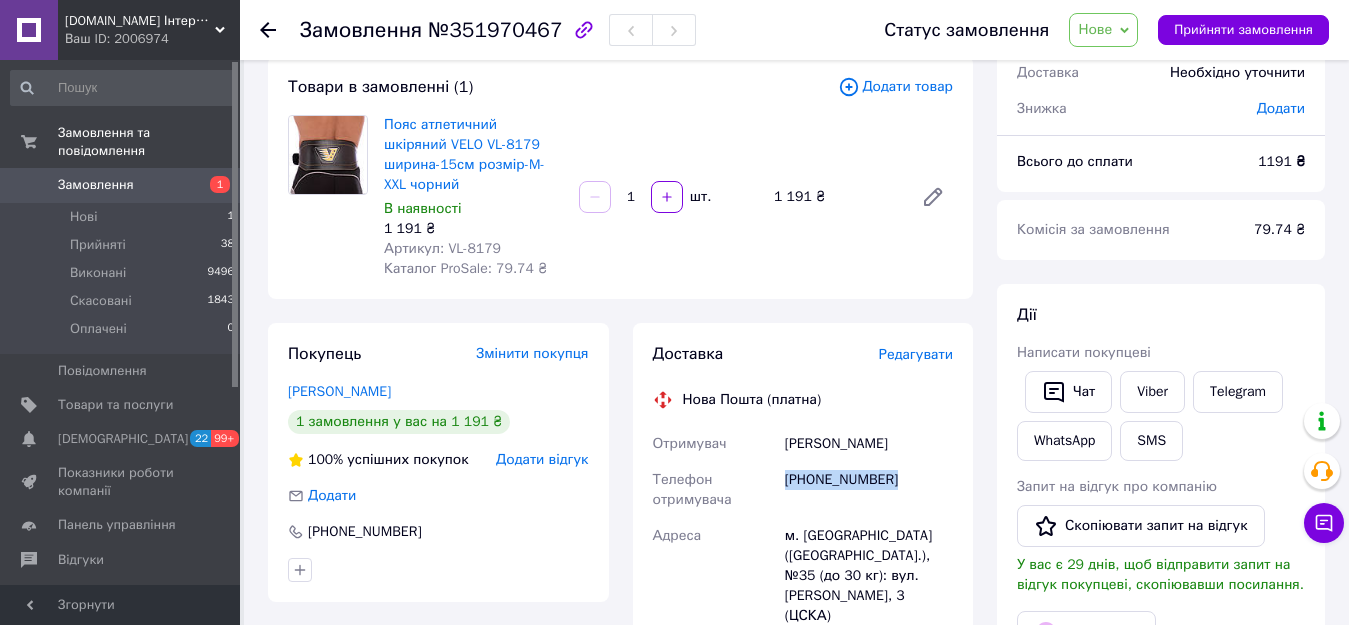 scroll, scrollTop: 0, scrollLeft: 0, axis: both 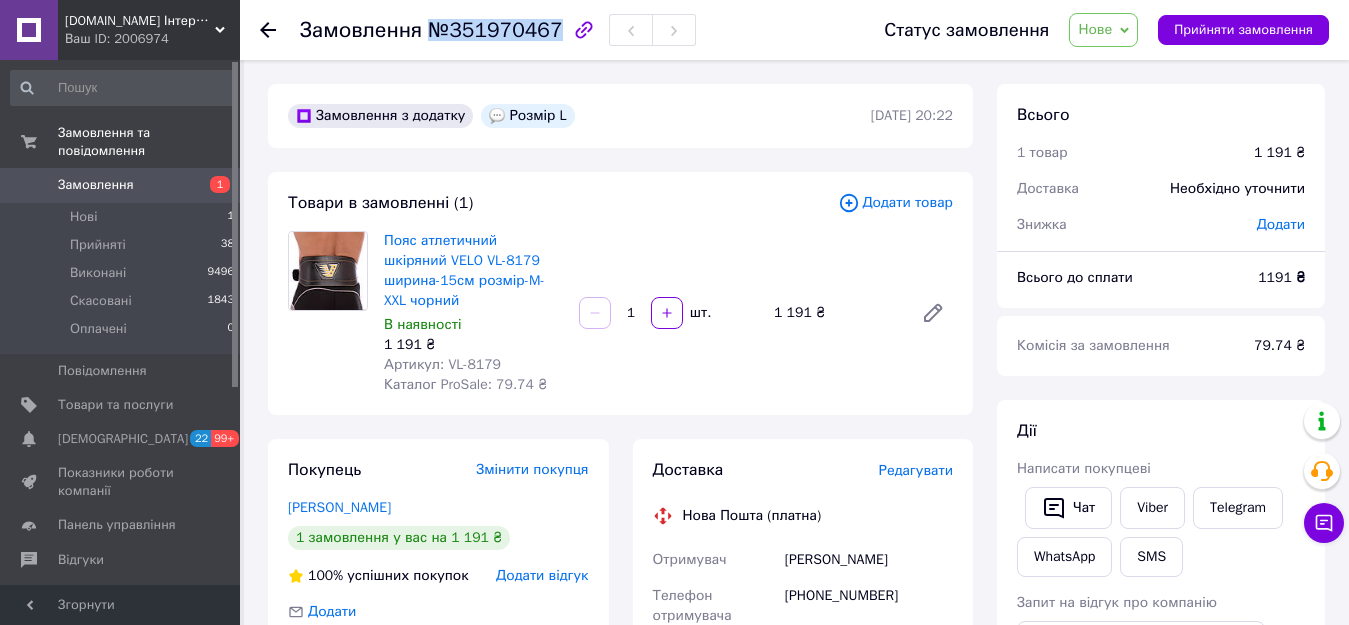 drag, startPoint x: 423, startPoint y: 32, endPoint x: 545, endPoint y: 35, distance: 122.03688 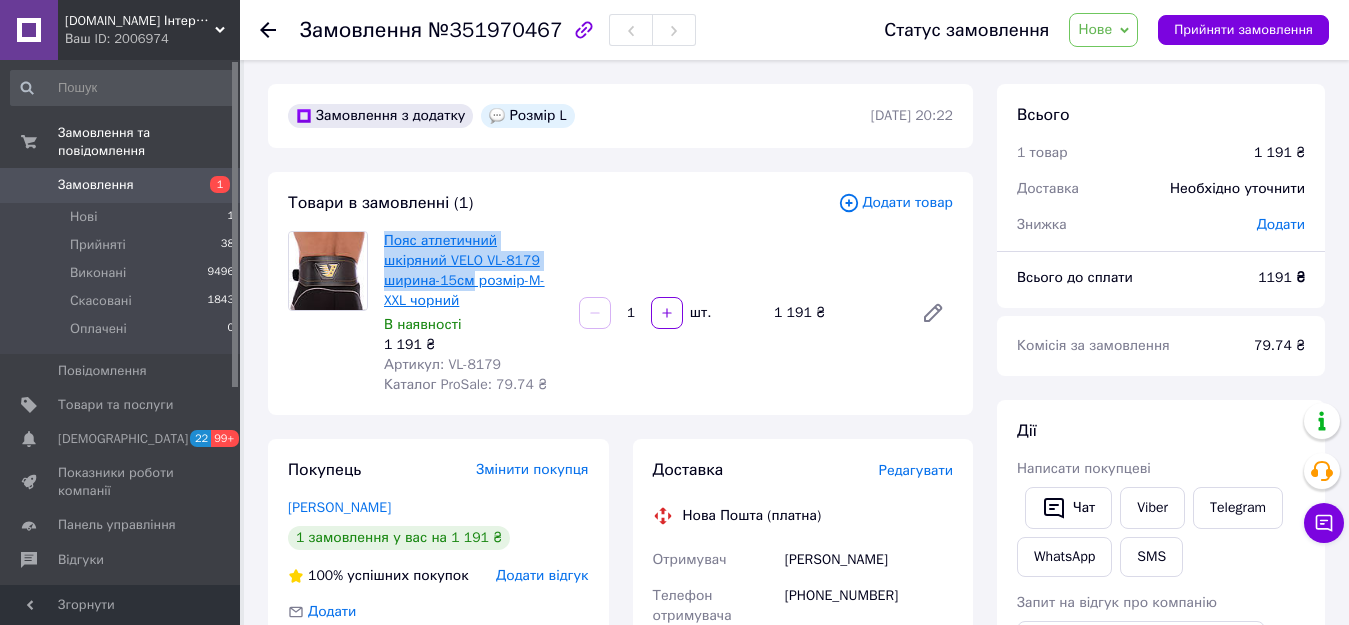 drag, startPoint x: 381, startPoint y: 236, endPoint x: 469, endPoint y: 276, distance: 96.66437 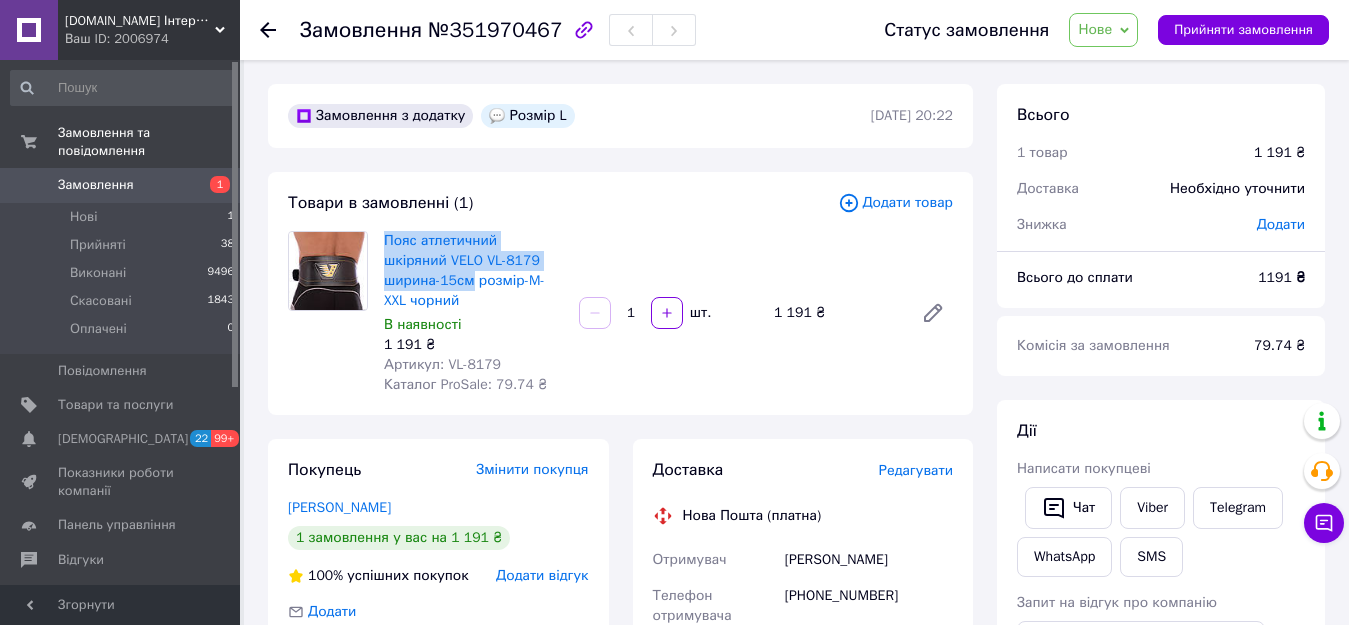 copy on "Пояс атлетичний шкіряний VELO VL-8179 ширина-15см" 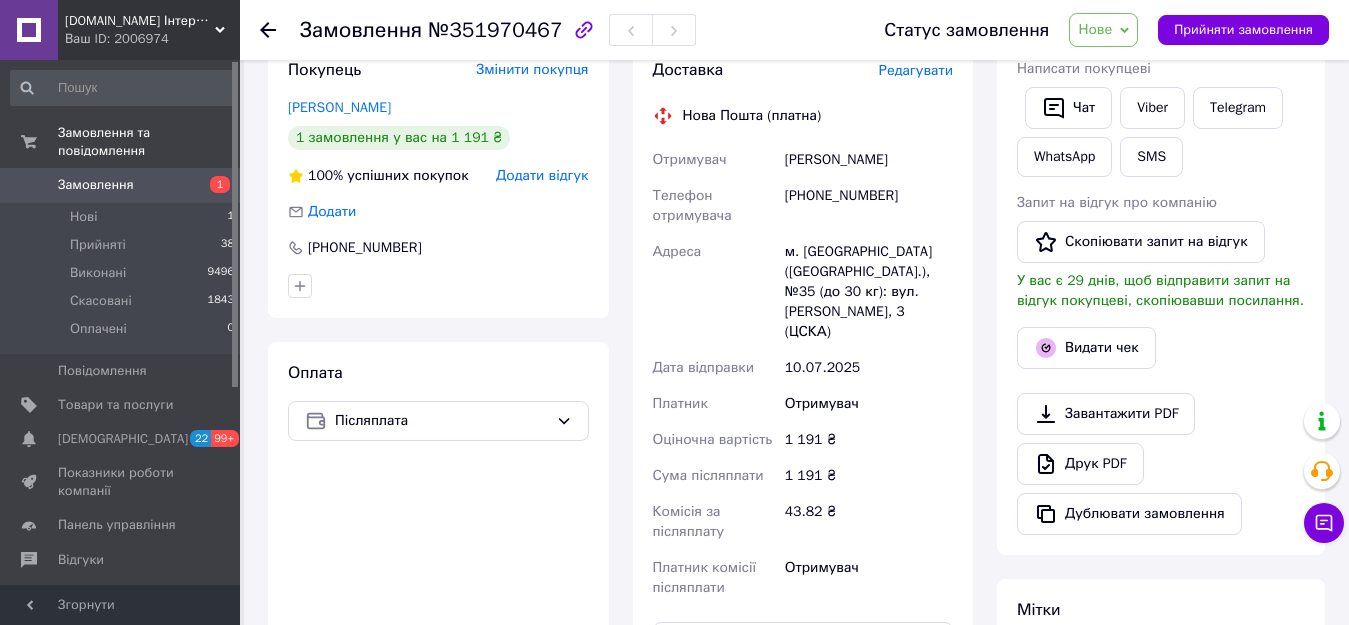 scroll, scrollTop: 100, scrollLeft: 0, axis: vertical 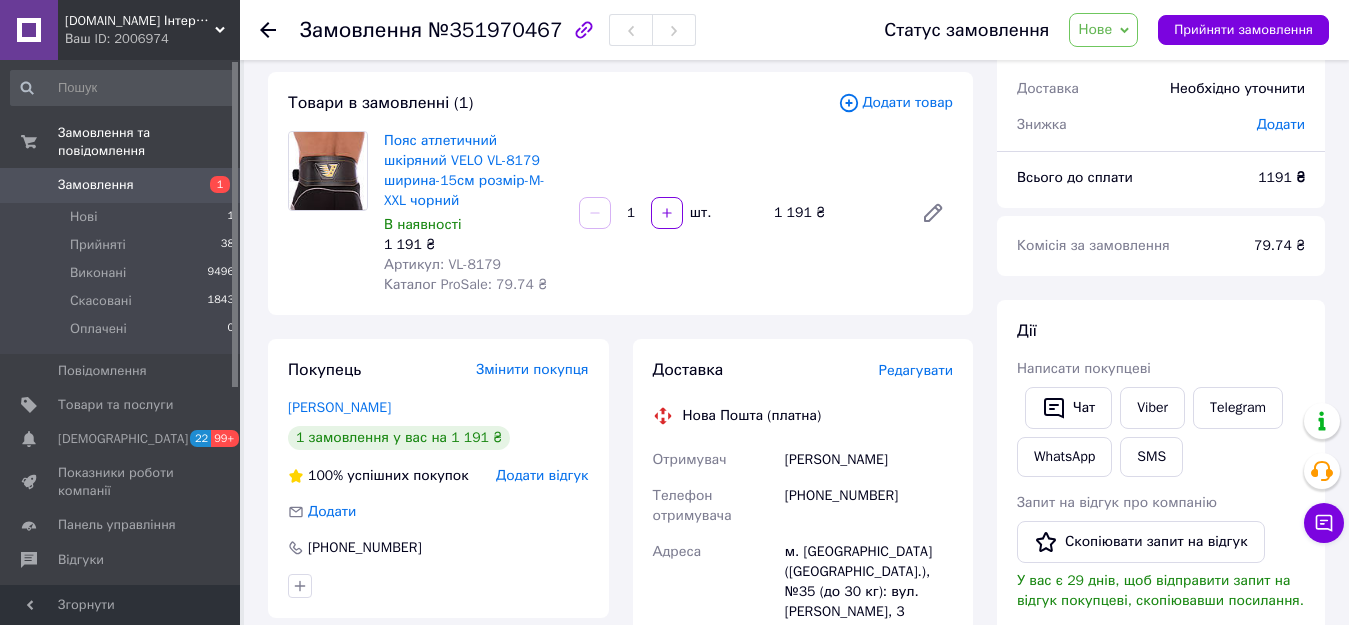 click on "Замовлення" at bounding box center [96, 185] 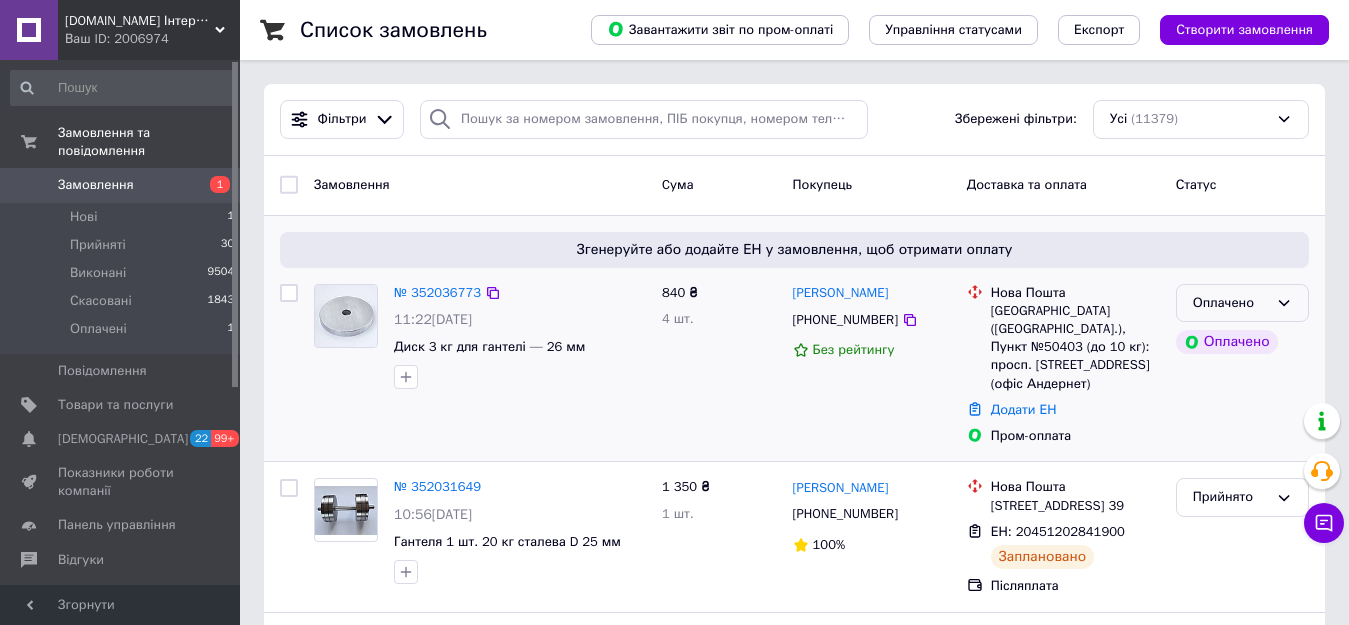 click on "Оплачено" at bounding box center (1230, 303) 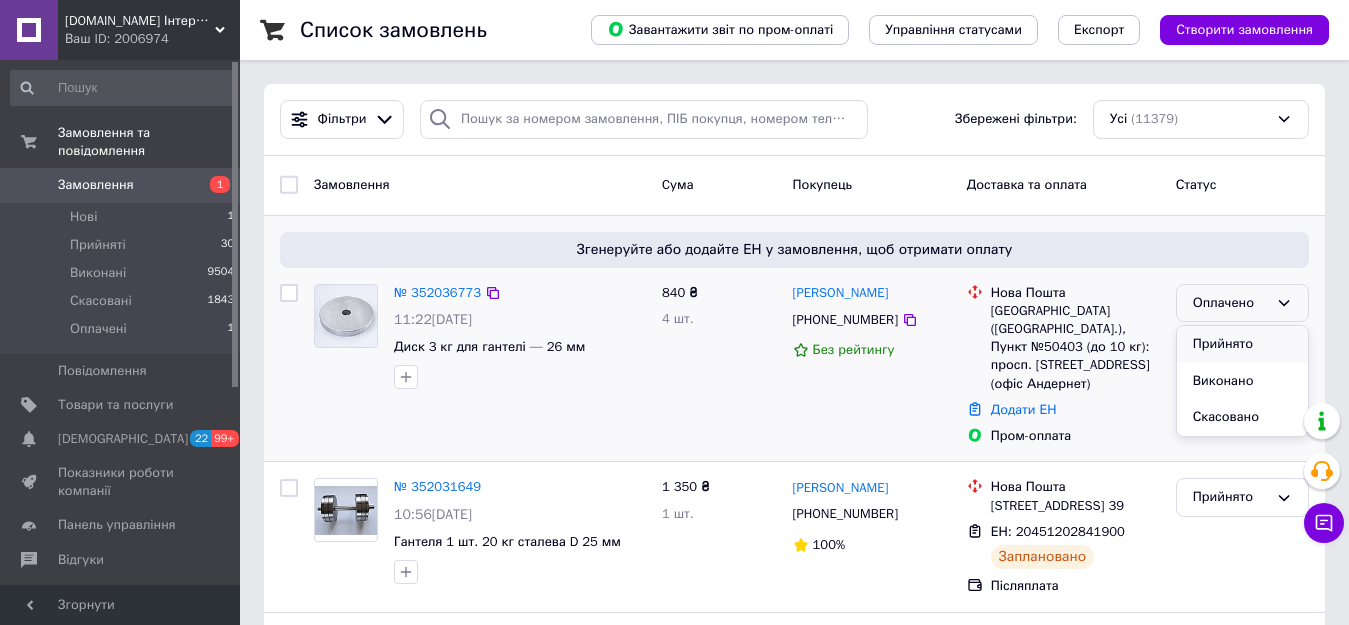 click on "Прийнято" at bounding box center [1242, 344] 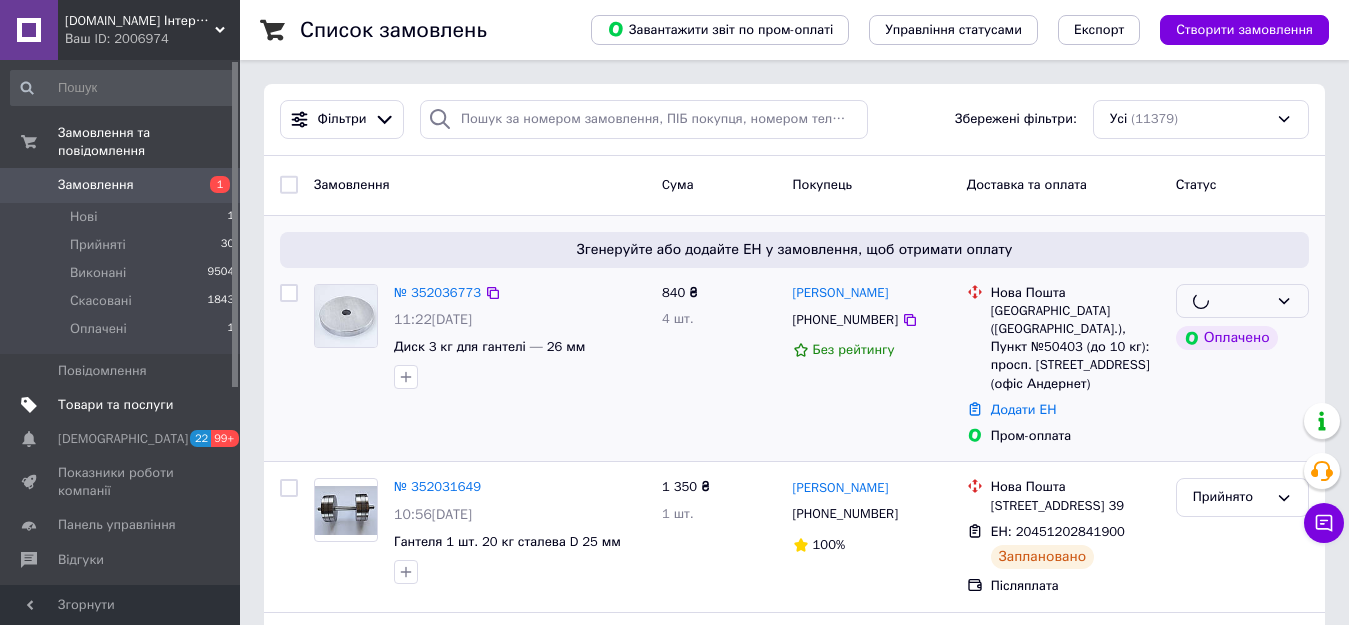 click on "Товари та послуги" at bounding box center (115, 405) 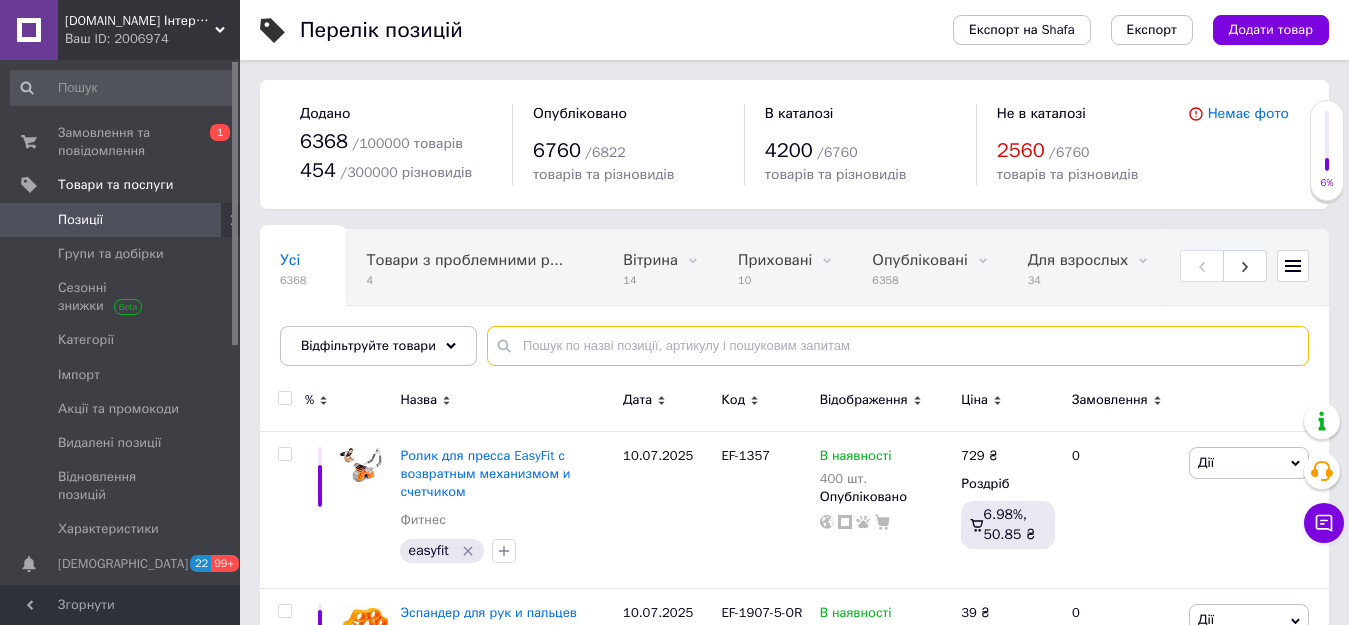 click at bounding box center [898, 346] 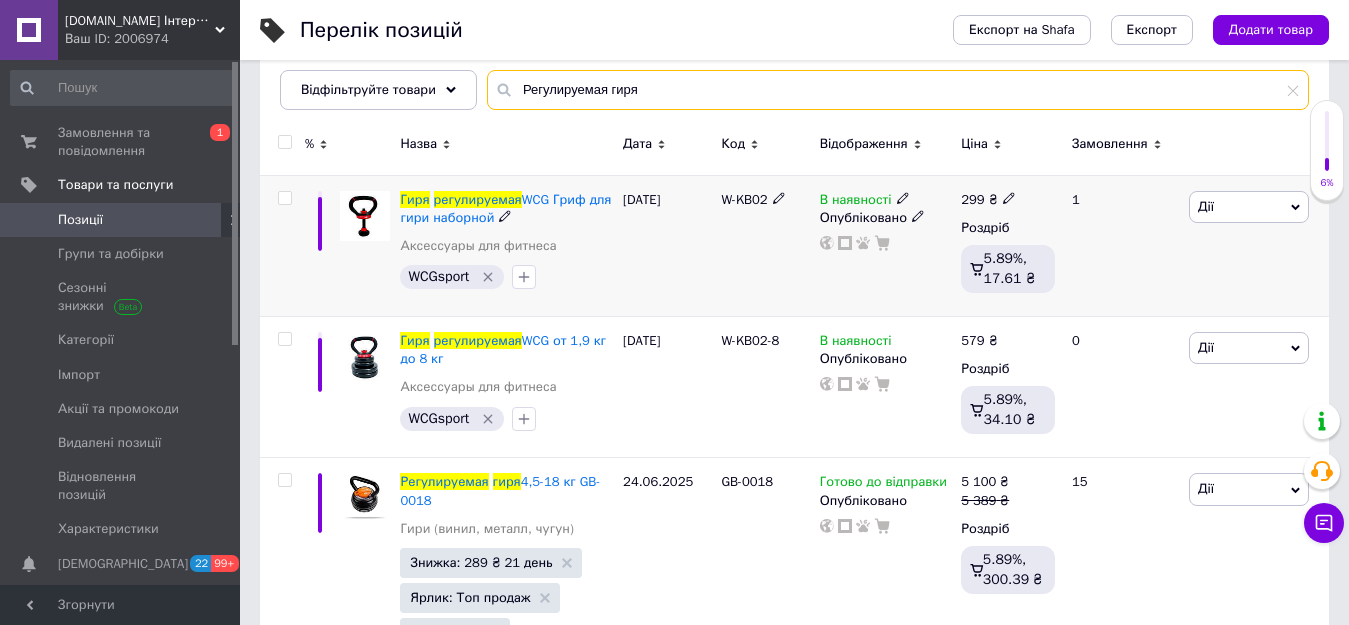 scroll, scrollTop: 300, scrollLeft: 0, axis: vertical 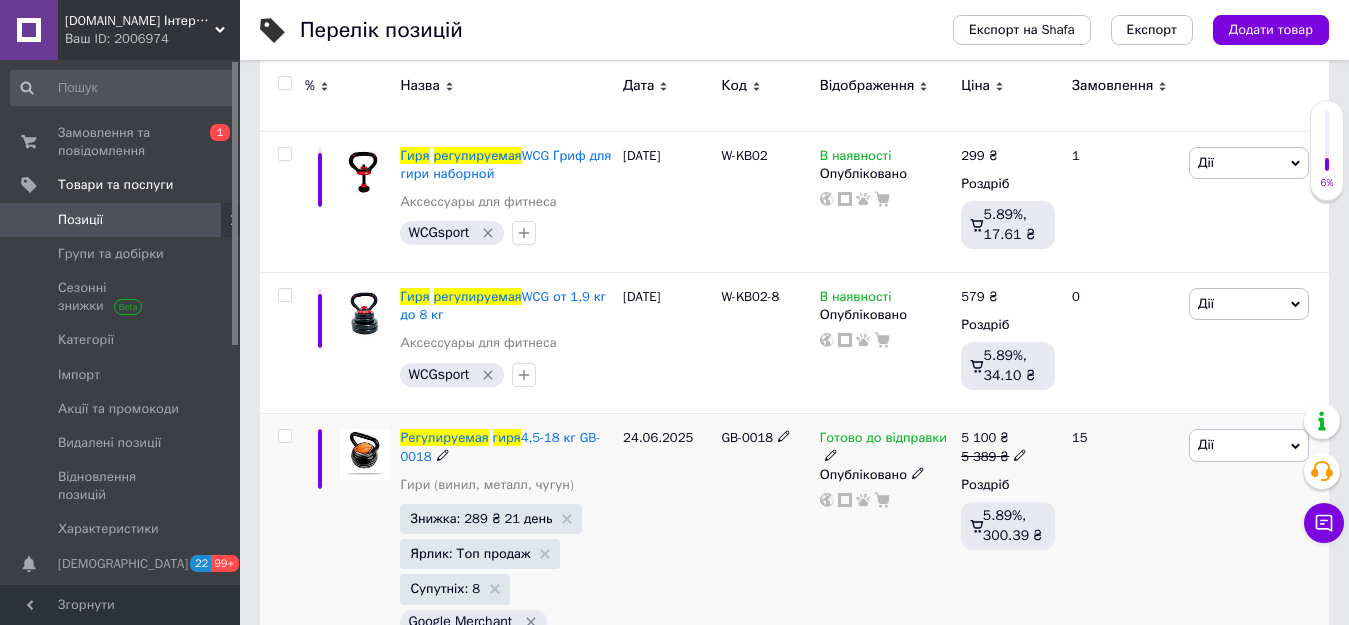 type on "Регулируемая гиря" 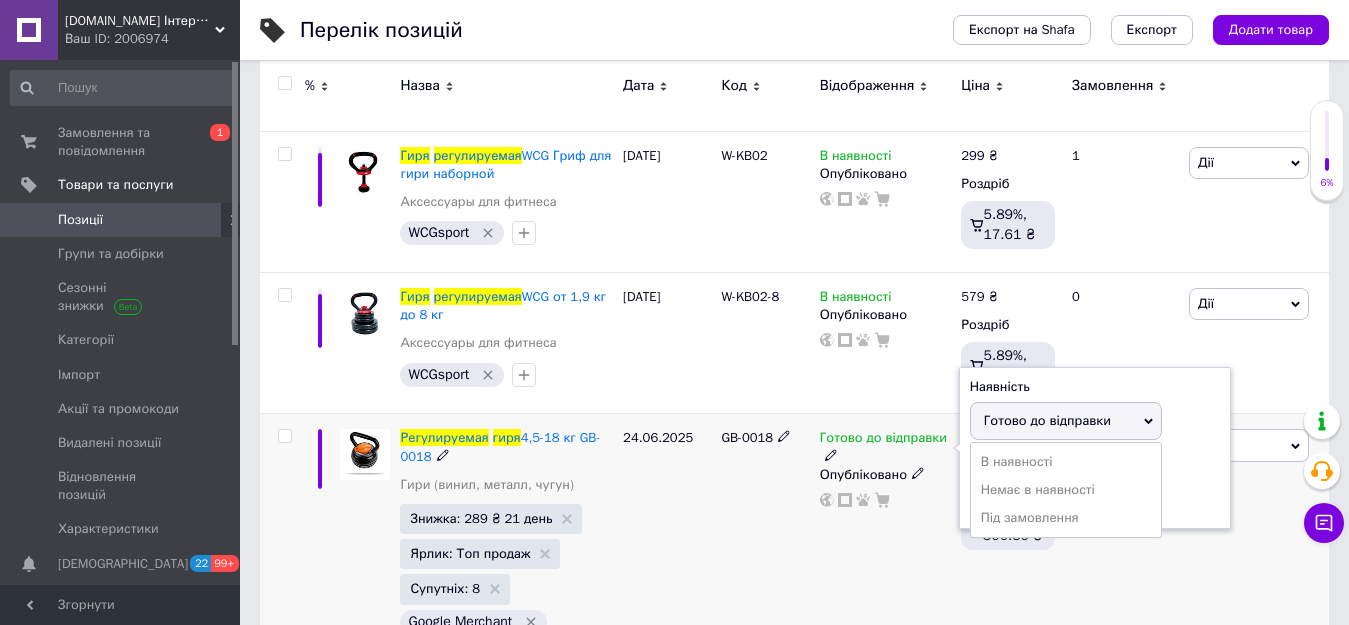 drag, startPoint x: 1177, startPoint y: 459, endPoint x: 1167, endPoint y: 465, distance: 11.661903 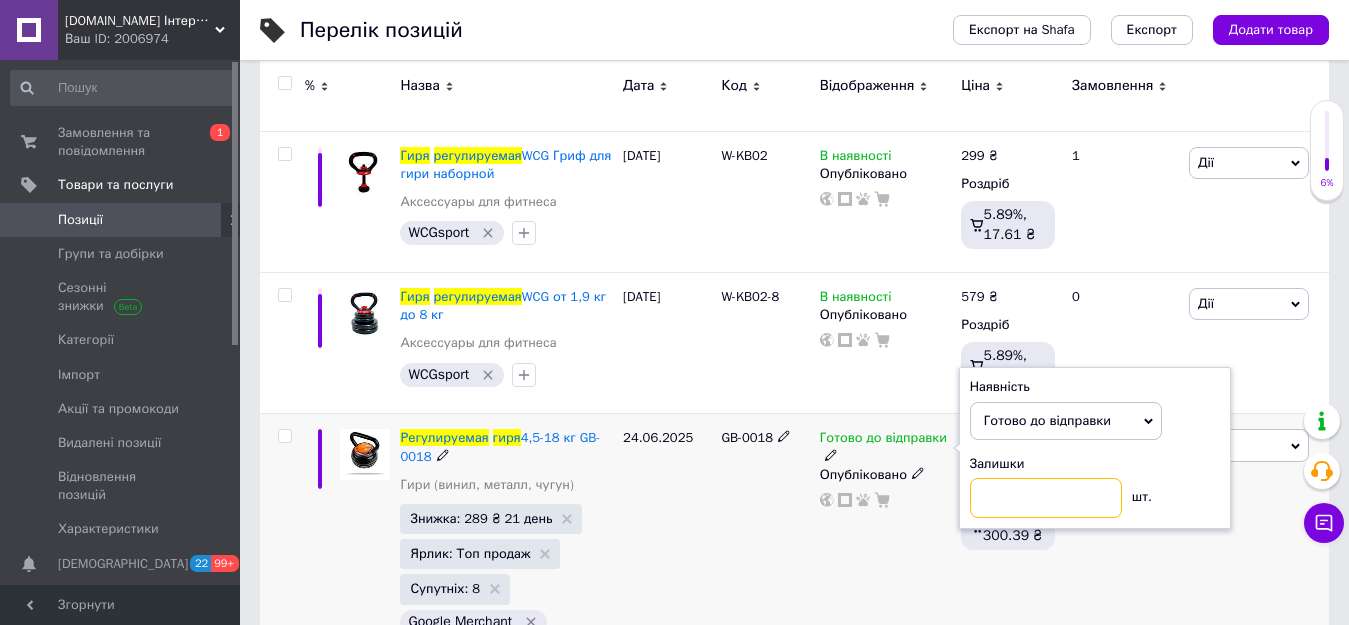 click at bounding box center (1046, 498) 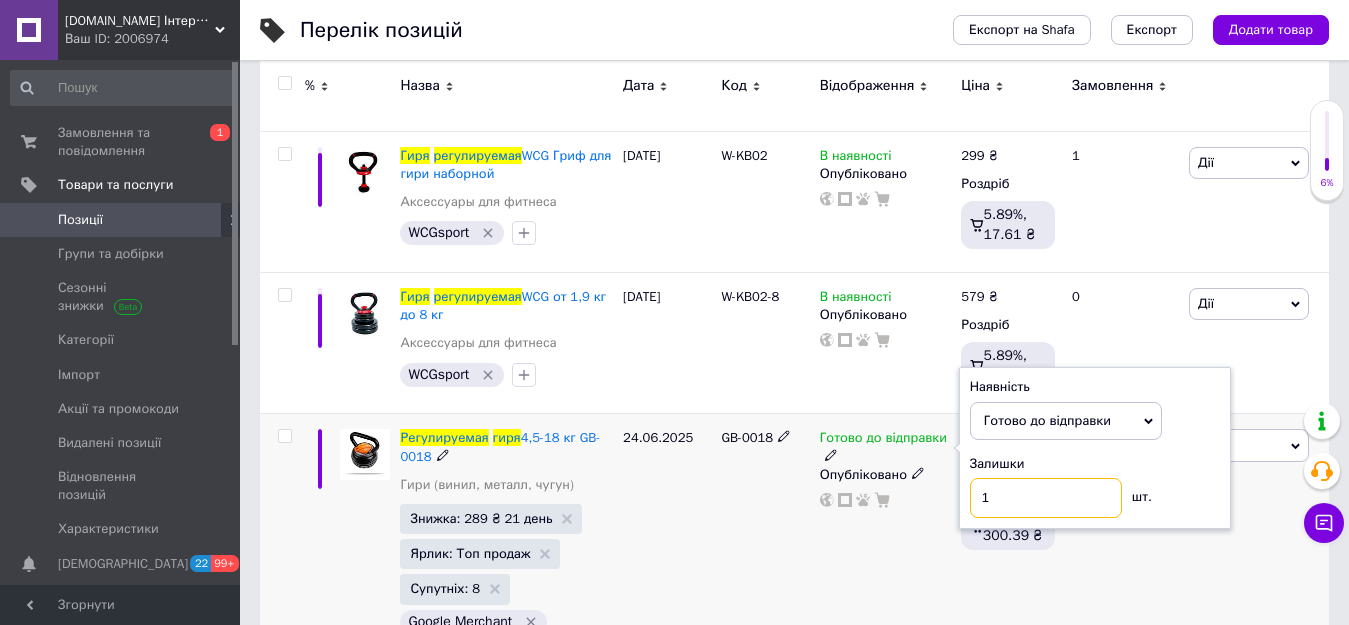 type on "1" 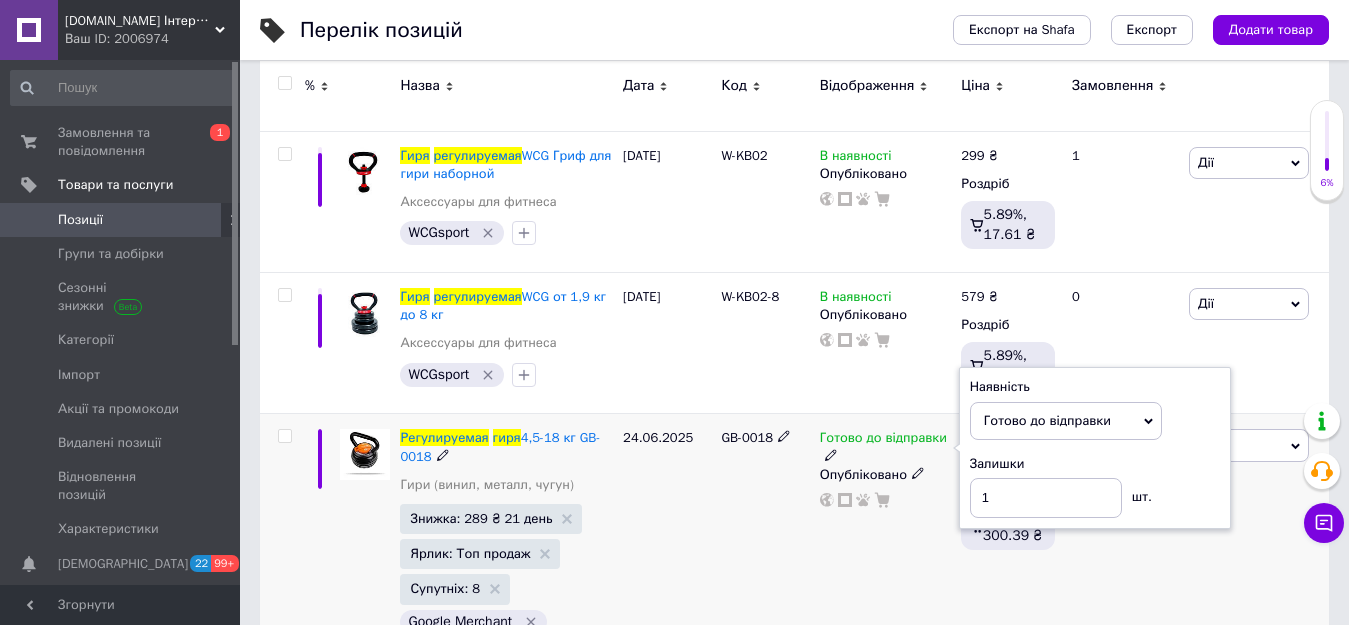 click on "15" at bounding box center [1122, 552] 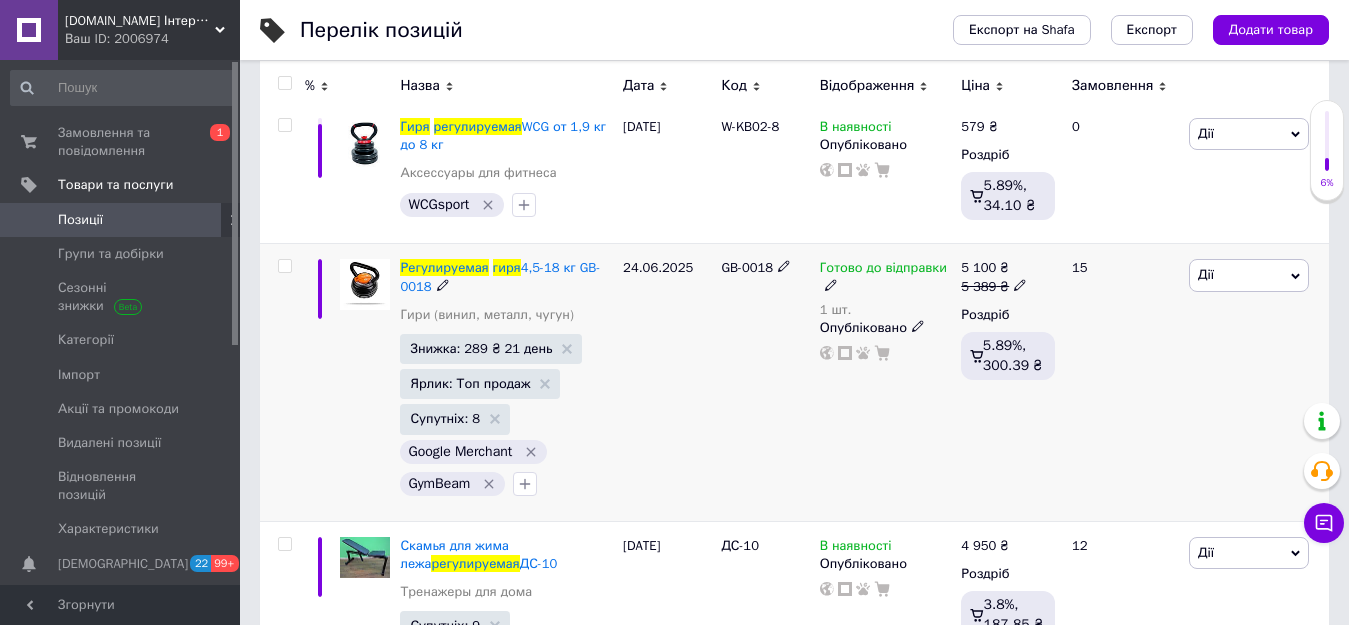 scroll, scrollTop: 500, scrollLeft: 0, axis: vertical 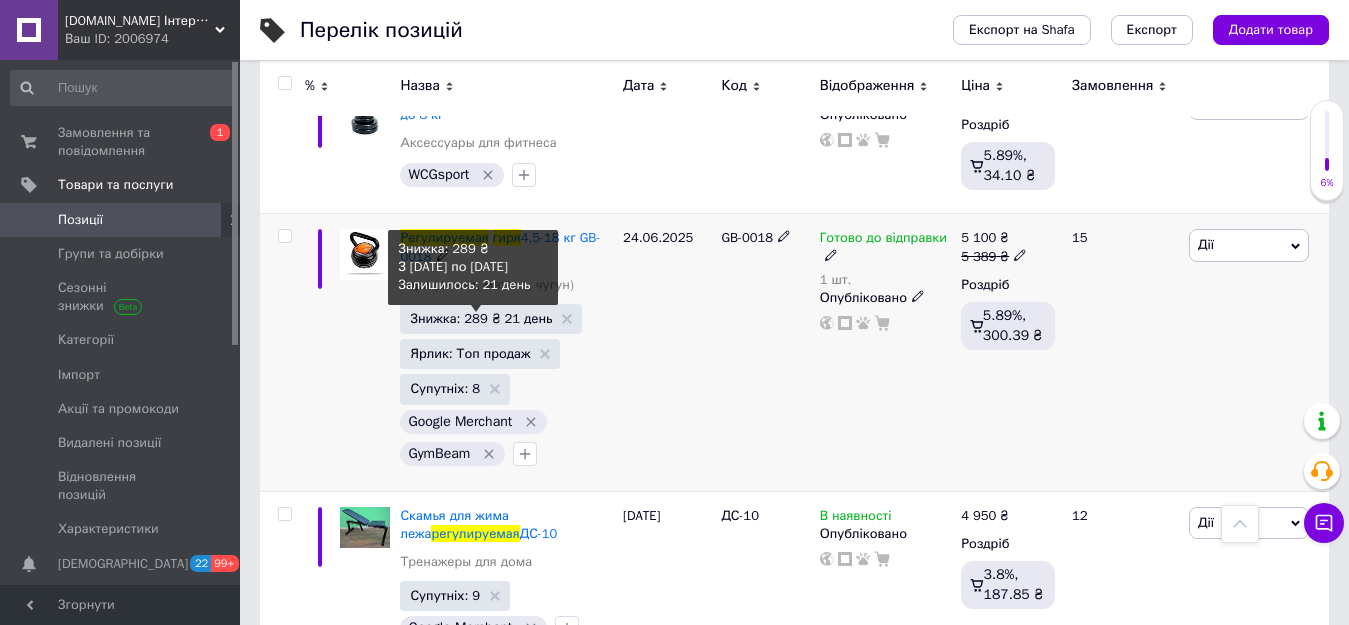 click on "Знижка: 289 ₴ 21 день" at bounding box center [481, 318] 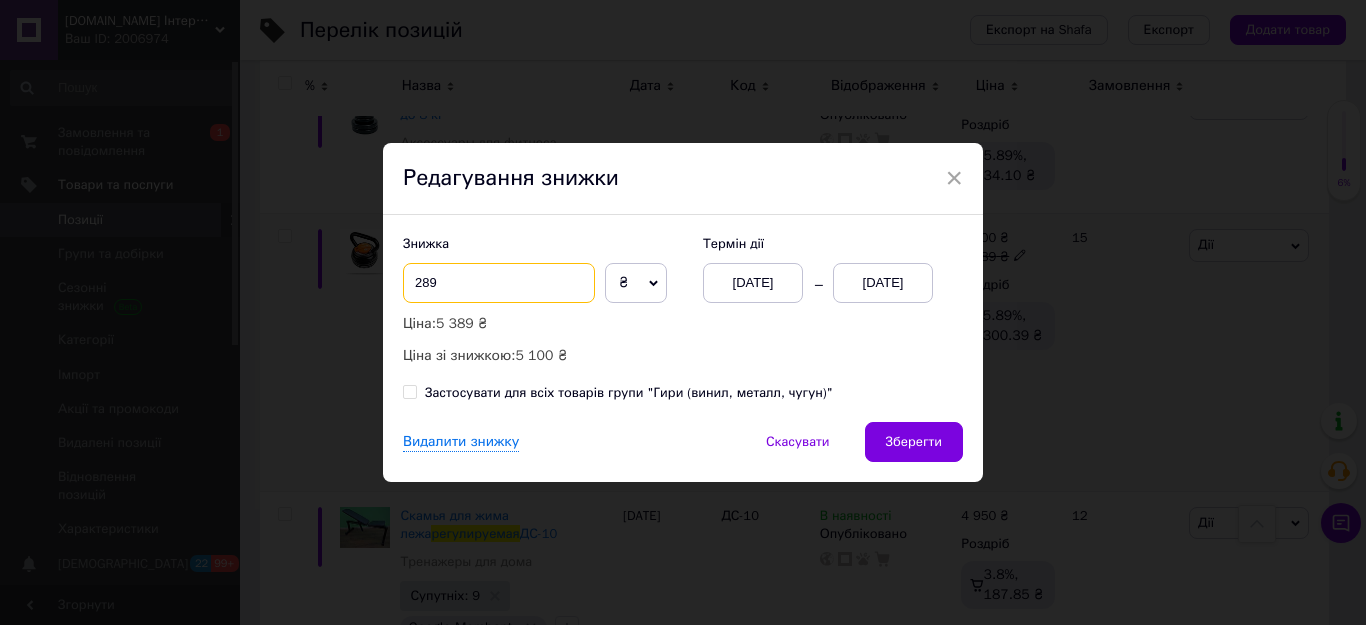 click on "289" at bounding box center [499, 283] 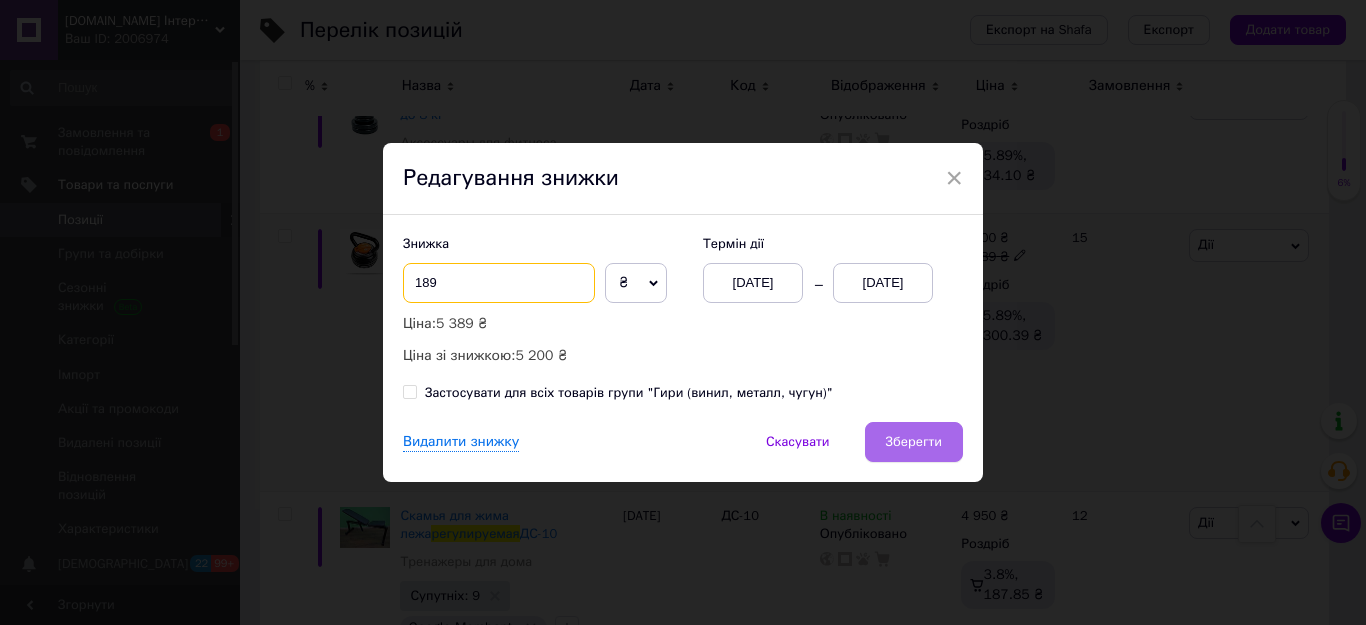 type on "189" 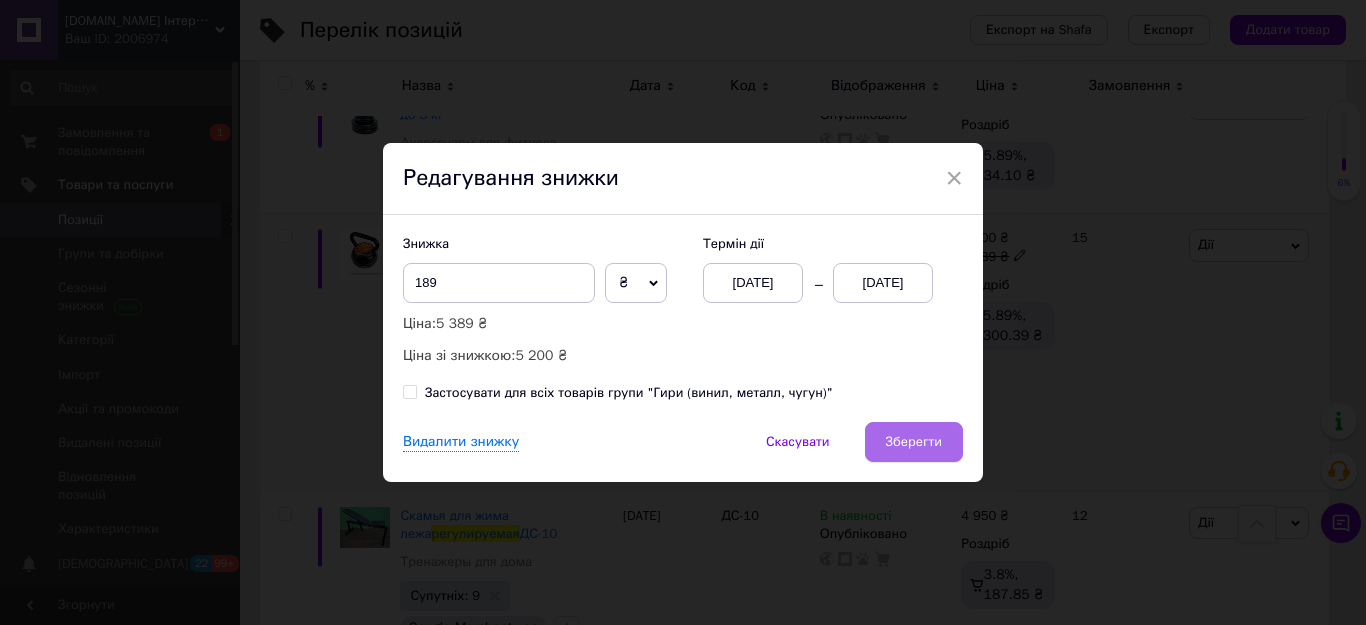 click on "Зберегти" at bounding box center [914, 442] 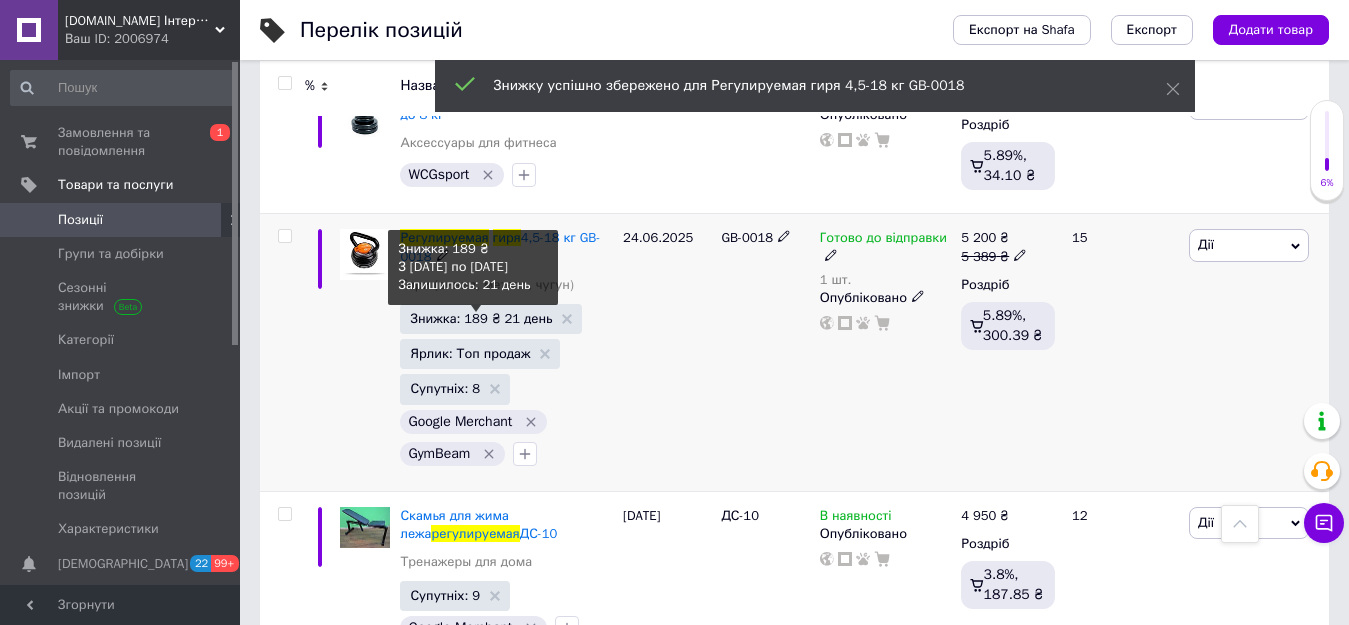 click on "Знижка: 189 ₴ 21 день" at bounding box center [481, 318] 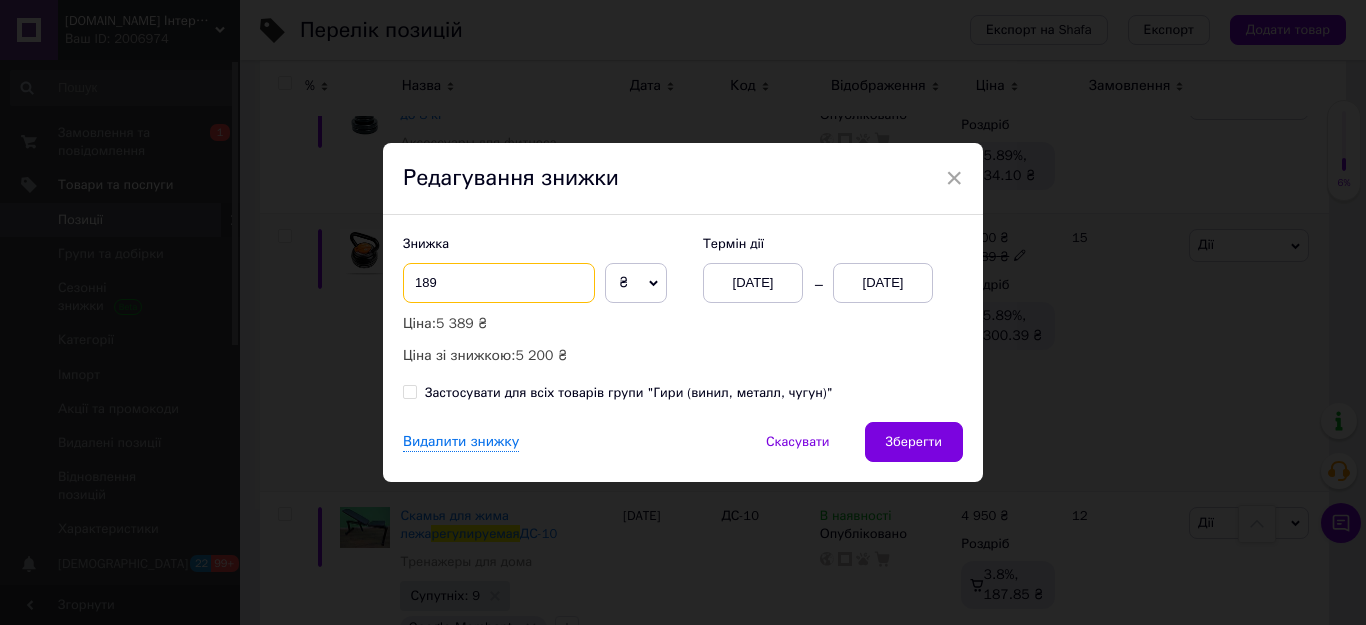 click on "189" at bounding box center [499, 283] 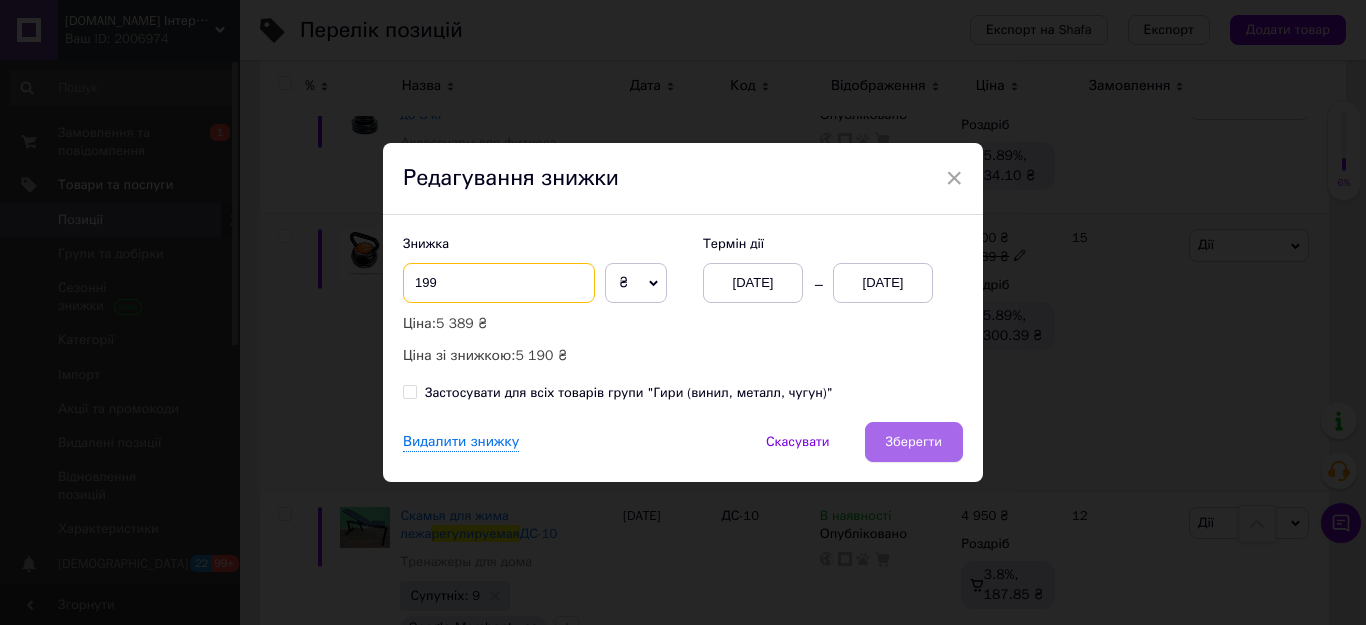 type on "199" 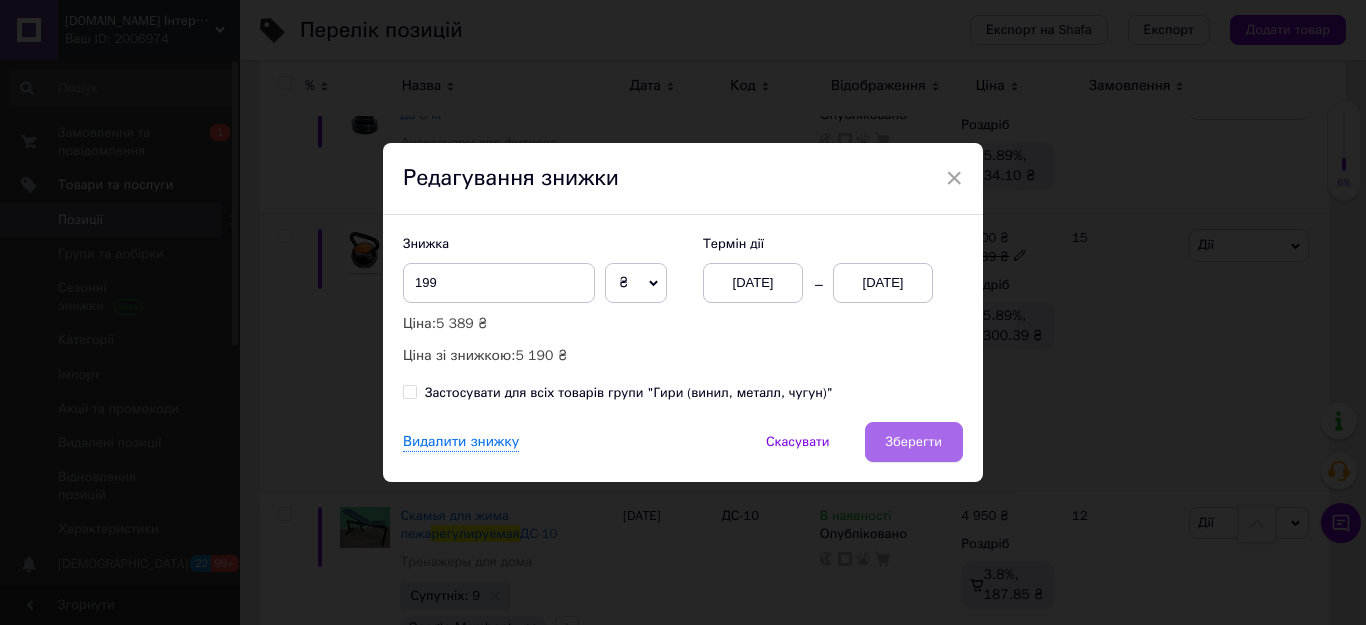 click on "Зберегти" at bounding box center (914, 442) 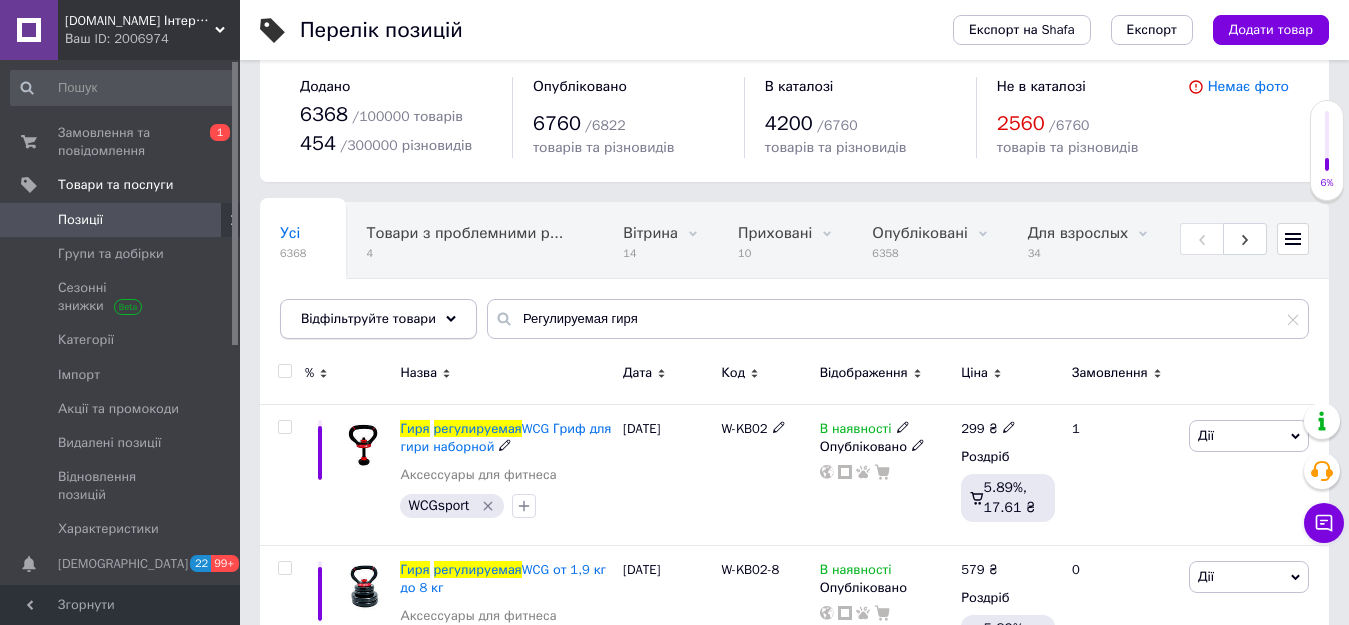 scroll, scrollTop: 0, scrollLeft: 0, axis: both 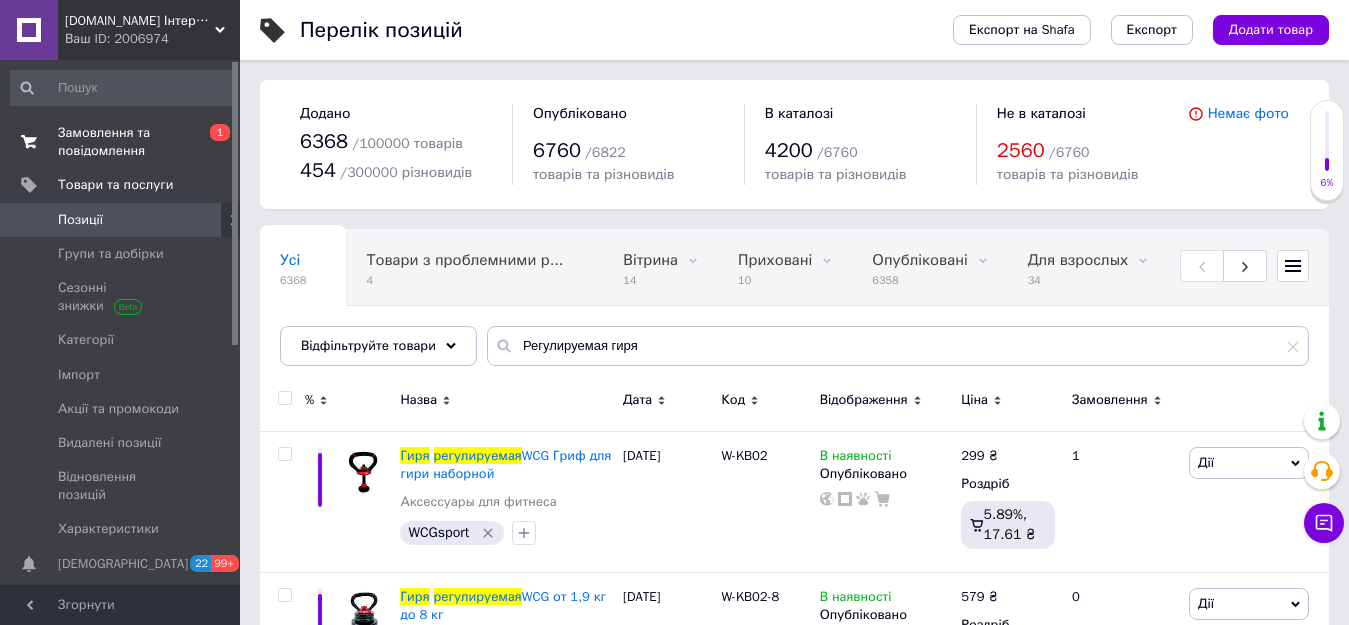 click on "Замовлення та повідомлення" at bounding box center [121, 142] 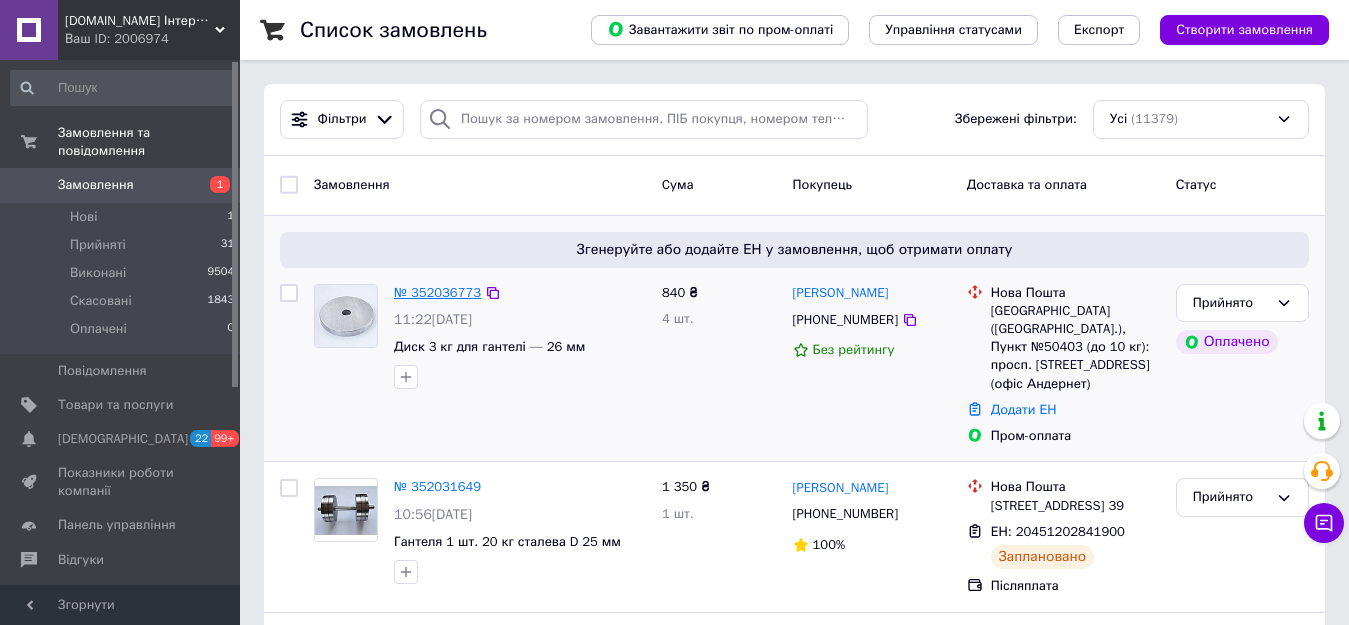 click on "№ 352036773" at bounding box center (437, 292) 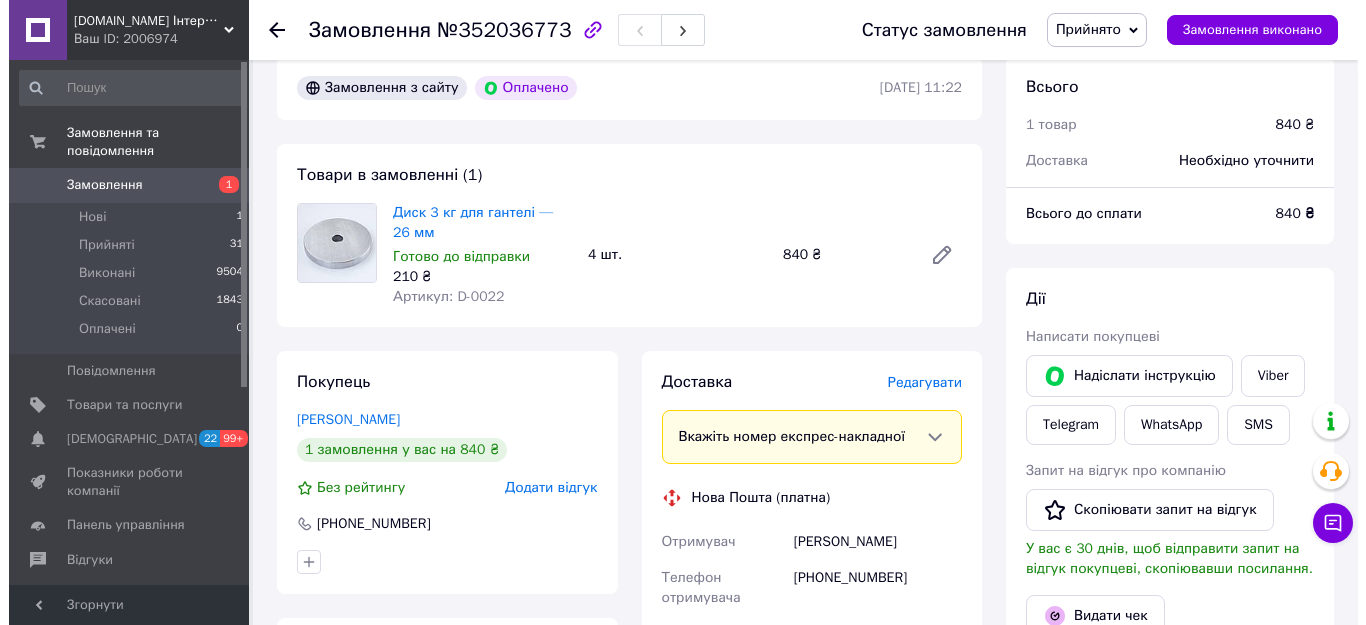 scroll, scrollTop: 200, scrollLeft: 0, axis: vertical 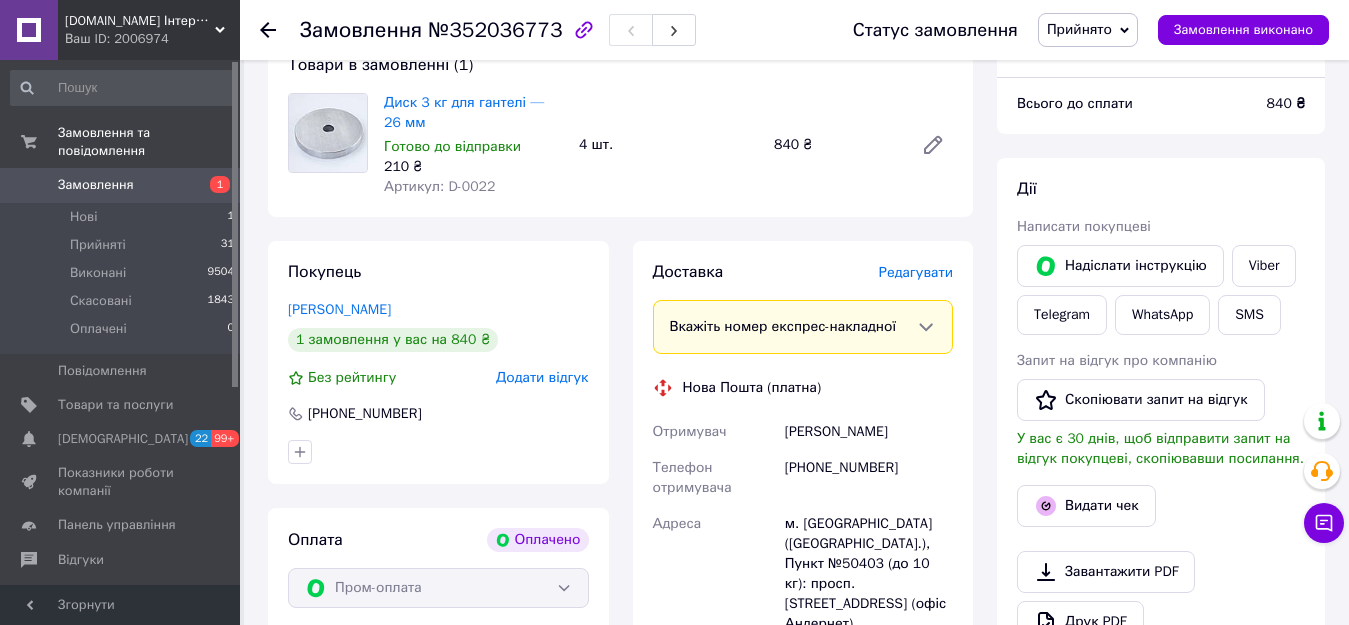 click on "Редагувати" at bounding box center [916, 272] 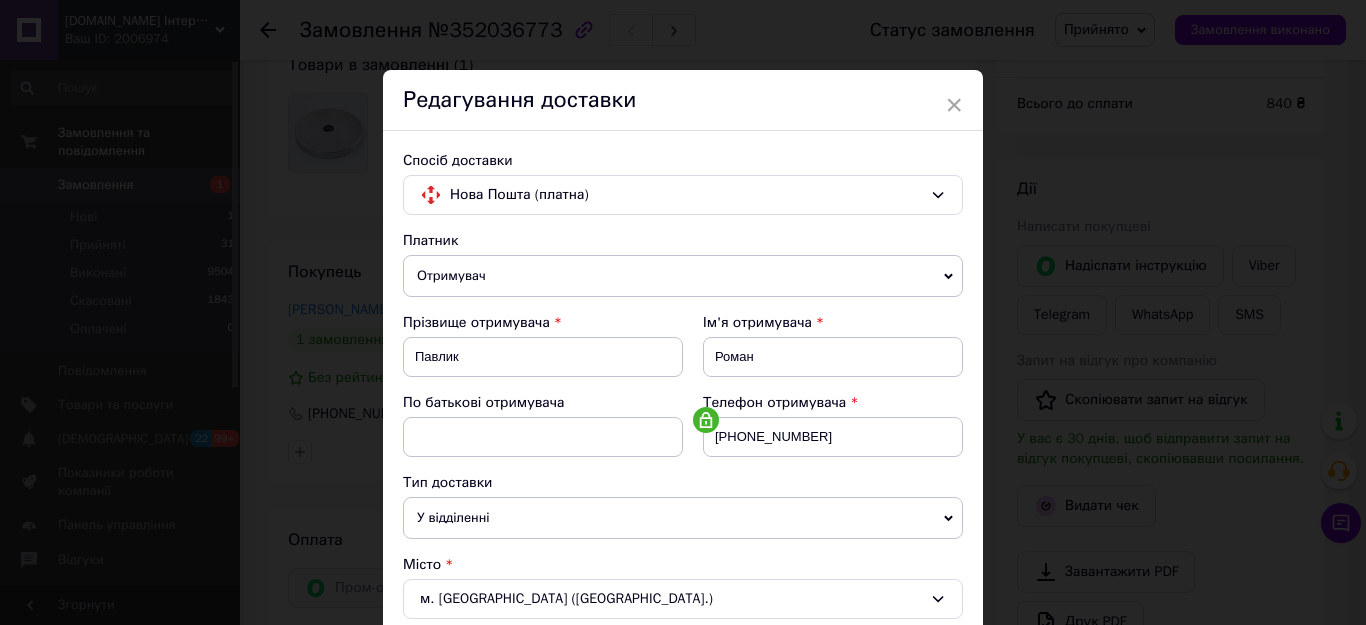 scroll, scrollTop: 700, scrollLeft: 0, axis: vertical 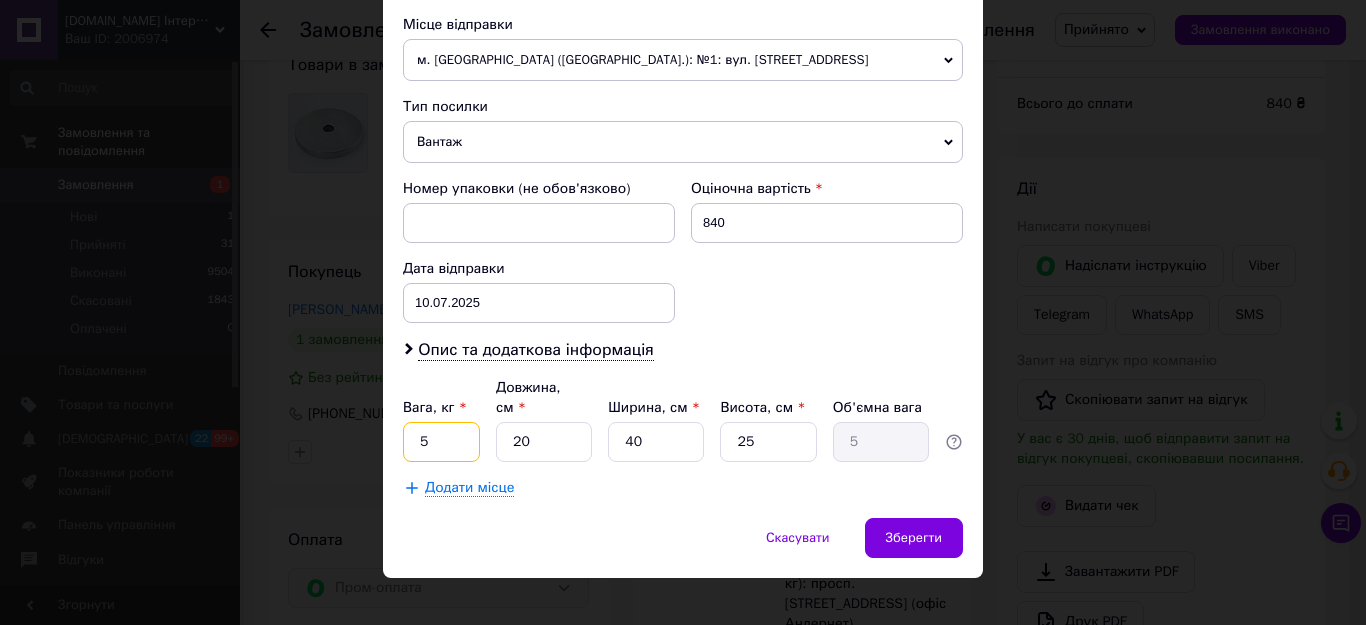 click on "5" at bounding box center [441, 442] 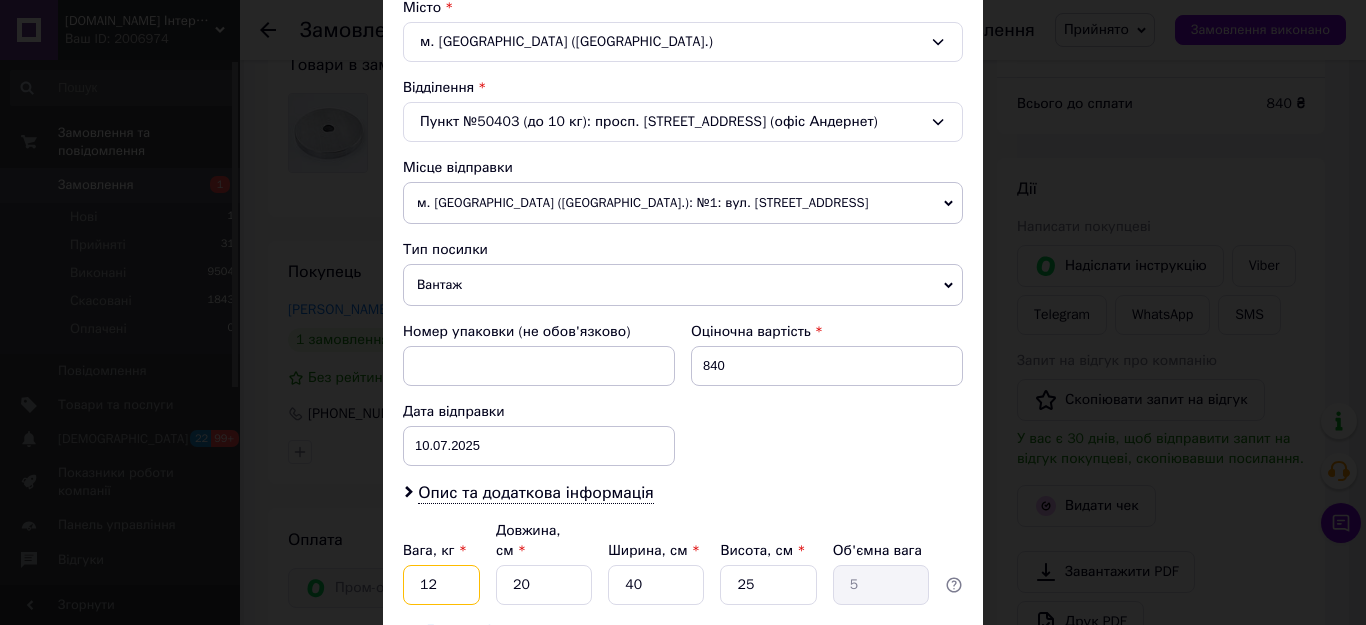 scroll, scrollTop: 400, scrollLeft: 0, axis: vertical 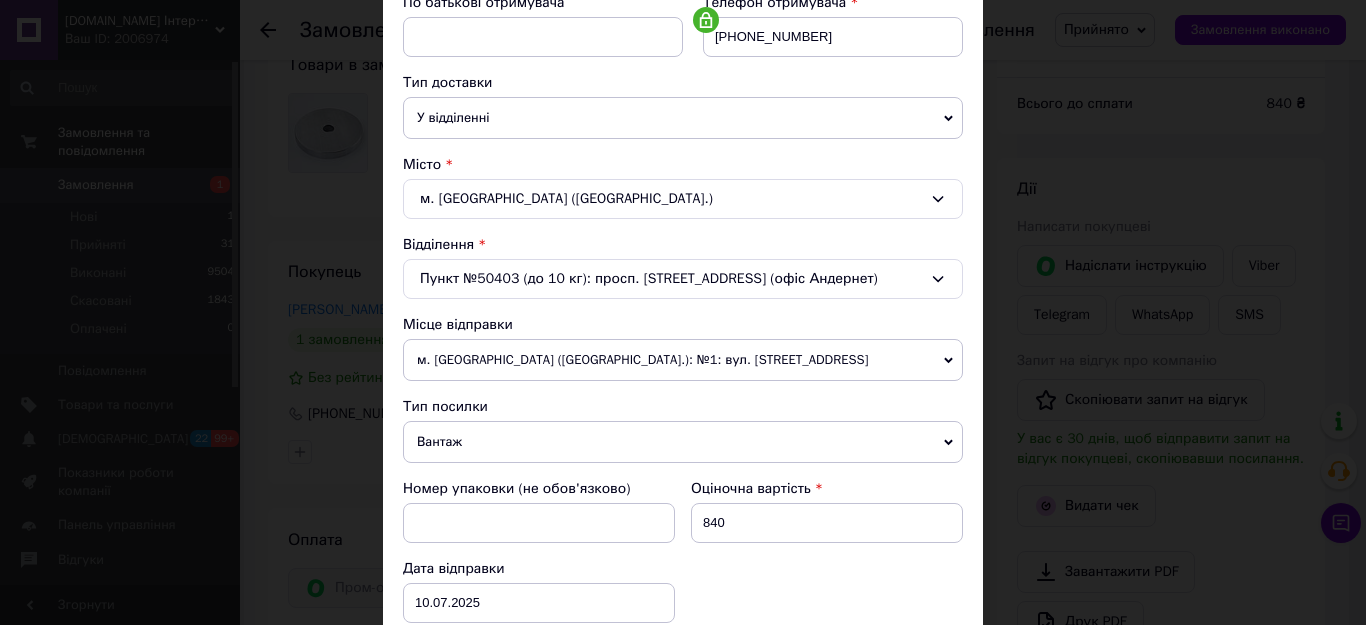 type on "12" 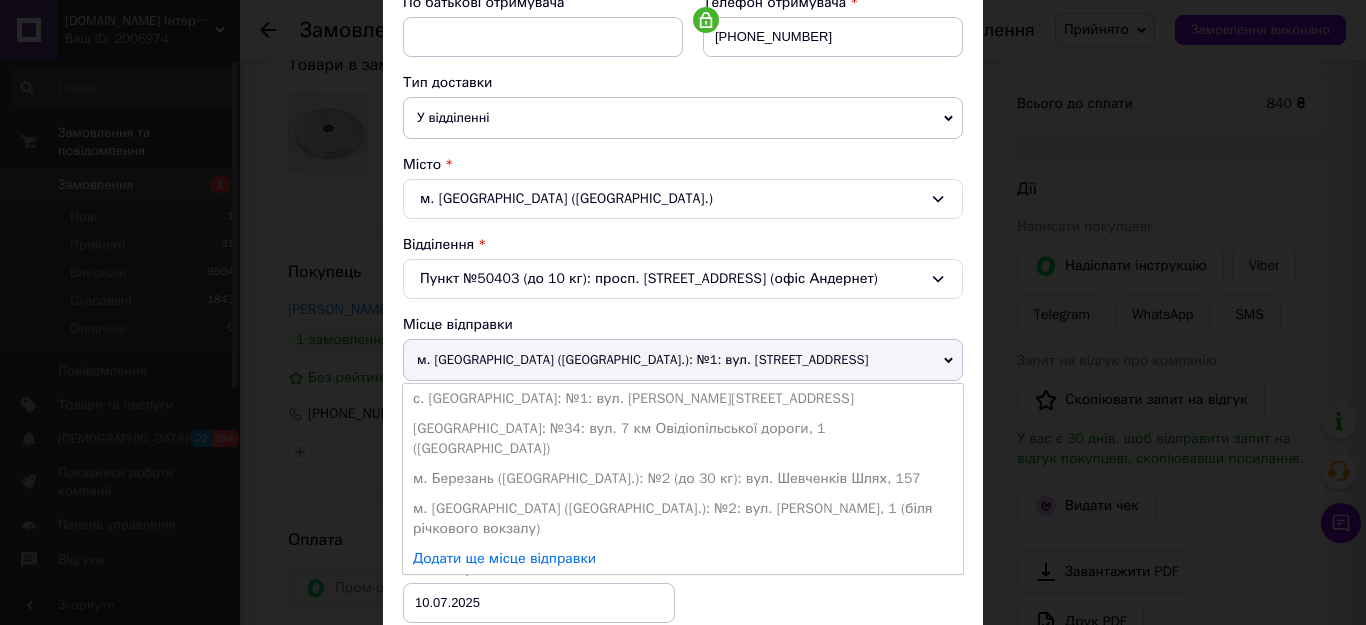 click on "м. [GEOGRAPHIC_DATA] ([GEOGRAPHIC_DATA].): №2: вул. [PERSON_NAME], 1 (біля річкового вокзалу)" at bounding box center (683, 519) 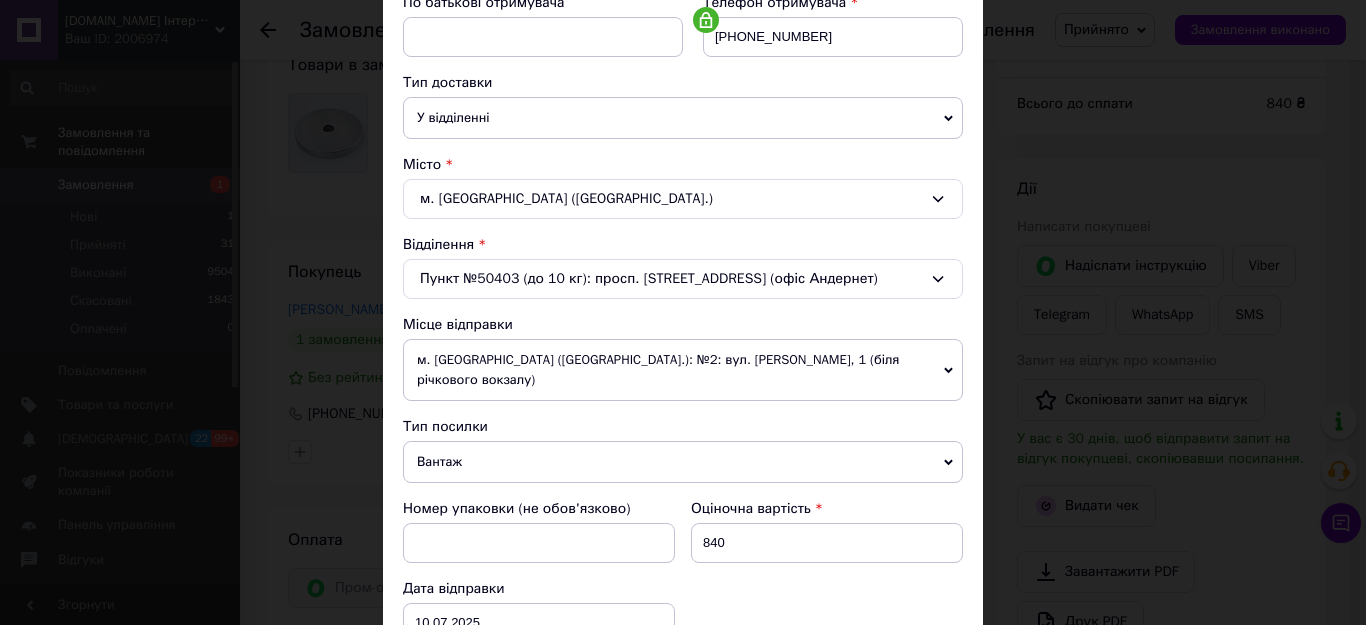 click on "Номер упаковки (не обов'язково) Оціночна вартість 840 Дата відправки 10.07.2025 < 2025 > < Июль > Пн Вт Ср Чт Пт Сб Вс 30 1 2 3 4 5 6 7 8 9 10 11 12 13 14 15 16 17 18 19 20 21 22 23 24 25 26 27 28 29 30 31 1 2 3 4 5 6 7 8 9 10" at bounding box center (683, 571) 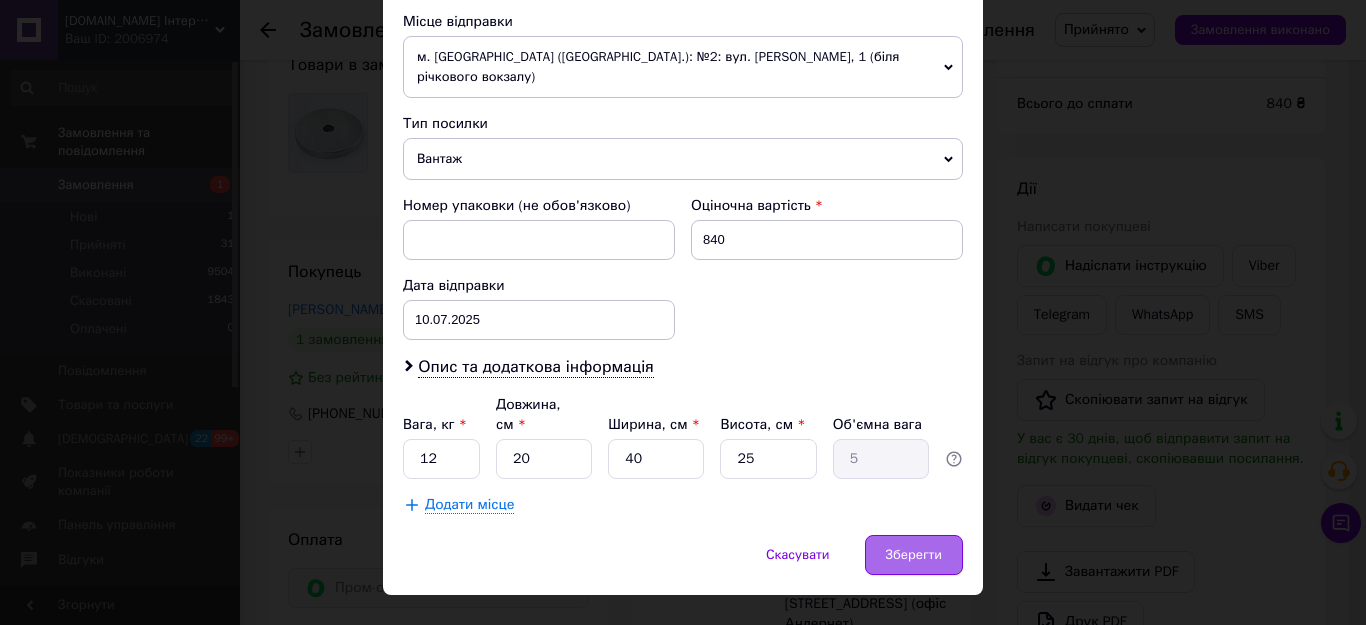 click on "Зберегти" at bounding box center [914, 555] 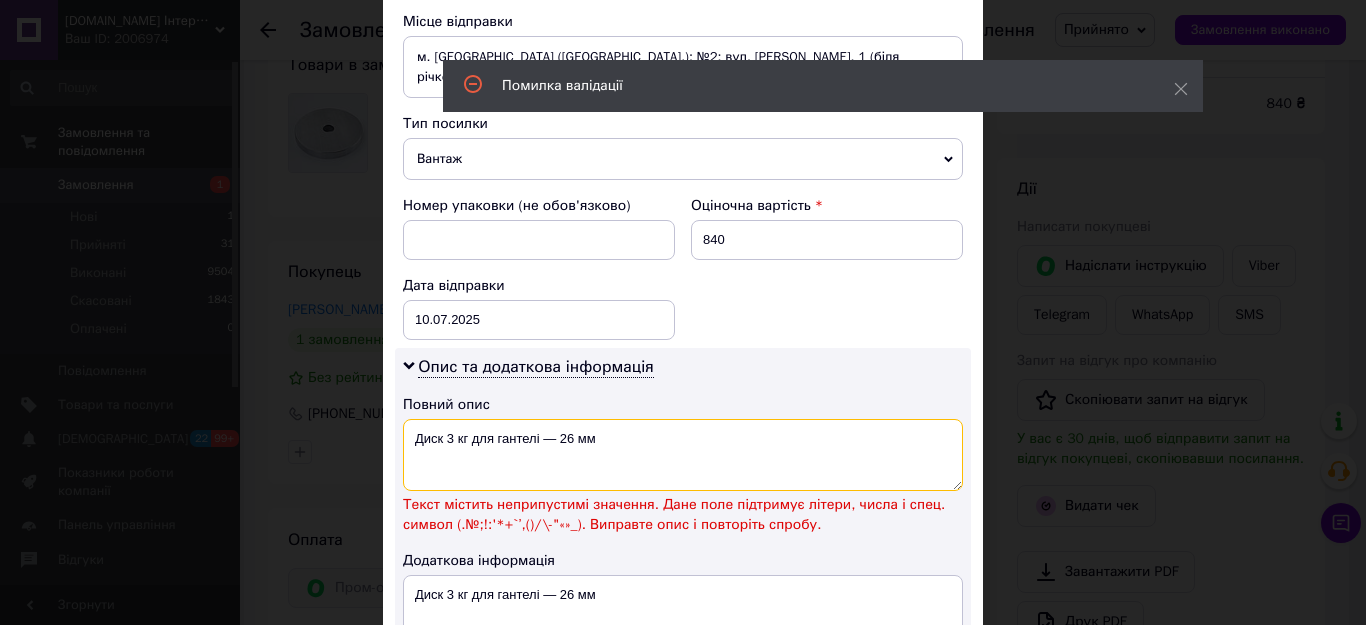 drag, startPoint x: 542, startPoint y: 423, endPoint x: 671, endPoint y: 422, distance: 129.00388 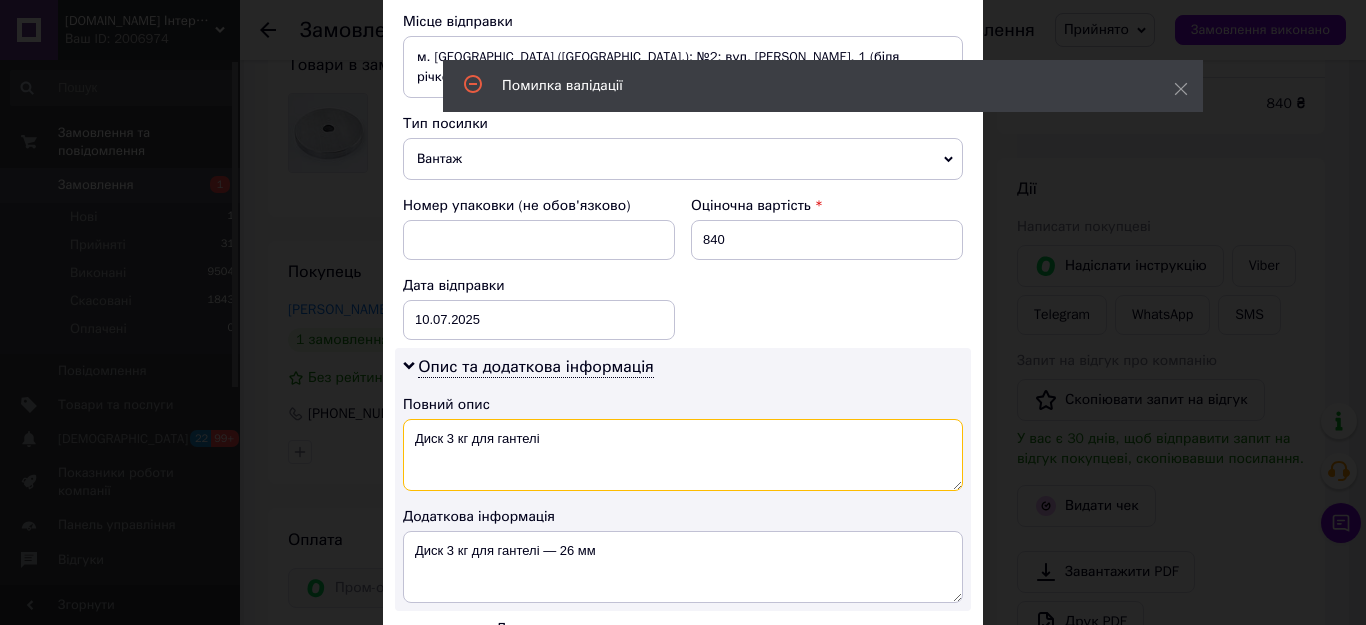 click on "Диск 3 кг для гантелі" at bounding box center [683, 455] 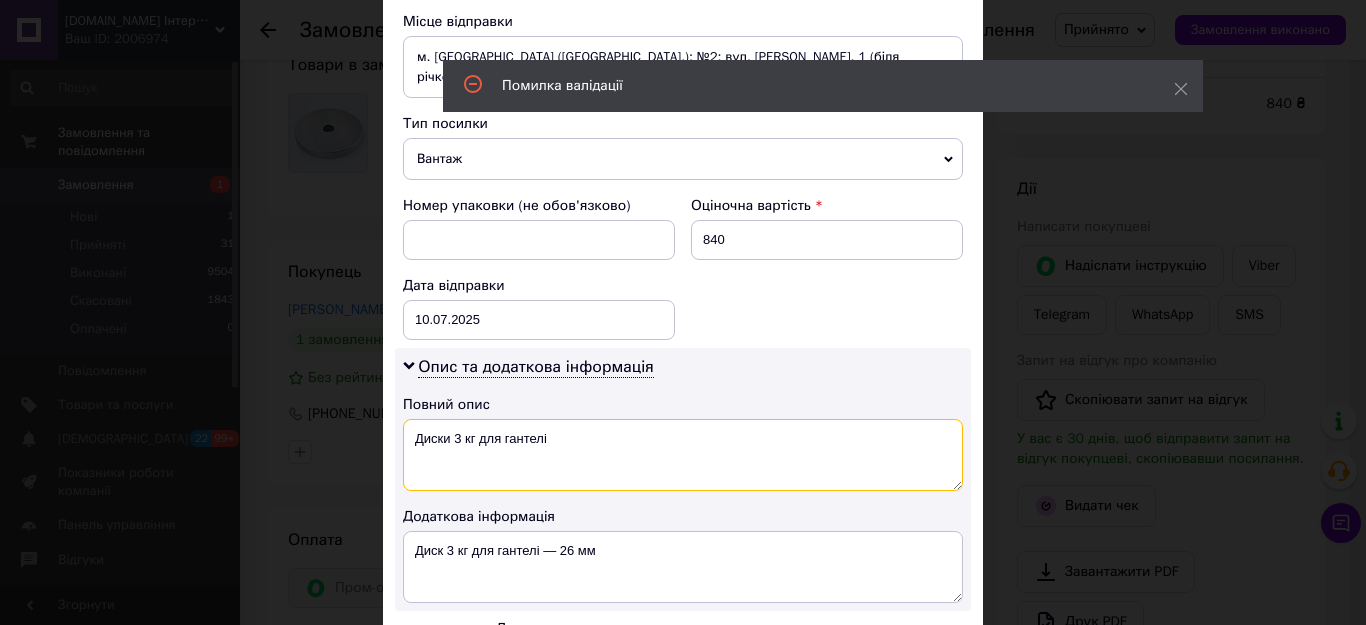 type on "Диски 3 кг для гантелі" 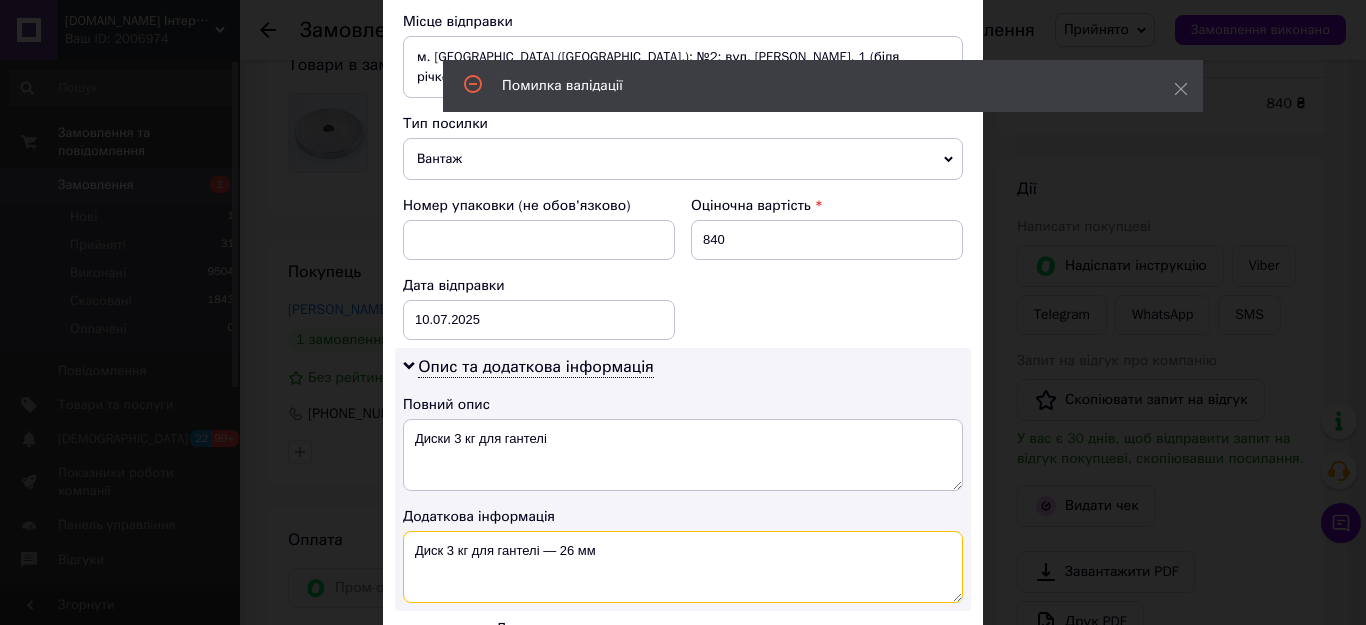 click on "Диск 3 кг для гантелі — 26 мм" at bounding box center (683, 567) 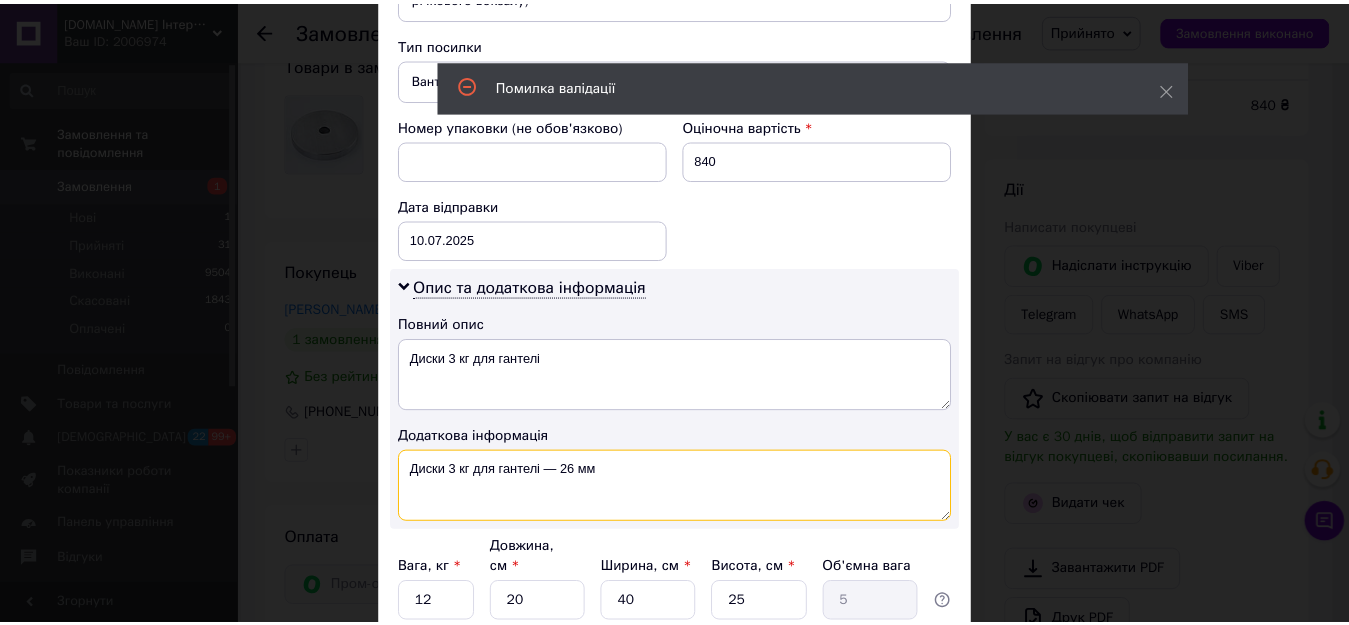 scroll, scrollTop: 927, scrollLeft: 0, axis: vertical 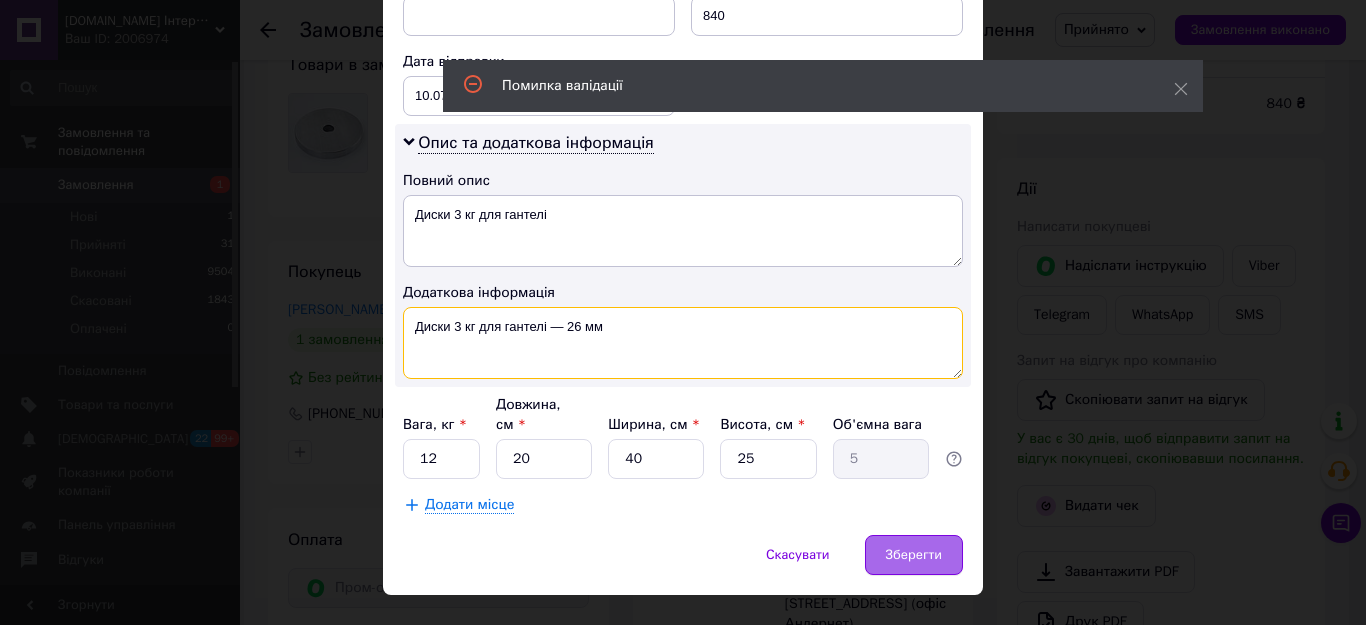 type on "Диски 3 кг для гантелі — 26 мм" 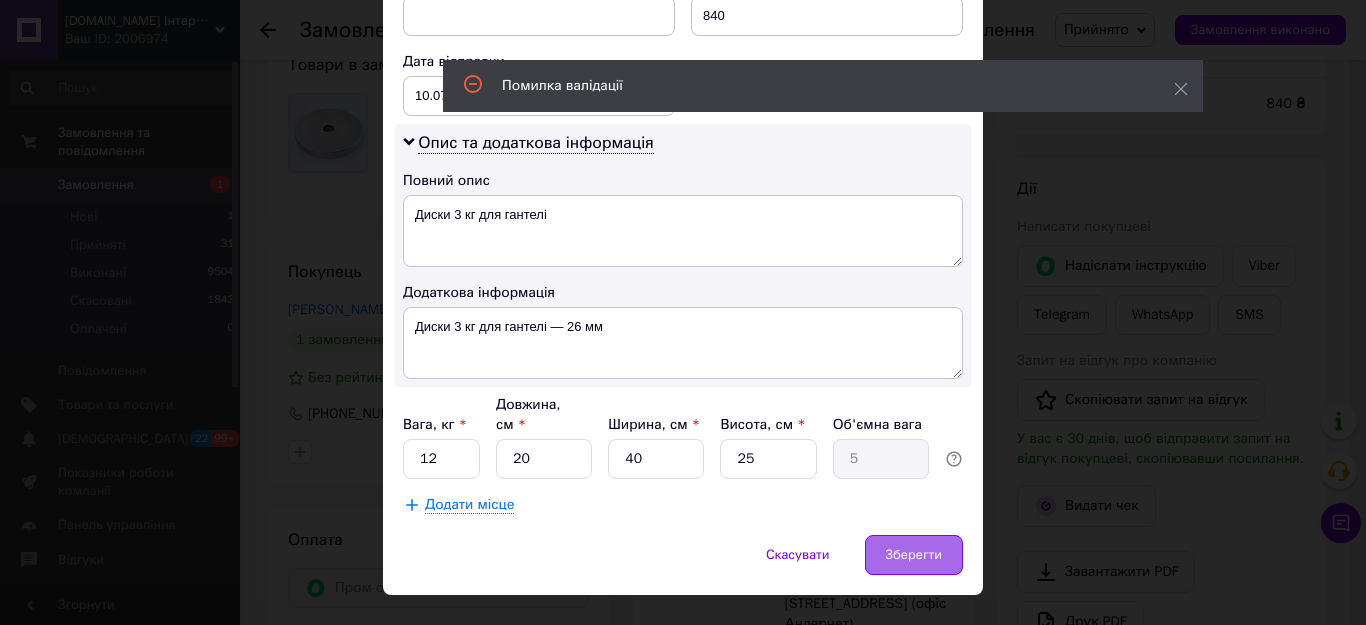 click on "Зберегти" at bounding box center [914, 555] 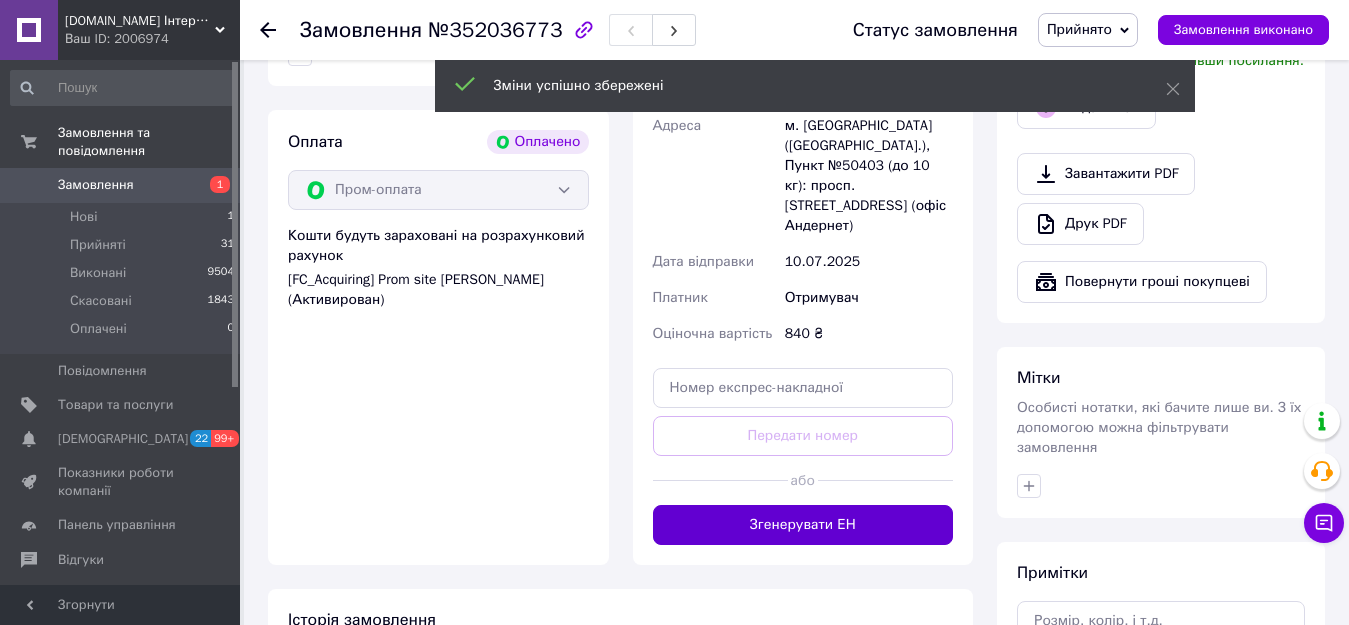 scroll, scrollTop: 600, scrollLeft: 0, axis: vertical 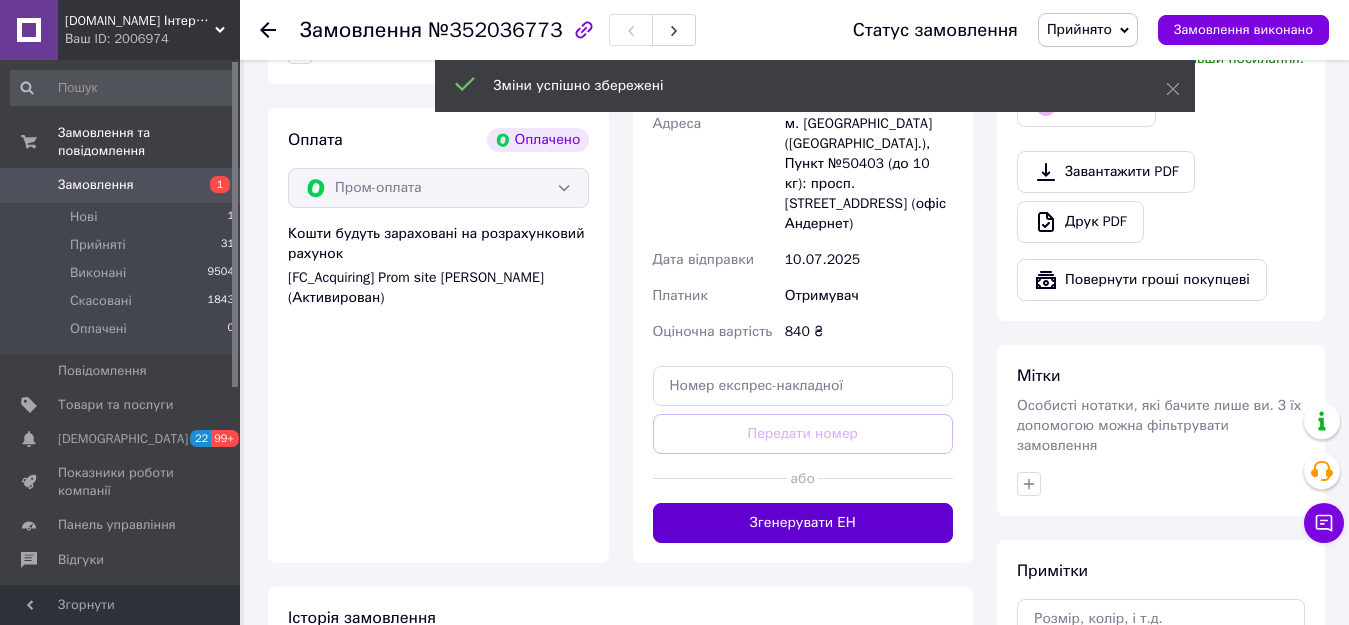 click on "Згенерувати ЕН" at bounding box center [803, 523] 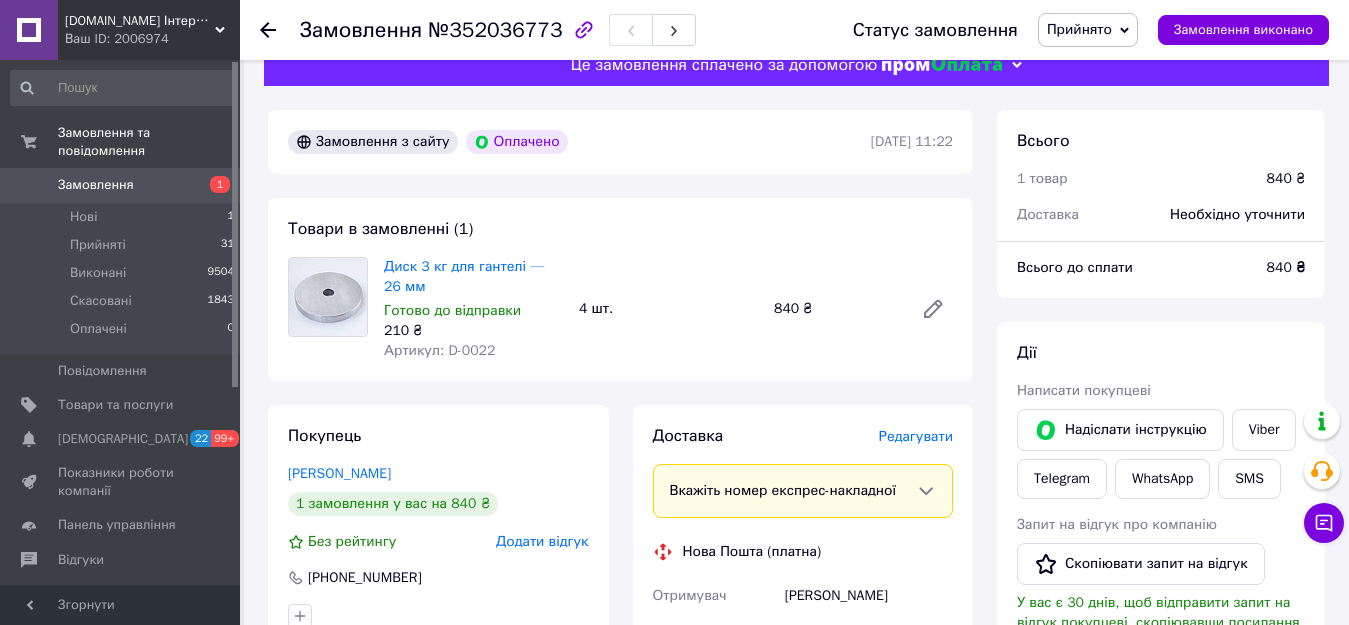 scroll, scrollTop: 0, scrollLeft: 0, axis: both 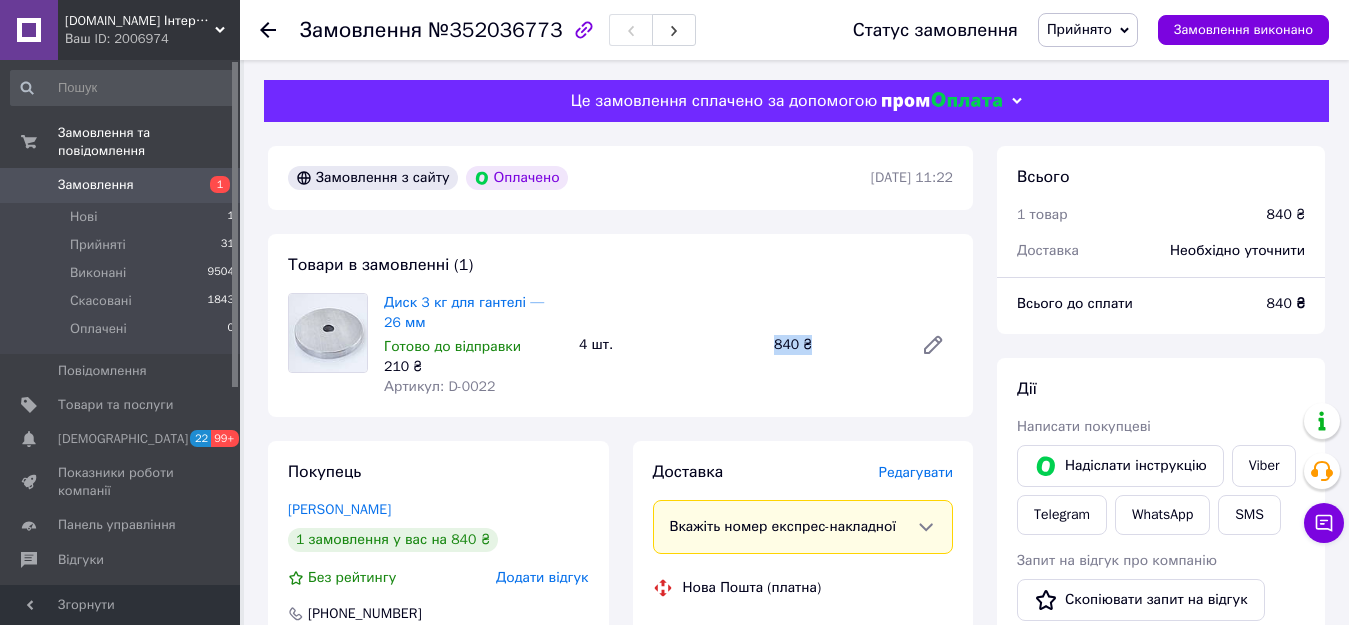 drag, startPoint x: 833, startPoint y: 354, endPoint x: 758, endPoint y: 343, distance: 75.802376 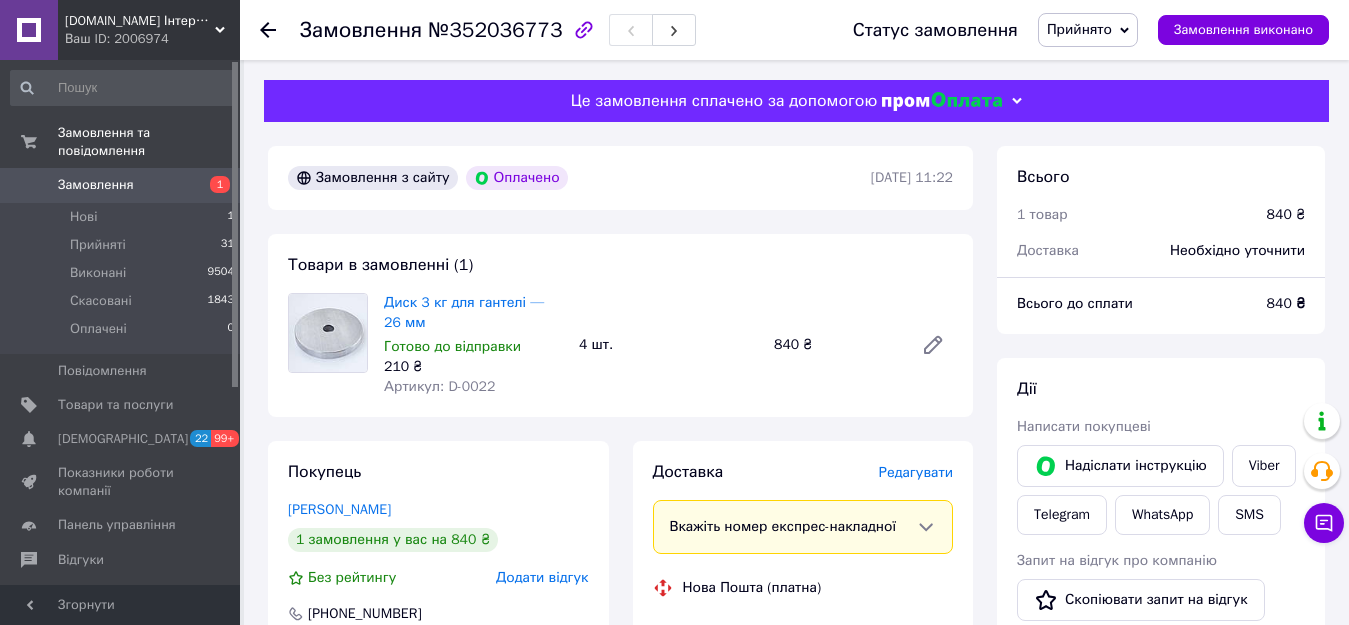 scroll, scrollTop: 400, scrollLeft: 0, axis: vertical 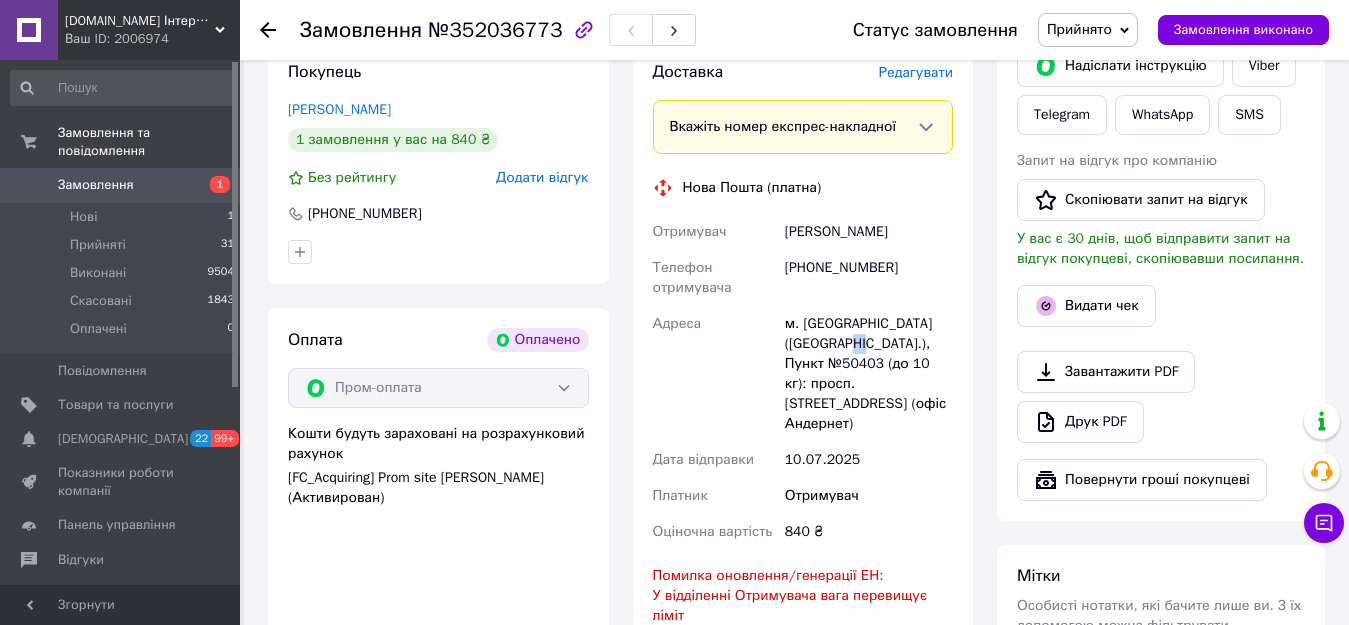 drag, startPoint x: 843, startPoint y: 347, endPoint x: 820, endPoint y: 347, distance: 23 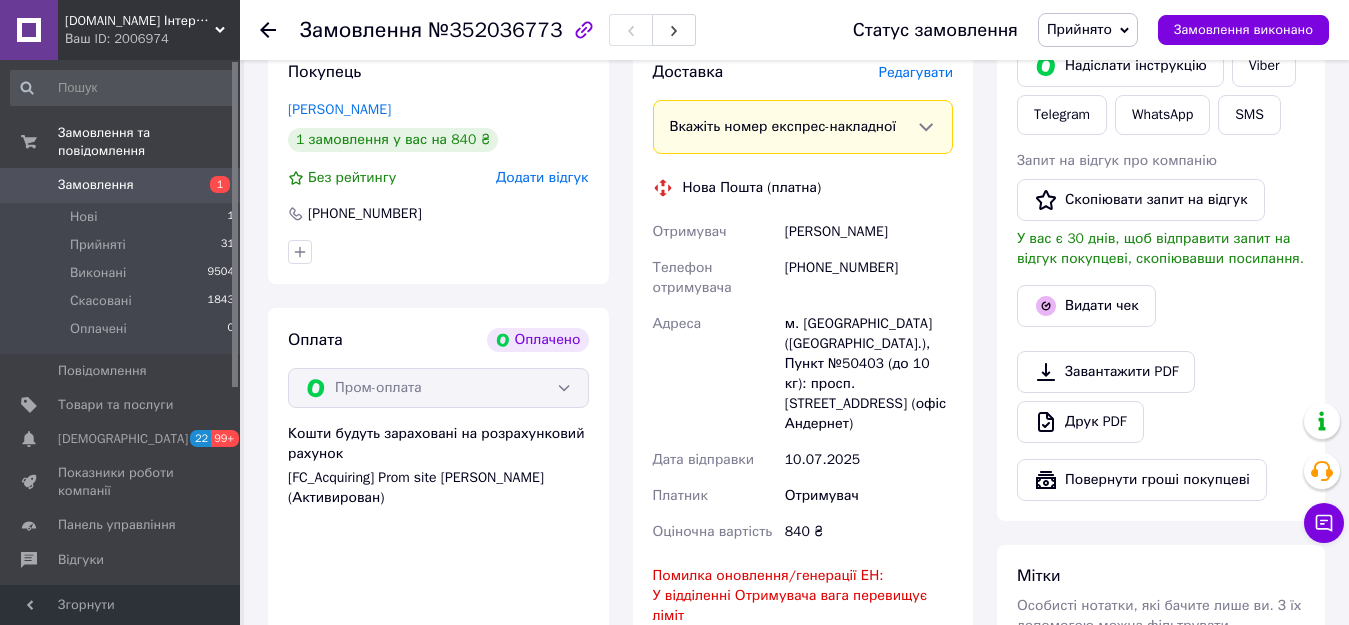 click on "м. Київ (Київська обл.), Пункт №50403 (до 10 кг): просп. Лісовий, 23 (офіс Андернет)" at bounding box center [869, 374] 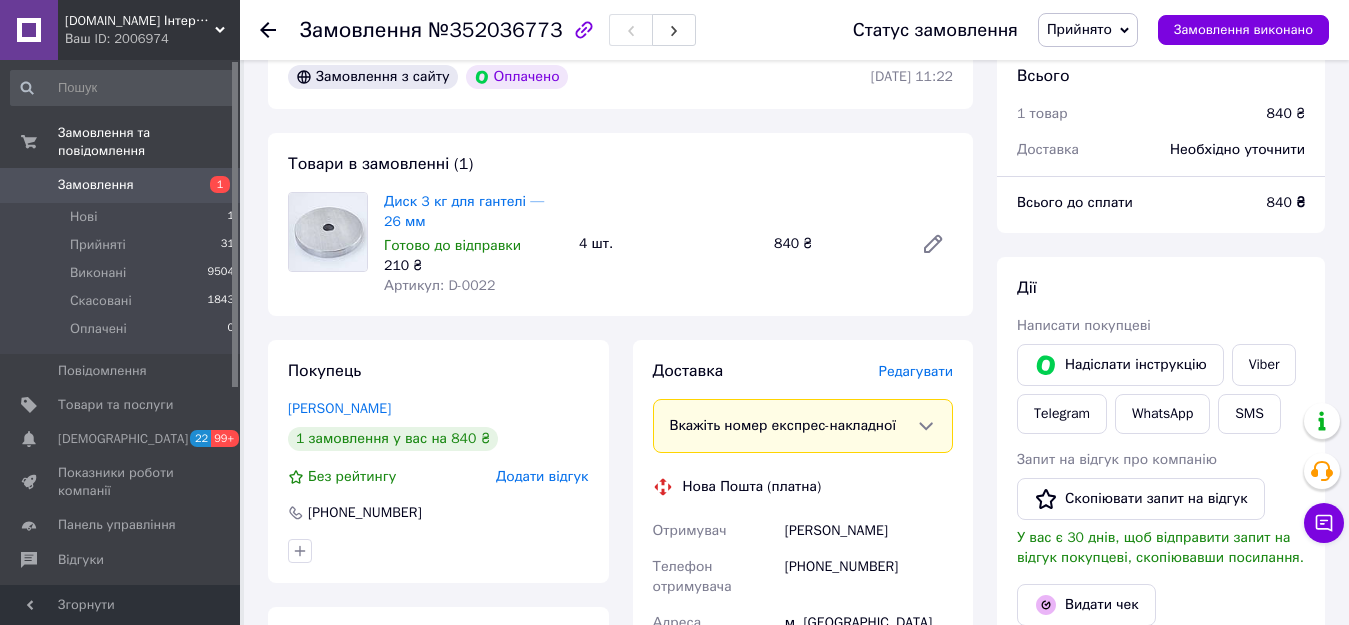 scroll, scrollTop: 100, scrollLeft: 0, axis: vertical 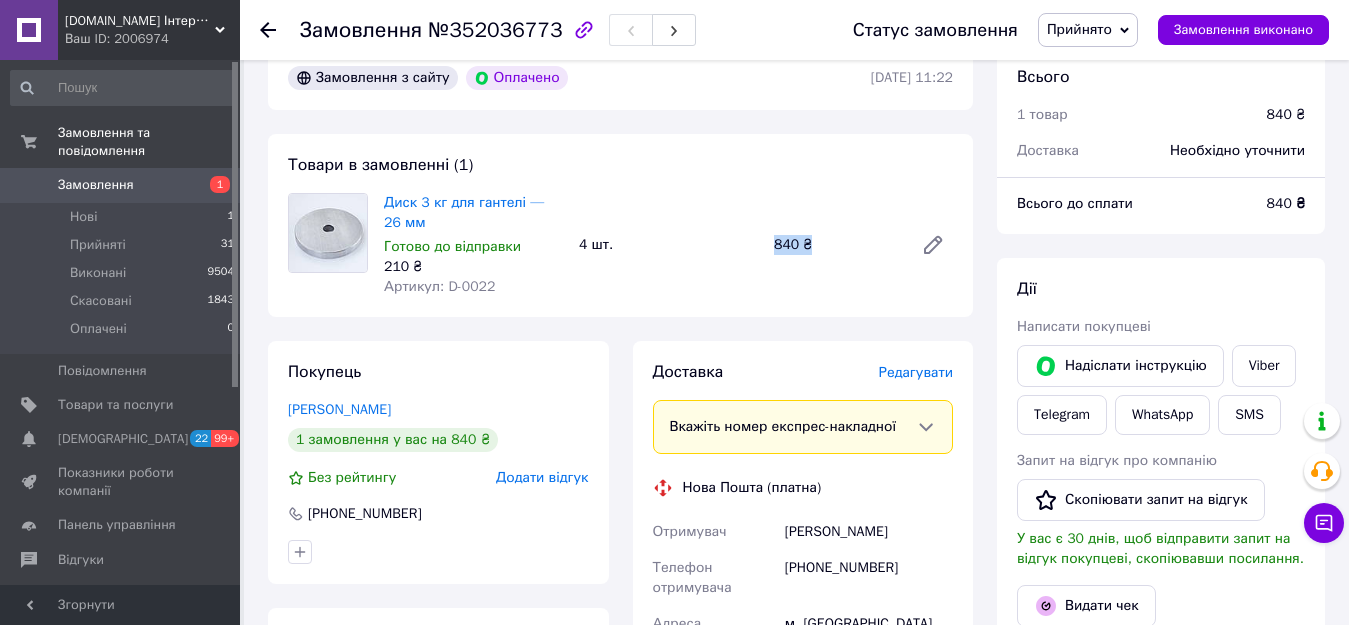 drag, startPoint x: 812, startPoint y: 244, endPoint x: 762, endPoint y: 244, distance: 50 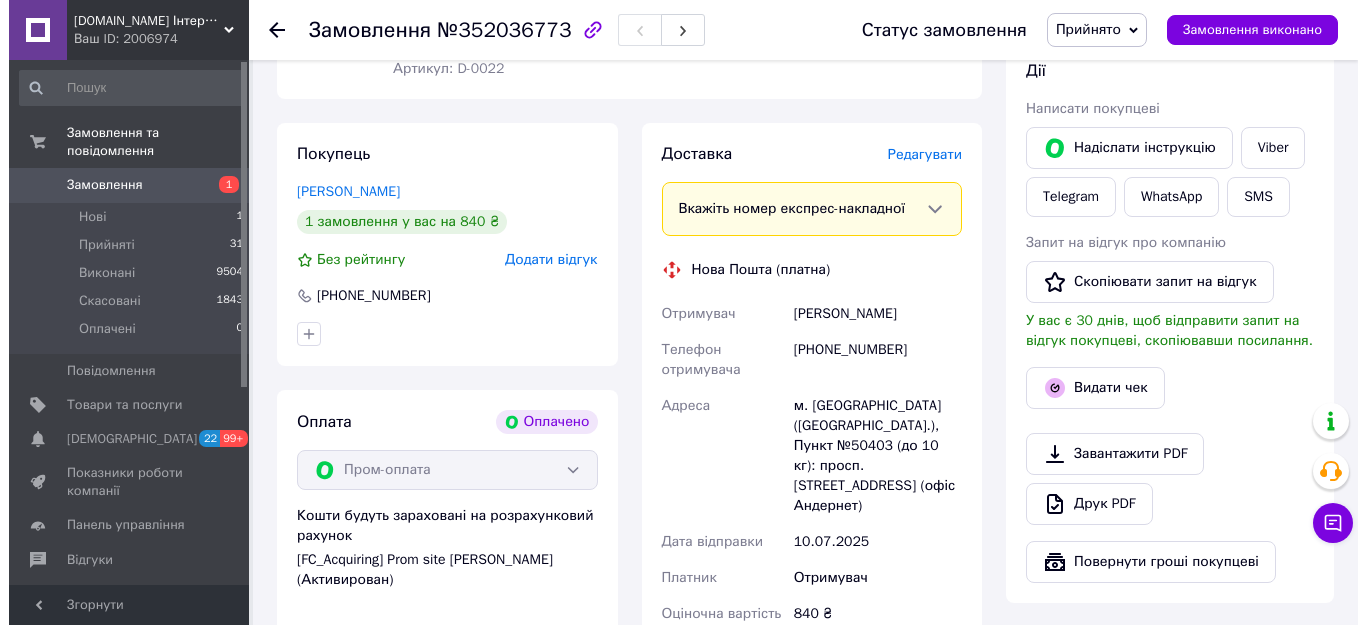 scroll, scrollTop: 300, scrollLeft: 0, axis: vertical 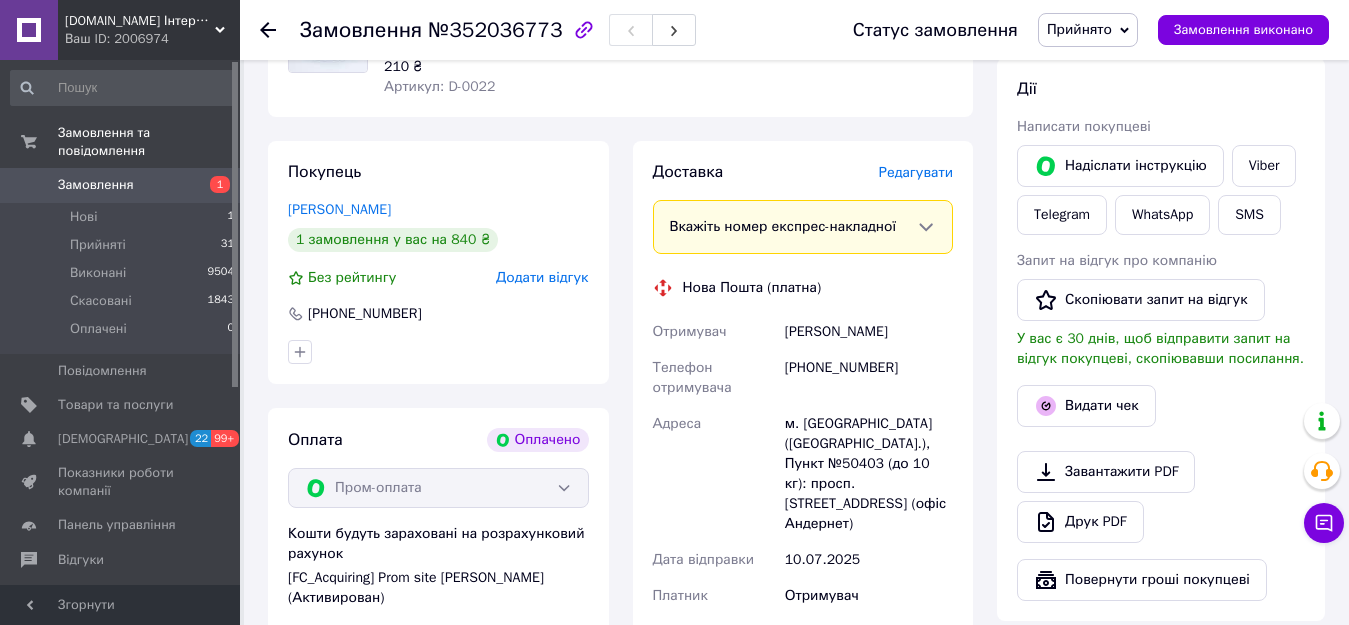 click on "Редагувати" at bounding box center (916, 172) 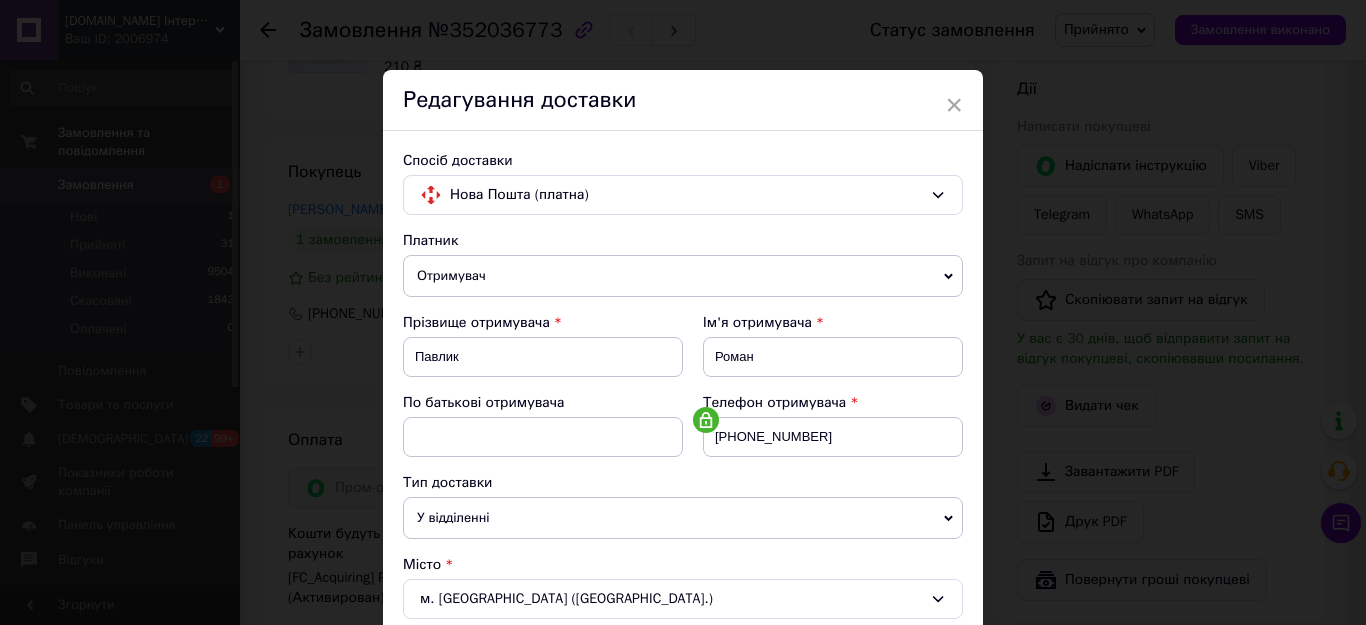 scroll, scrollTop: 400, scrollLeft: 0, axis: vertical 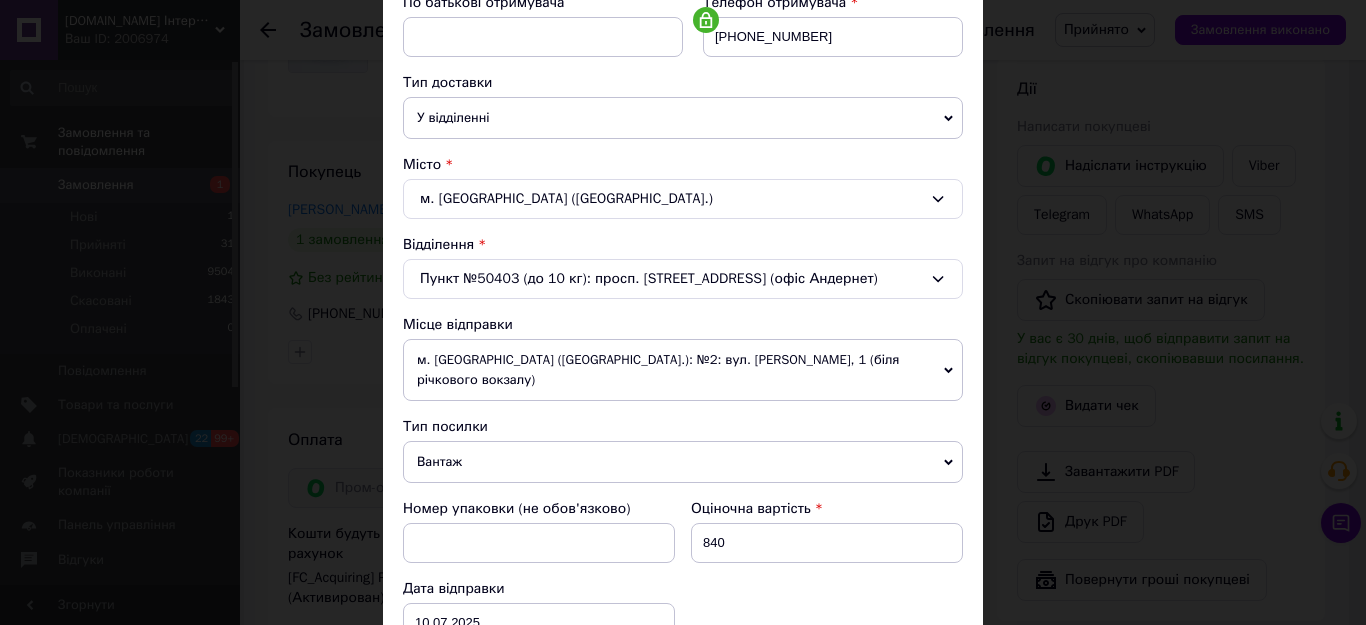 click on "Пункт №50403 (до 10 кг): просп. Лісовий, 23 (офіс Андернет)" at bounding box center [683, 279] 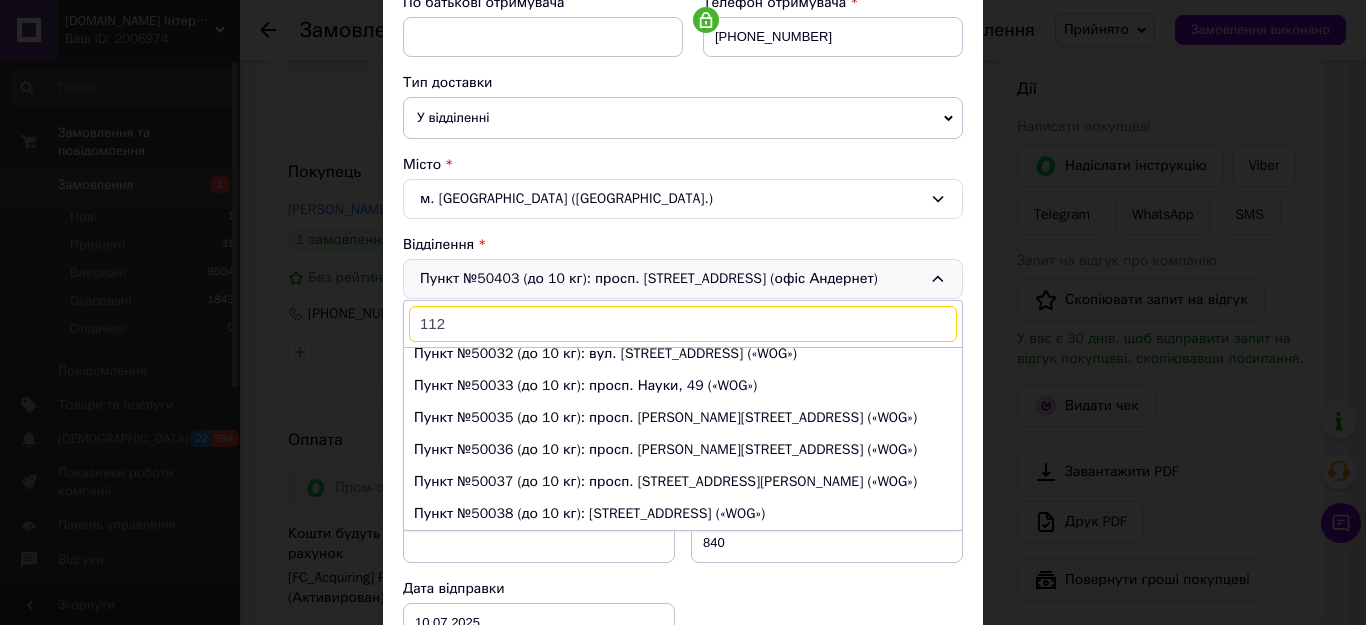 scroll, scrollTop: 0, scrollLeft: 0, axis: both 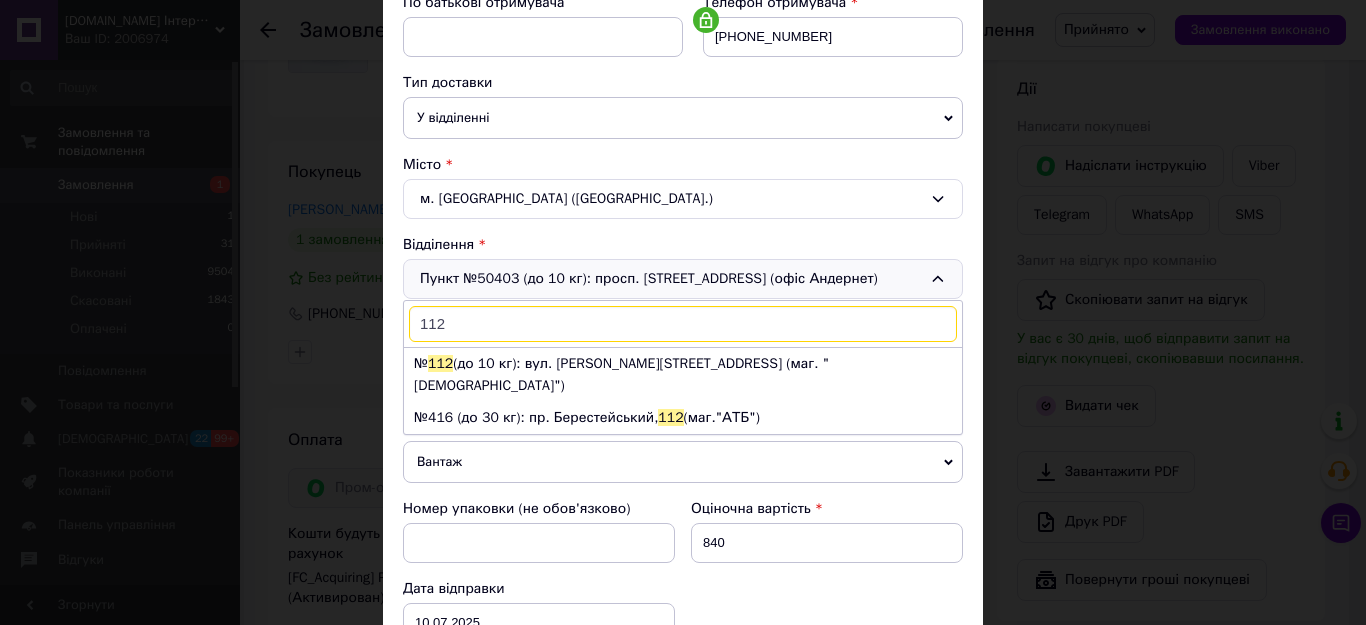 click on "112" at bounding box center [683, 324] 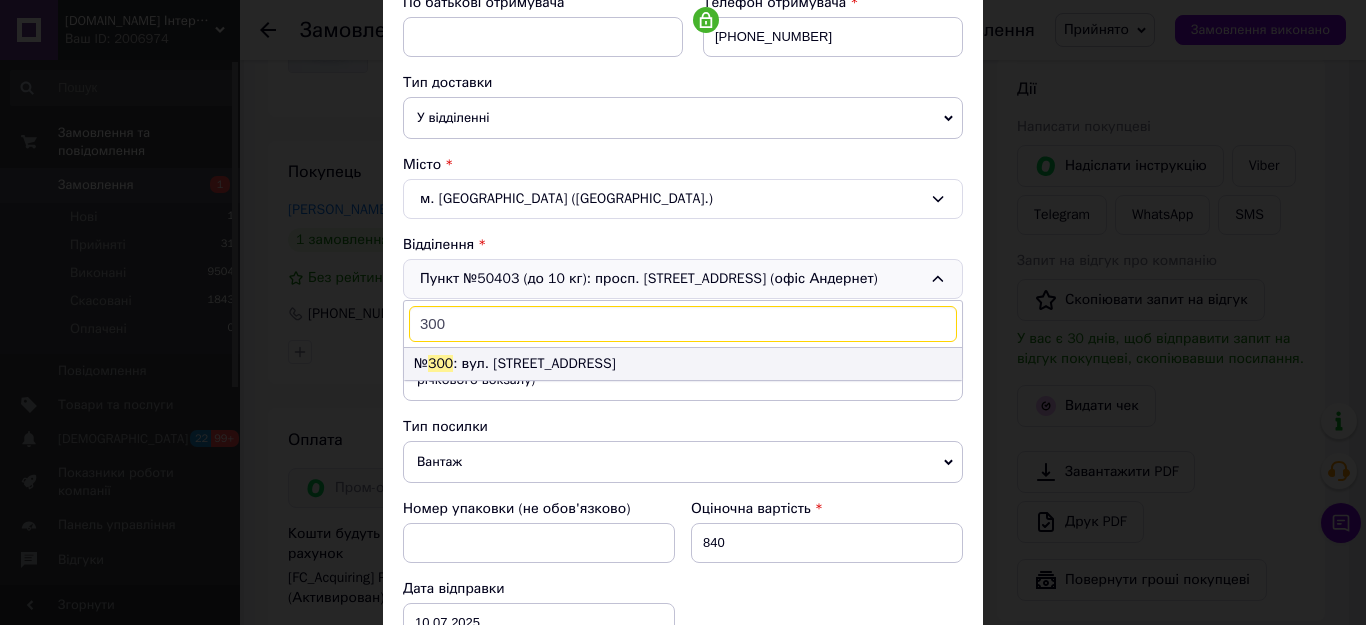 type on "300" 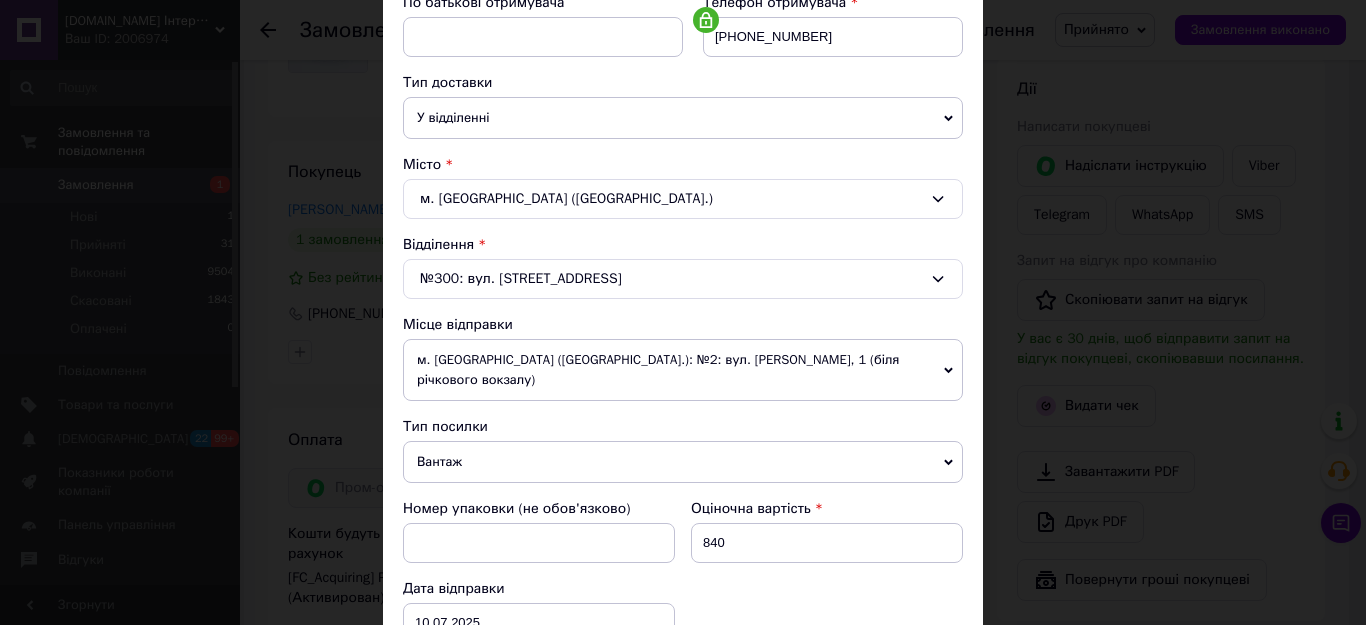 click on "Номер упаковки (не обов'язково) Оціночна вартість 840 Дата відправки 10.07.2025 < 2025 > < Июль > Пн Вт Ср Чт Пт Сб Вс 30 1 2 3 4 5 6 7 8 9 10 11 12 13 14 15 16 17 18 19 20 21 22 23 24 25 26 27 28 29 30 31 1 2 3 4 5 6 7 8 9 10" at bounding box center [683, 571] 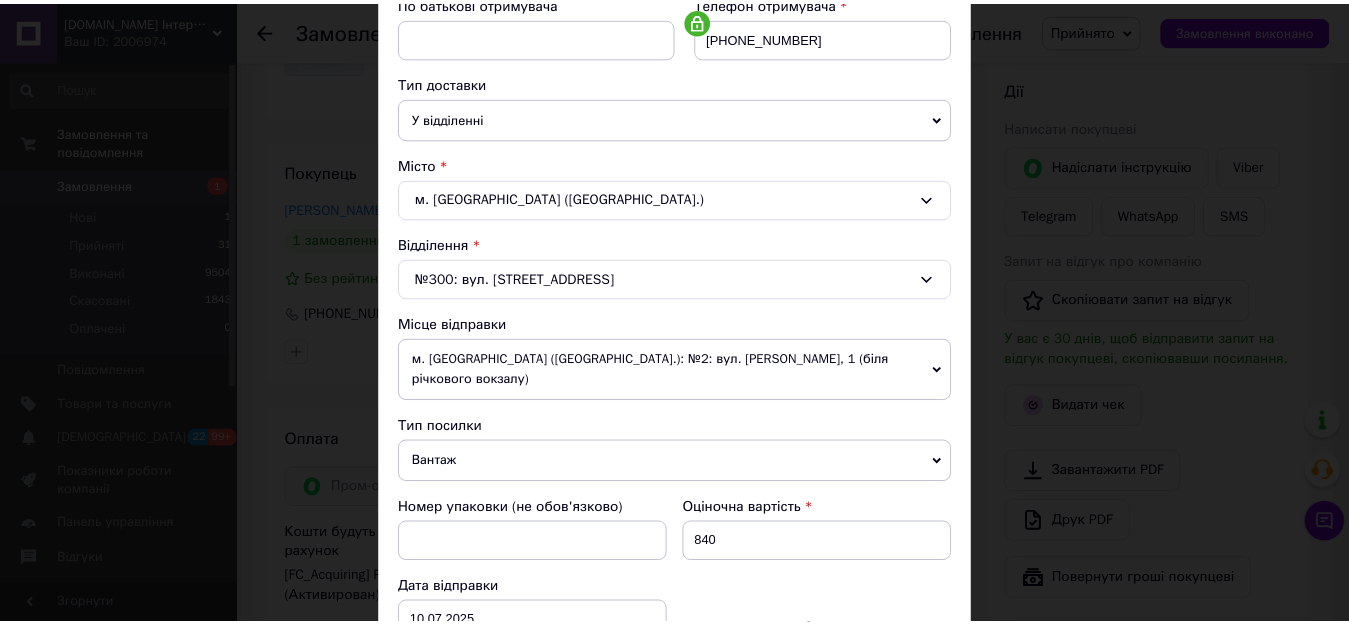scroll, scrollTop: 900, scrollLeft: 0, axis: vertical 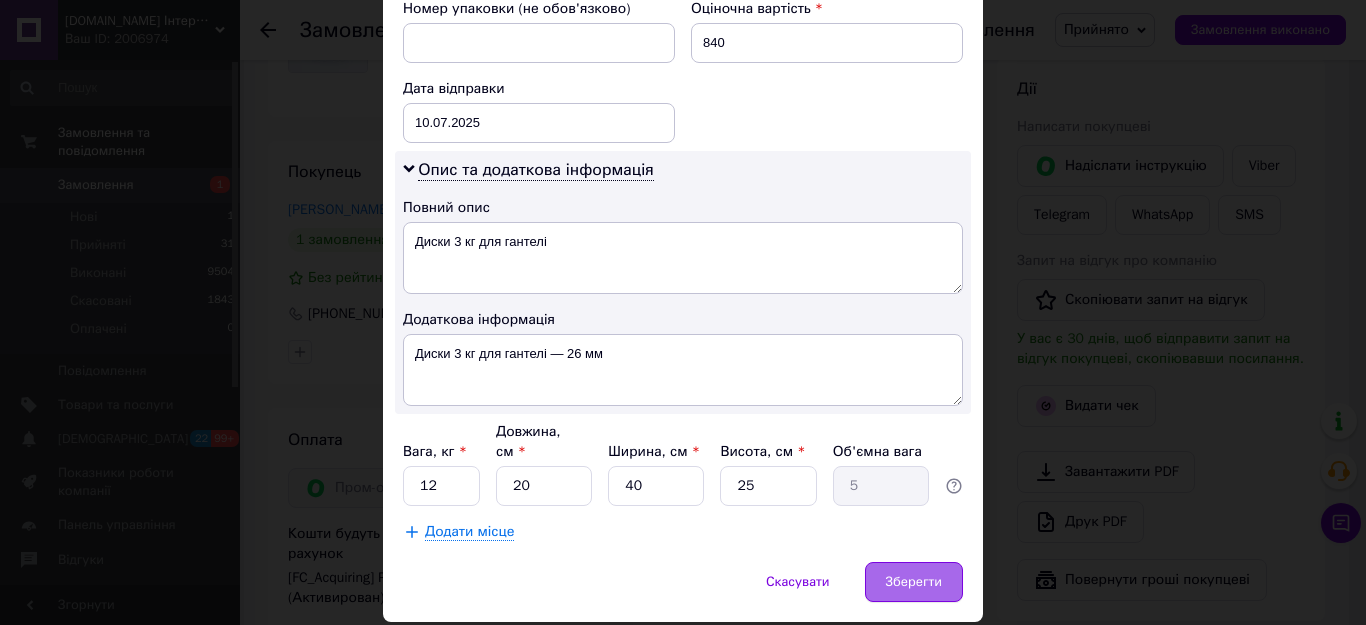 click on "Зберегти" at bounding box center [914, 582] 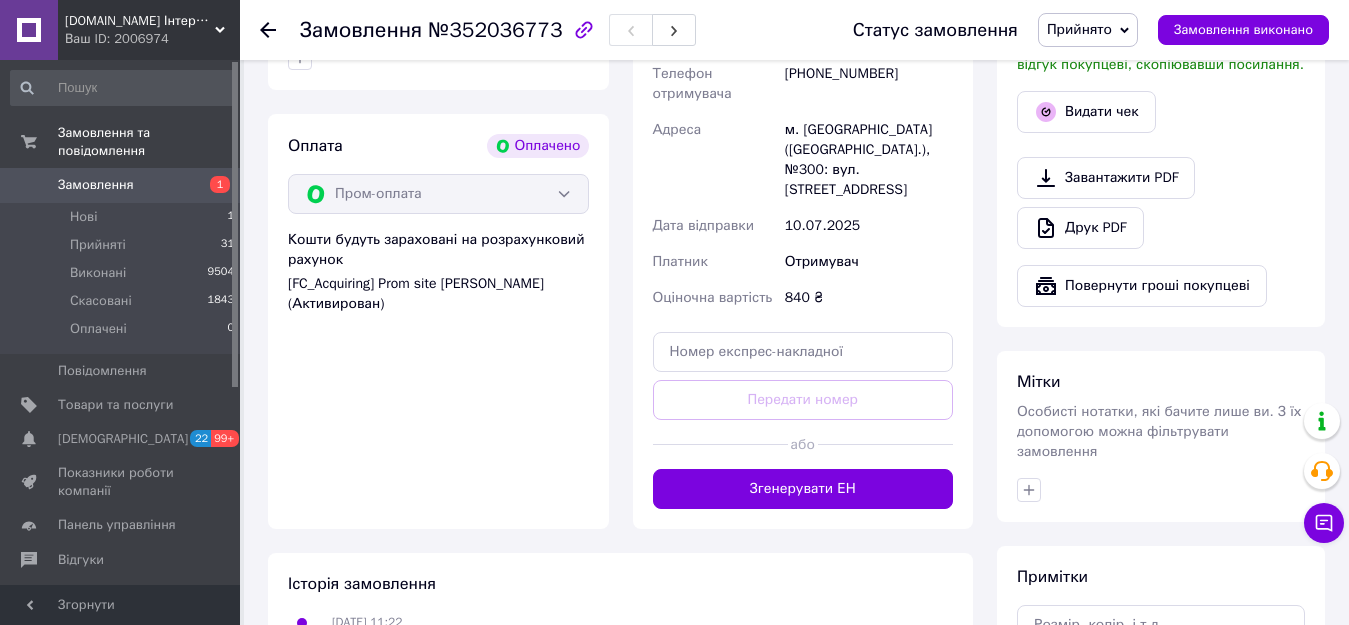 scroll, scrollTop: 600, scrollLeft: 0, axis: vertical 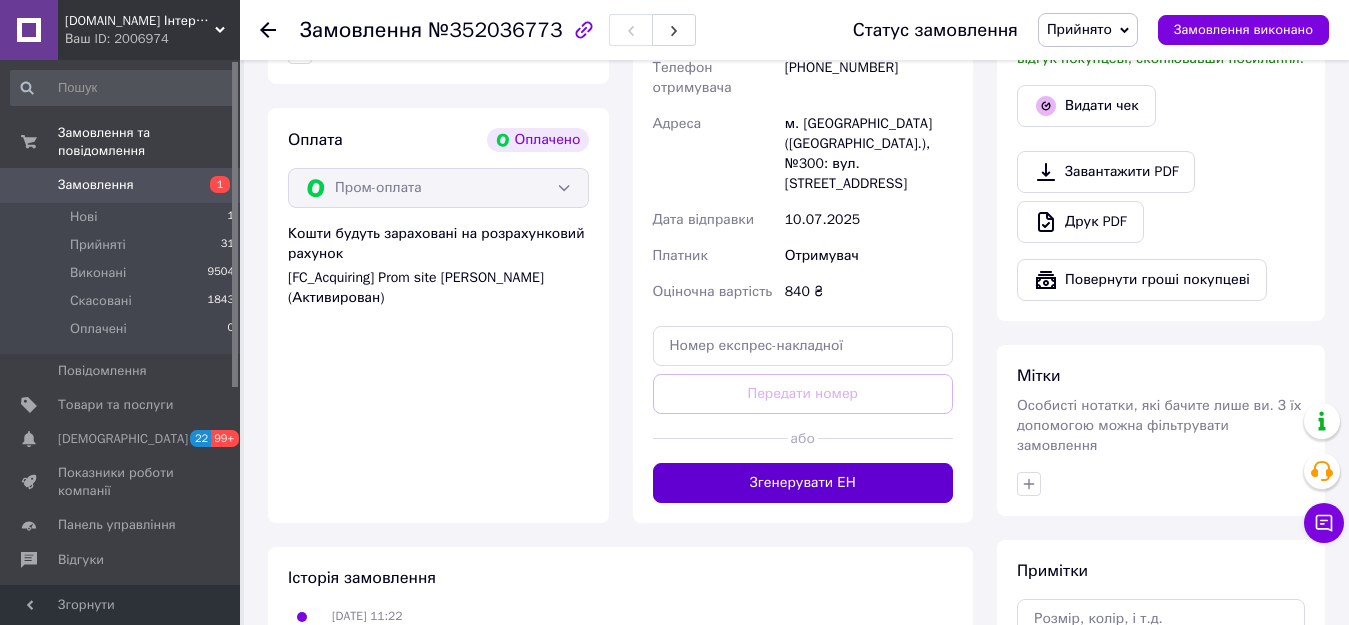 click on "Згенерувати ЕН" at bounding box center (803, 483) 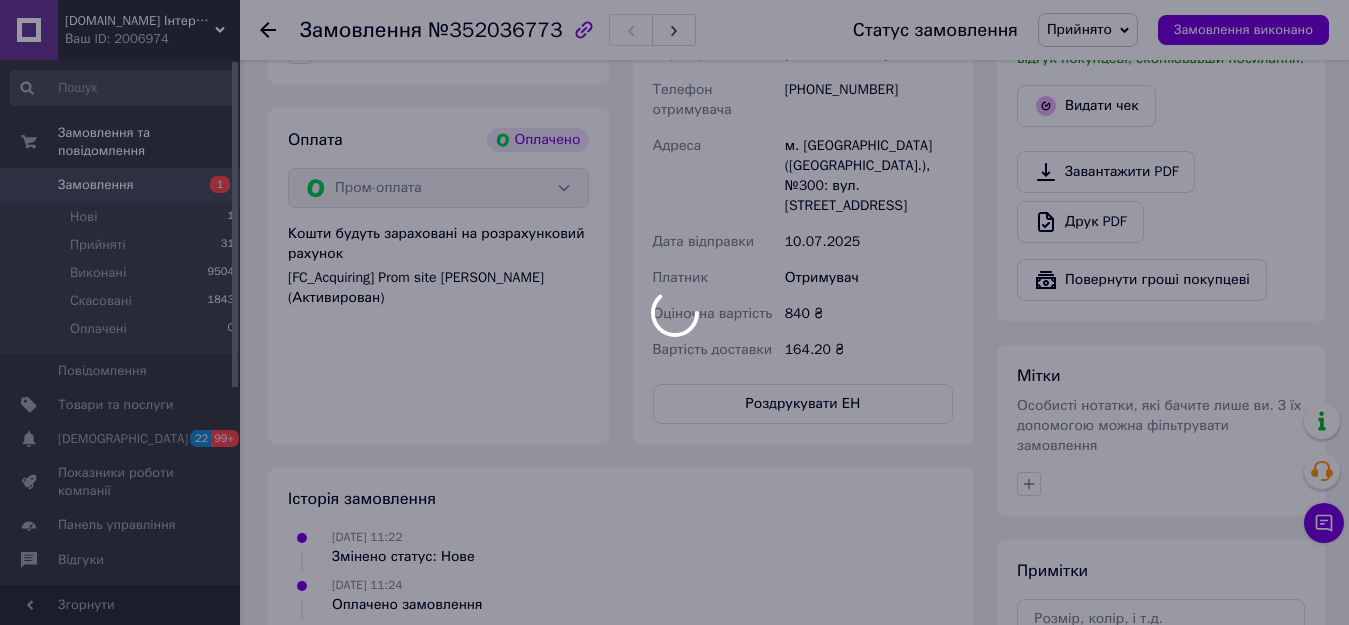 scroll, scrollTop: 400, scrollLeft: 0, axis: vertical 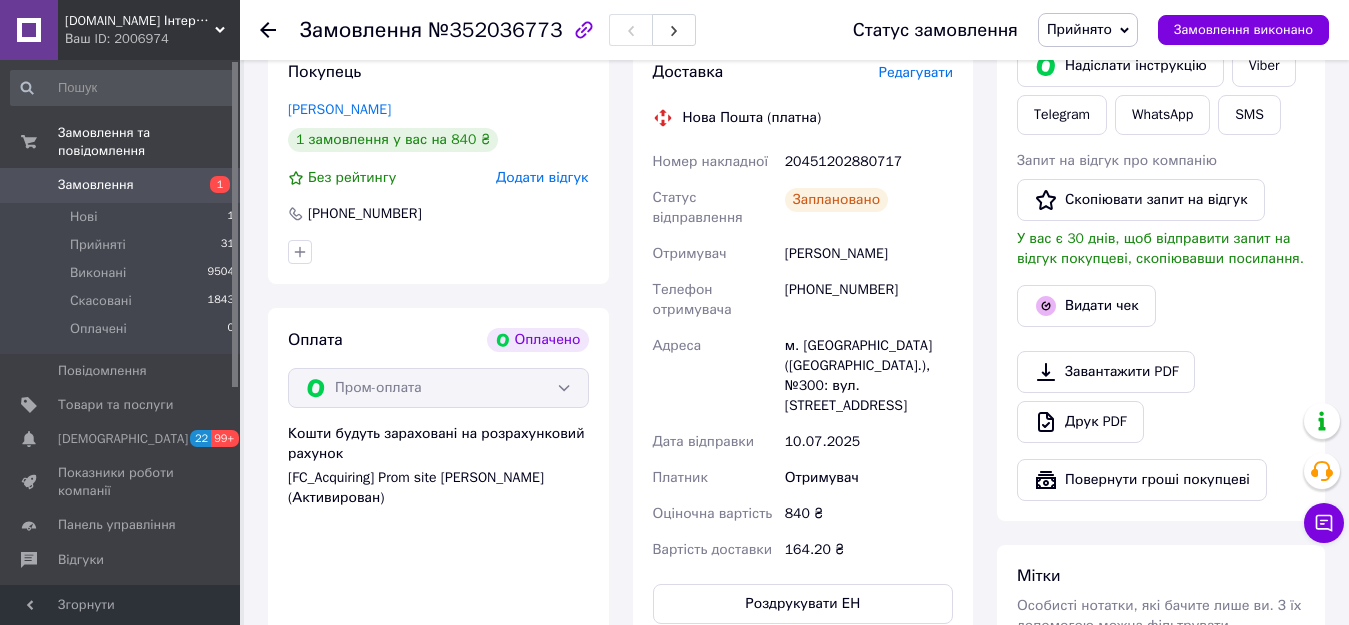 click on "20451202880717" at bounding box center [869, 162] 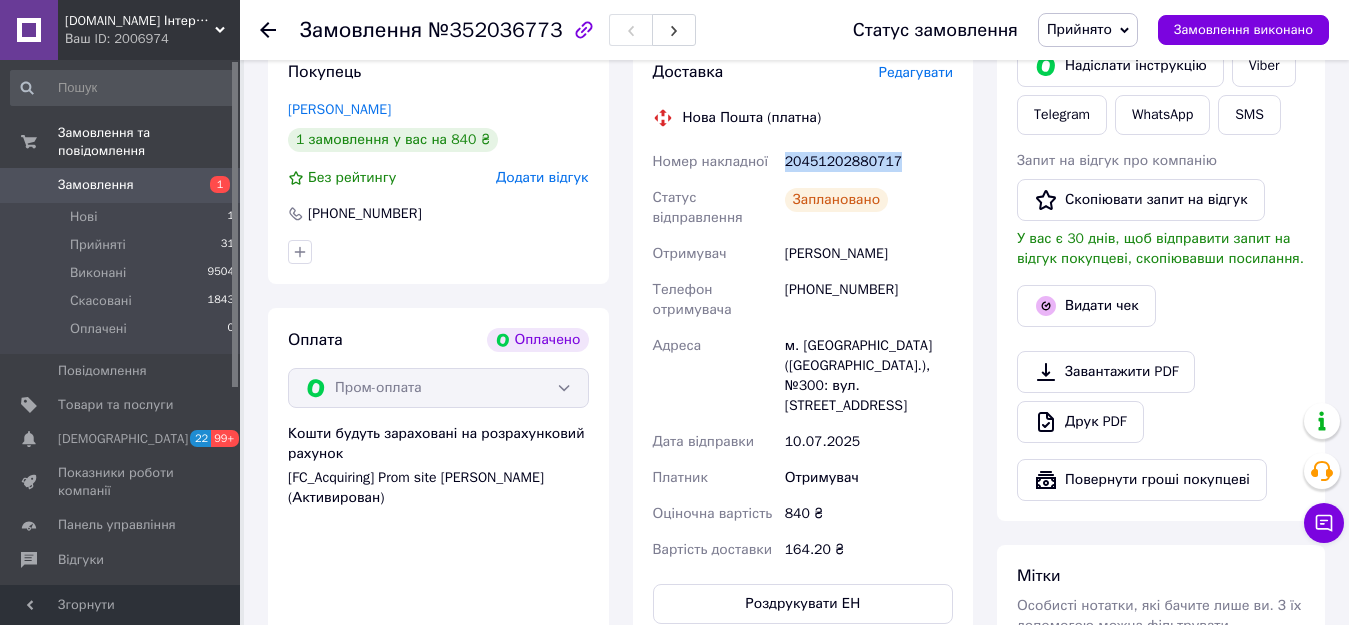 drag, startPoint x: 848, startPoint y: 162, endPoint x: 859, endPoint y: 164, distance: 11.18034 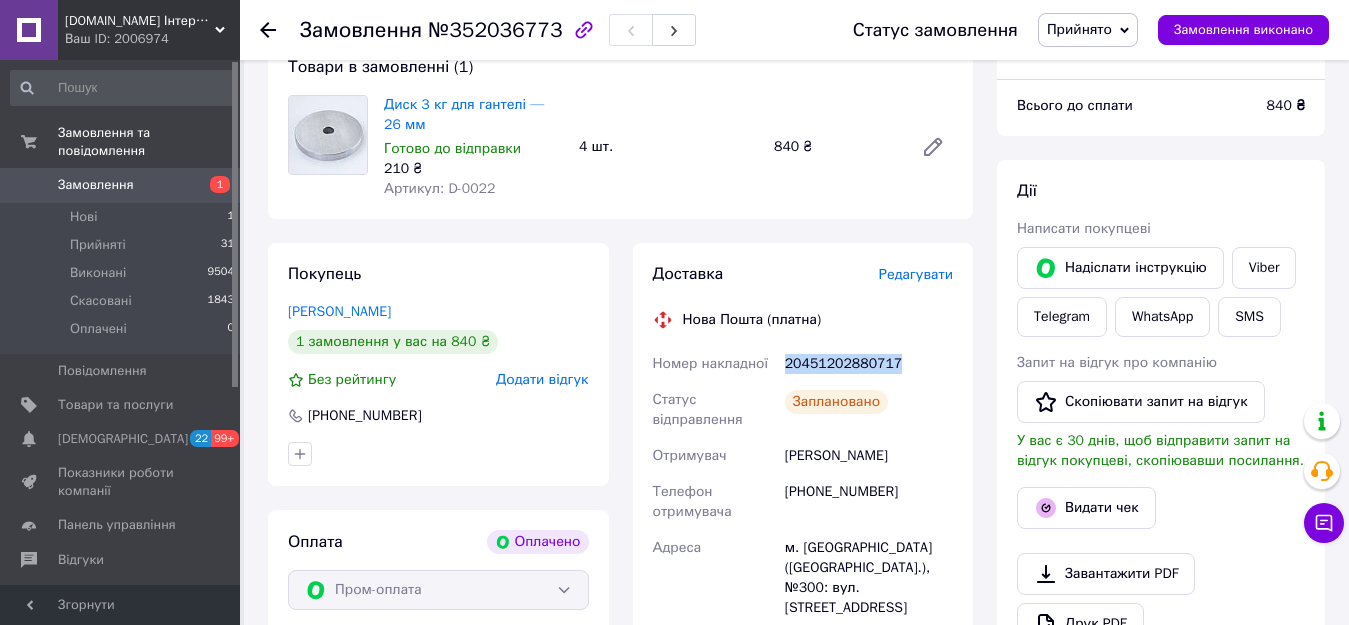 scroll, scrollTop: 200, scrollLeft: 0, axis: vertical 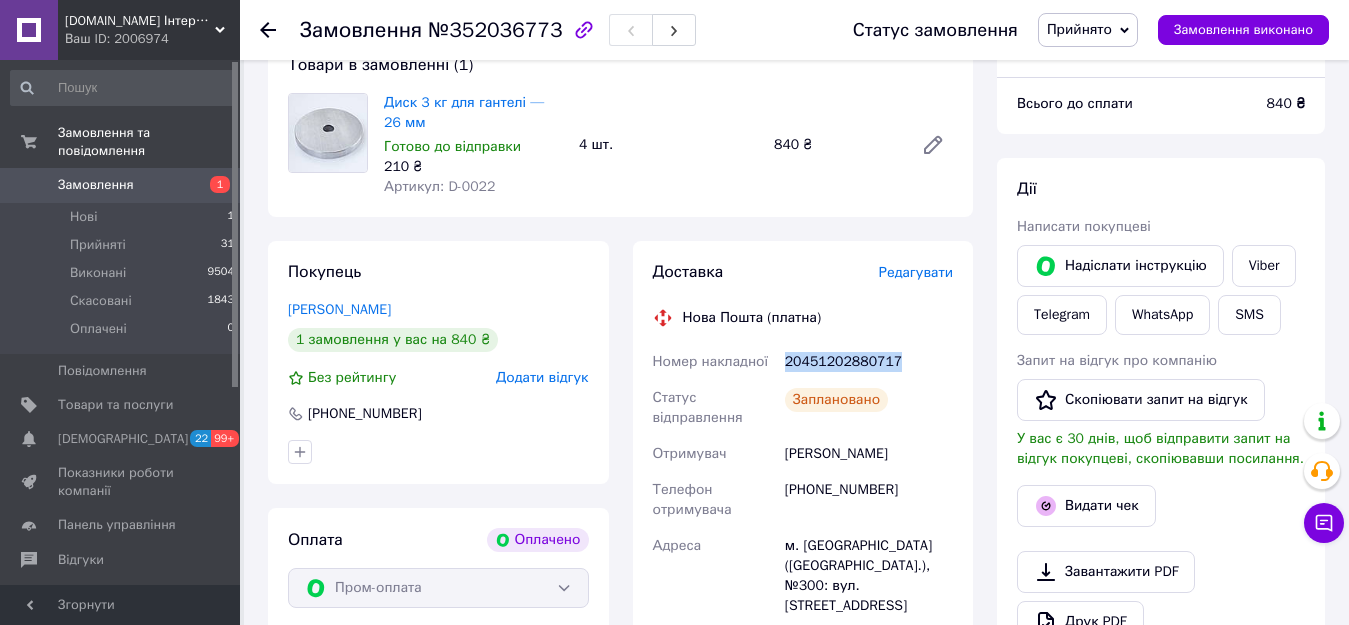 click on "20451202880717" at bounding box center (869, 362) 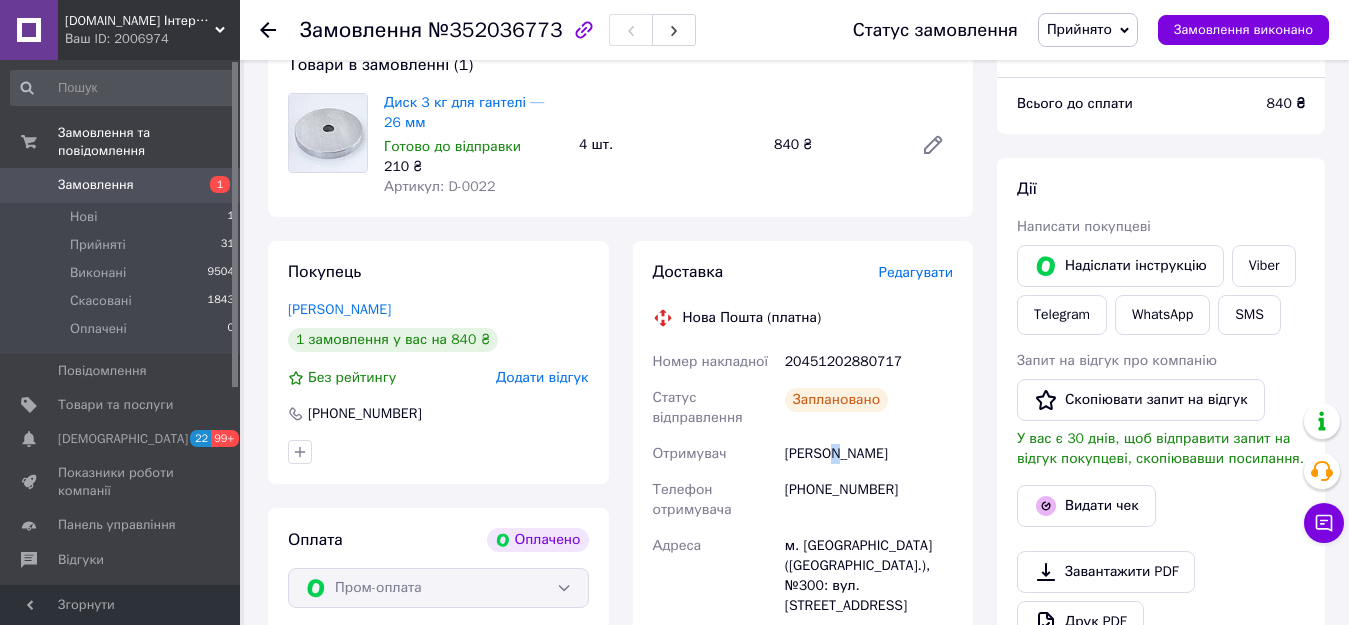 click on "Павлик Роман" at bounding box center [869, 454] 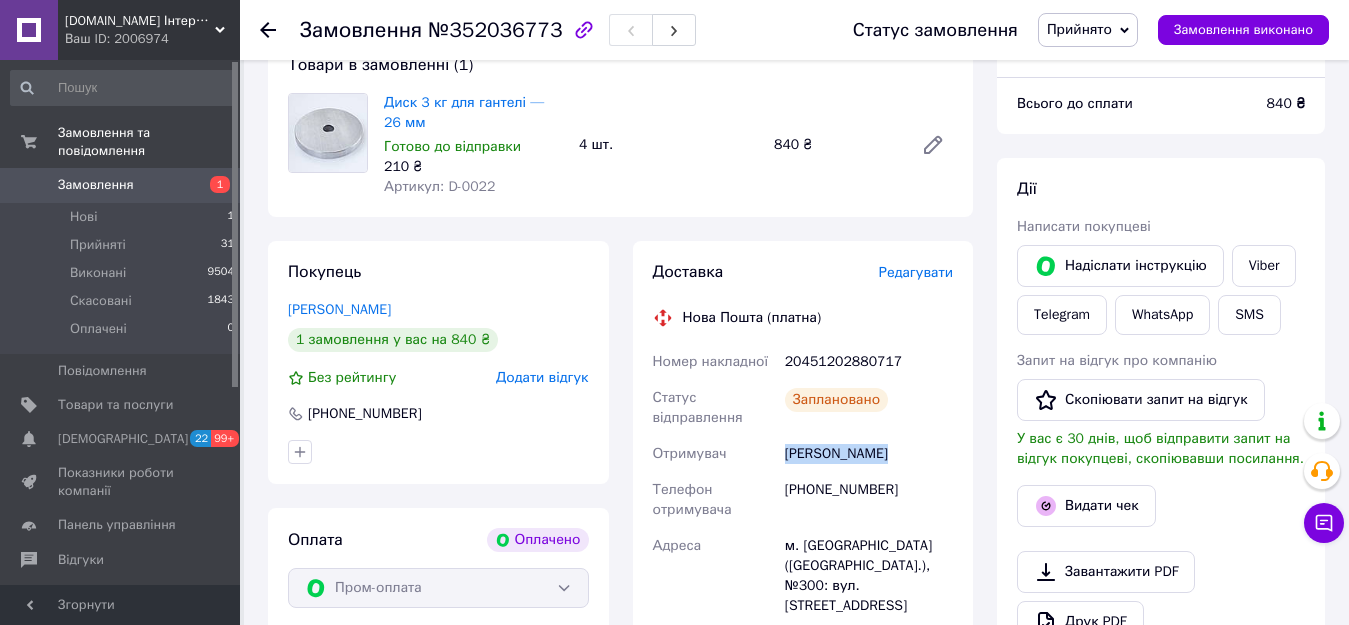 click on "Павлик Роман" at bounding box center [869, 454] 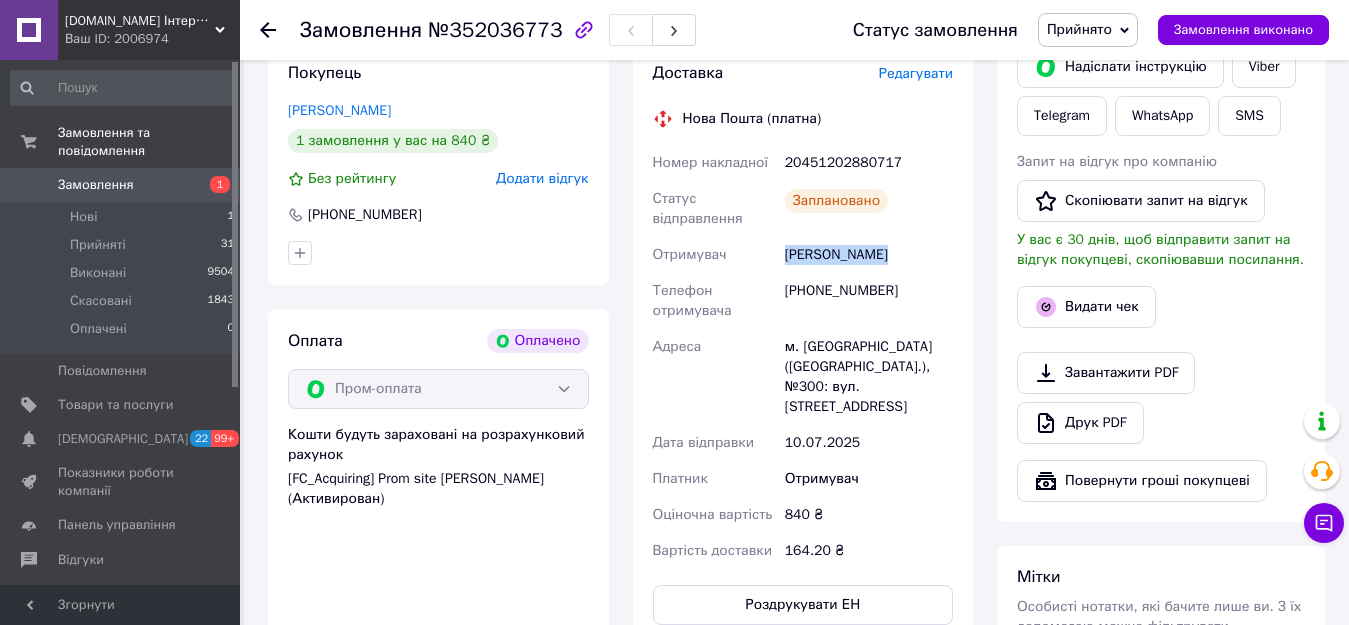 scroll, scrollTop: 400, scrollLeft: 0, axis: vertical 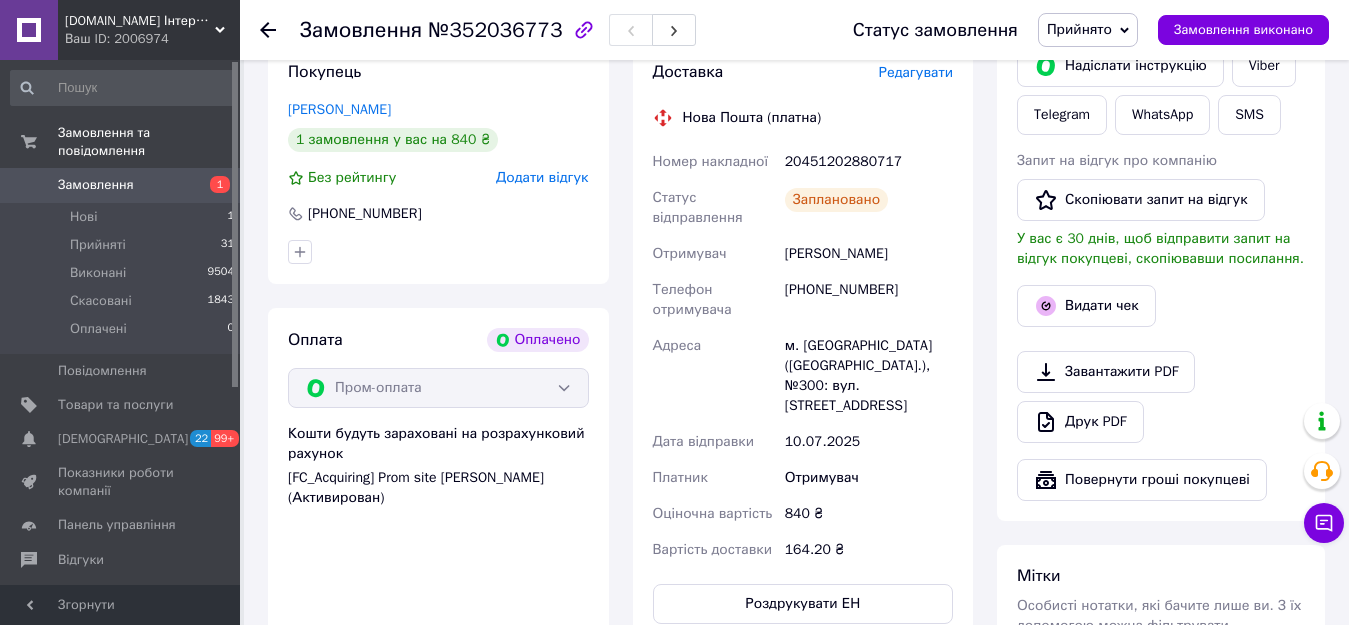 click on "+380675973648" at bounding box center (869, 300) 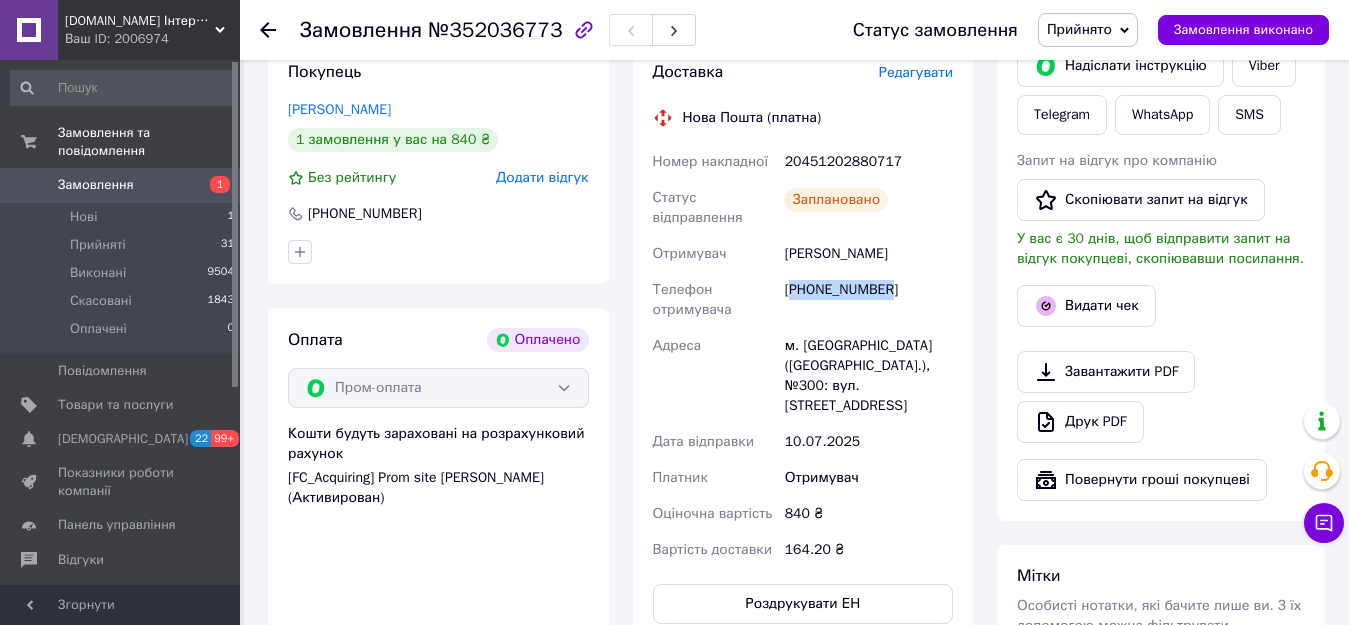 click on "+380675973648" at bounding box center (869, 300) 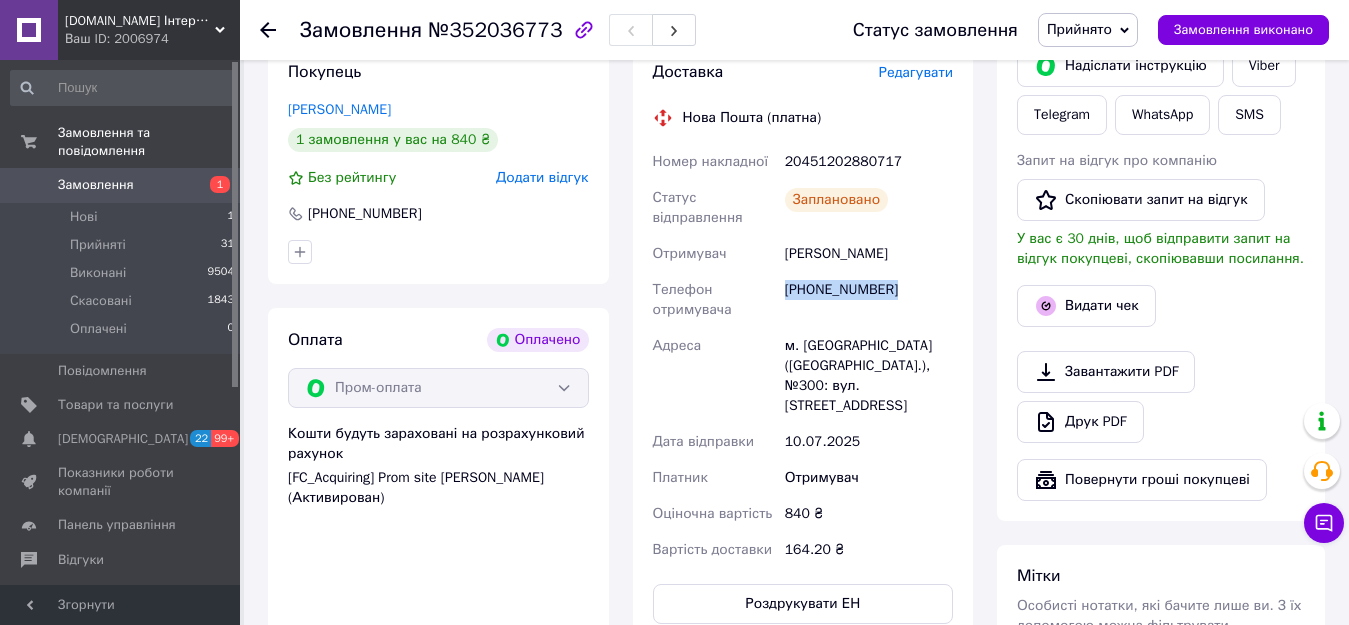 click on "+380675973648" at bounding box center [869, 300] 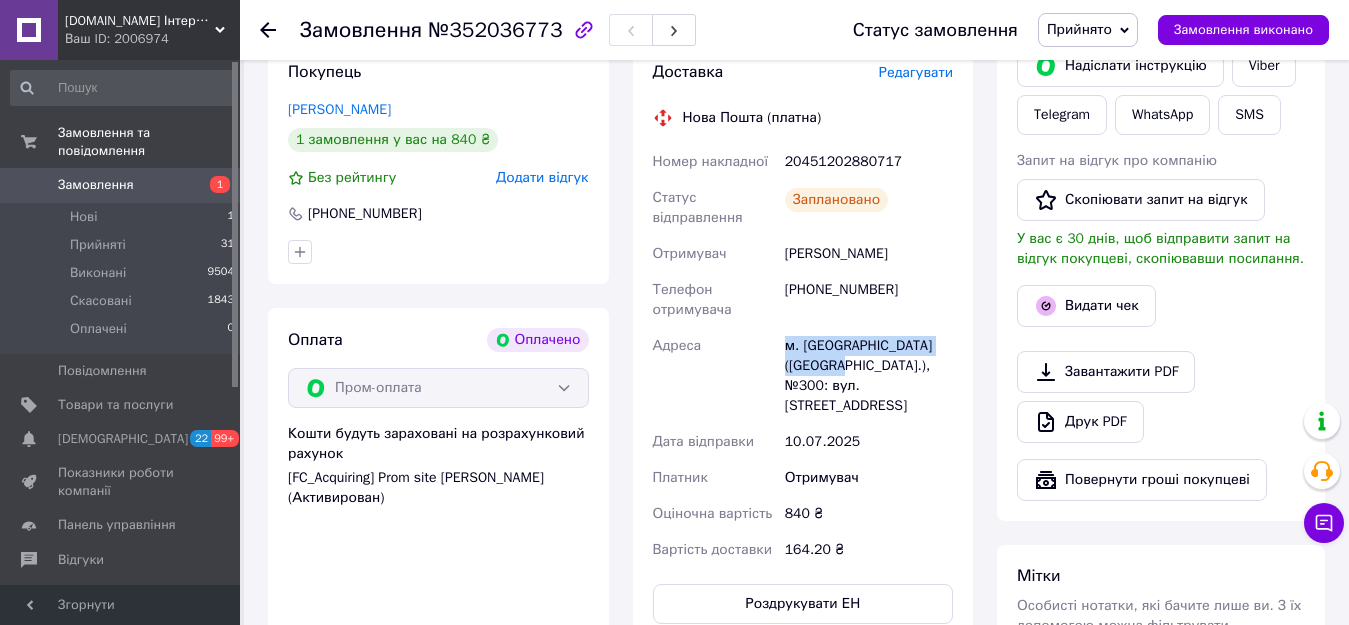 drag, startPoint x: 782, startPoint y: 346, endPoint x: 821, endPoint y: 363, distance: 42.544094 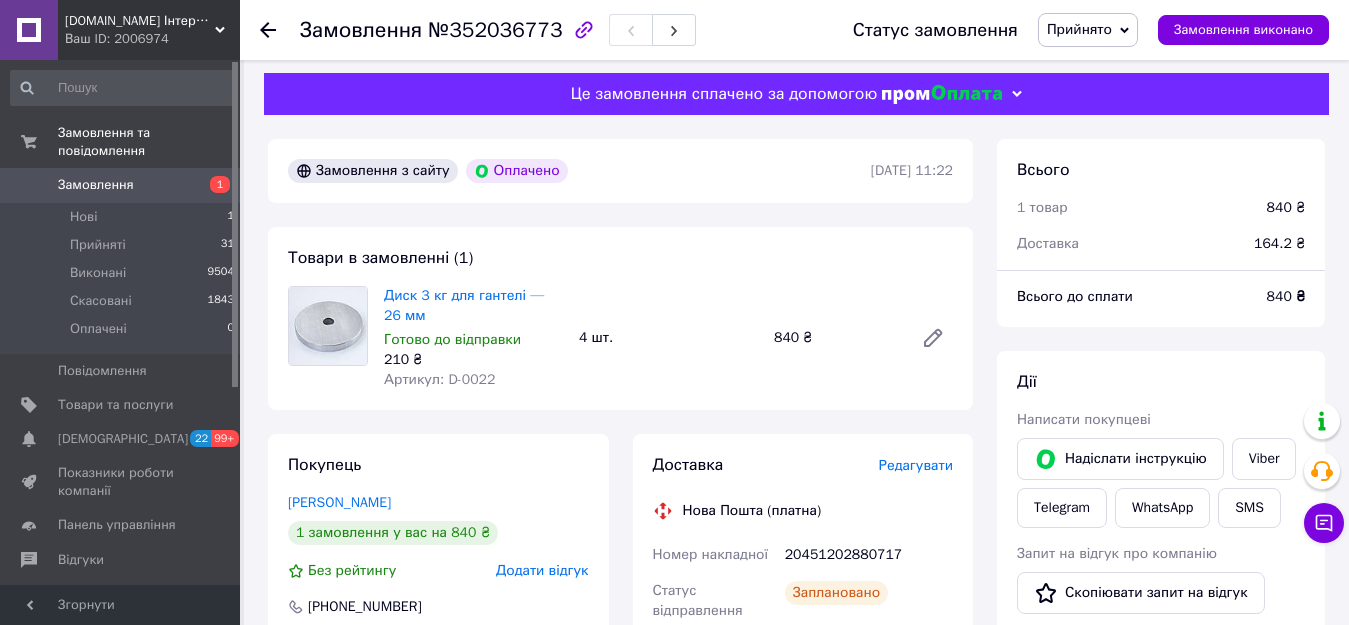 scroll, scrollTop: 0, scrollLeft: 0, axis: both 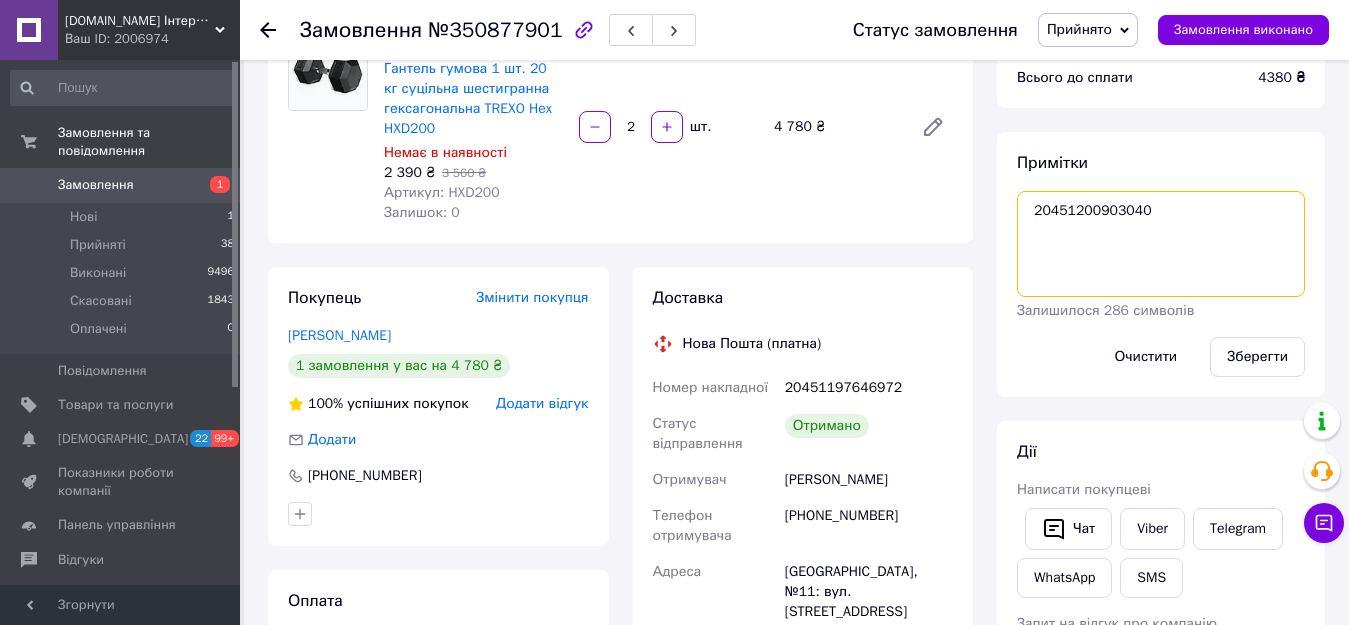click on "20451200903040" at bounding box center (1161, 244) 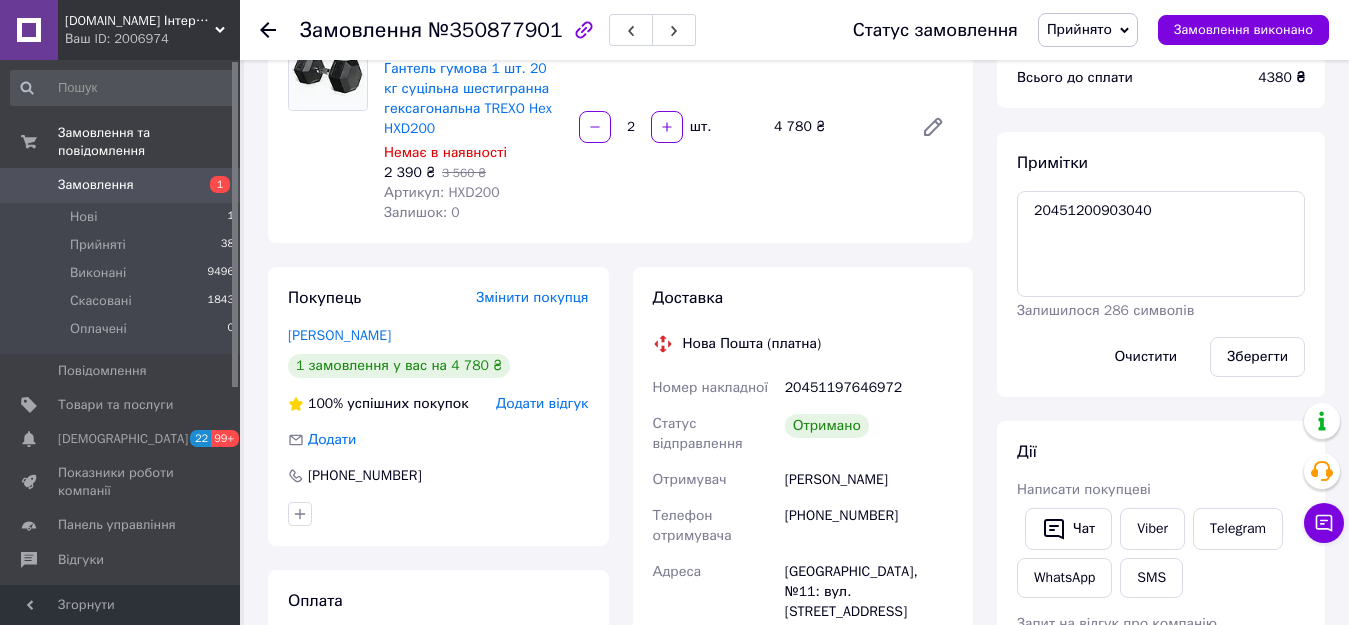 click on "20451197646972" at bounding box center [869, 388] 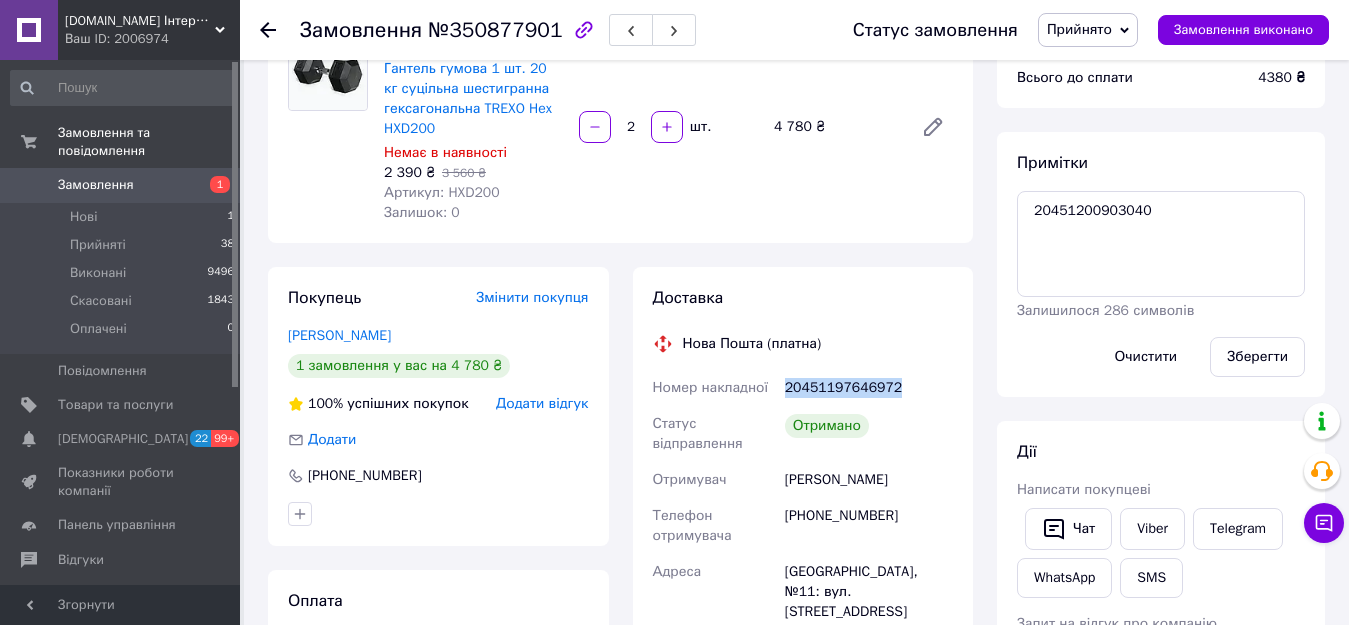 click on "20451197646972" at bounding box center (869, 388) 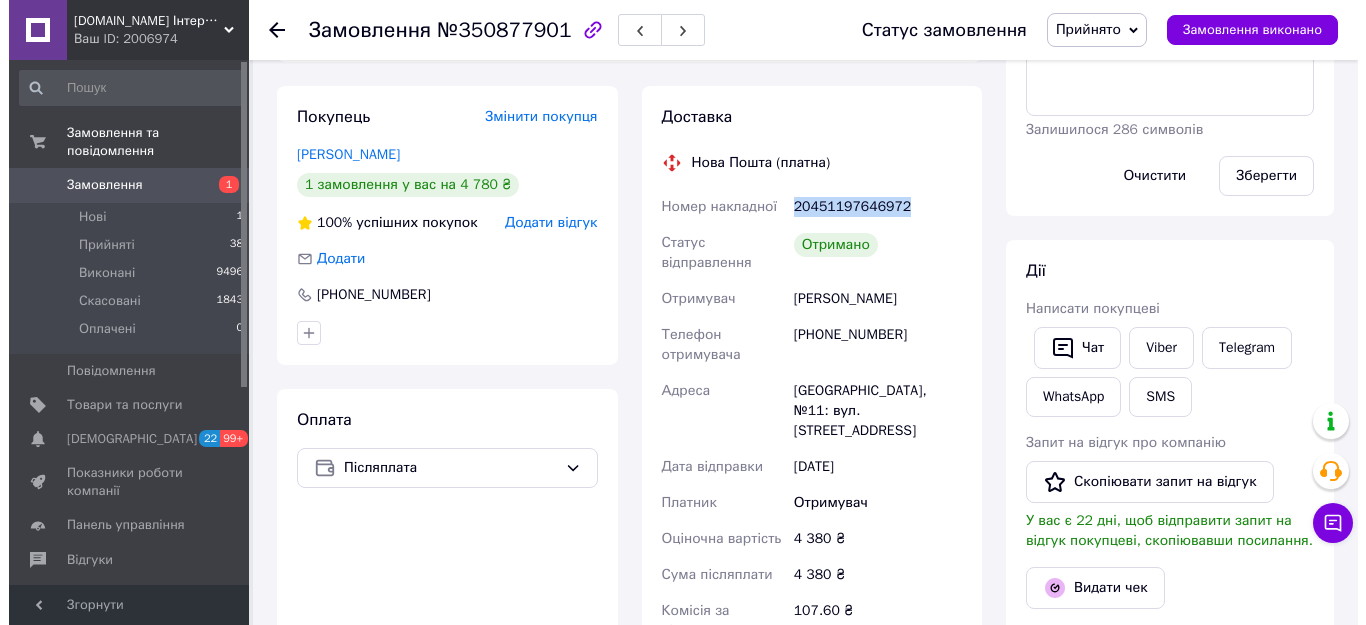 scroll, scrollTop: 400, scrollLeft: 0, axis: vertical 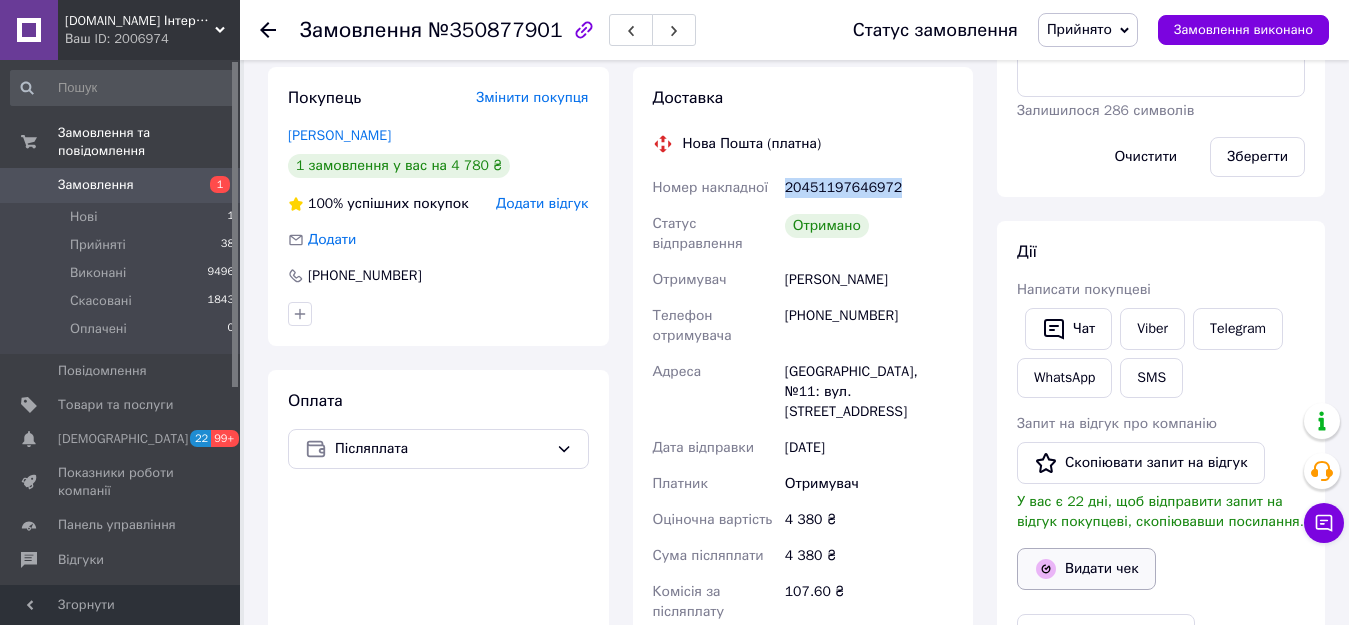 click on "Видати чек" at bounding box center (1086, 569) 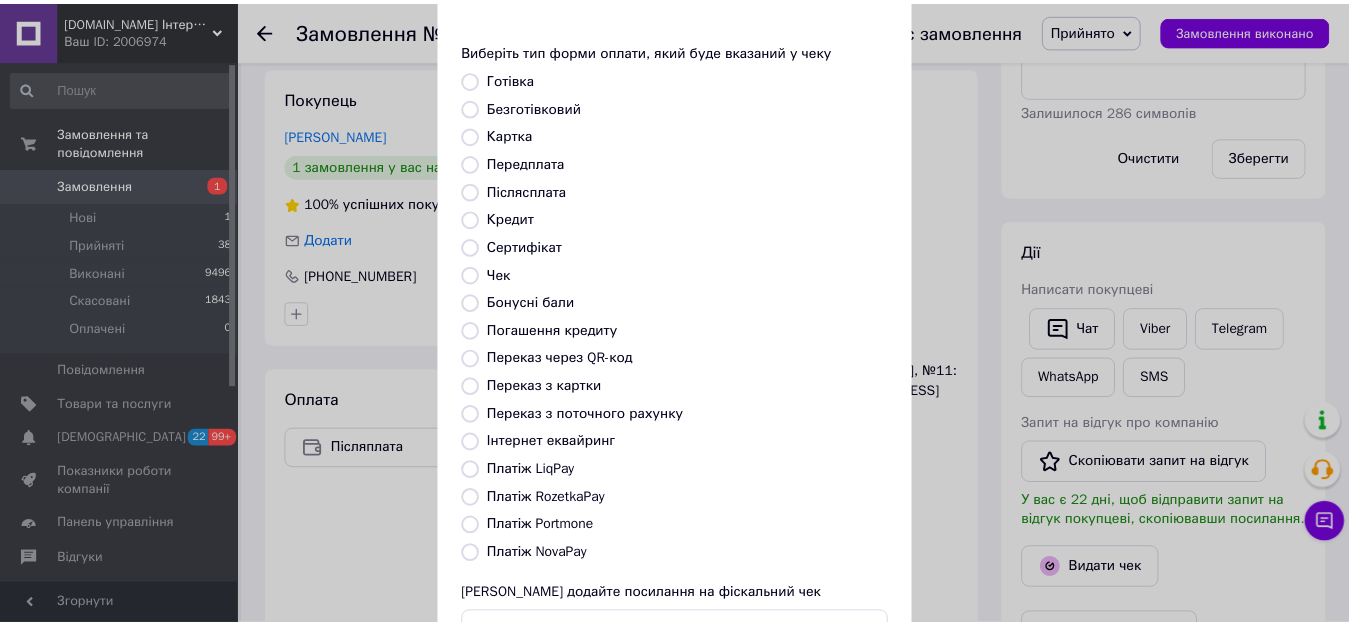 scroll, scrollTop: 234, scrollLeft: 0, axis: vertical 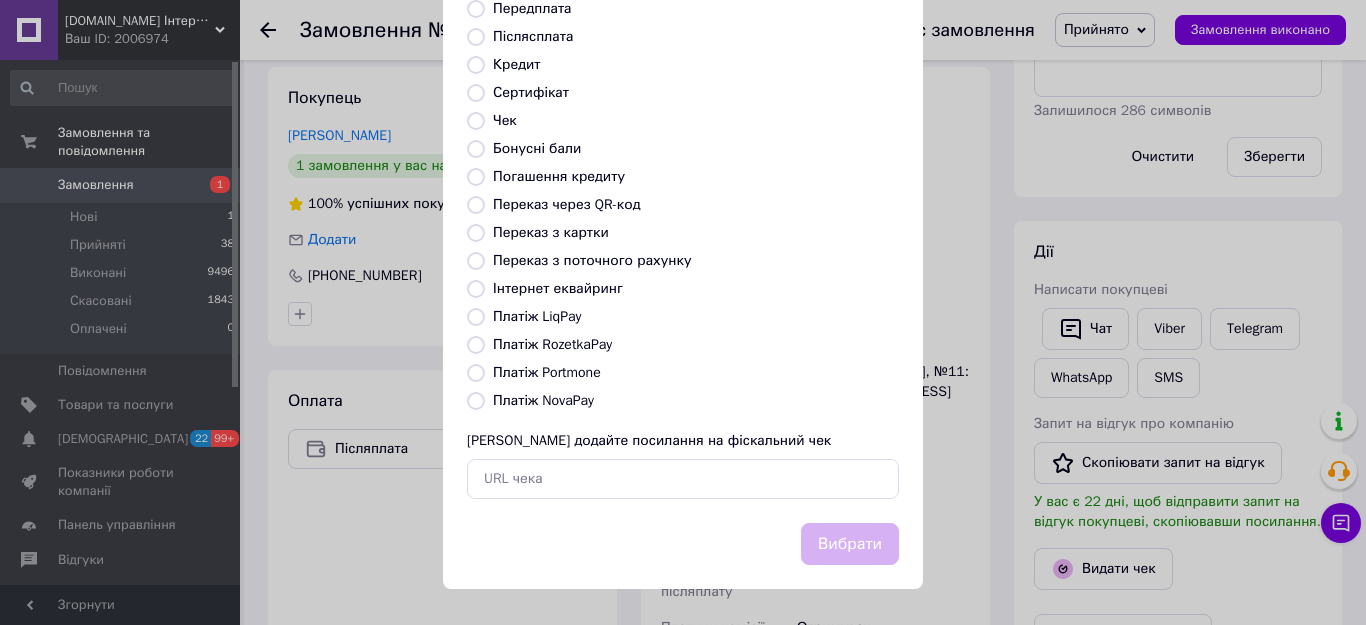 click on "Платіж NovaPay" at bounding box center (543, 400) 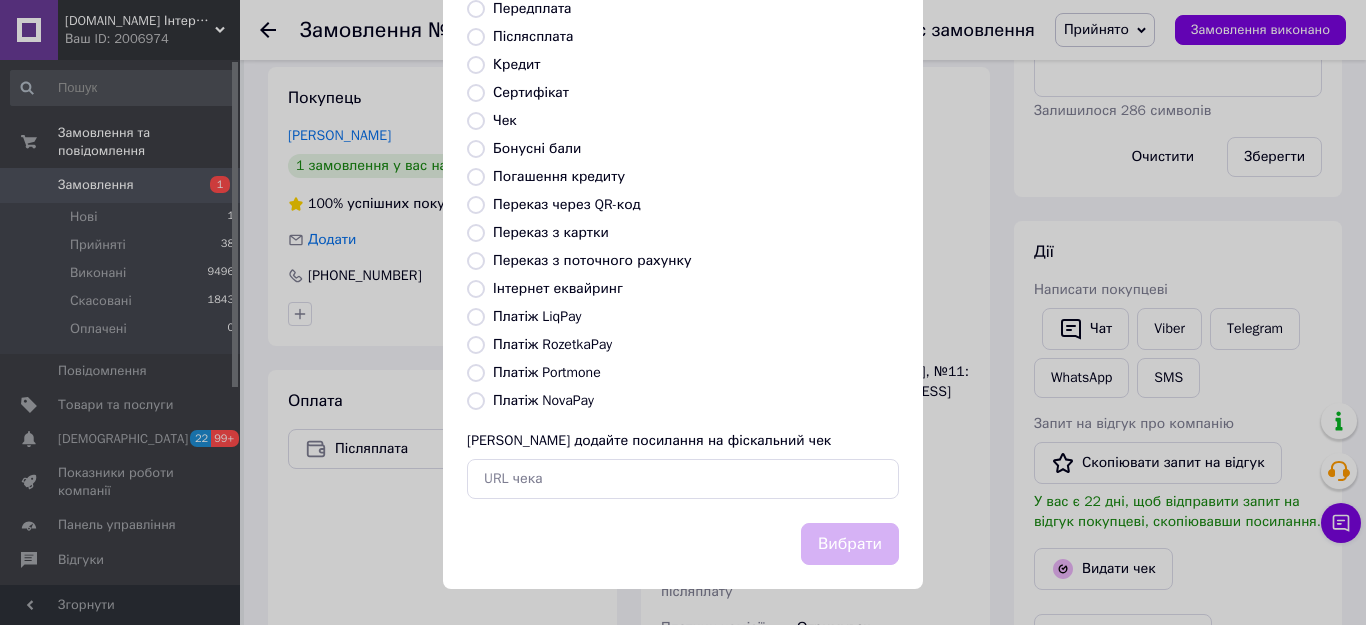 radio on "true" 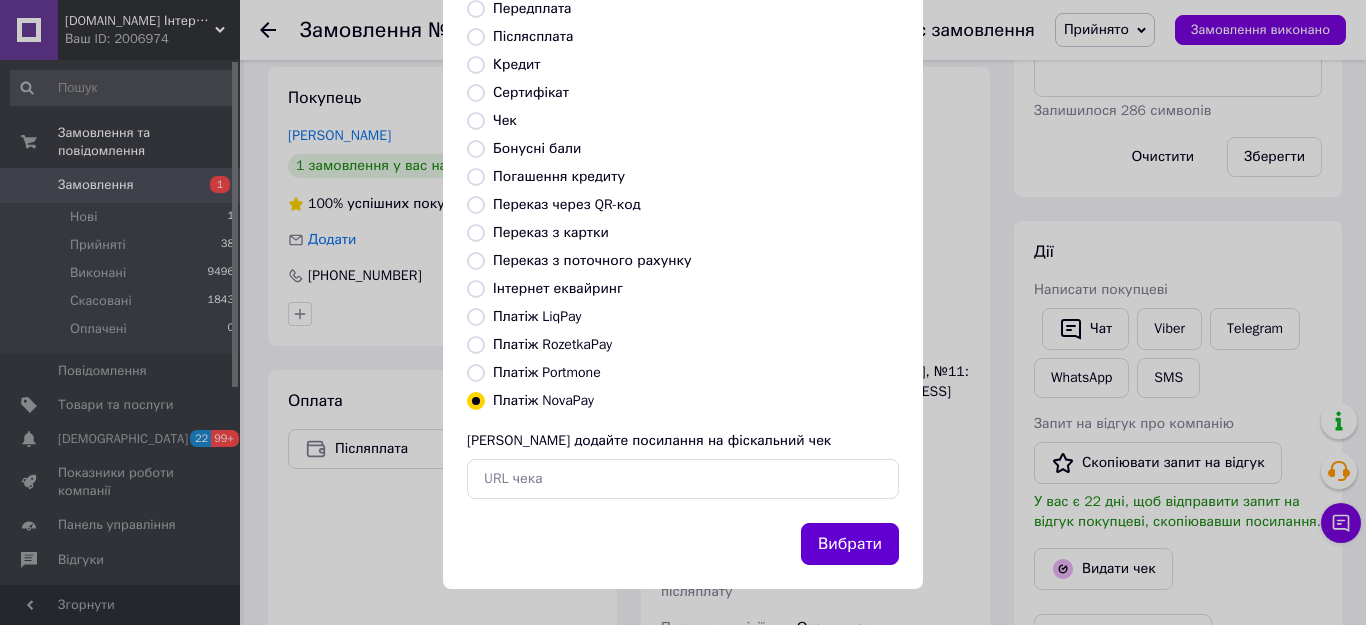 click on "Вибрати" at bounding box center (850, 544) 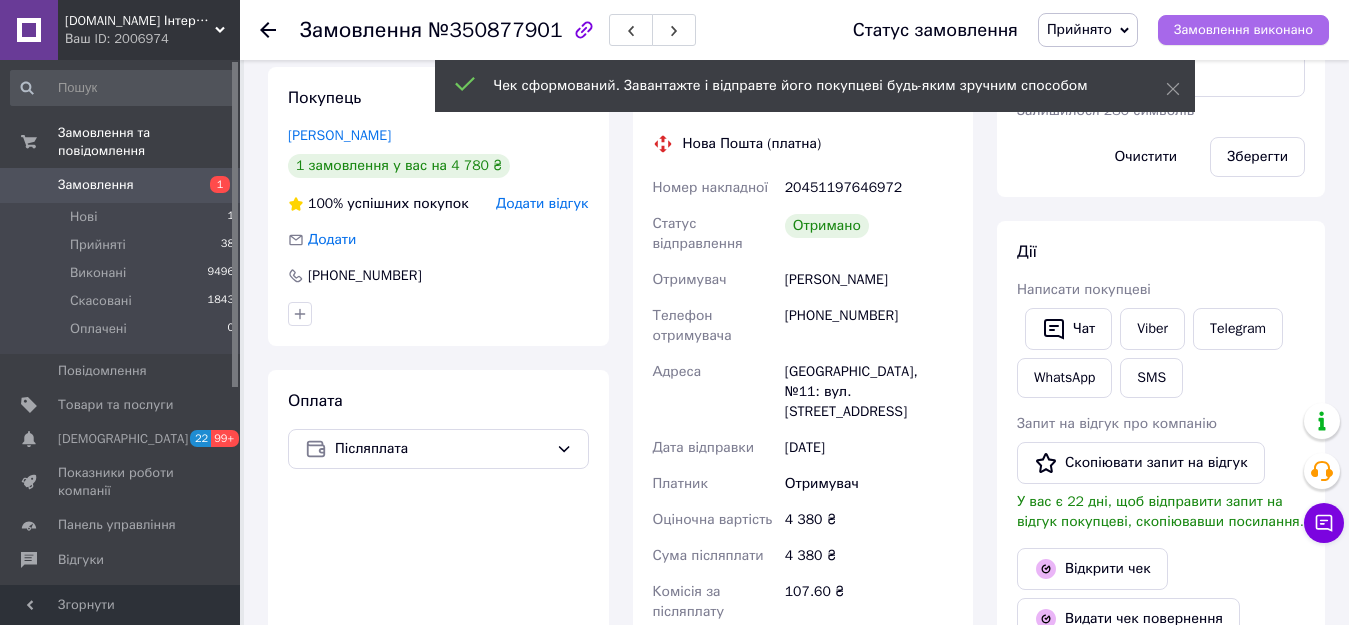 click on "Замовлення виконано" at bounding box center (1243, 30) 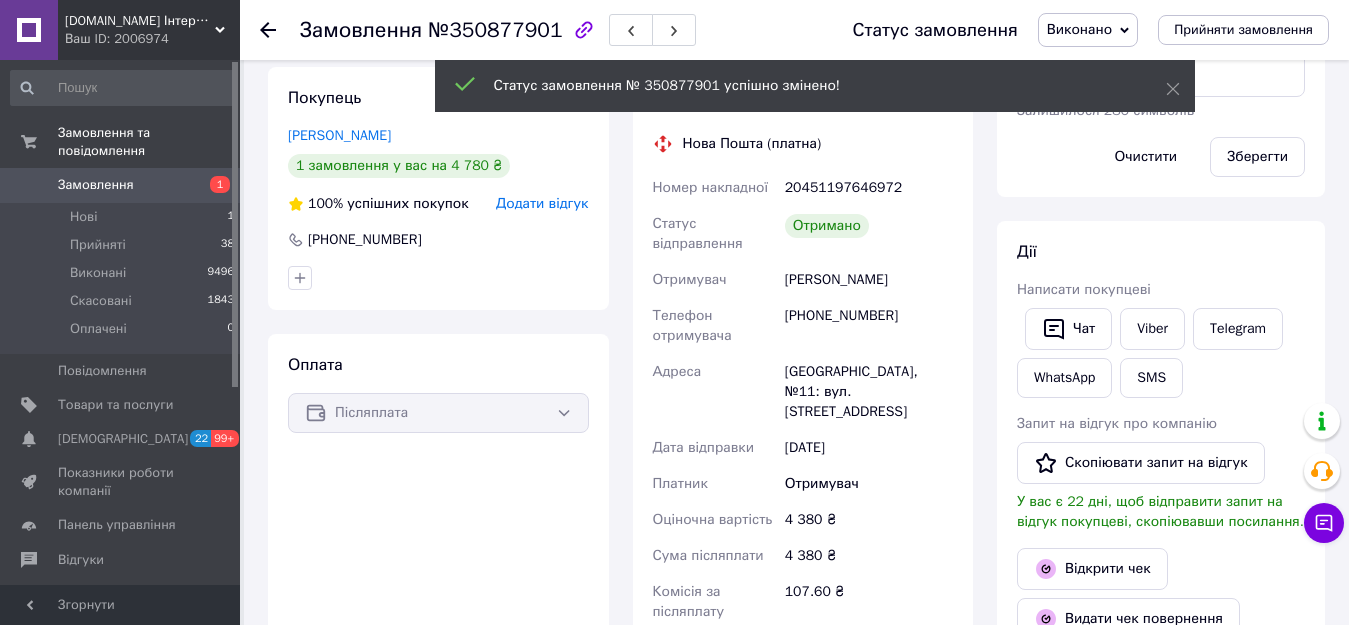 scroll, scrollTop: 224, scrollLeft: 0, axis: vertical 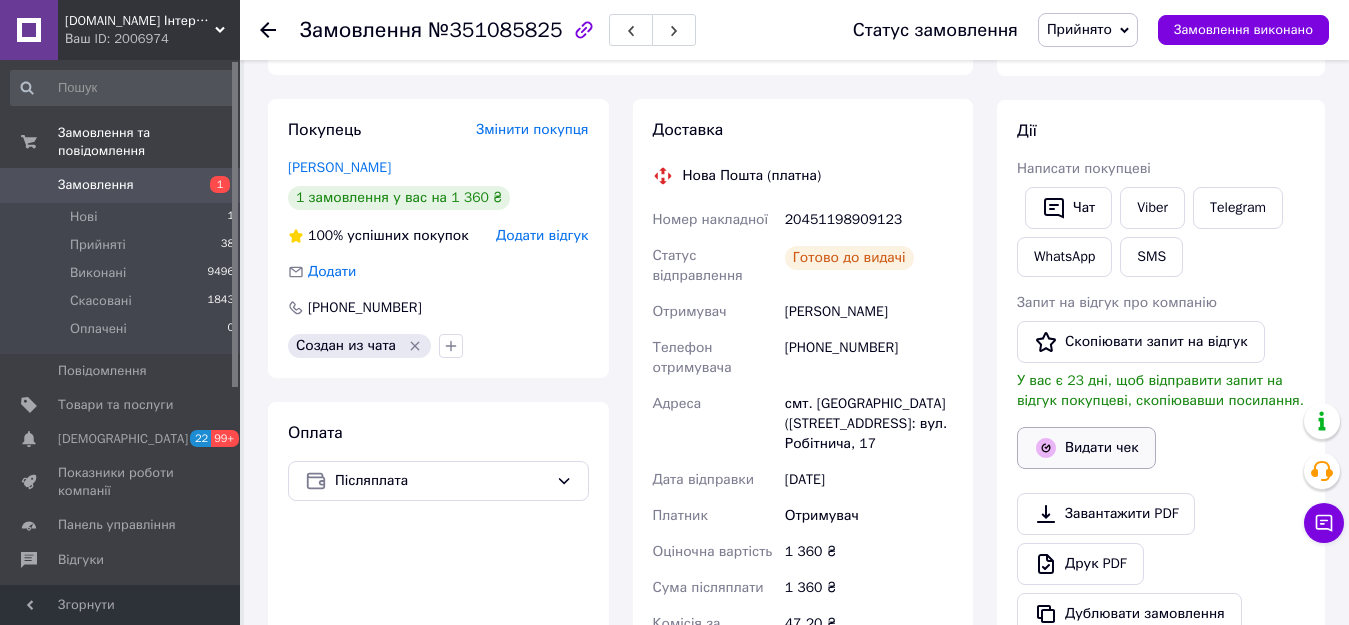 click on "Видати чек" at bounding box center (1086, 448) 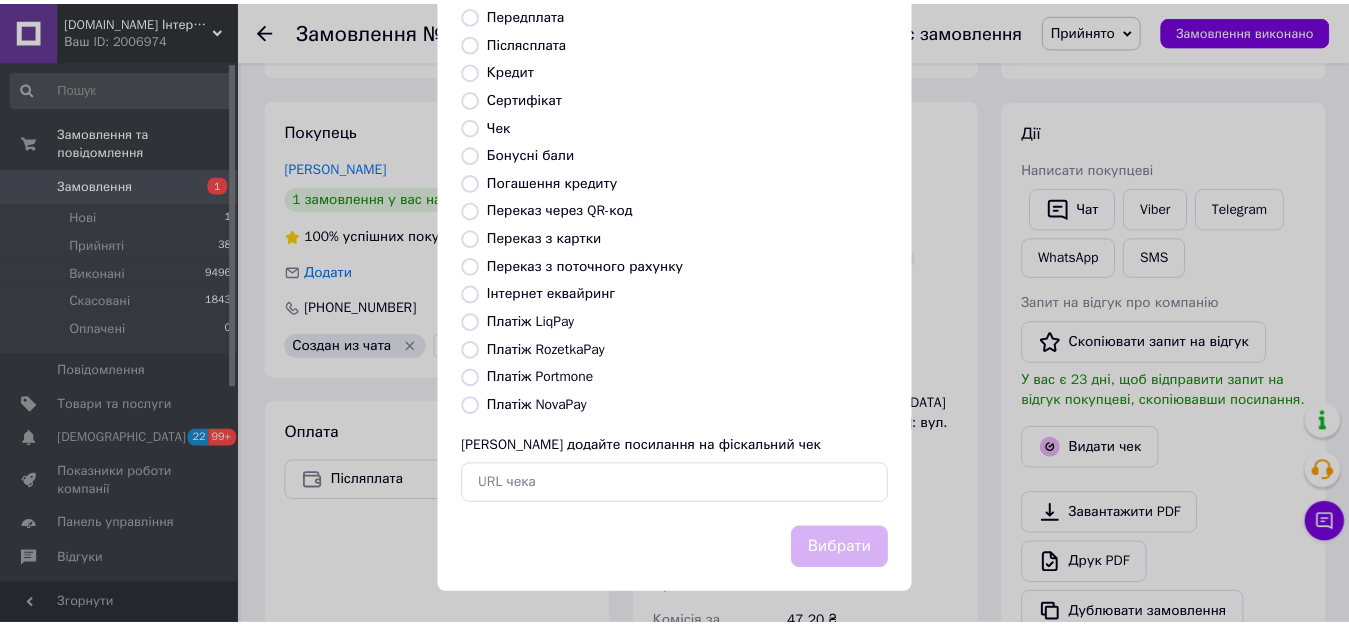 scroll, scrollTop: 234, scrollLeft: 0, axis: vertical 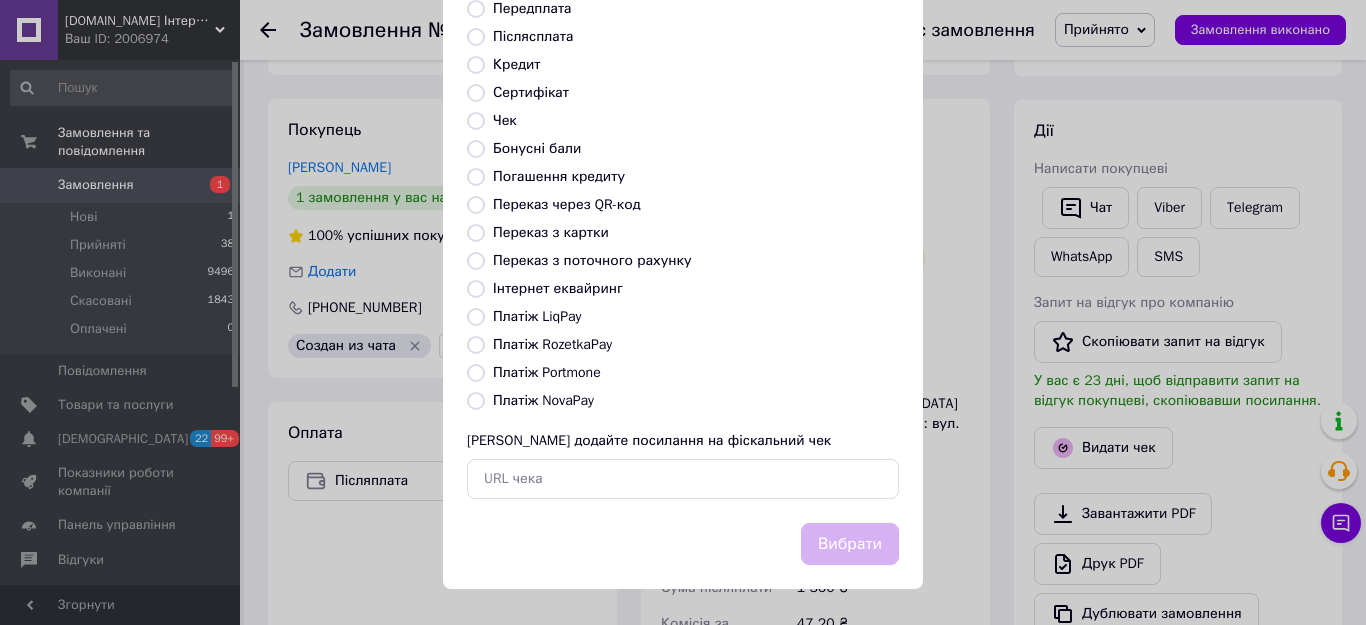 click on "Платіж NovaPay" at bounding box center [543, 400] 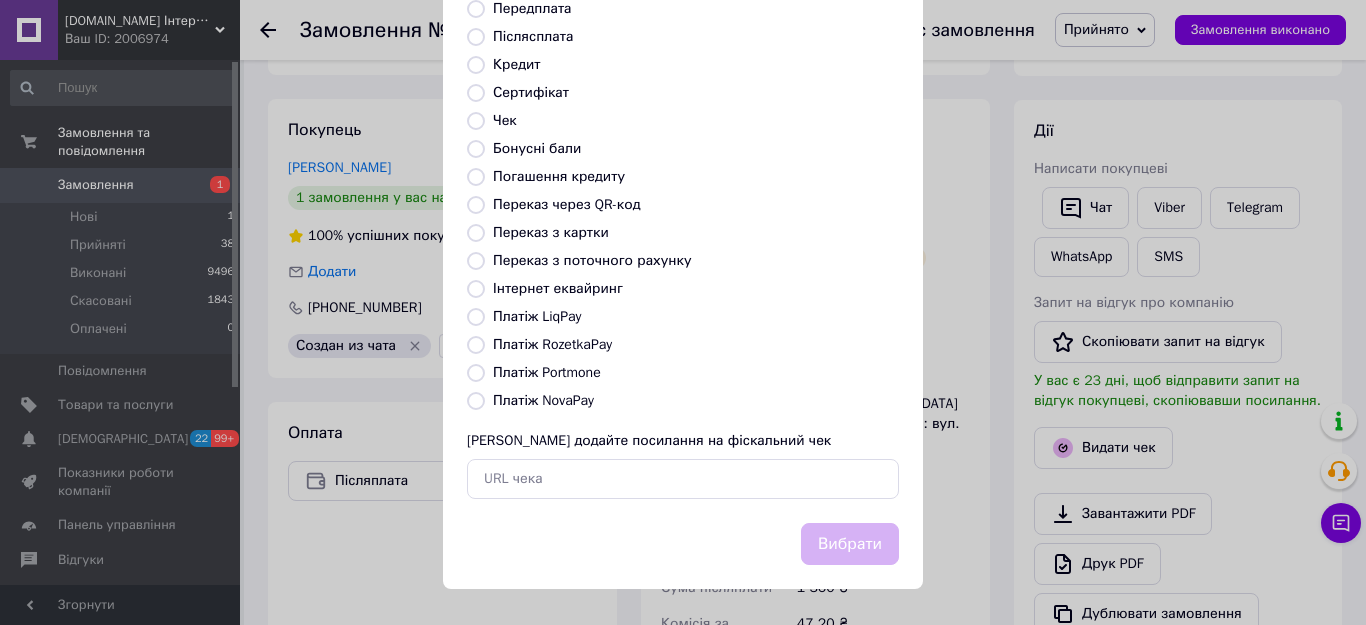 radio on "true" 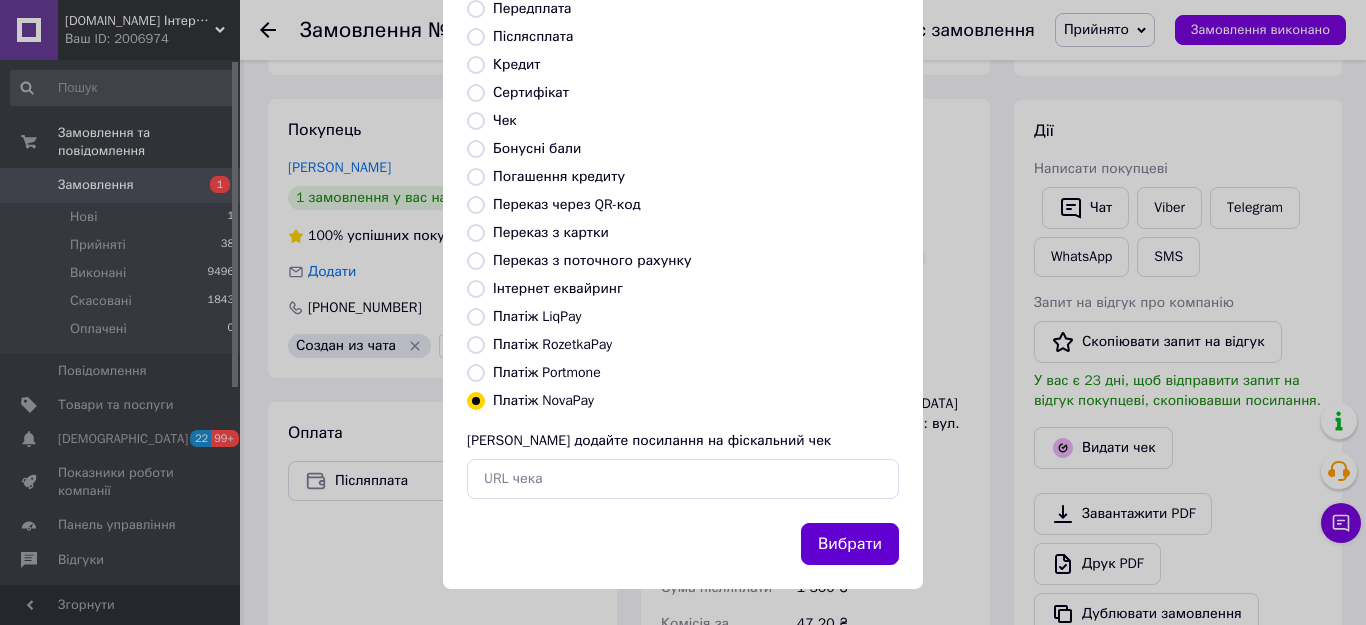 click on "Вибрати" at bounding box center (850, 544) 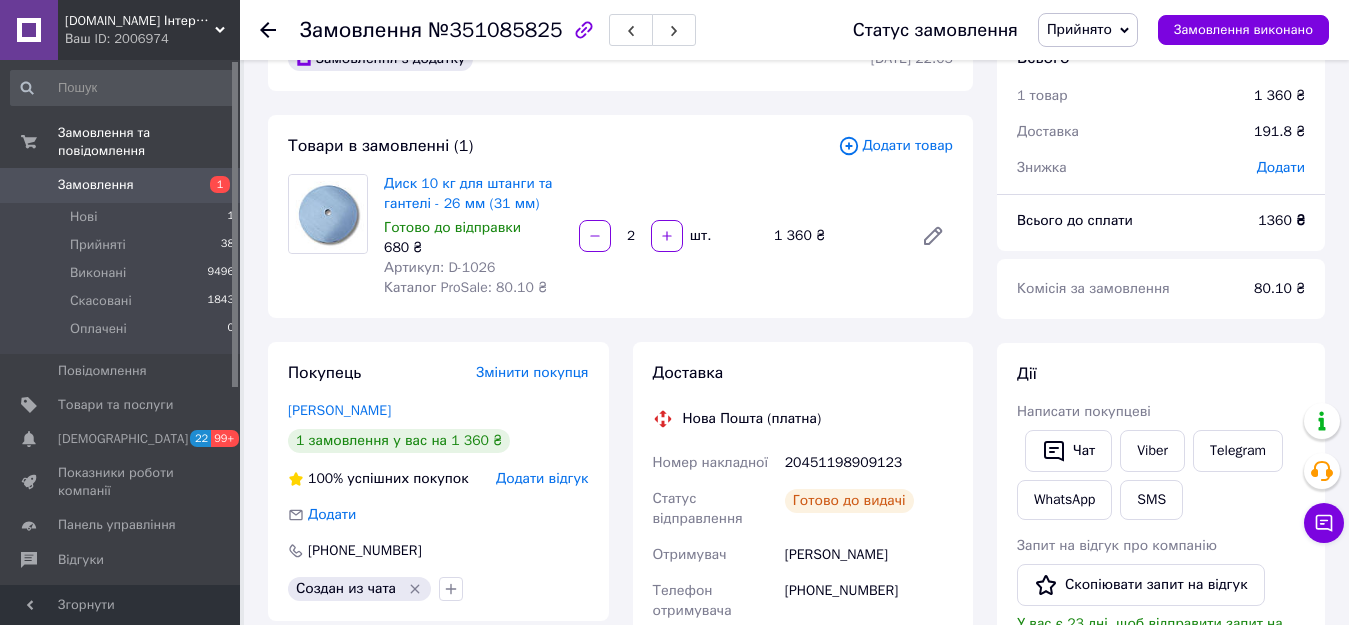 scroll, scrollTop: 0, scrollLeft: 0, axis: both 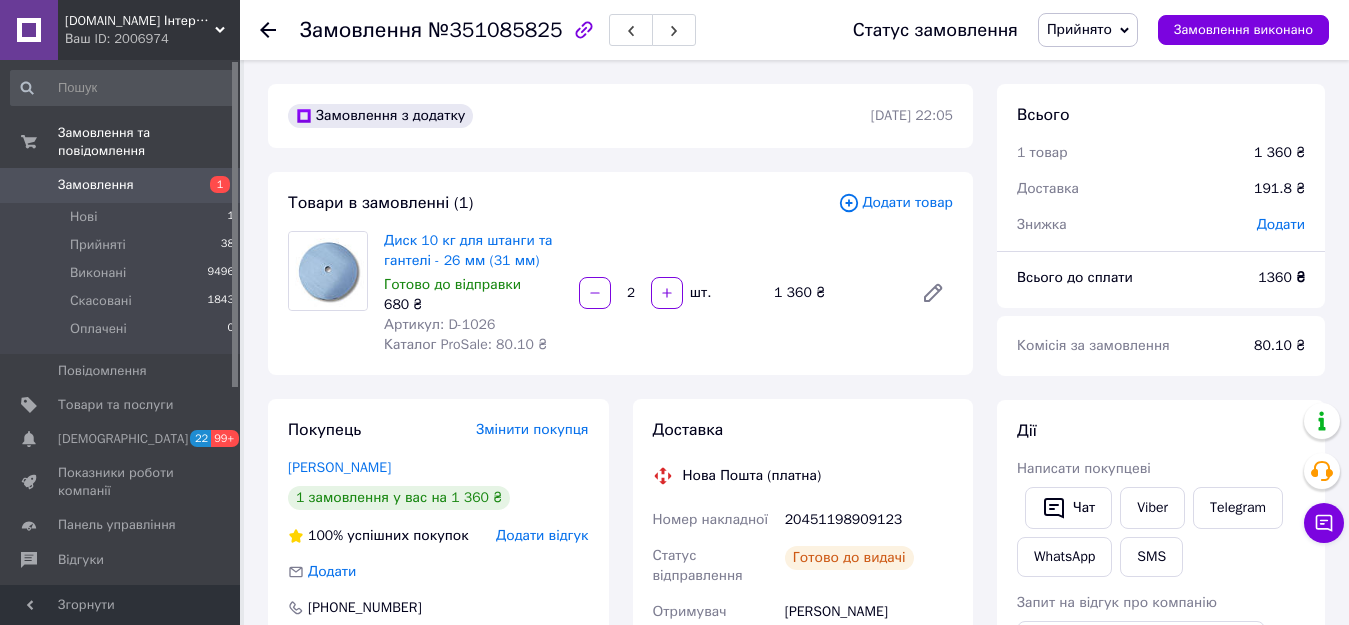 click on "20451198909123" at bounding box center (869, 520) 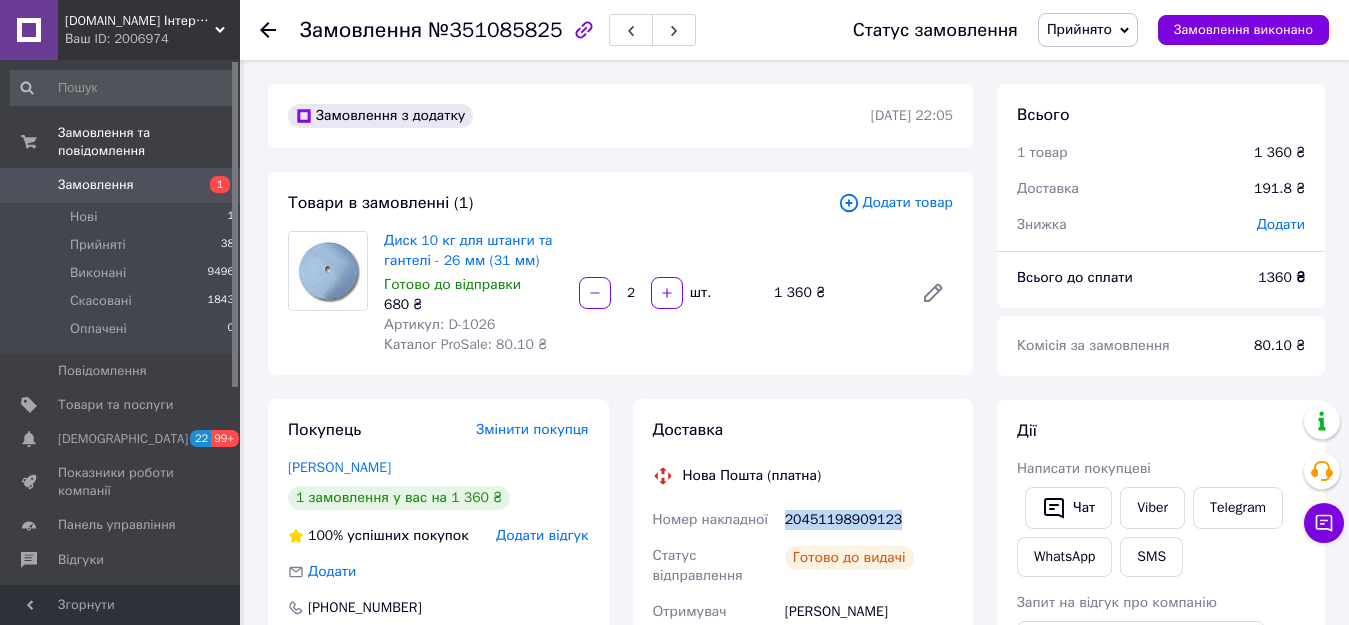 click on "20451198909123" at bounding box center [869, 520] 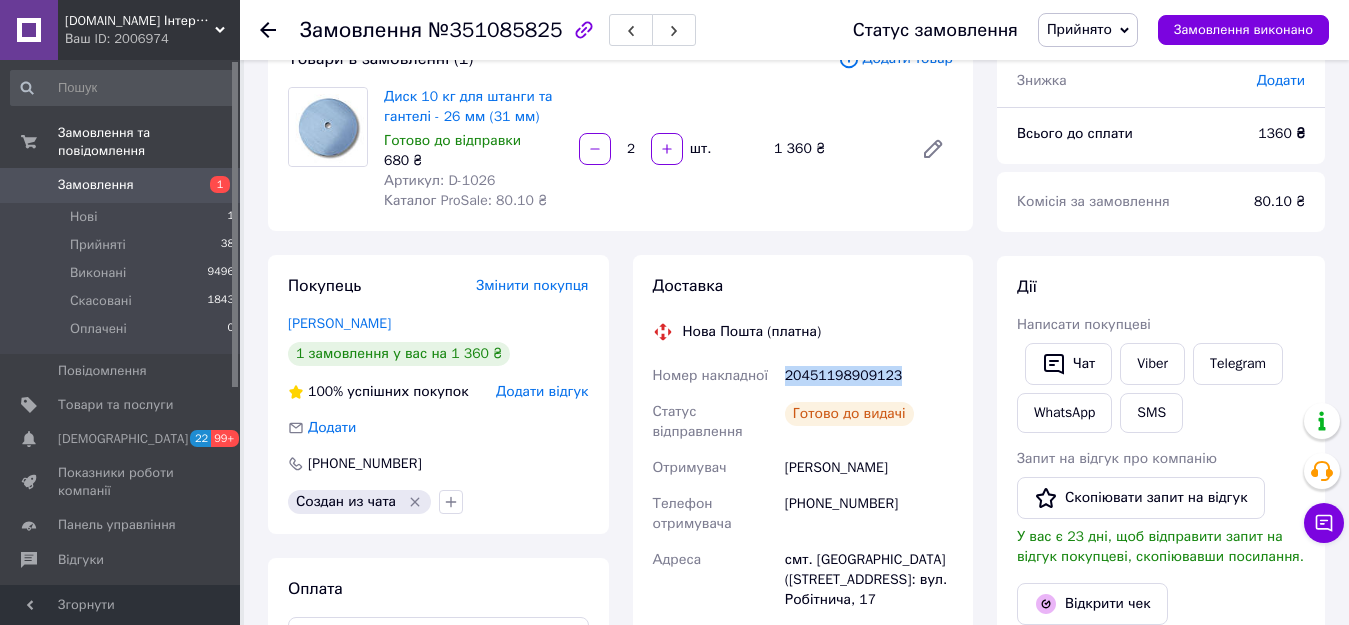 scroll, scrollTop: 400, scrollLeft: 0, axis: vertical 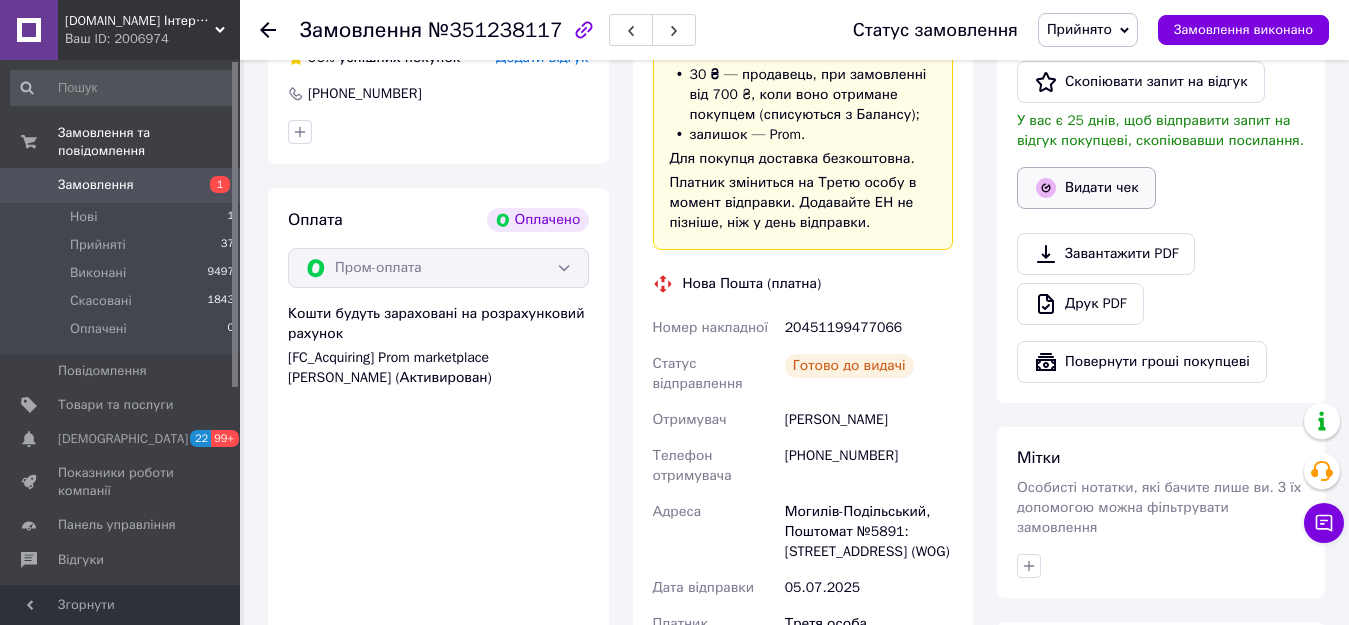 click on "Видати чек" at bounding box center (1086, 188) 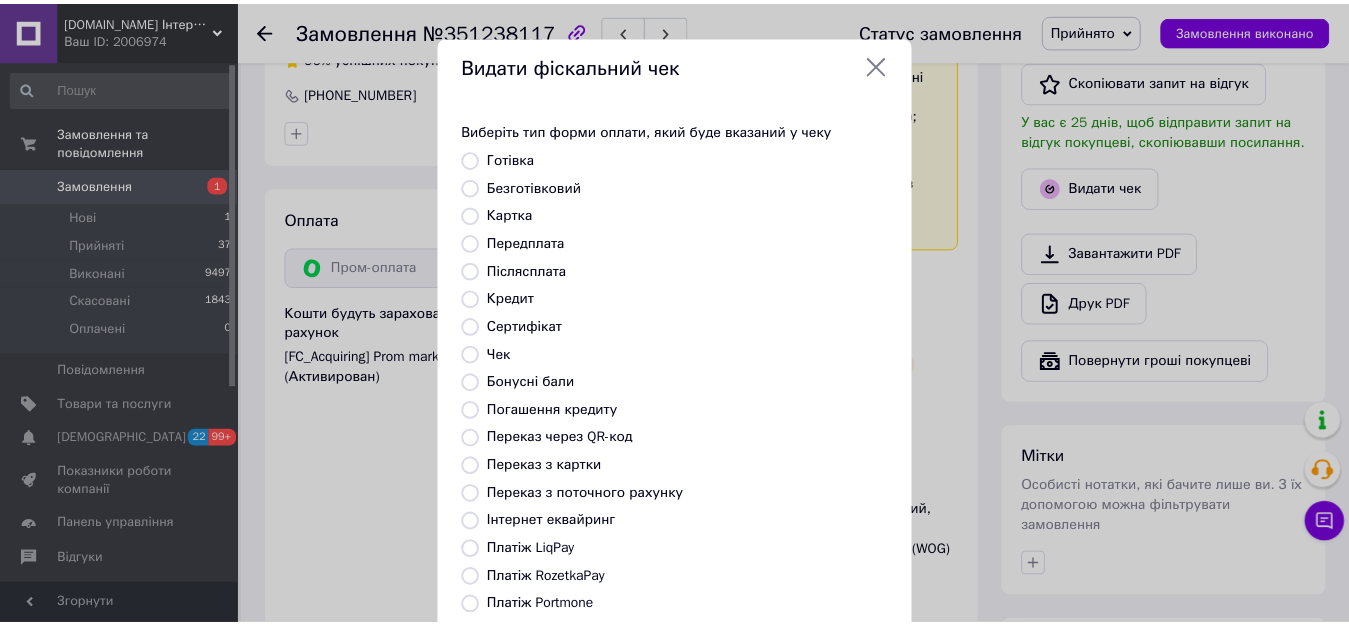 scroll, scrollTop: 234, scrollLeft: 0, axis: vertical 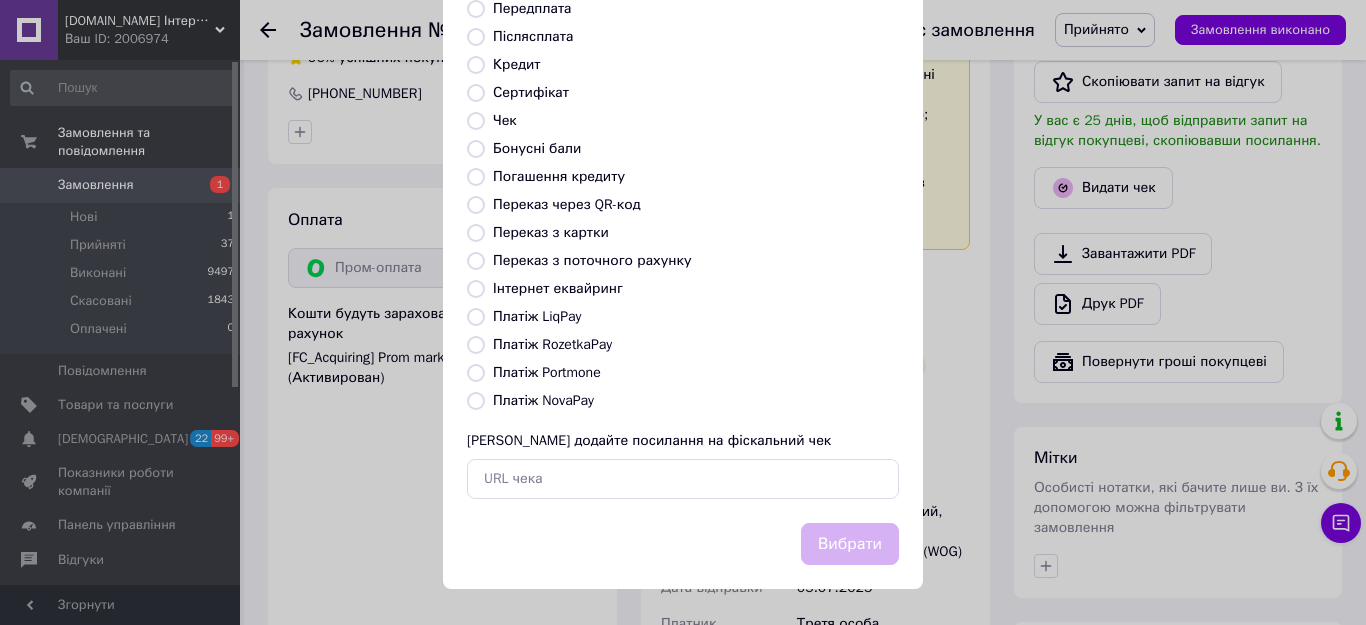 drag, startPoint x: 571, startPoint y: 346, endPoint x: 584, endPoint y: 346, distance: 13 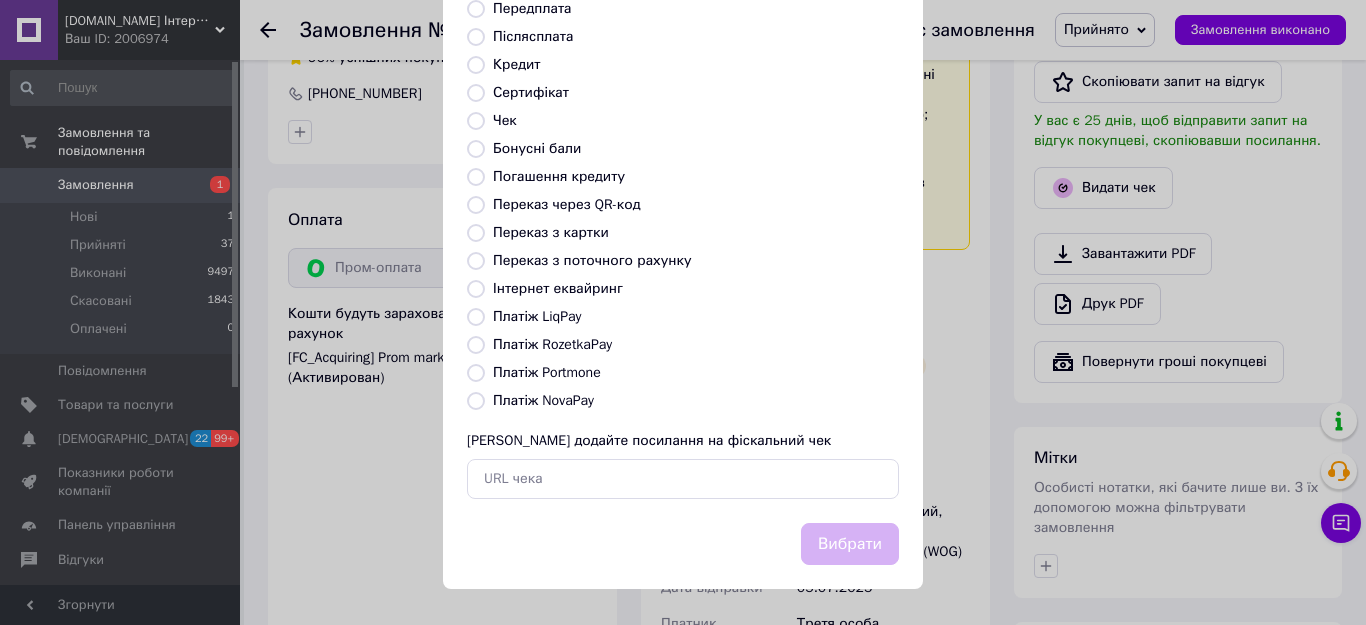 radio on "true" 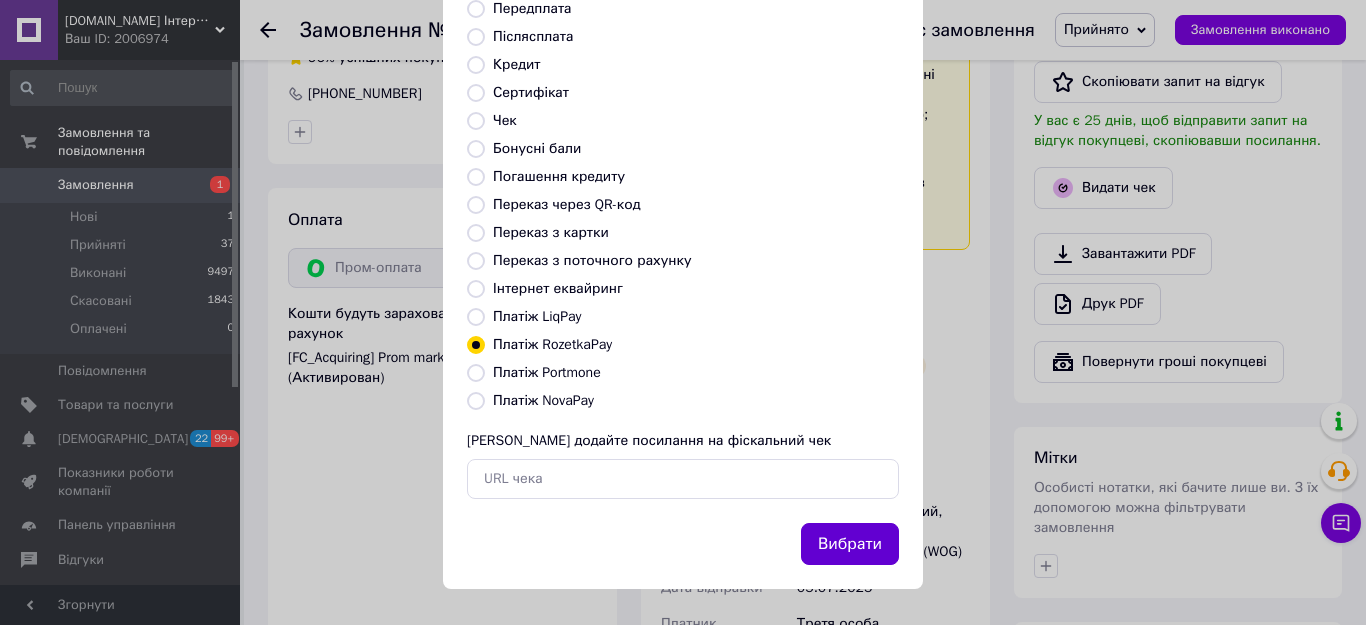 click on "Вибрати" at bounding box center (850, 544) 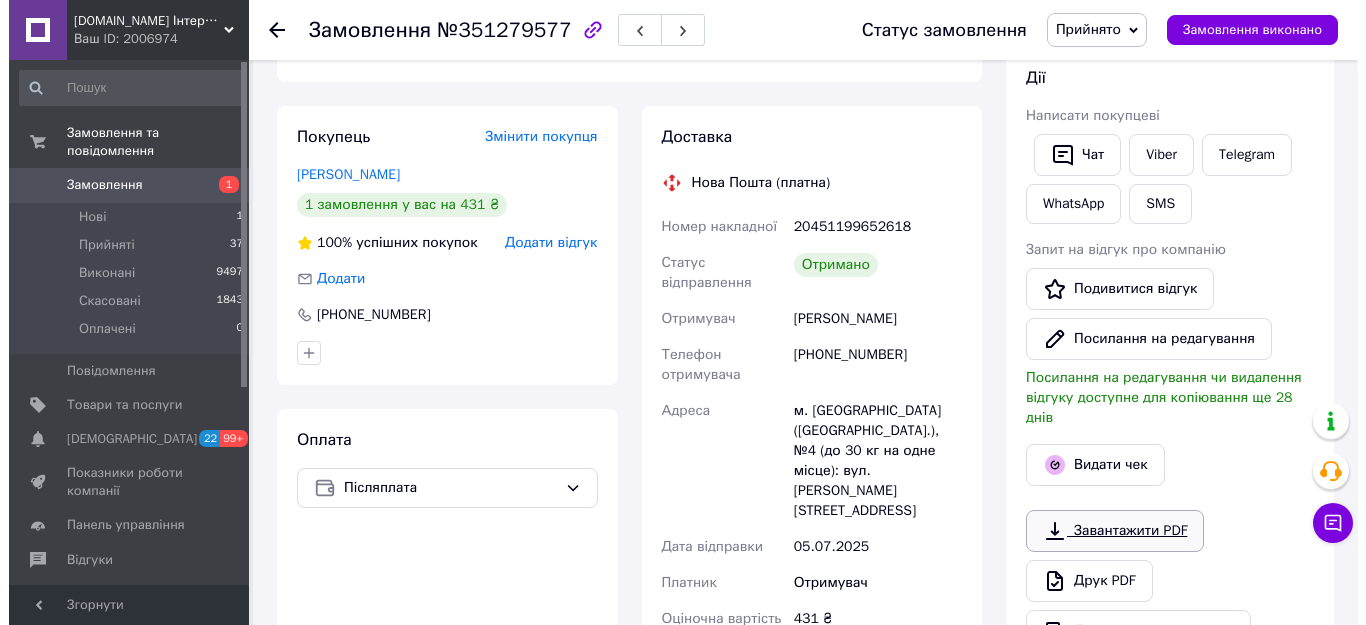 scroll, scrollTop: 500, scrollLeft: 0, axis: vertical 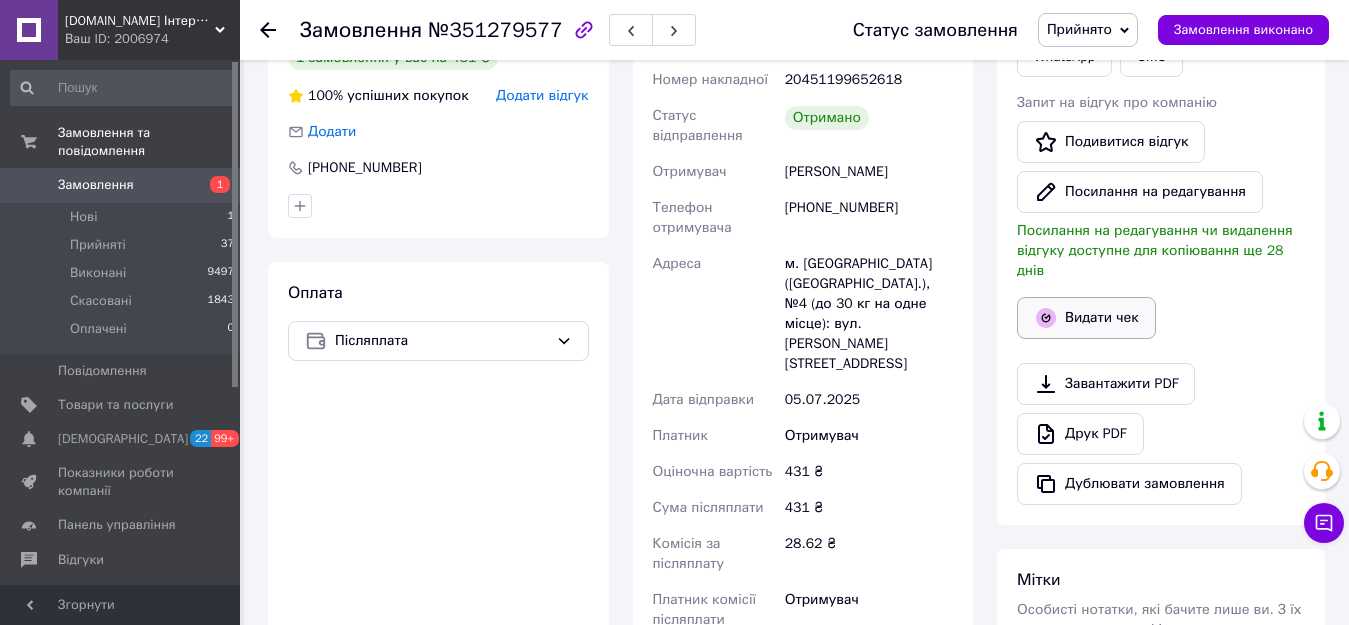click on "Видати чек" at bounding box center [1086, 318] 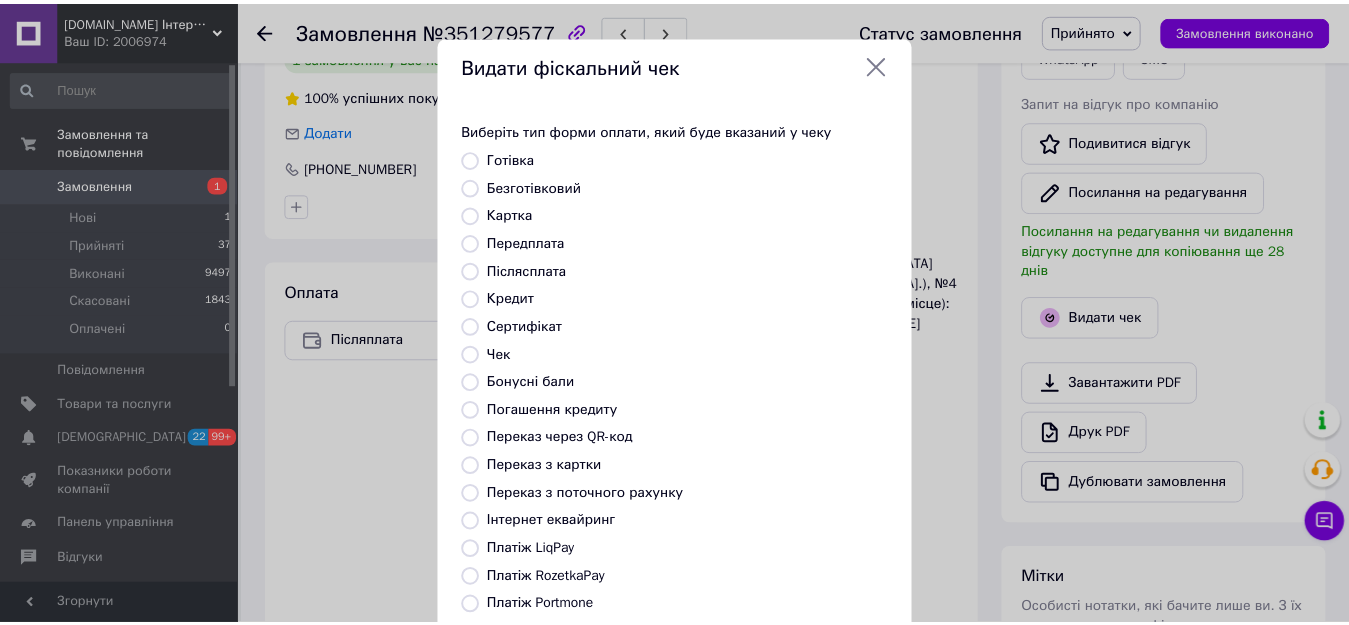 scroll, scrollTop: 234, scrollLeft: 0, axis: vertical 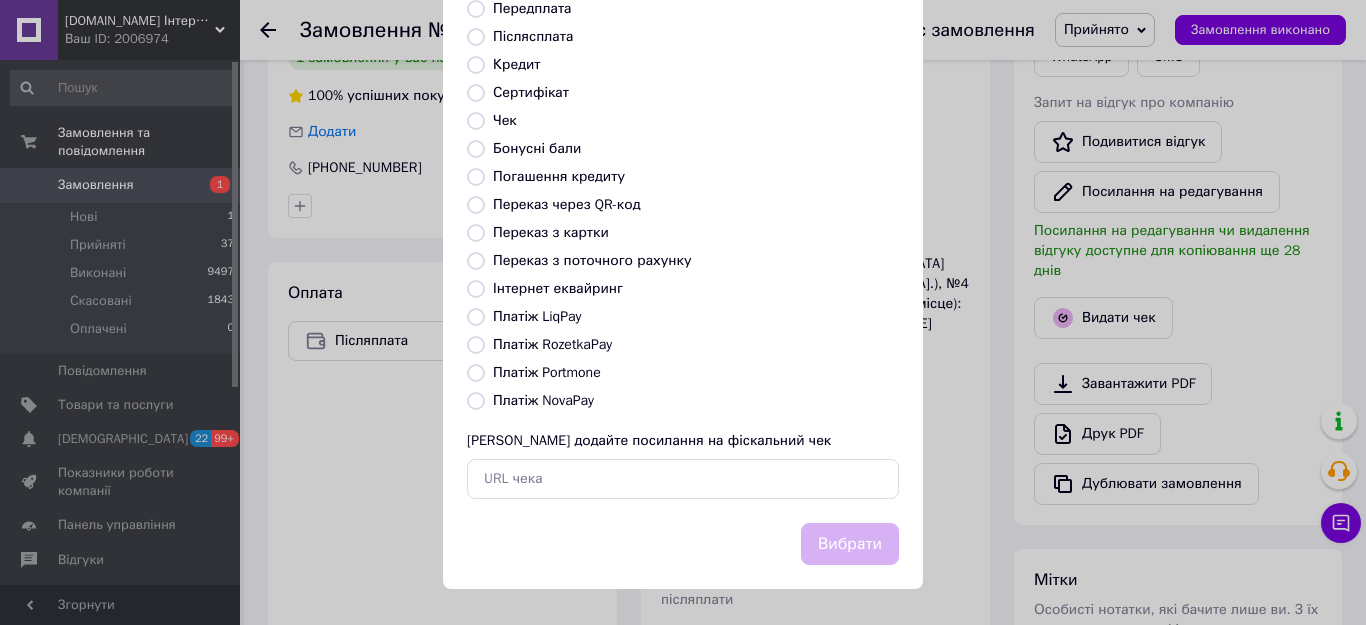 click on "Платіж NovaPay" at bounding box center (543, 400) 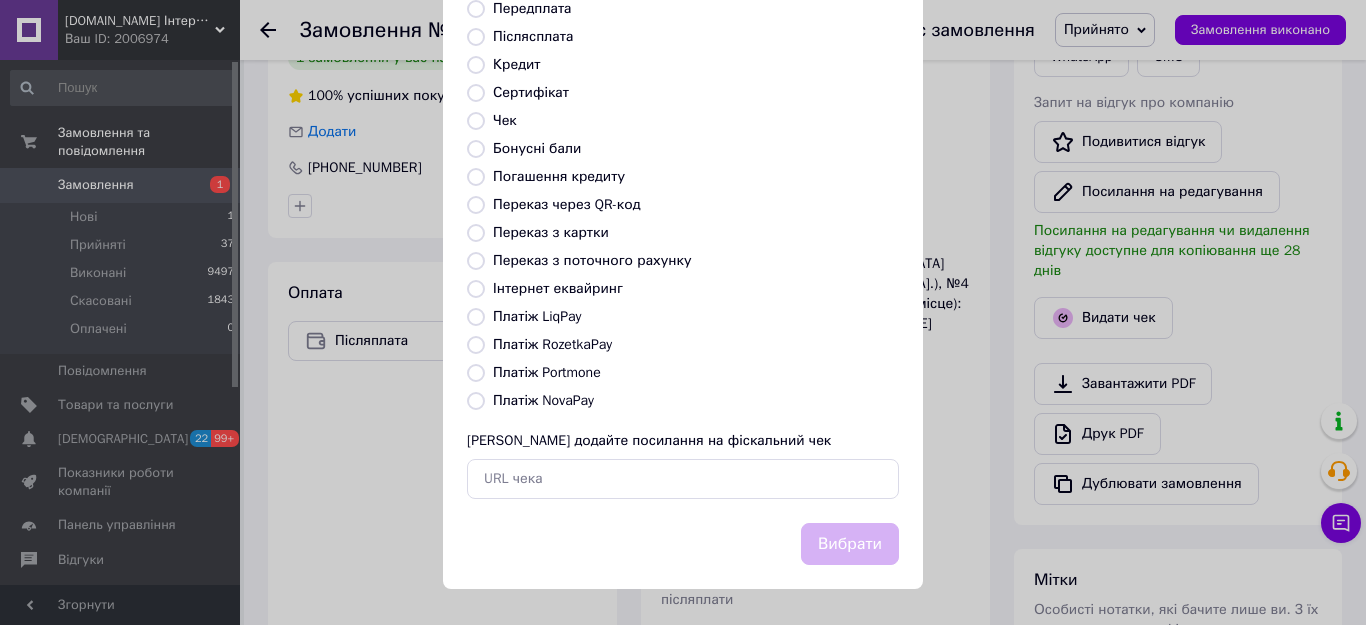 radio on "true" 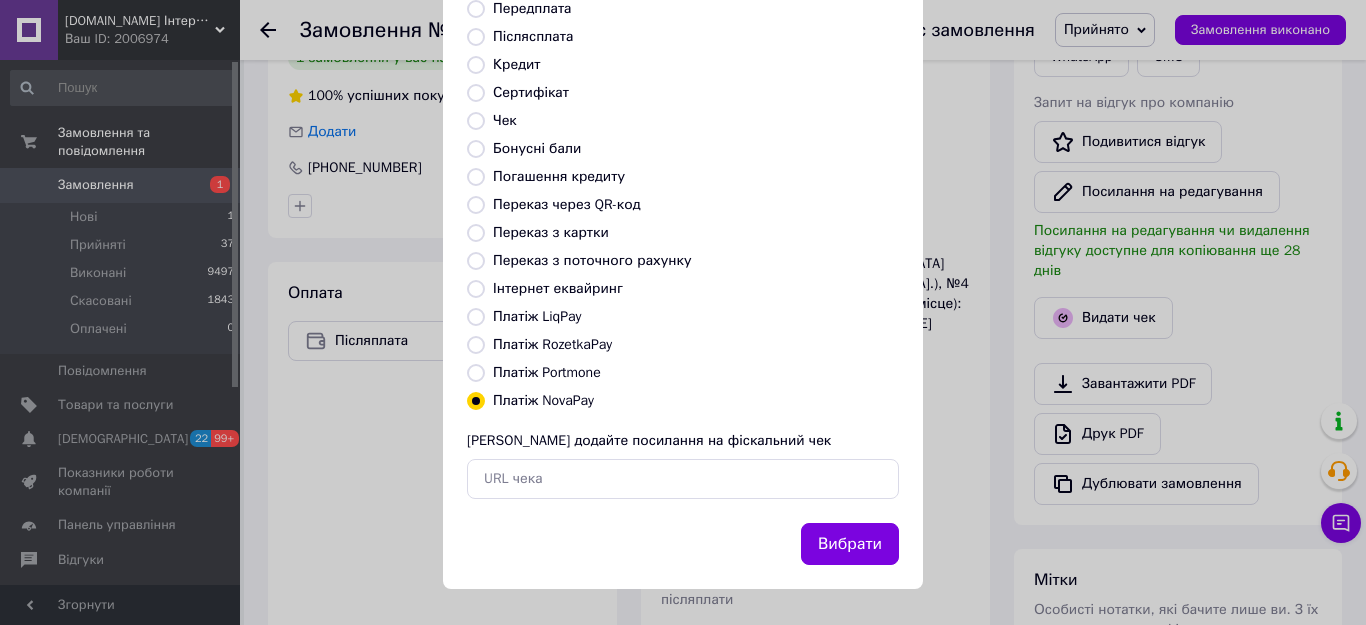 drag, startPoint x: 824, startPoint y: 528, endPoint x: 1222, endPoint y: 125, distance: 566.40356 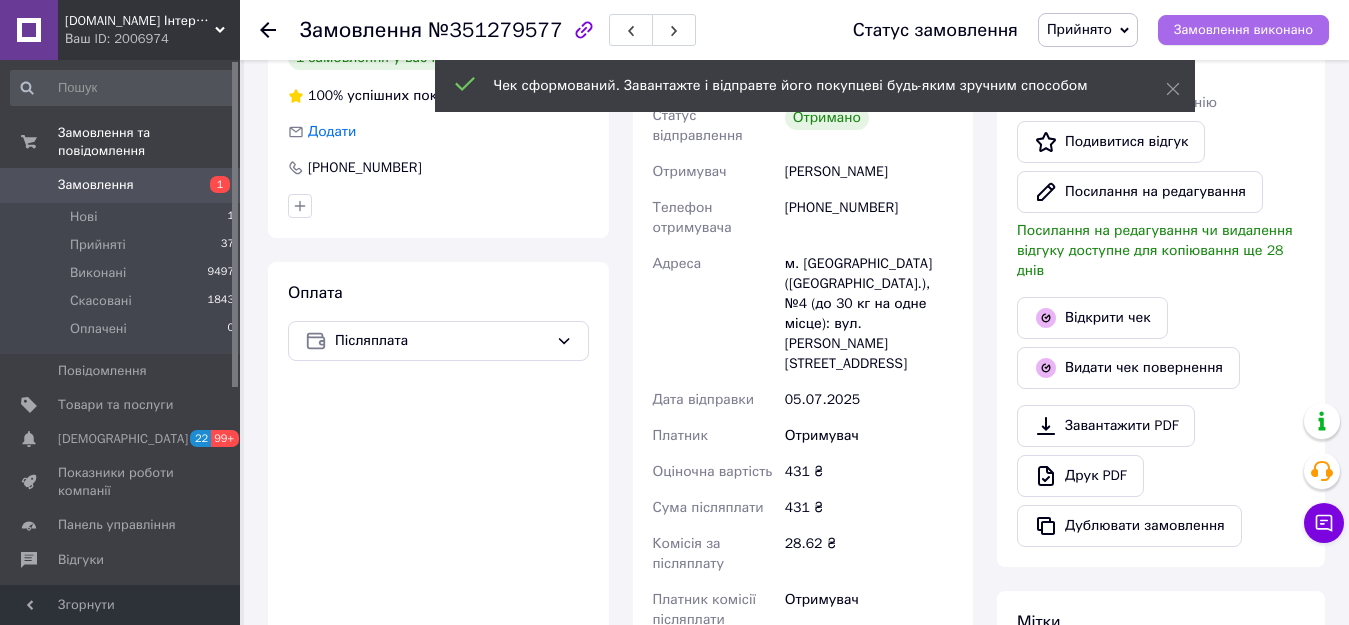 click on "Замовлення виконано" at bounding box center (1243, 30) 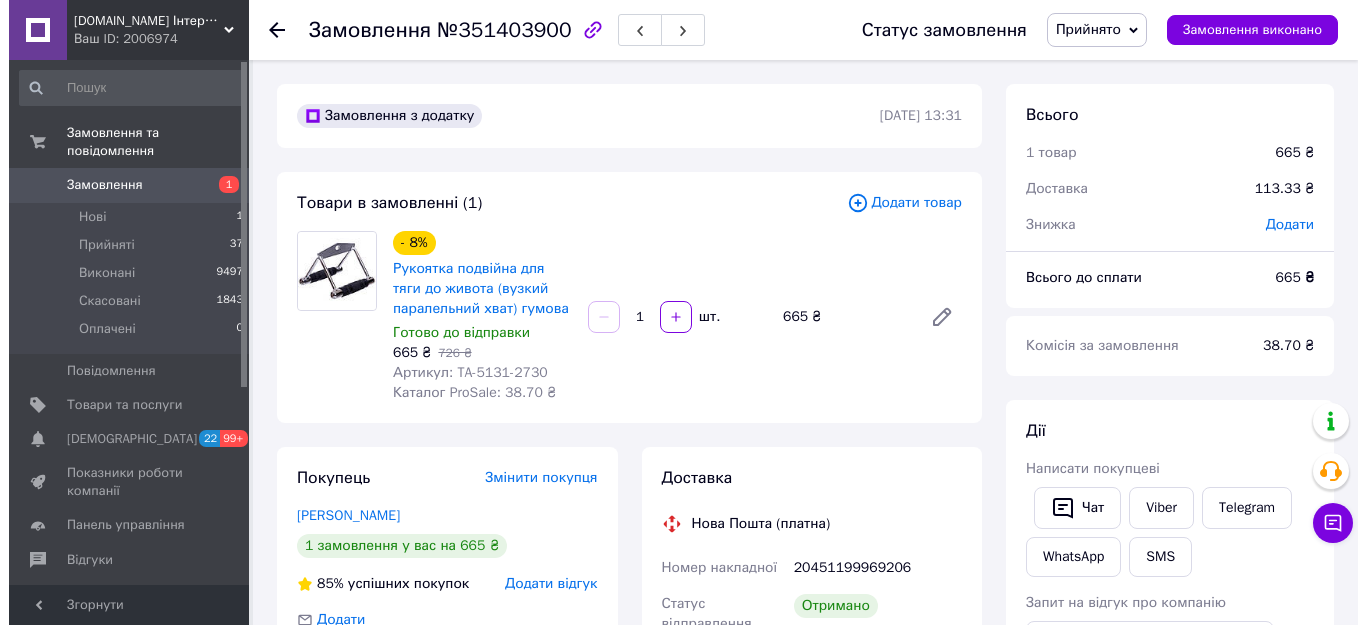 scroll, scrollTop: 400, scrollLeft: 0, axis: vertical 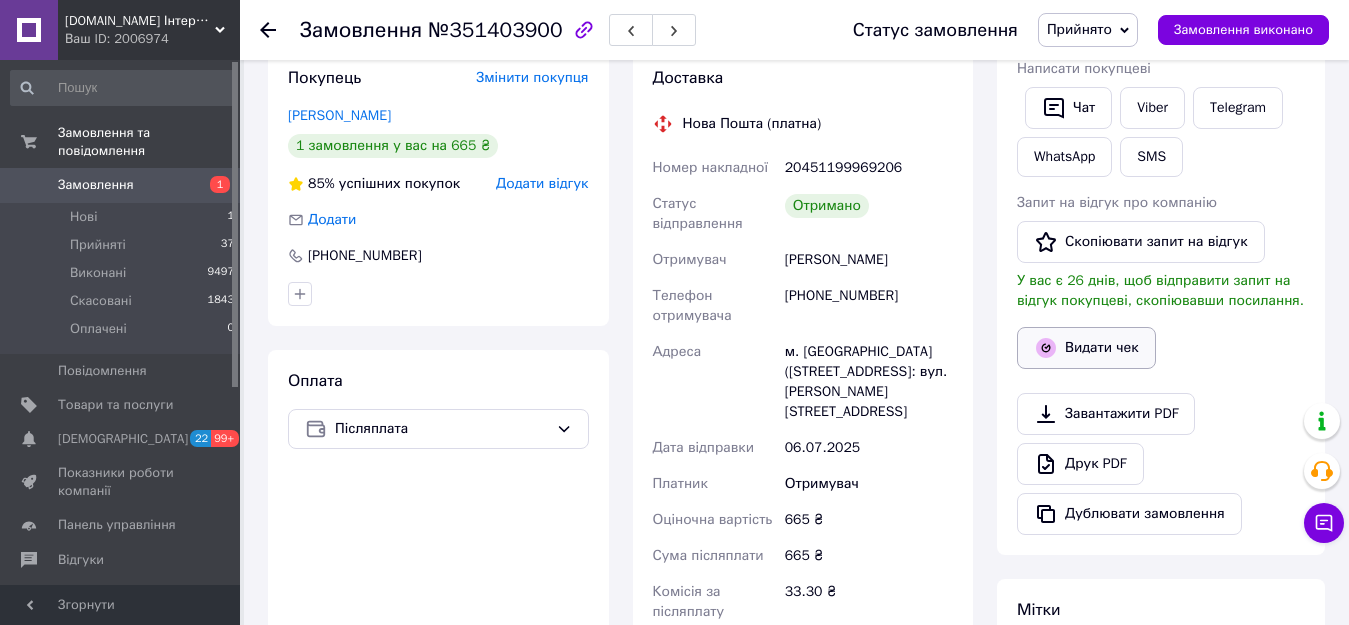 click on "Видати чек" at bounding box center (1086, 348) 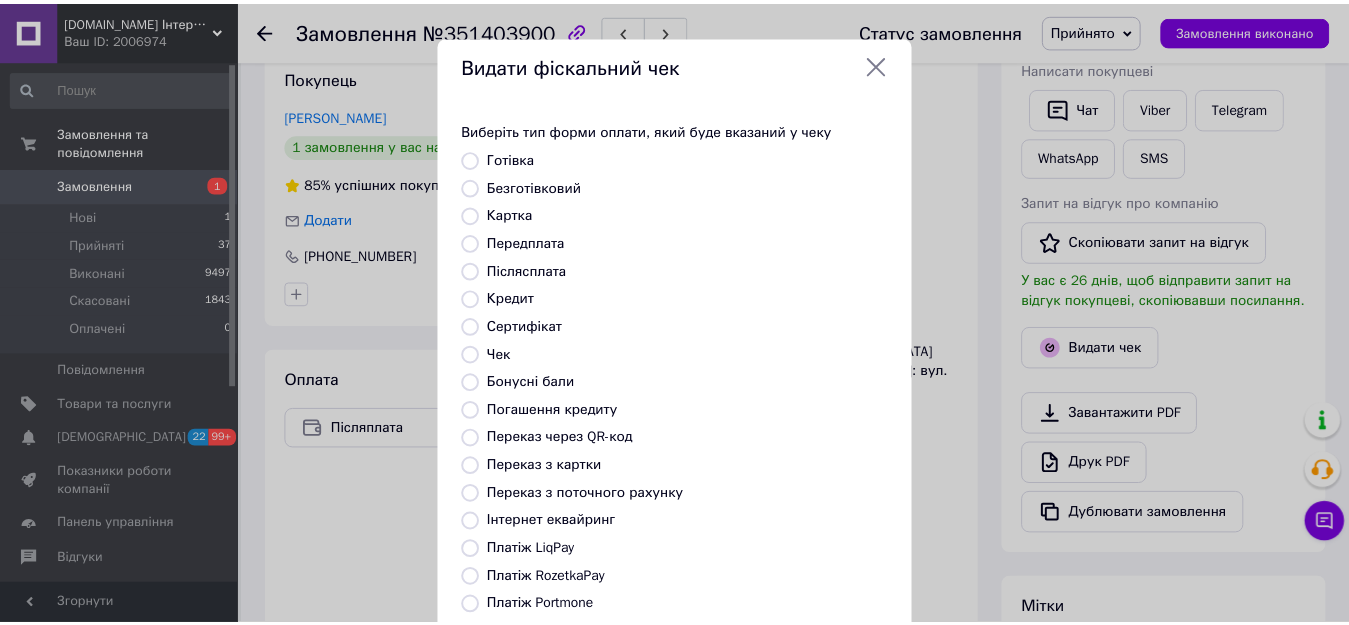 scroll, scrollTop: 234, scrollLeft: 0, axis: vertical 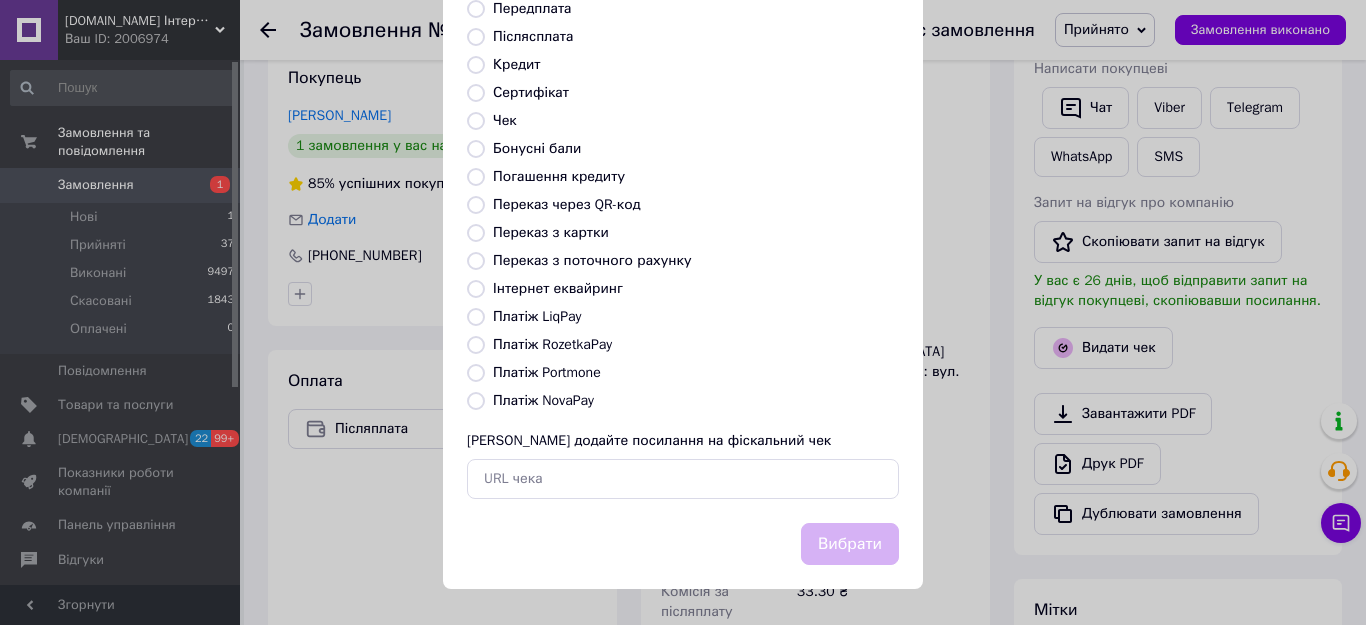 click on "Платіж NovaPay" at bounding box center (543, 400) 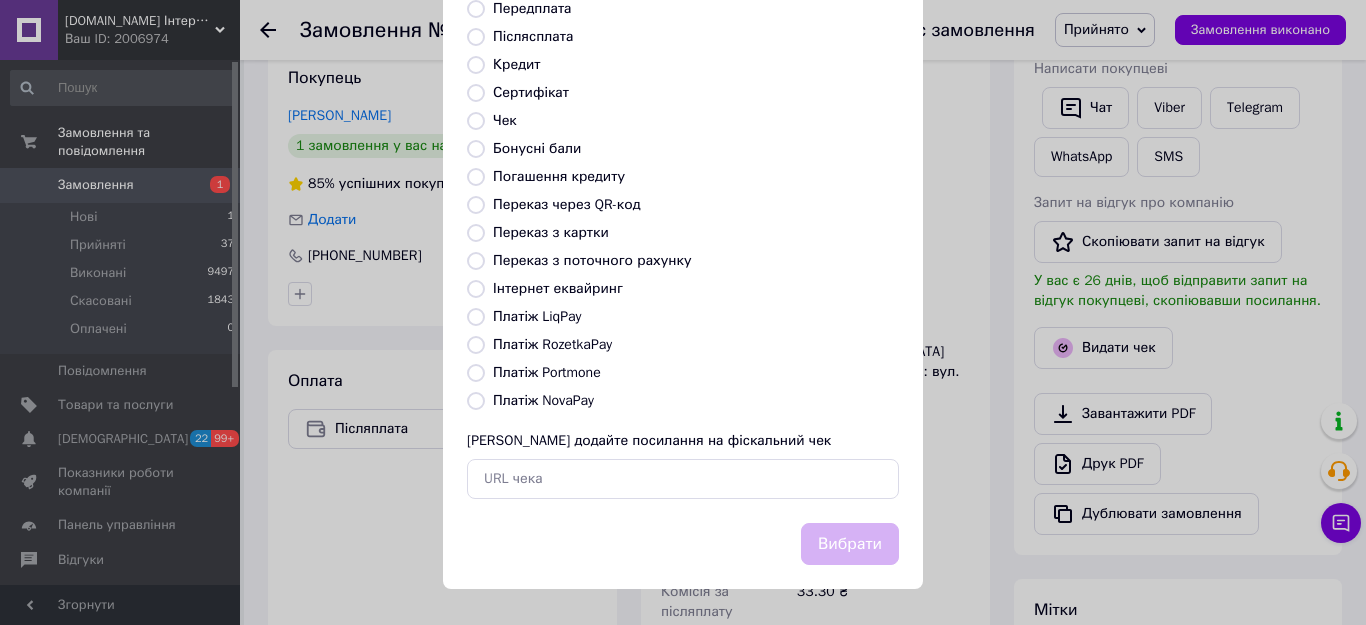 radio on "true" 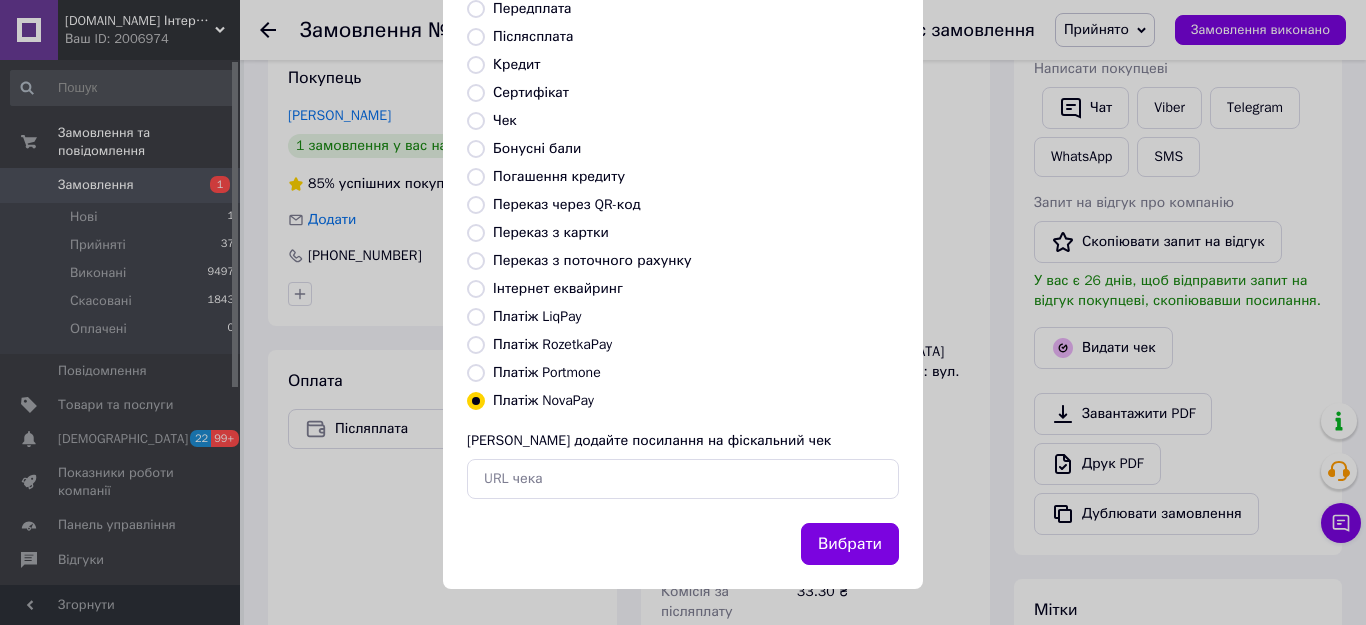 drag, startPoint x: 855, startPoint y: 542, endPoint x: 1041, endPoint y: 289, distance: 314.01434 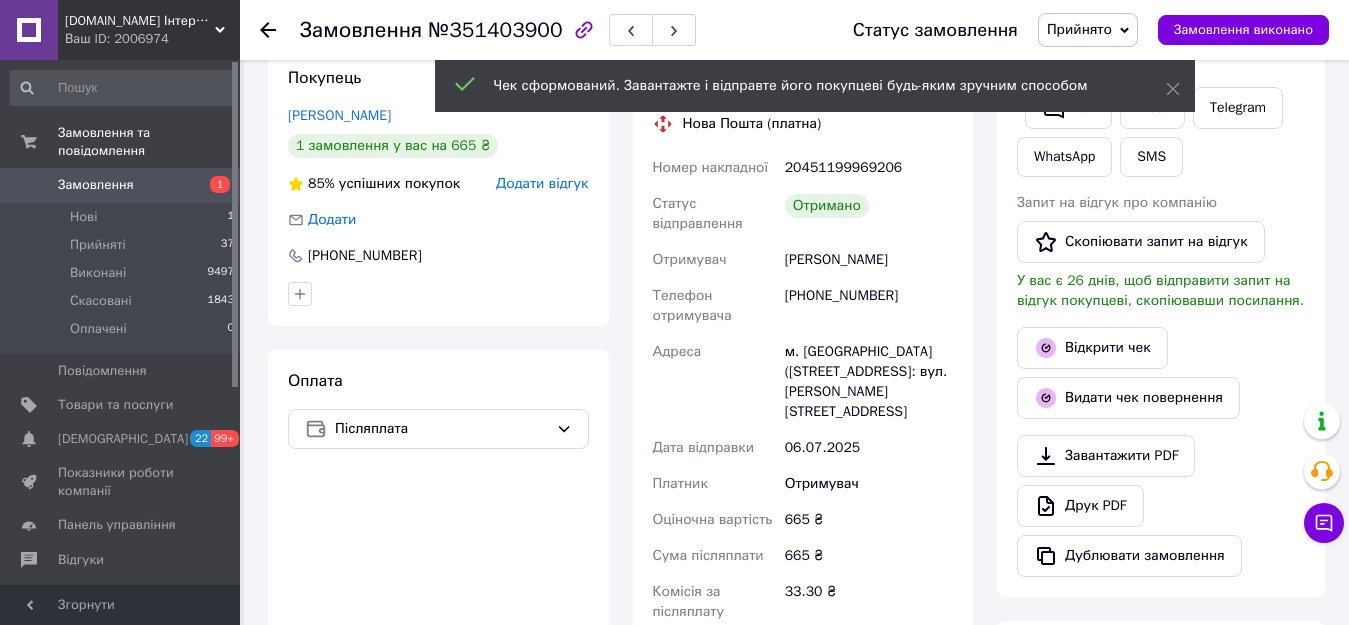 drag, startPoint x: 1236, startPoint y: 36, endPoint x: 1057, endPoint y: 32, distance: 179.0447 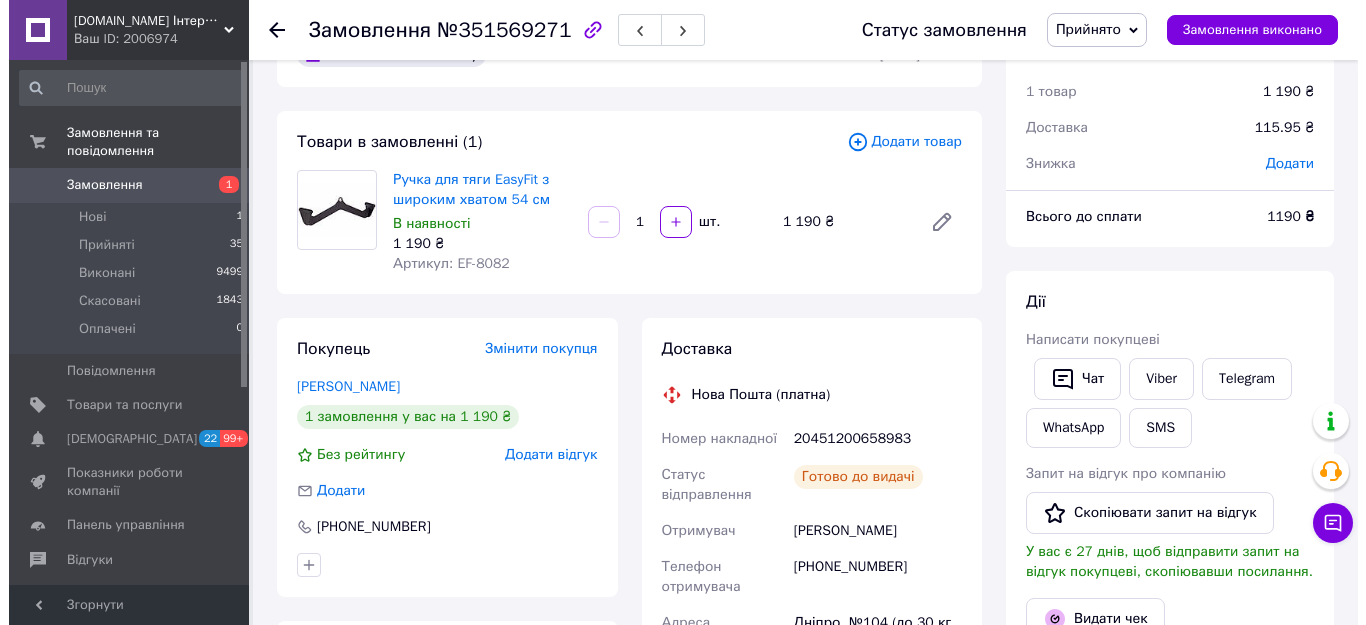scroll, scrollTop: 400, scrollLeft: 0, axis: vertical 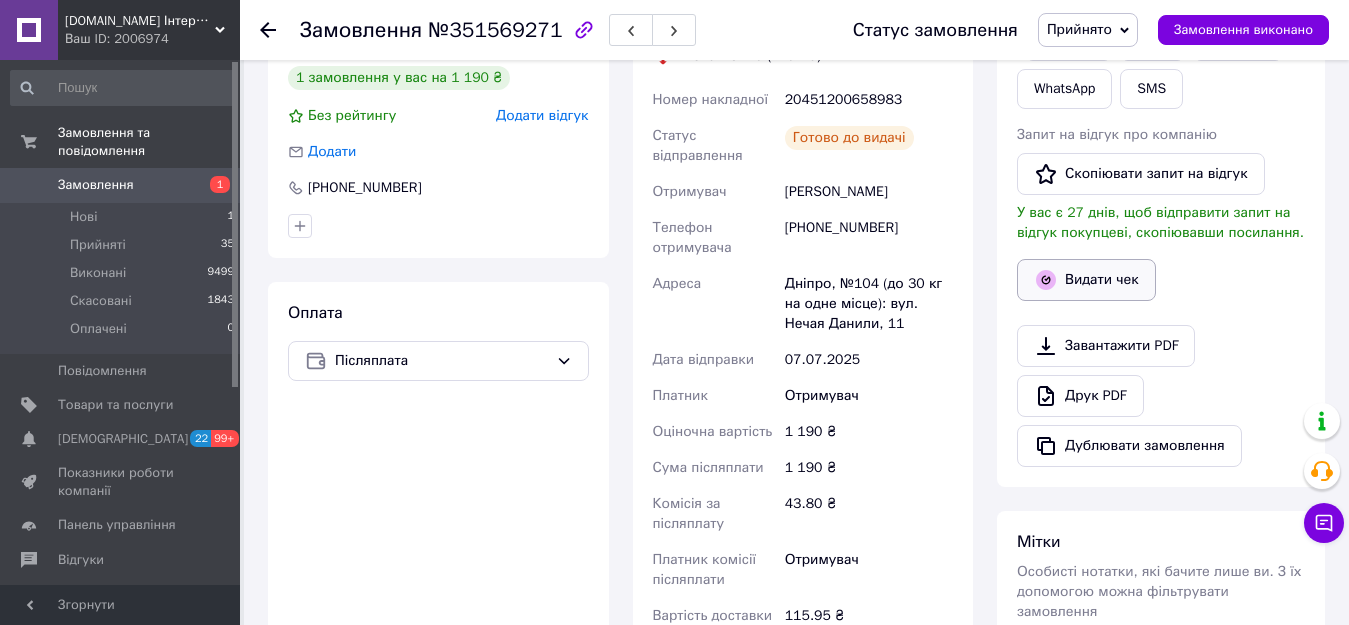 click on "Видати чек" at bounding box center [1086, 280] 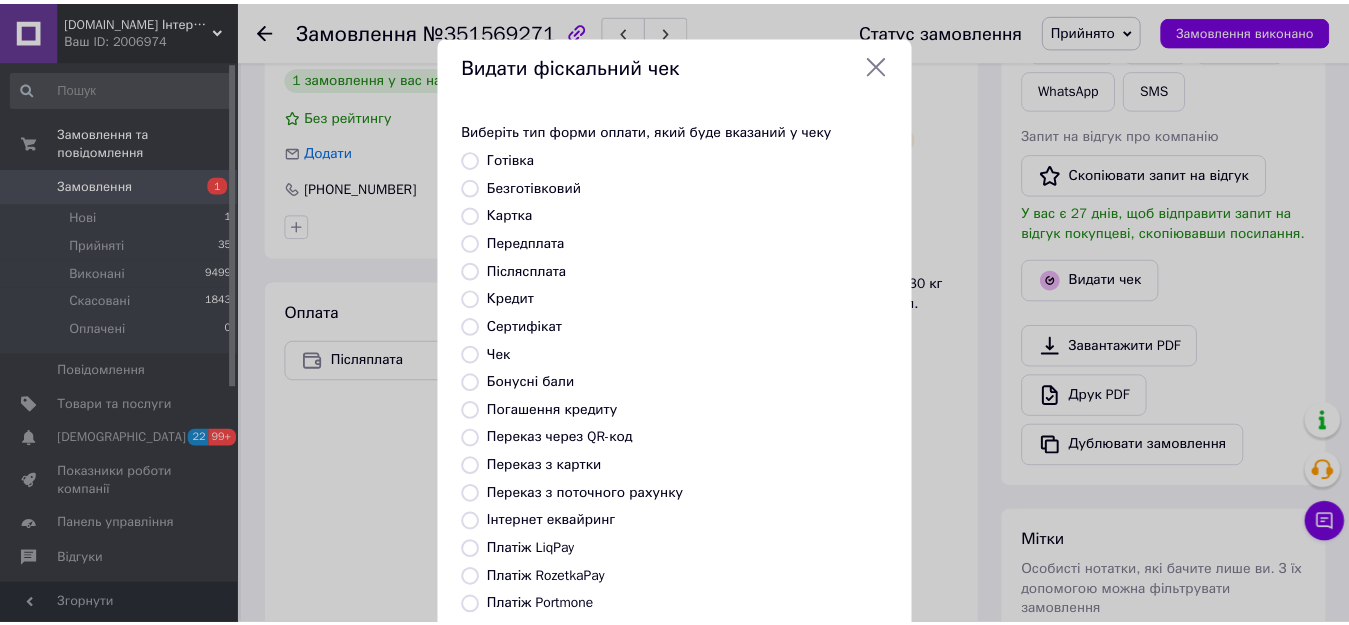 scroll, scrollTop: 234, scrollLeft: 0, axis: vertical 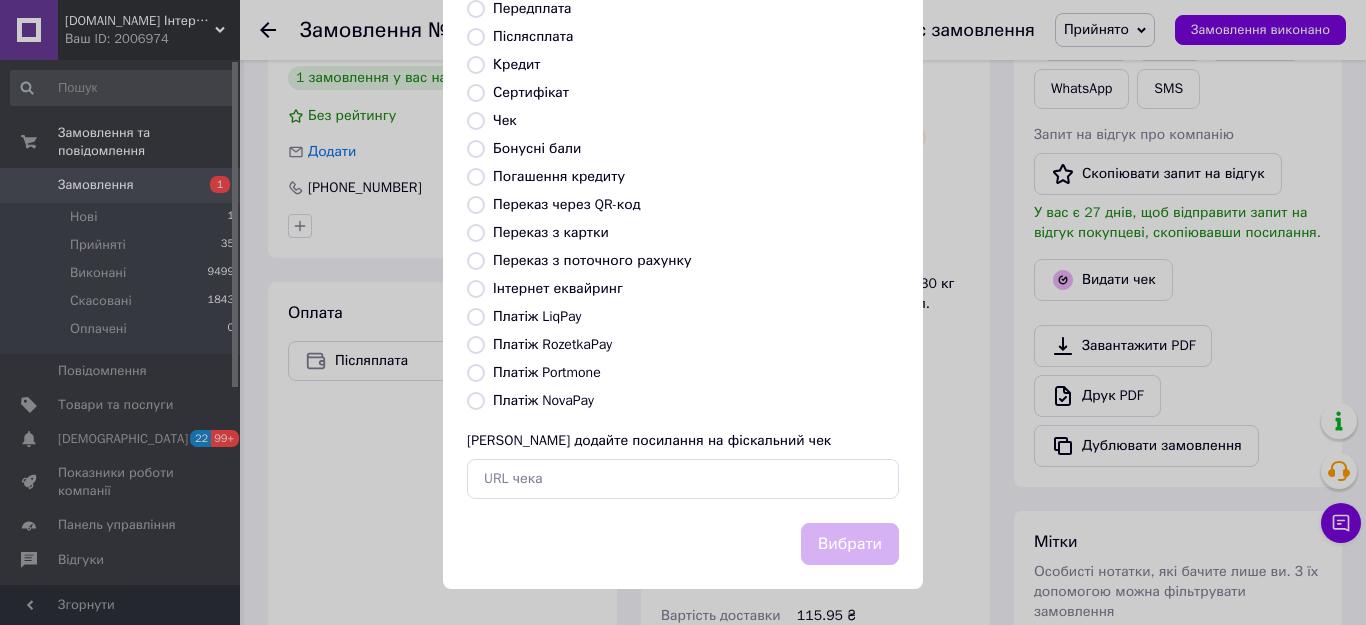 click on "Виберіть тип форми оплати, який буде вказаний у чеку Готівка Безготівковий Картка Передплата Післясплата Кредит Сертифікат Чек Бонусні бали Погашення кредиту Переказ через QR-код Переказ з картки Переказ з поточного рахунку Інтернет еквайринг Платіж LiqPay Платіж RozetkaPay Платіж Portmone Платіж NovaPay Або додайте посилання на фіскальний чек" at bounding box center [683, 193] 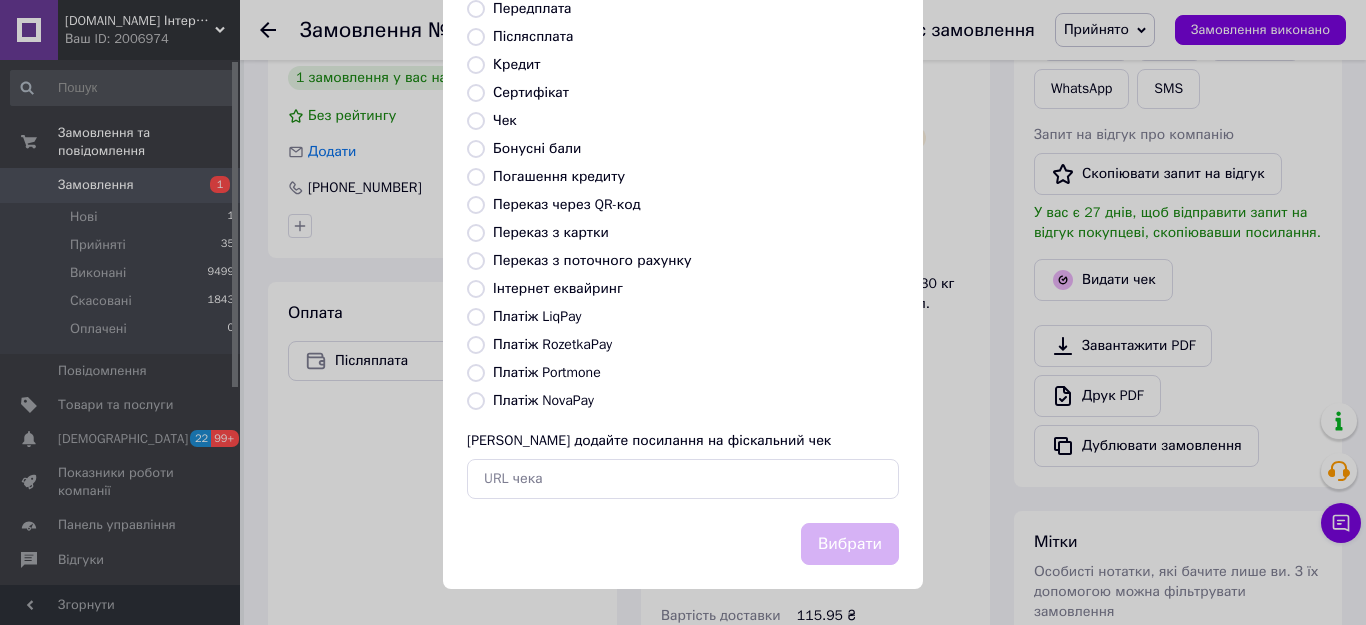 radio on "true" 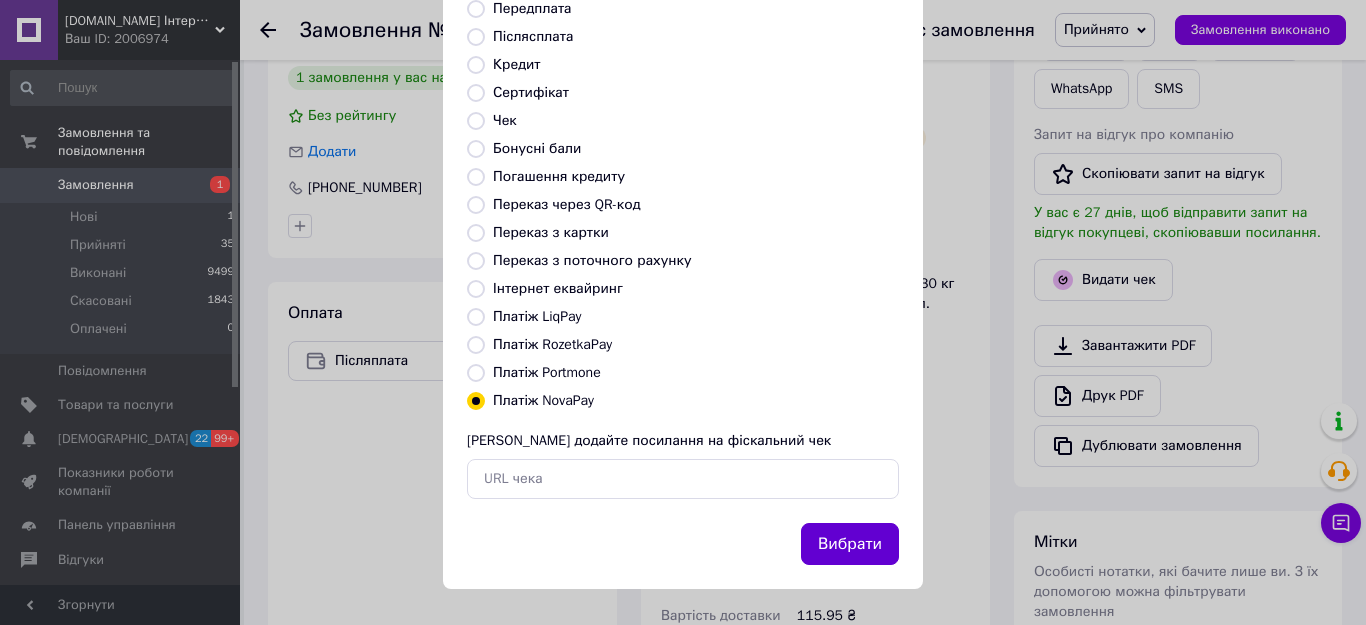 click on "Вибрати" at bounding box center [850, 544] 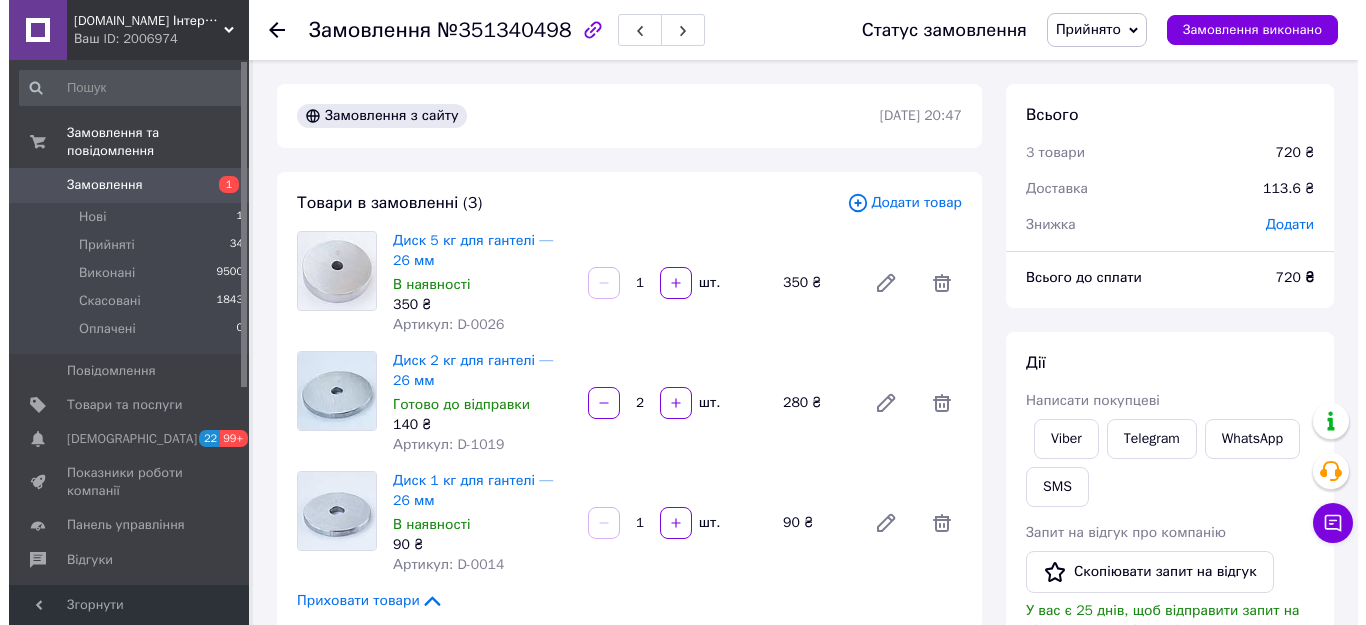 scroll, scrollTop: 500, scrollLeft: 0, axis: vertical 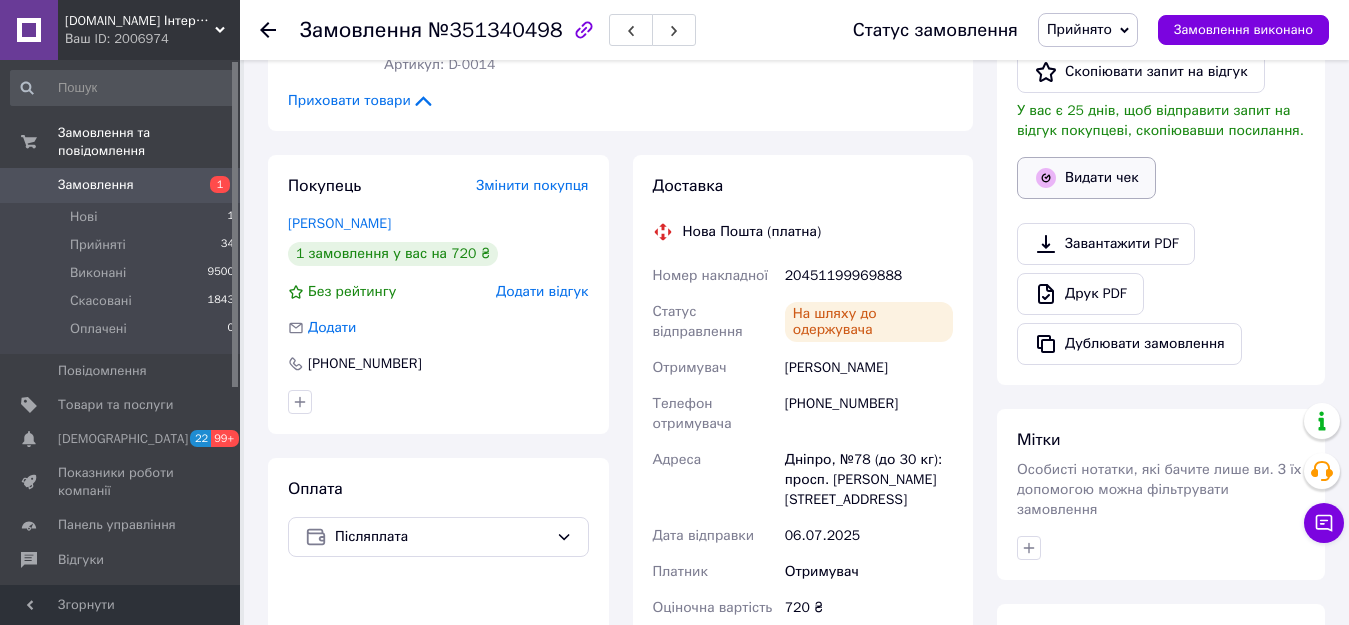 click on "Видати чек" at bounding box center (1086, 178) 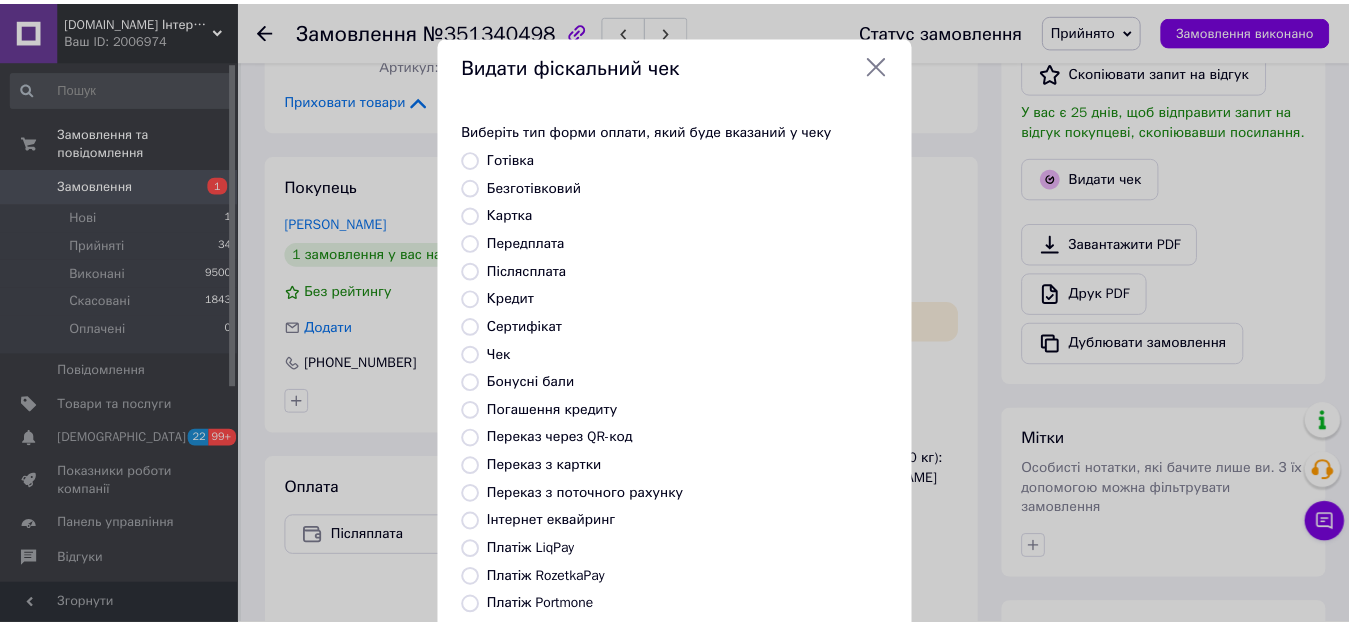 scroll, scrollTop: 234, scrollLeft: 0, axis: vertical 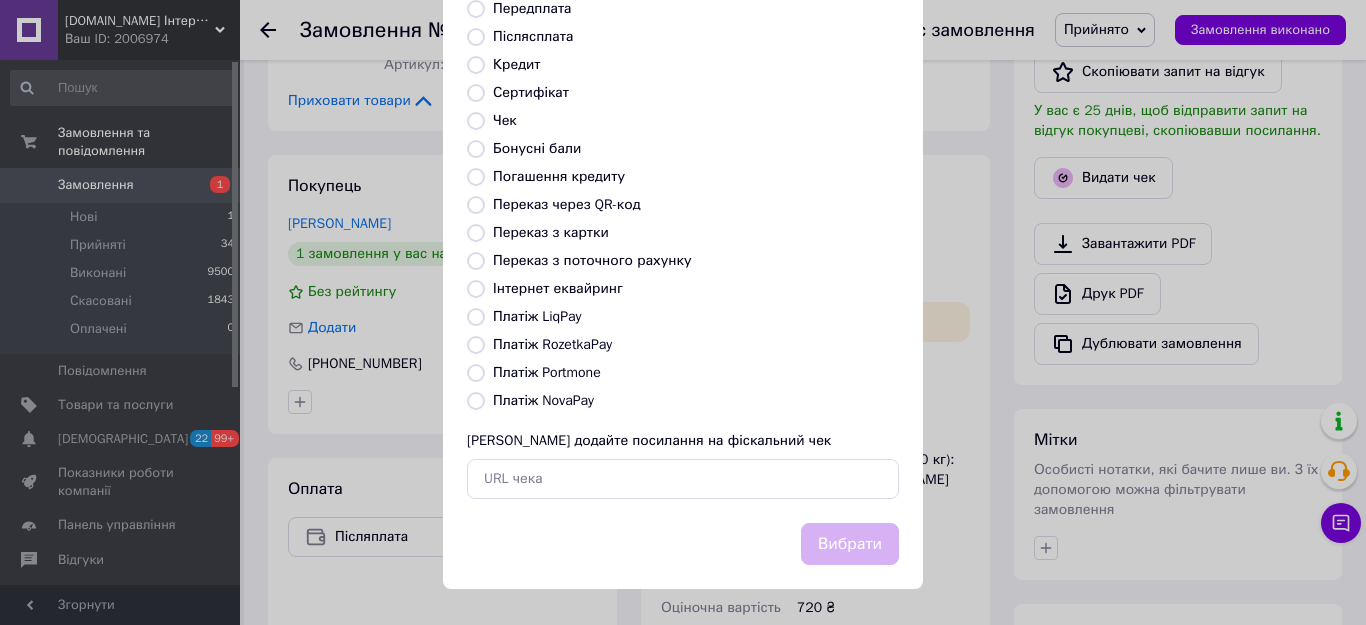 click on "Платіж NovaPay" at bounding box center [543, 400] 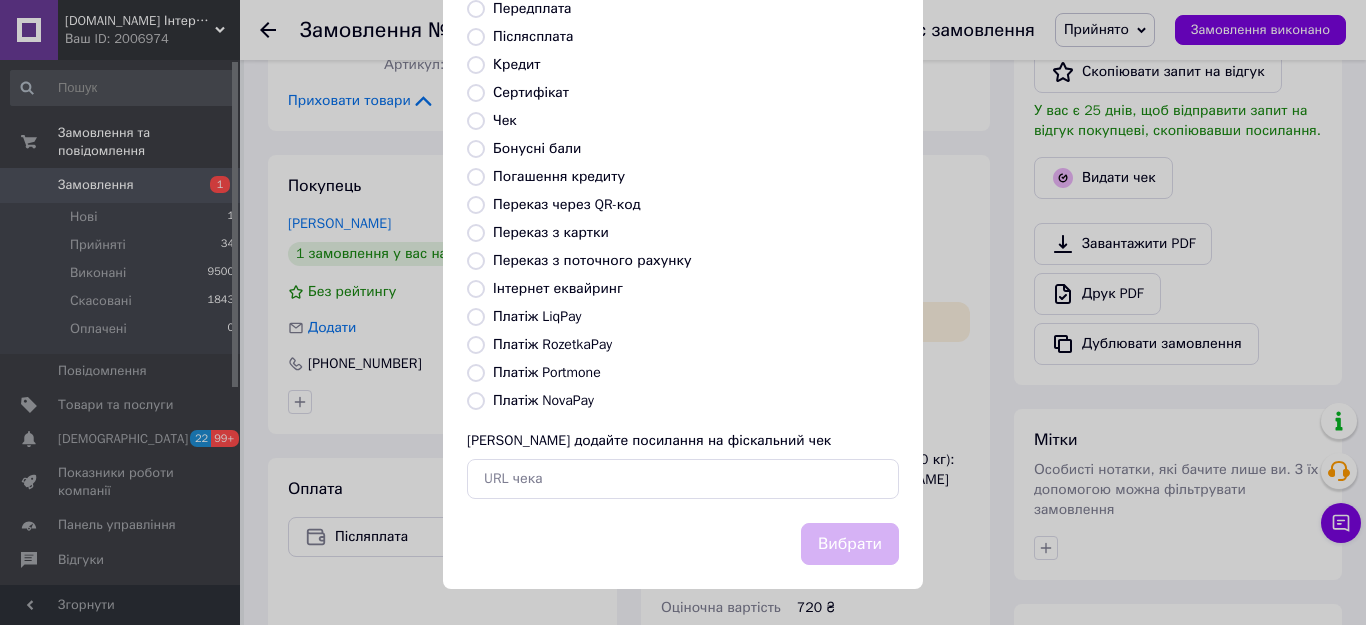 radio on "true" 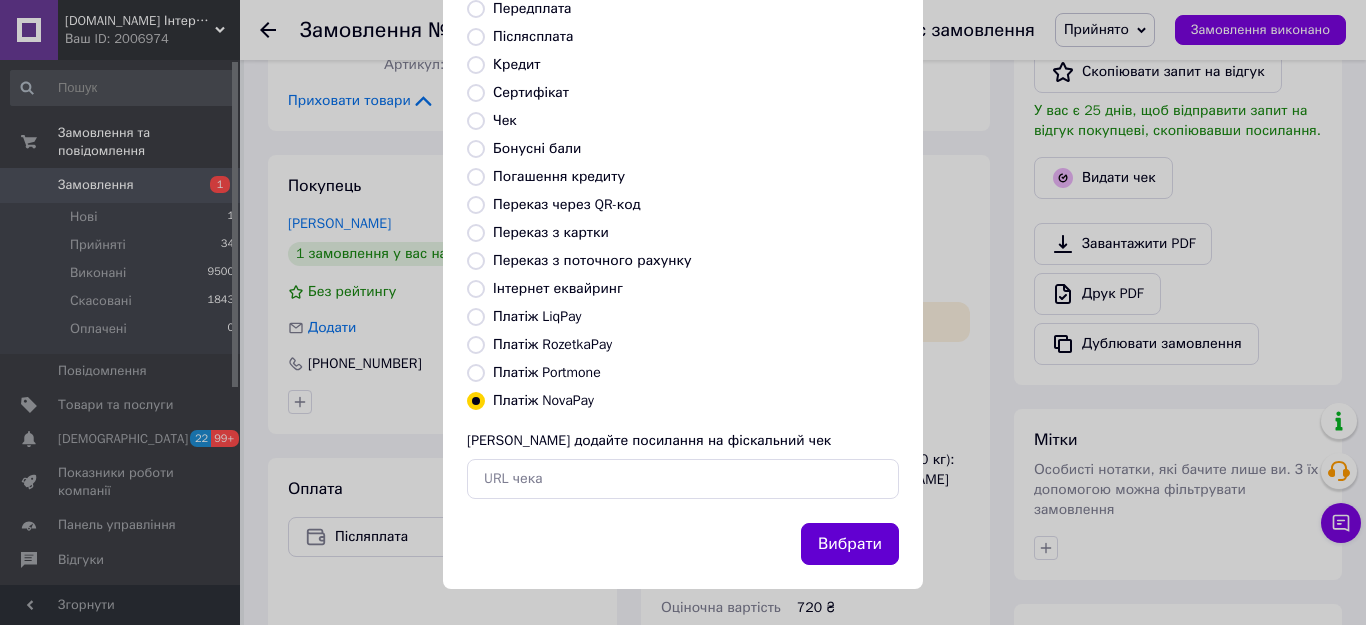 click on "Вибрати" at bounding box center (850, 544) 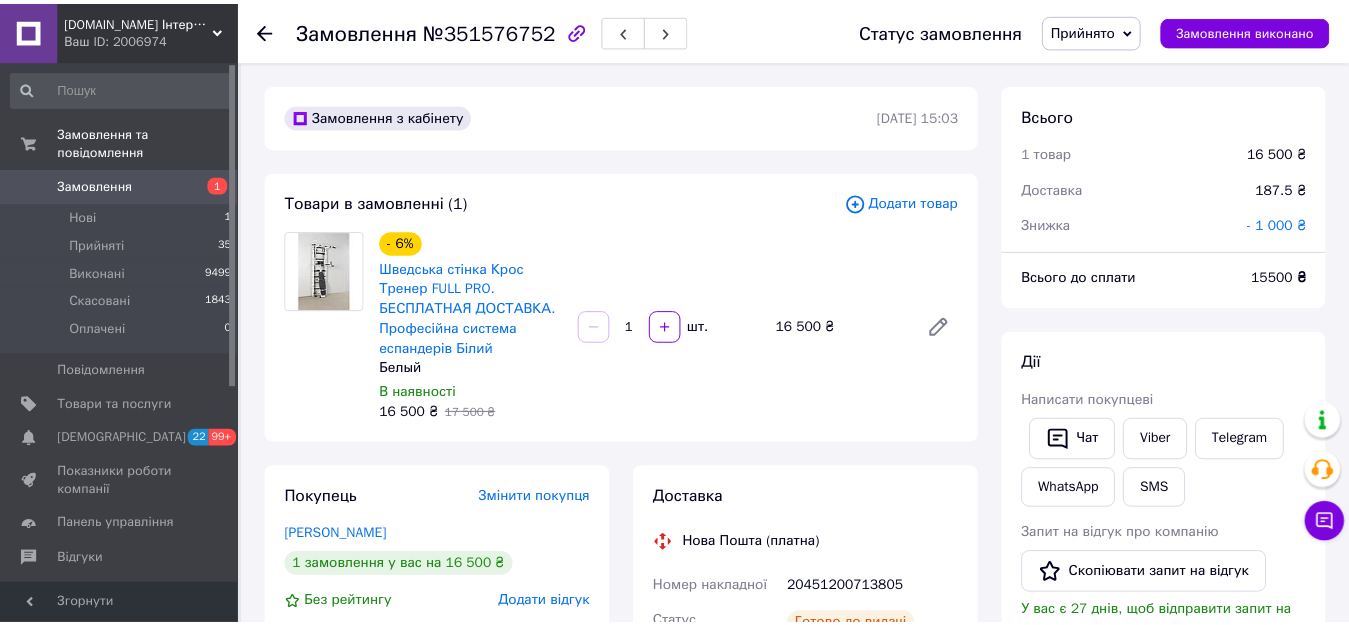scroll, scrollTop: 0, scrollLeft: 0, axis: both 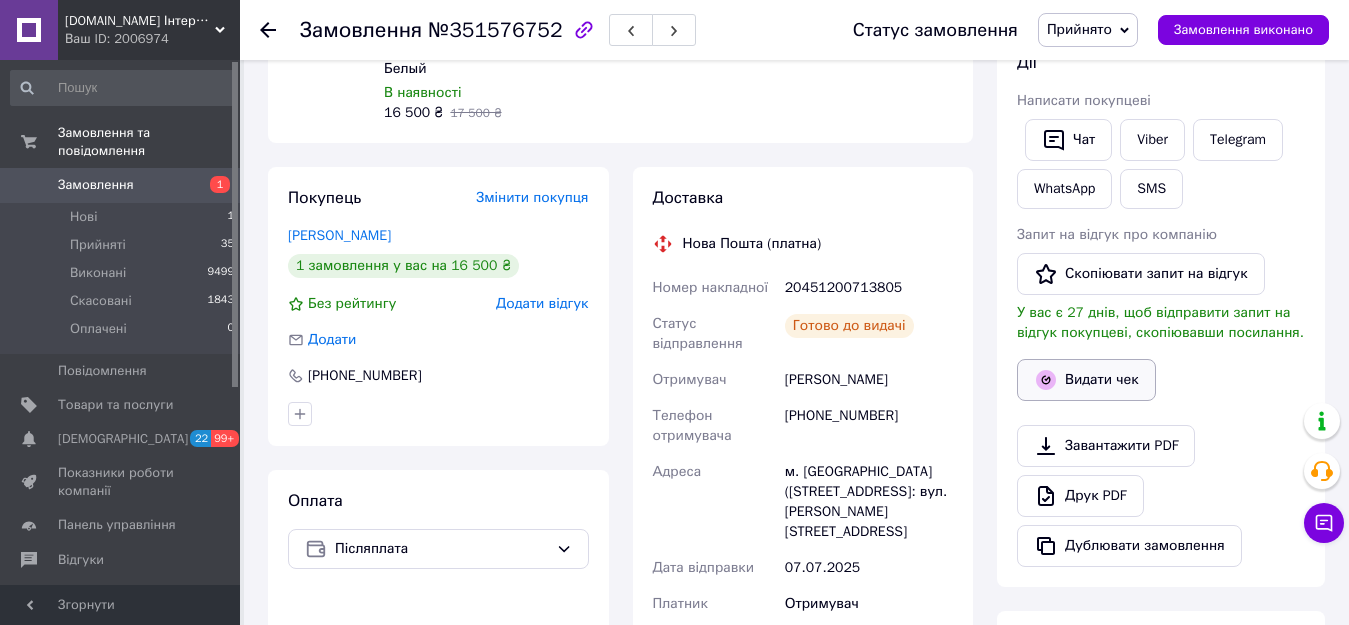 click on "Видати чек" at bounding box center (1086, 380) 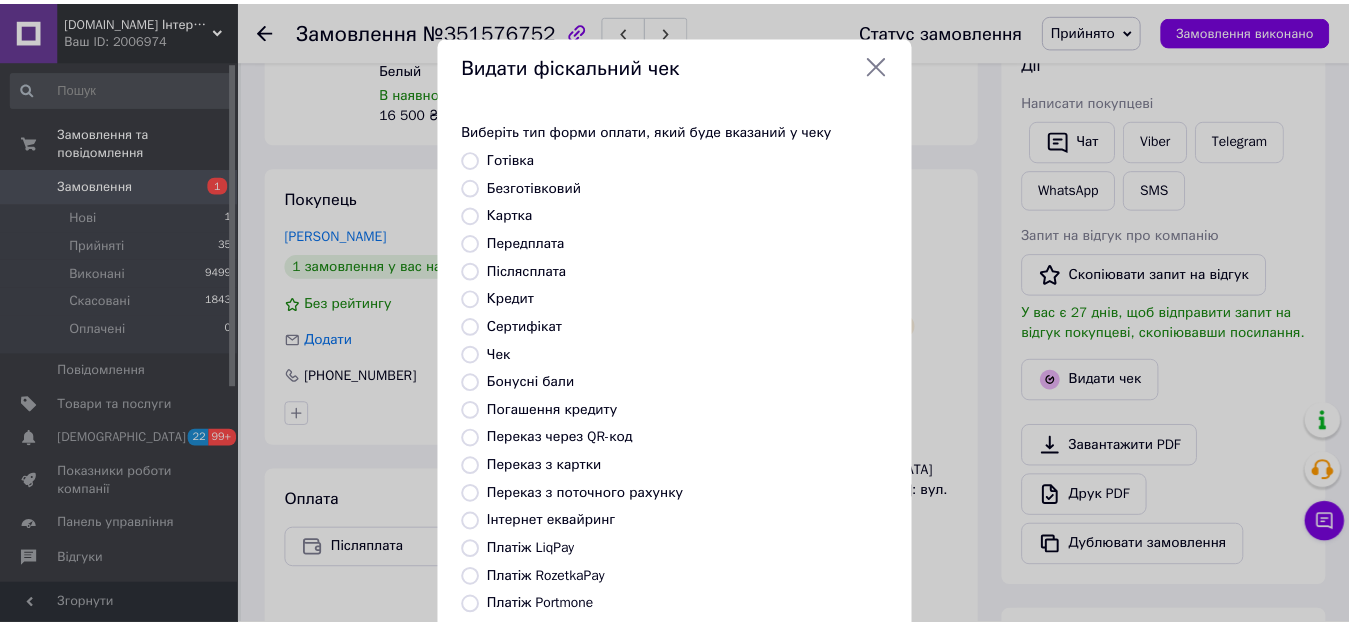 scroll, scrollTop: 234, scrollLeft: 0, axis: vertical 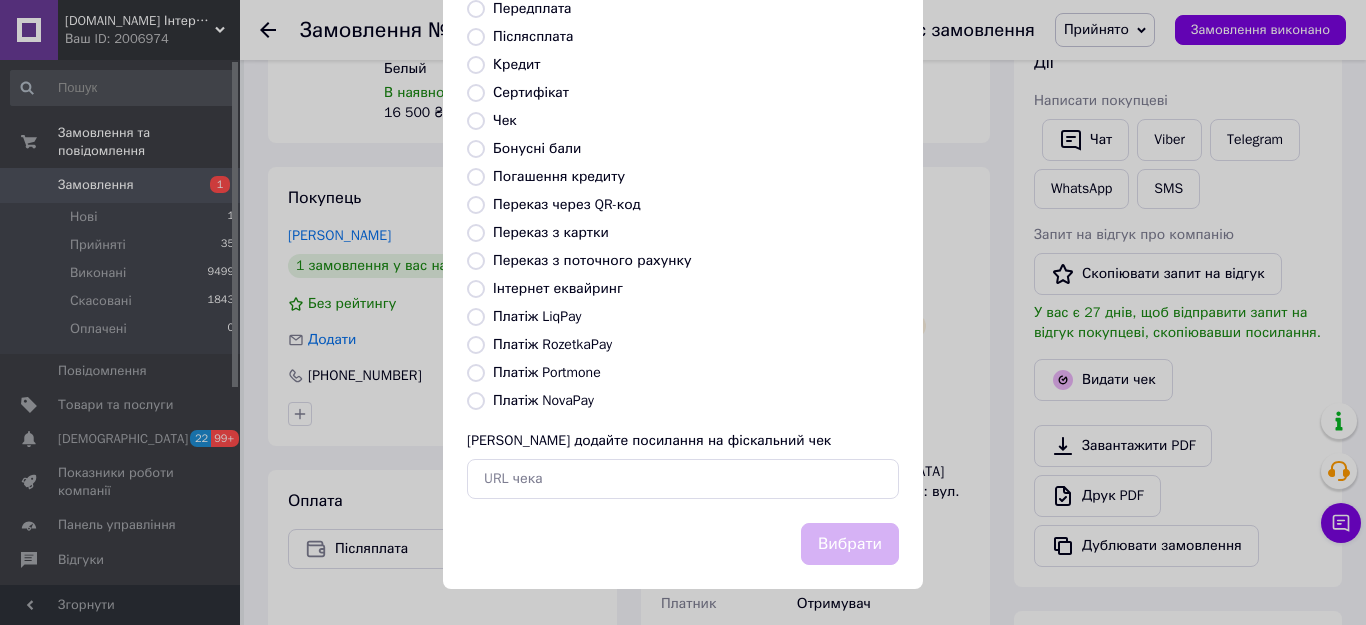click on "Платіж NovaPay" at bounding box center (543, 400) 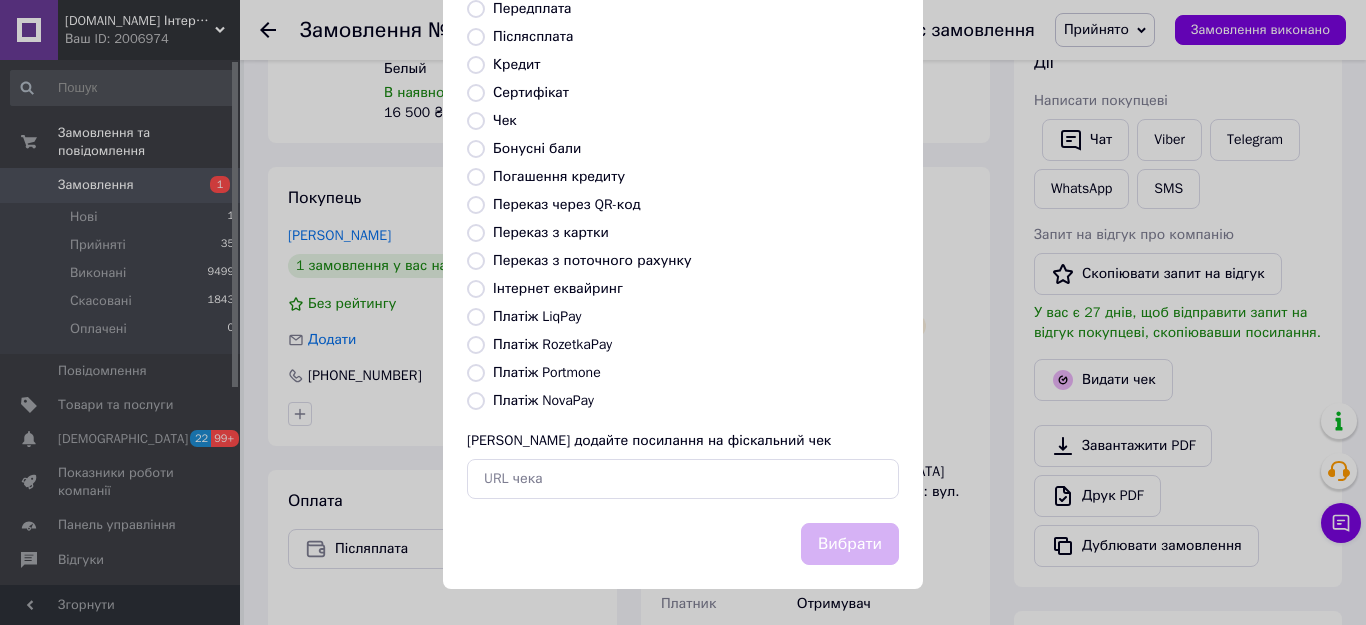 radio on "true" 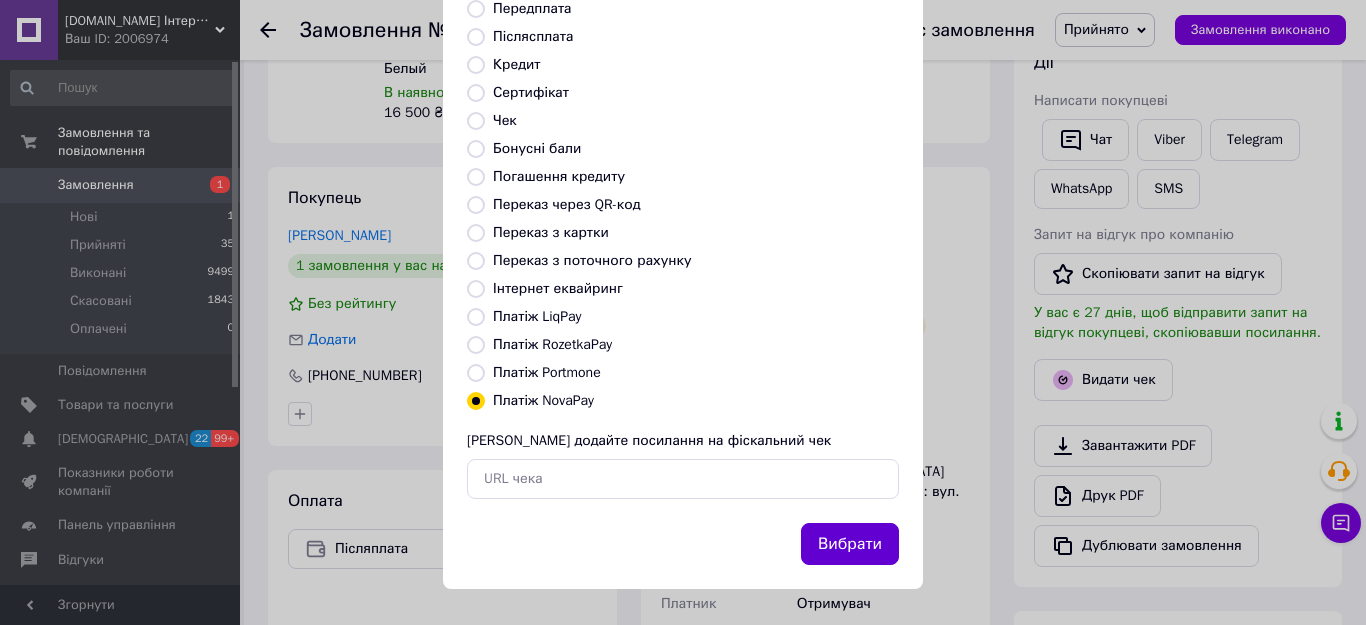 click on "Вибрати" at bounding box center [850, 544] 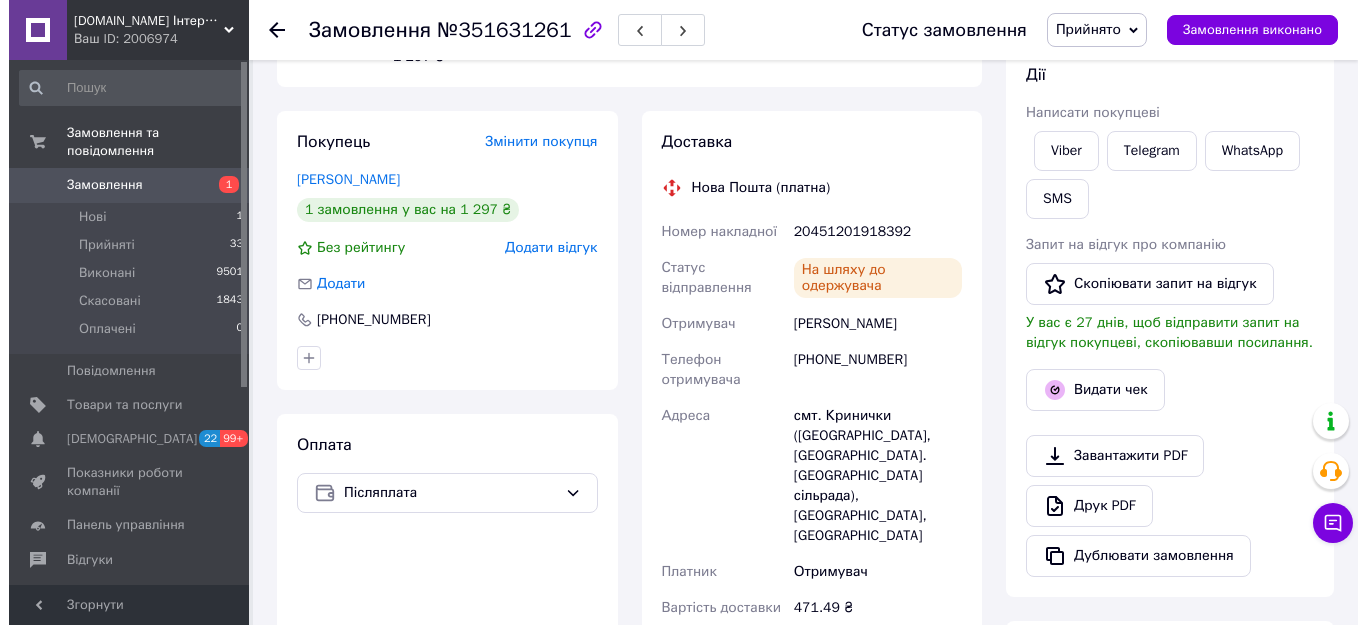 scroll, scrollTop: 300, scrollLeft: 0, axis: vertical 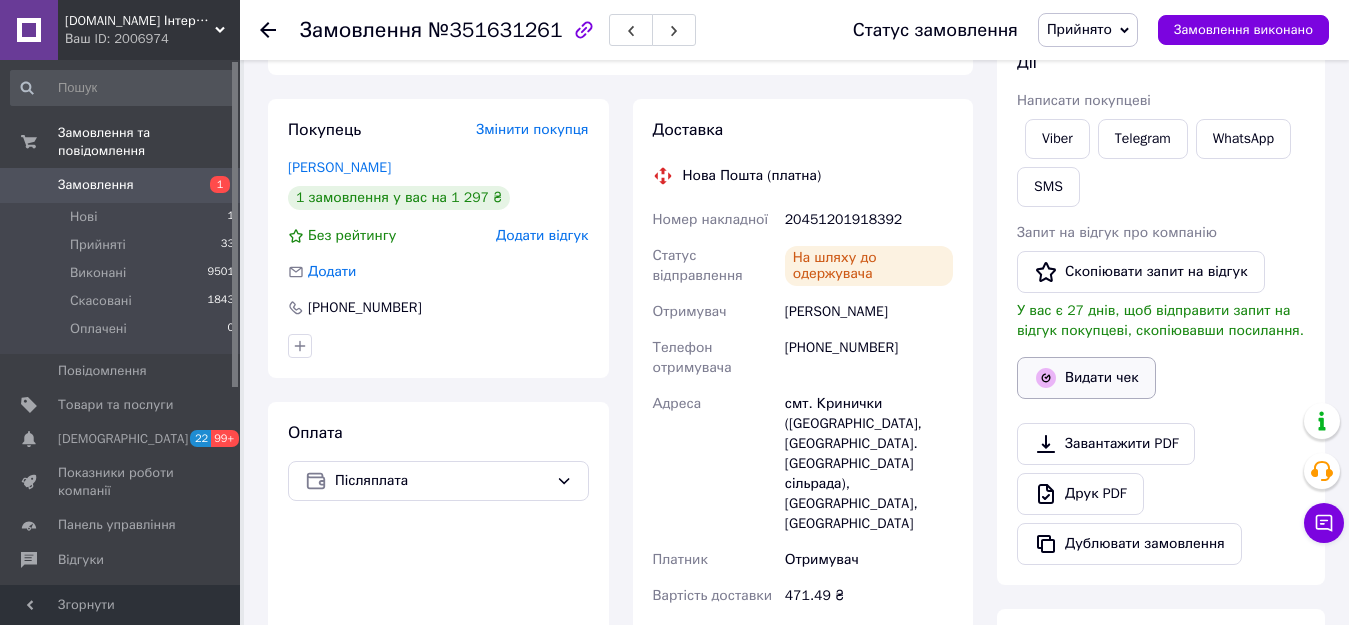 click on "Видати чек" at bounding box center [1086, 378] 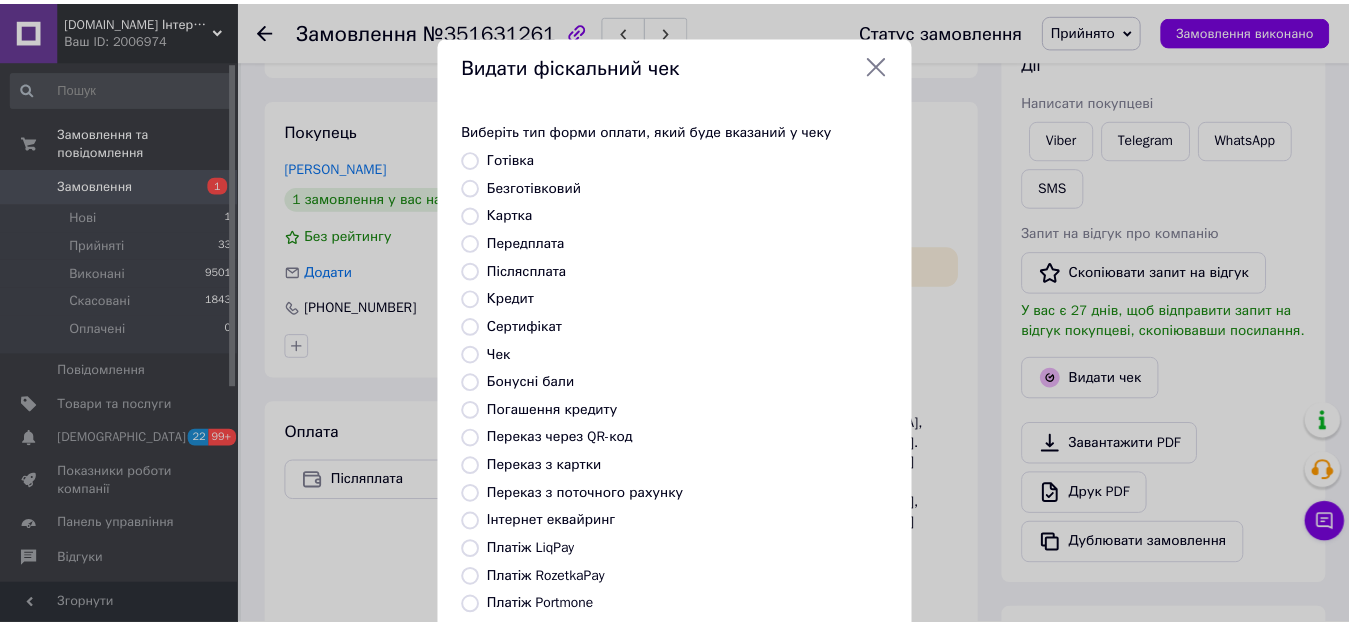 scroll, scrollTop: 234, scrollLeft: 0, axis: vertical 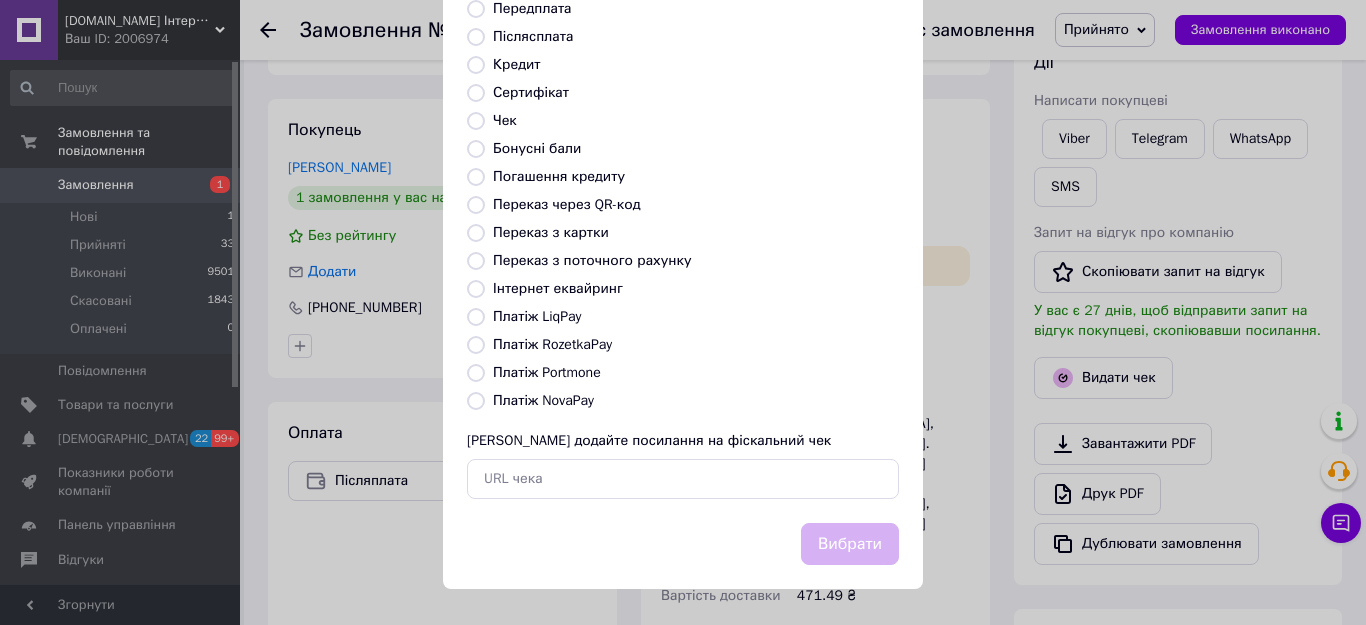 click on "Платіж NovaPay" at bounding box center [543, 400] 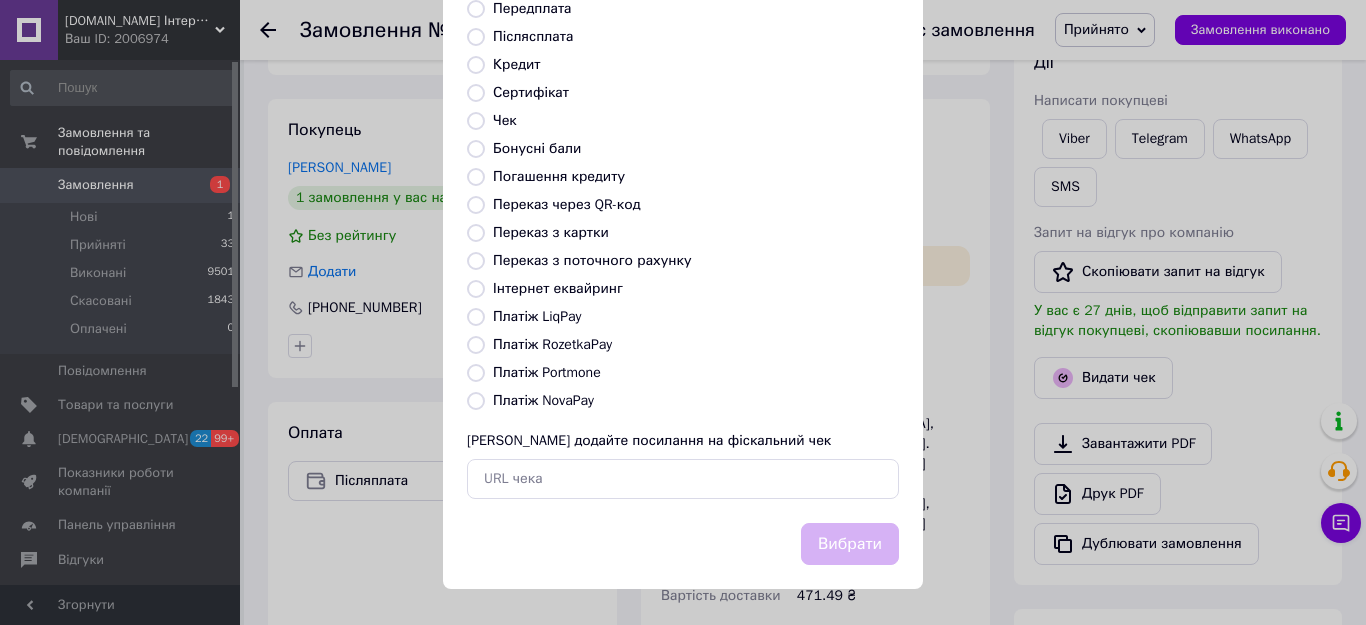 radio on "true" 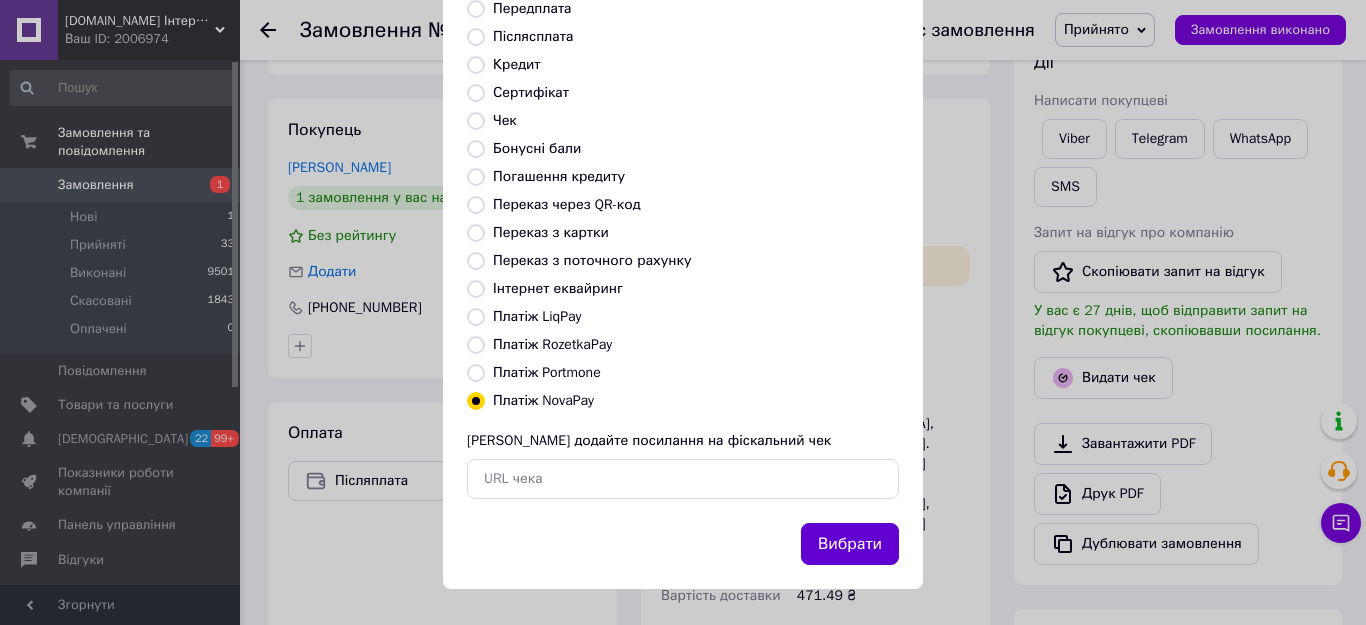 click on "Вибрати" at bounding box center (850, 544) 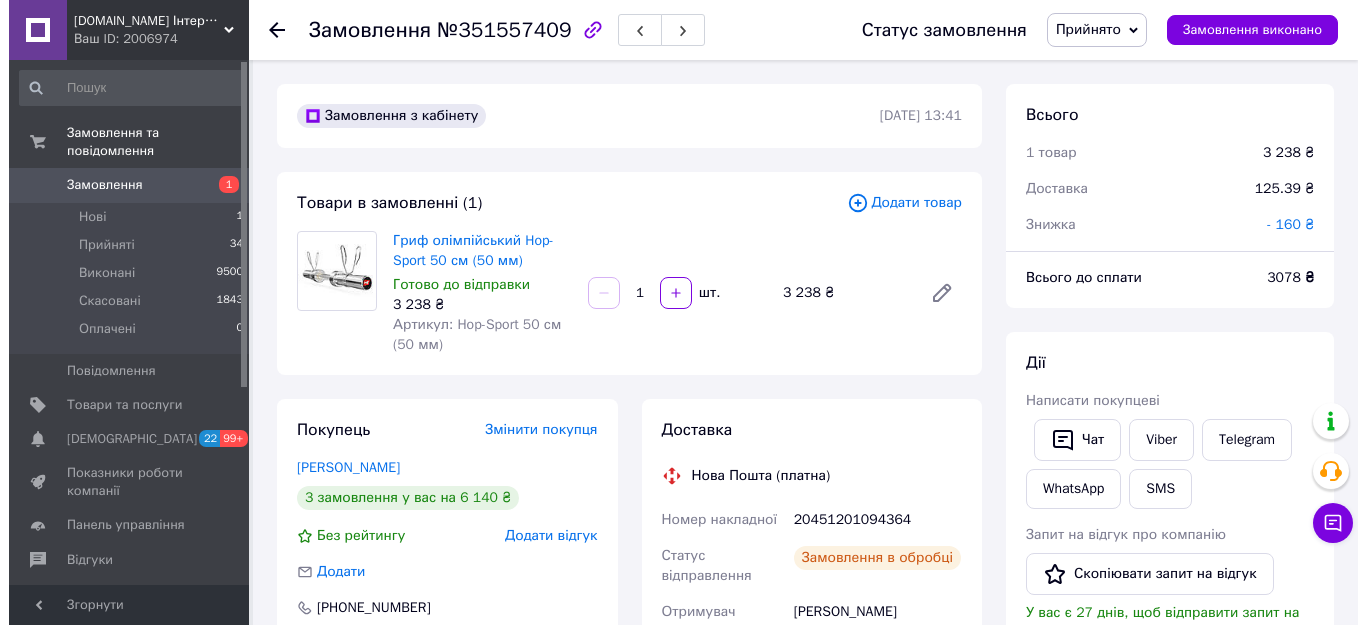 scroll, scrollTop: 400, scrollLeft: 0, axis: vertical 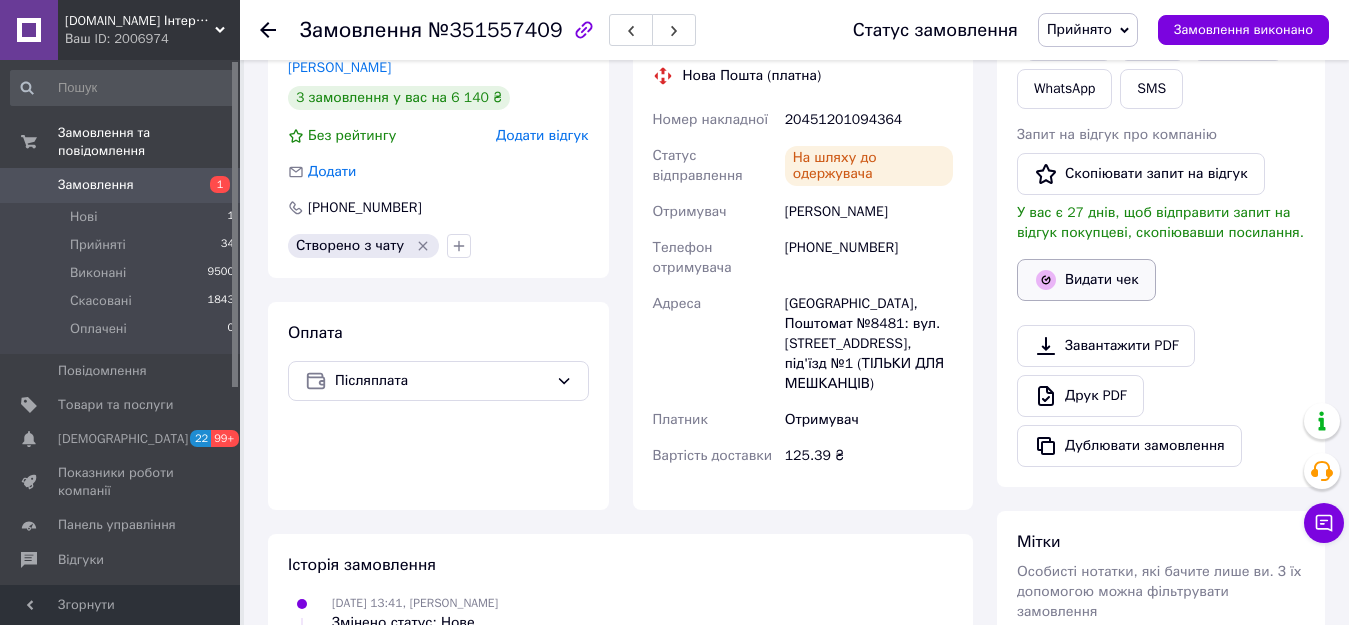 click on "Видати чек" at bounding box center (1086, 280) 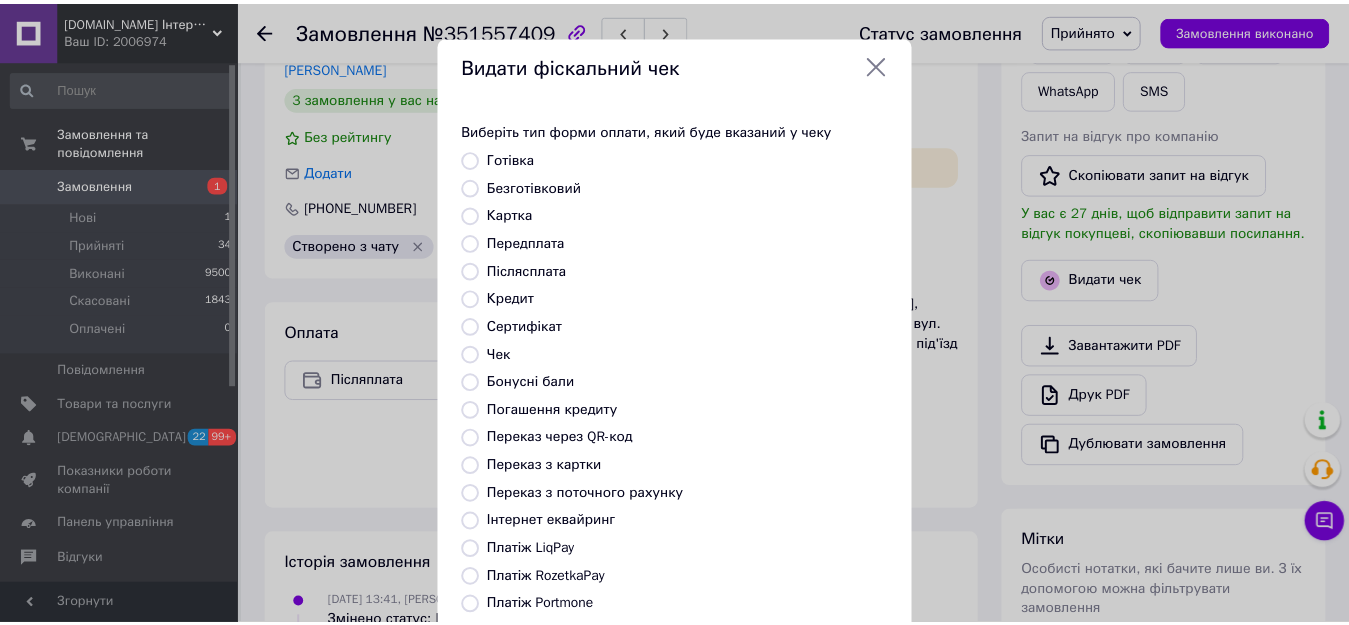 scroll, scrollTop: 234, scrollLeft: 0, axis: vertical 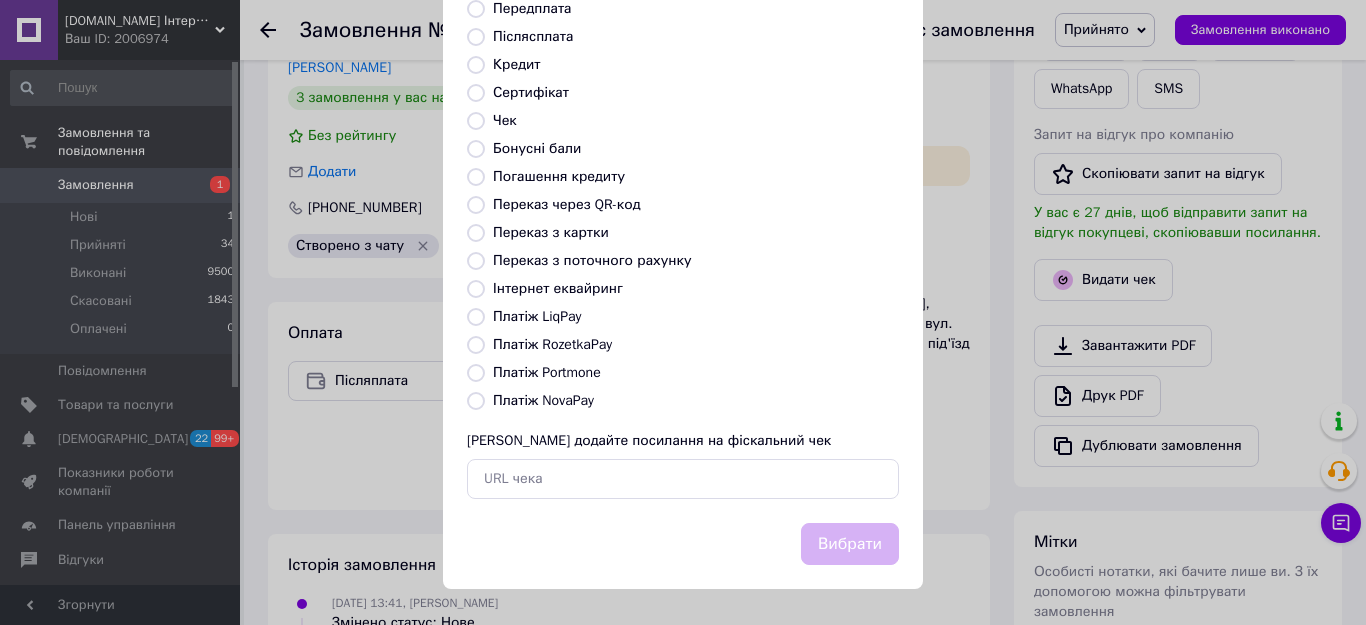 click on "Платіж NovaPay" at bounding box center [543, 400] 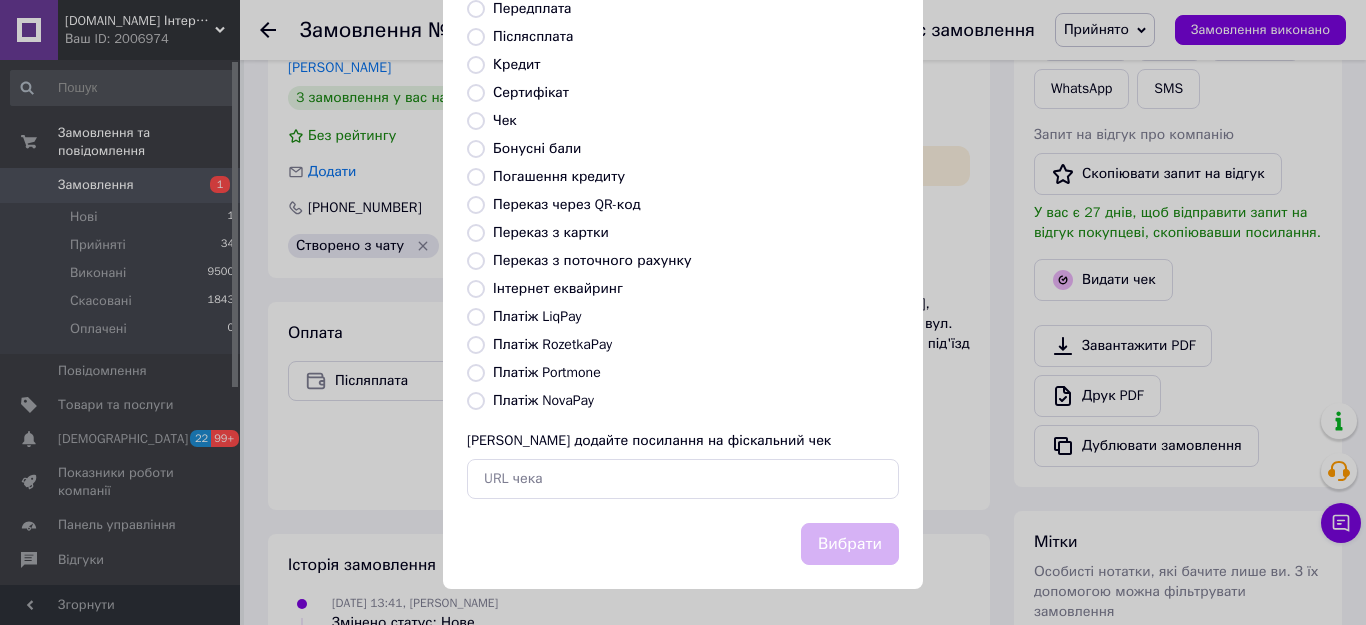 radio on "true" 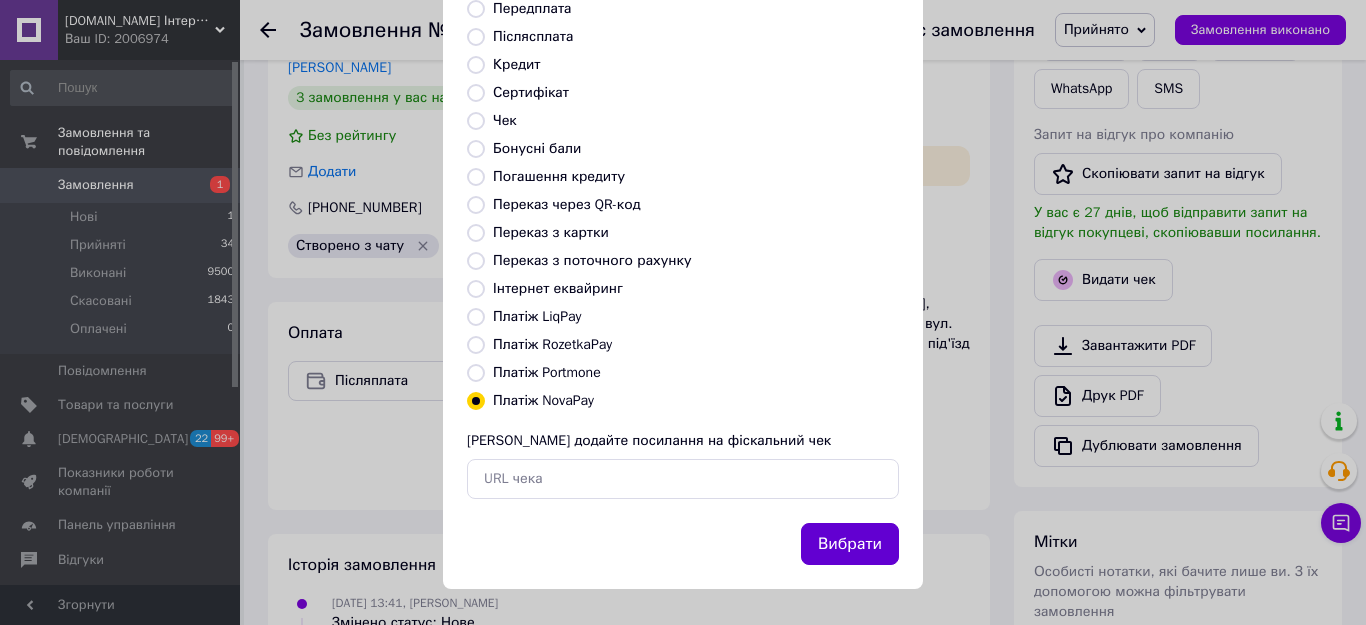 click on "Вибрати" at bounding box center [850, 544] 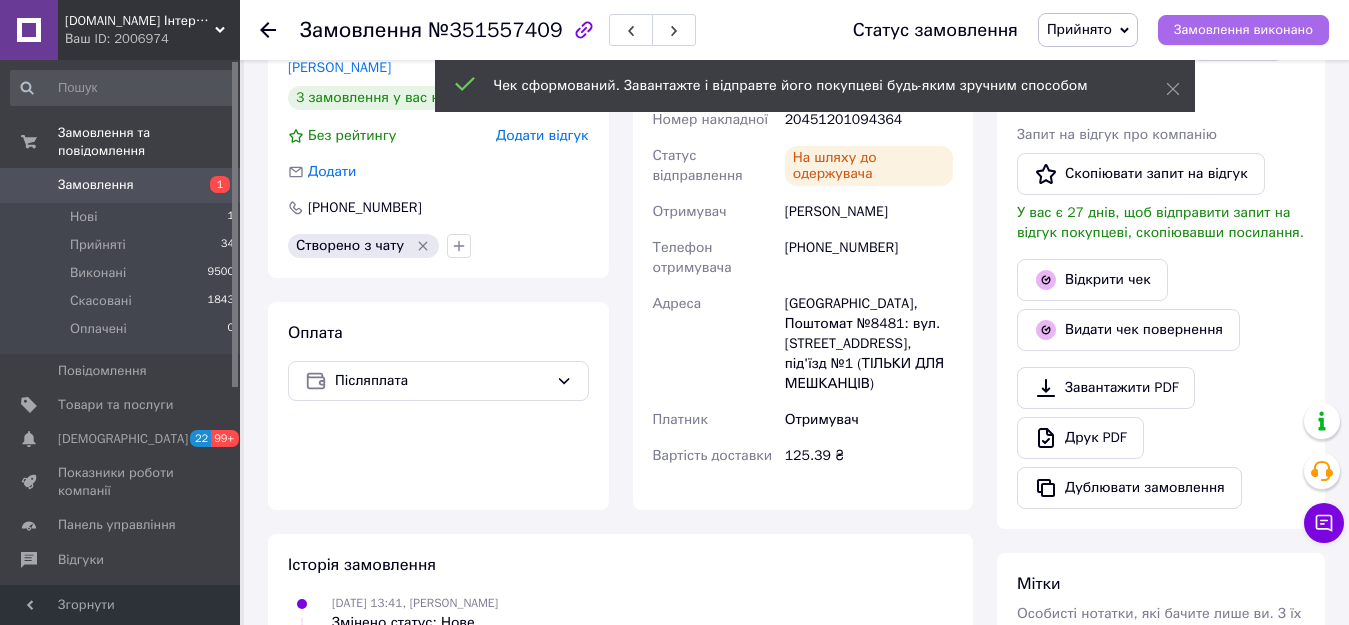 click on "Замовлення виконано" at bounding box center [1243, 30] 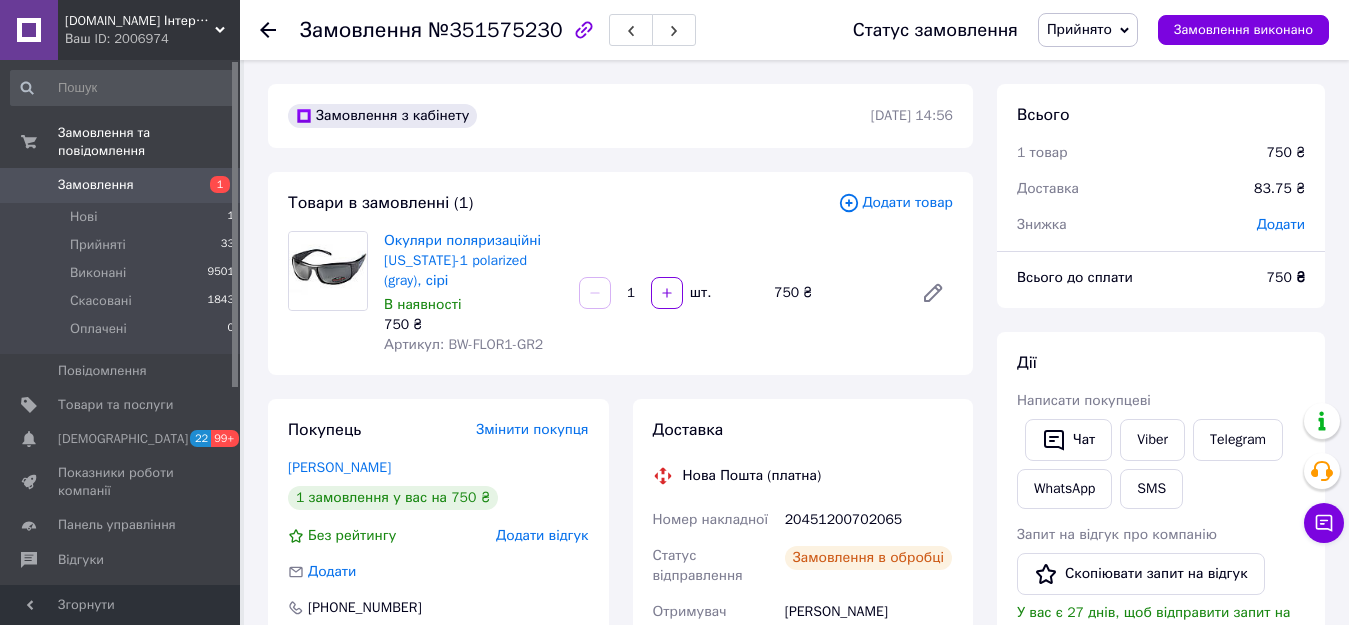 scroll, scrollTop: 400, scrollLeft: 0, axis: vertical 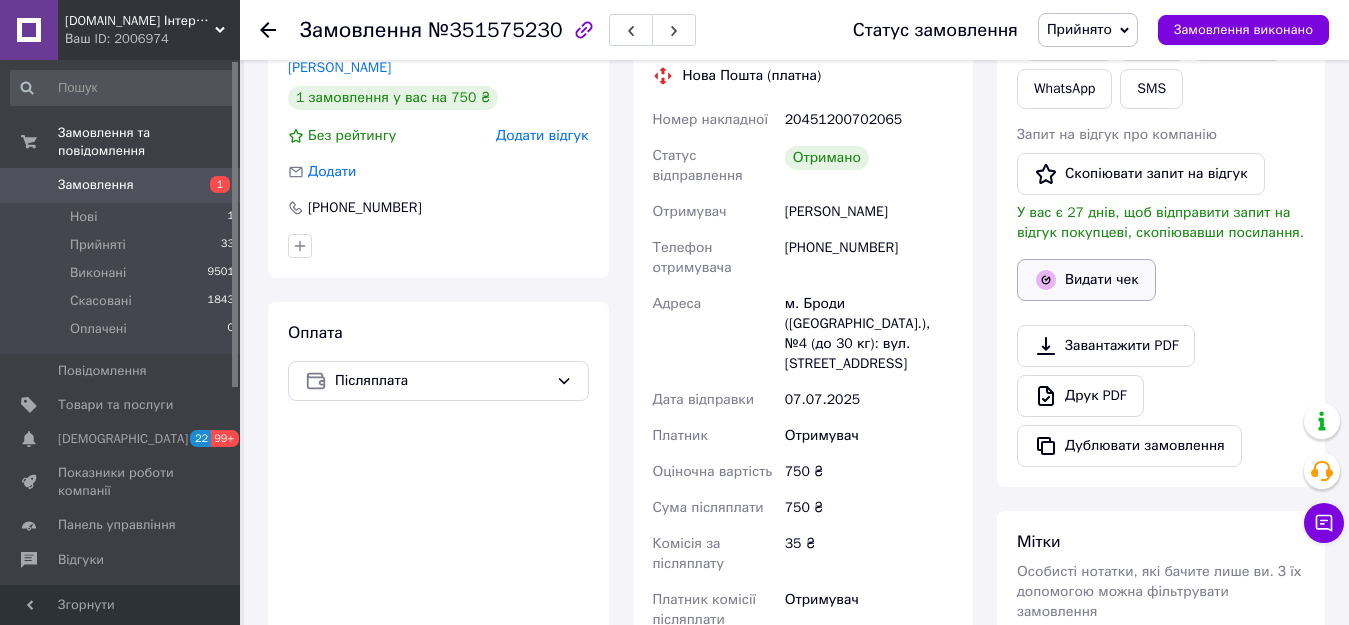 click on "Видати чек" at bounding box center [1086, 280] 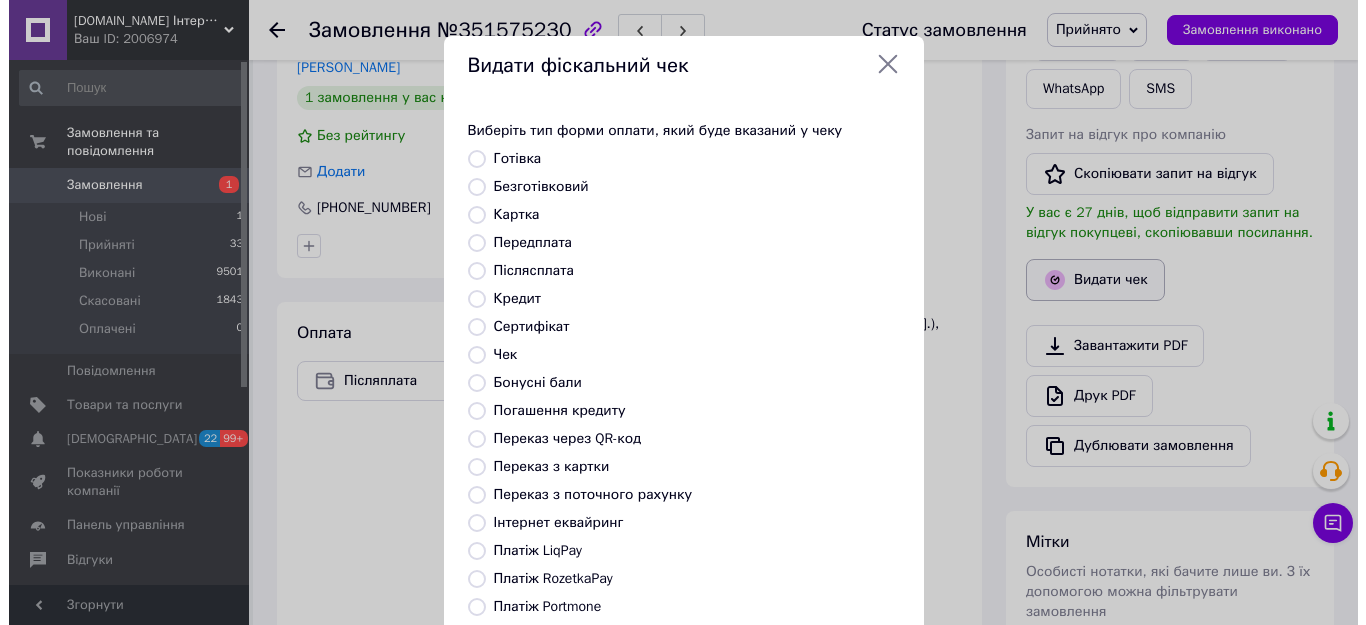 scroll, scrollTop: 380, scrollLeft: 0, axis: vertical 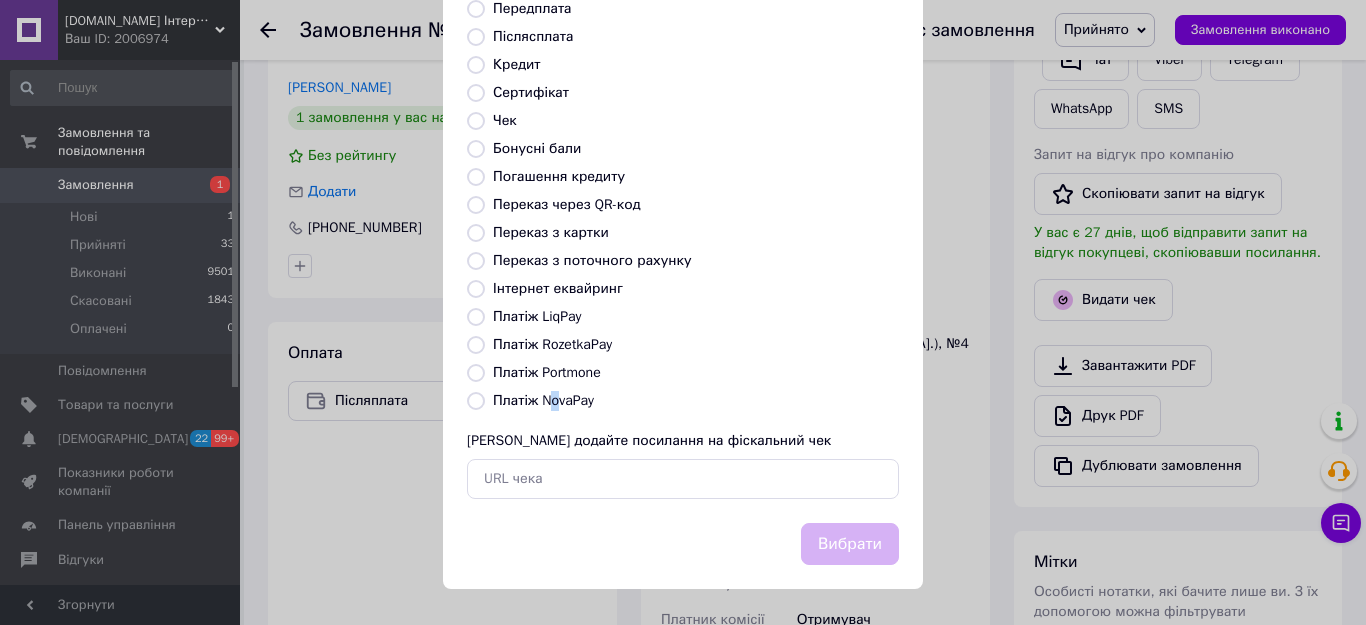 click on "Платіж NovaPay" at bounding box center (543, 400) 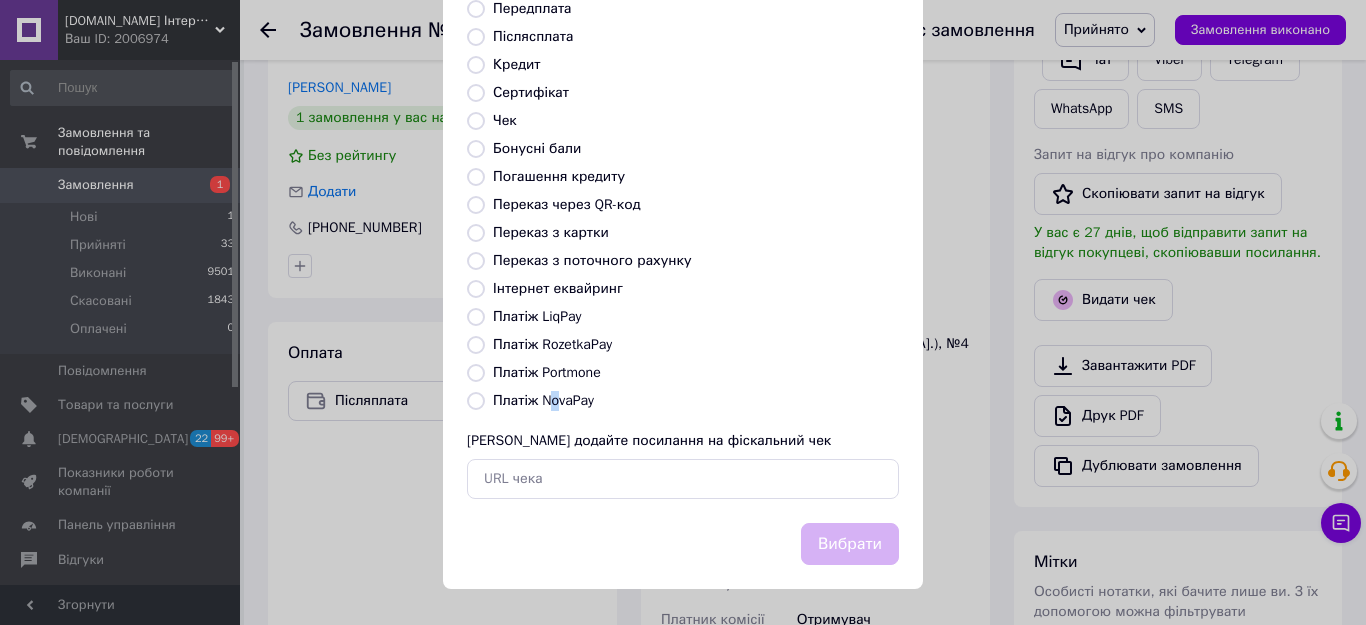 click on "Платіж NovaPay" at bounding box center [476, 401] 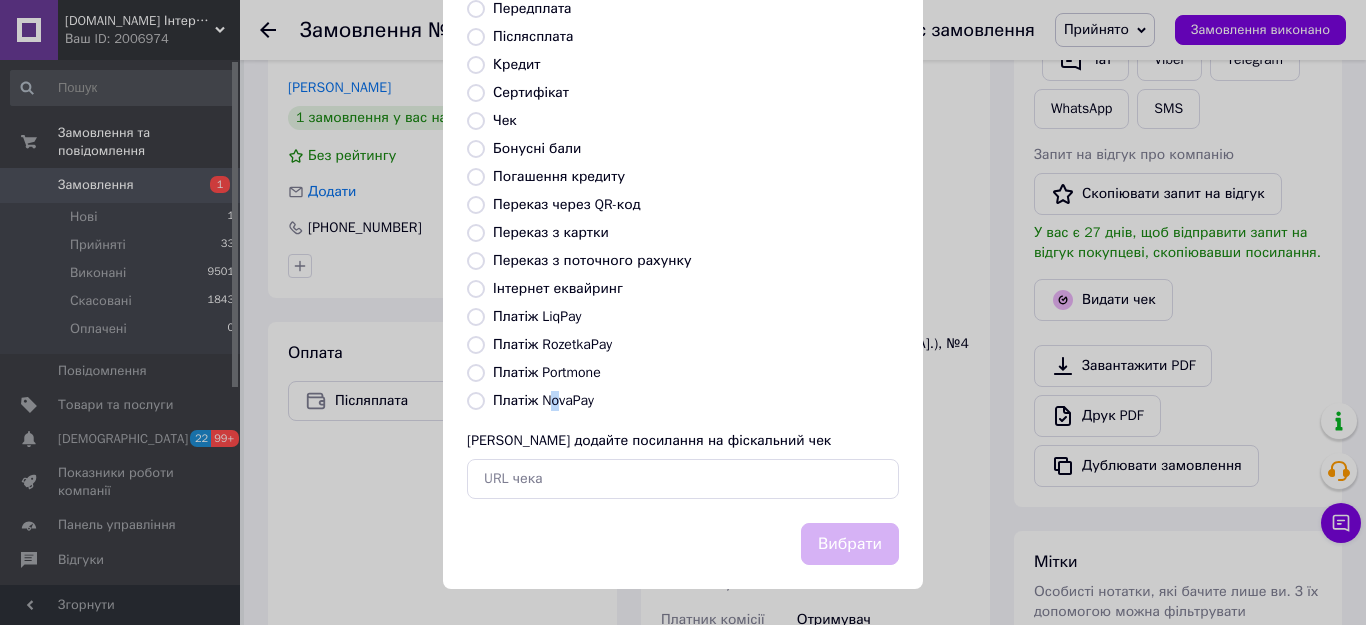 radio on "true" 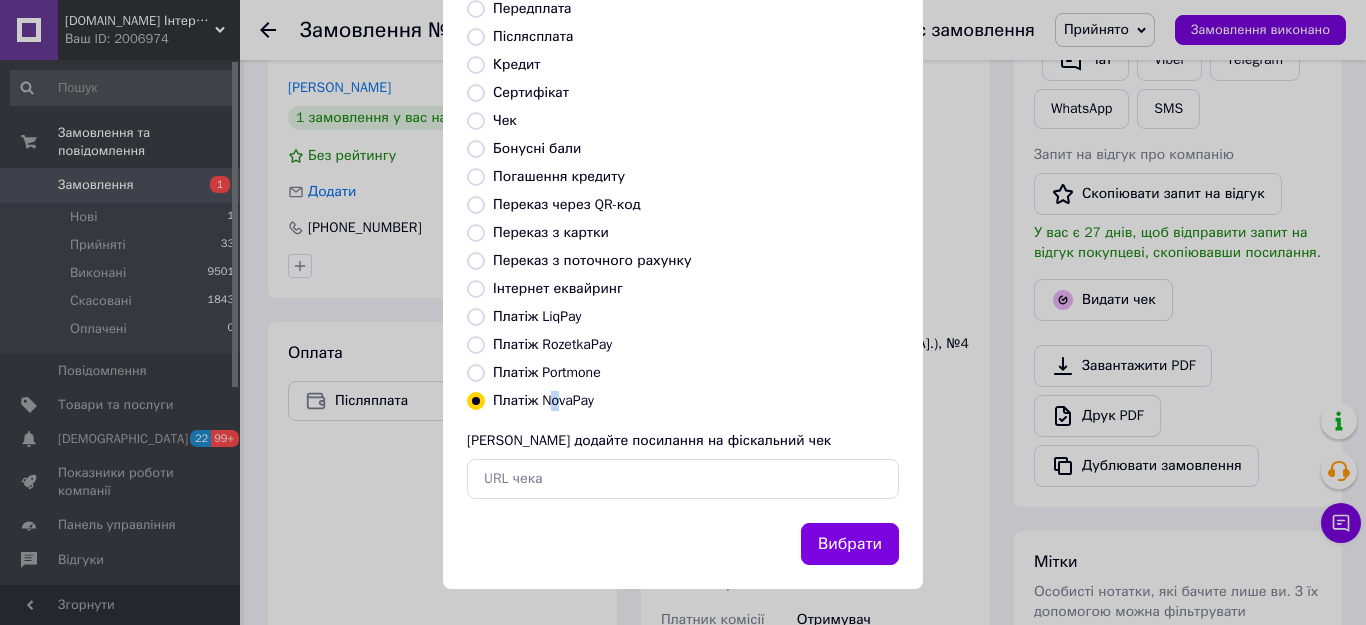 drag, startPoint x: 851, startPoint y: 539, endPoint x: 957, endPoint y: 466, distance: 128.7051 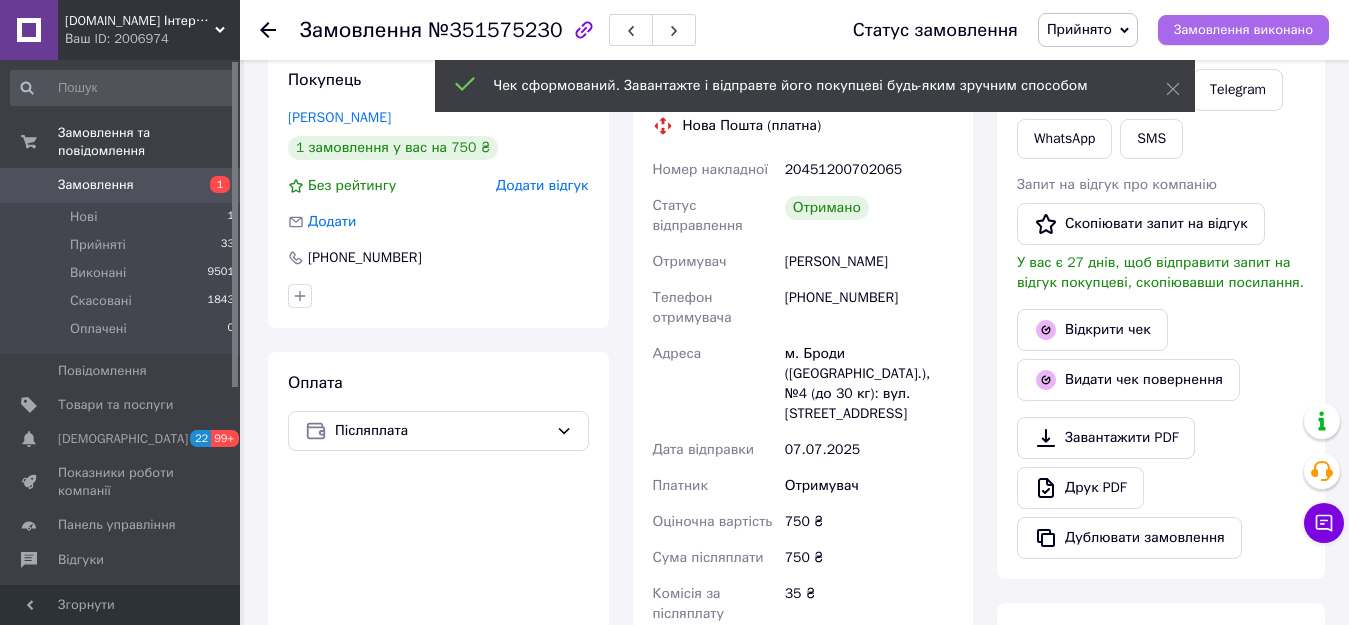 scroll, scrollTop: 300, scrollLeft: 0, axis: vertical 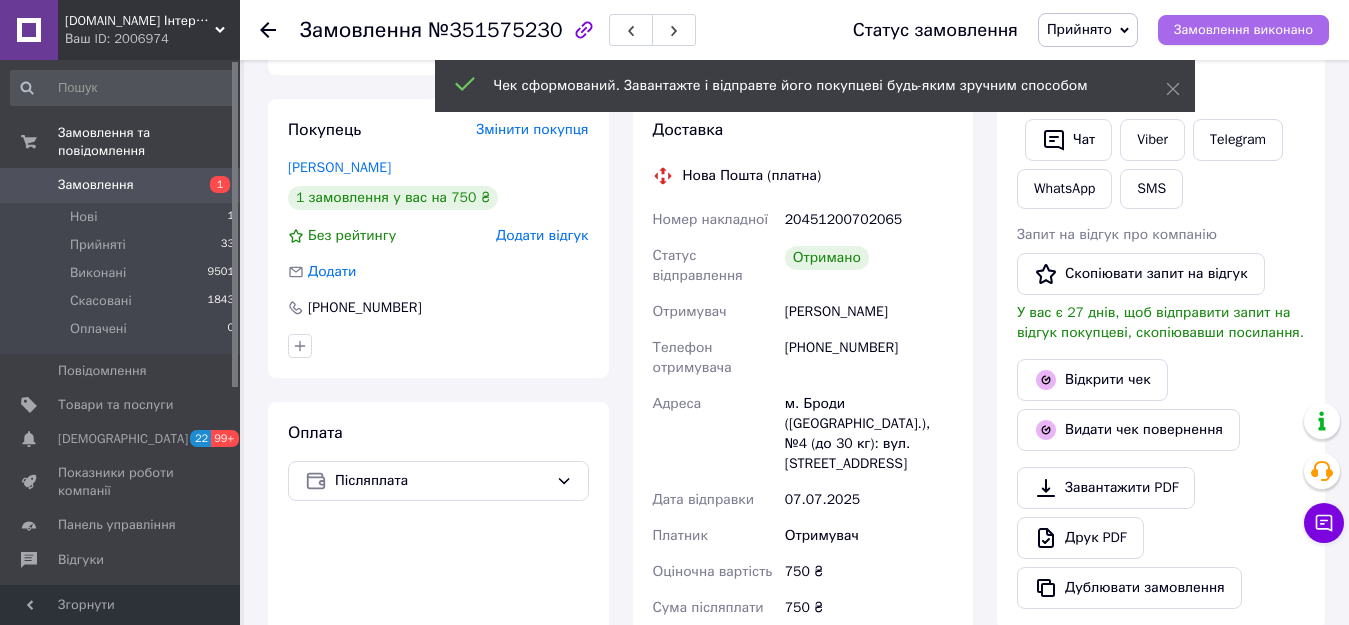 click on "Замовлення виконано" at bounding box center (1243, 30) 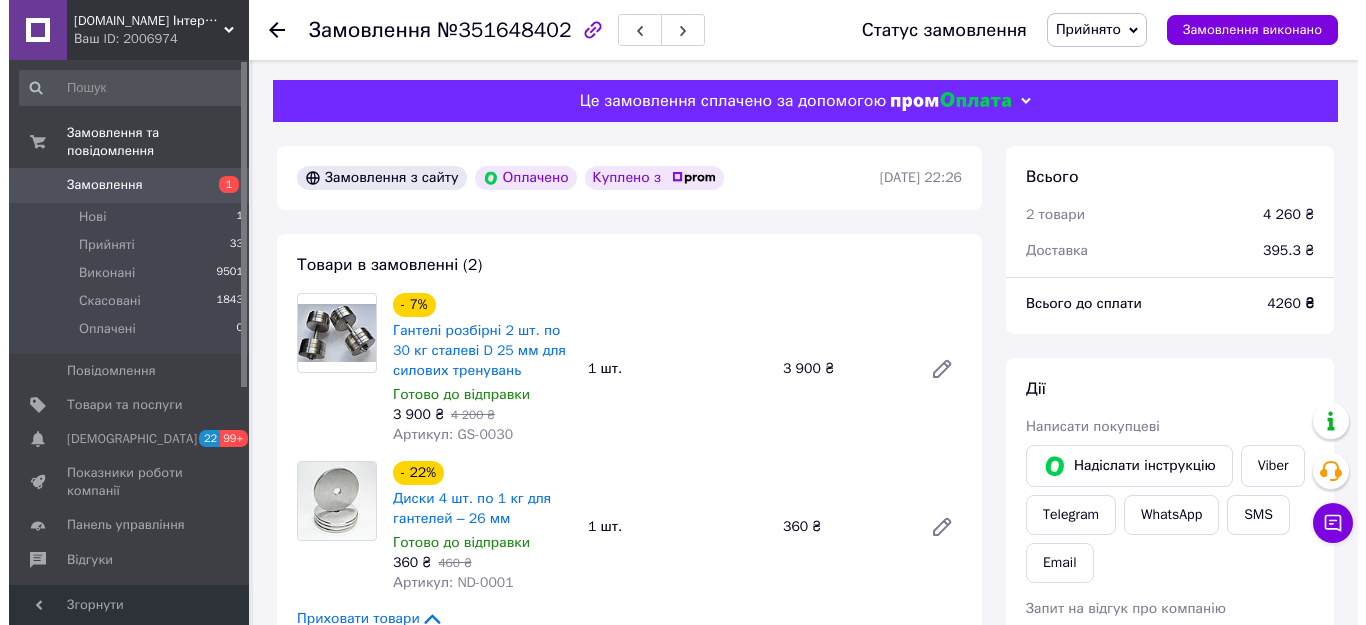 scroll, scrollTop: 500, scrollLeft: 0, axis: vertical 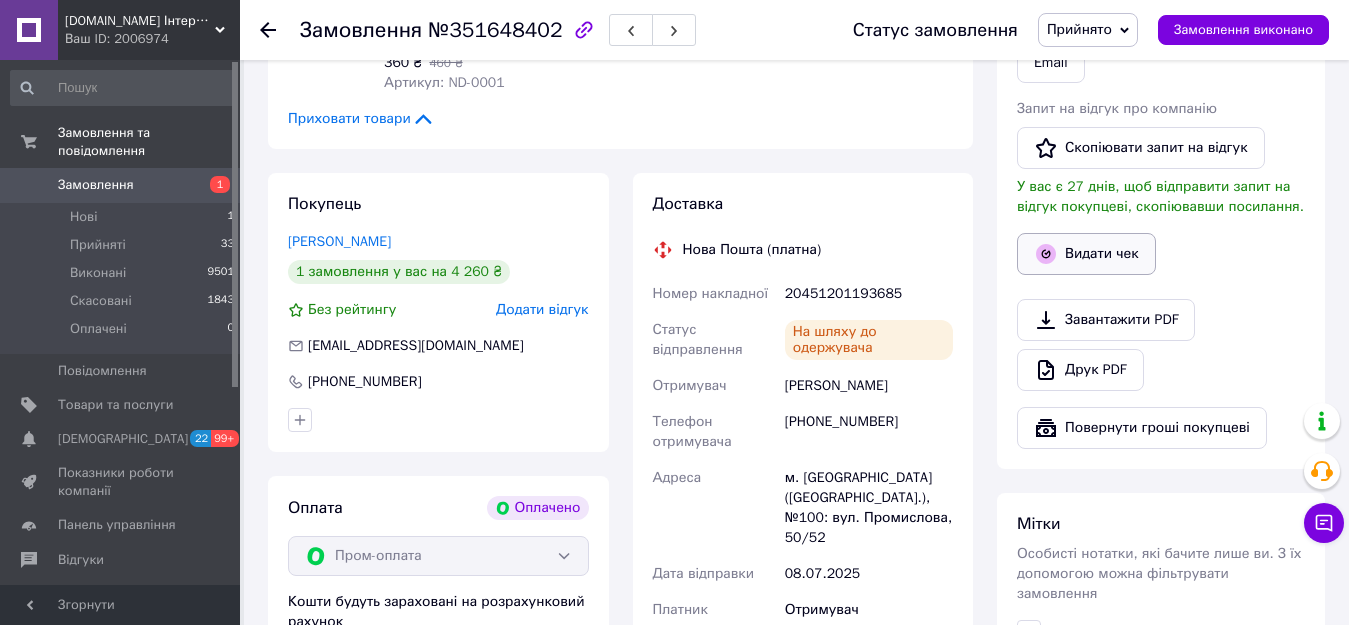 click on "Видати чек" at bounding box center (1086, 254) 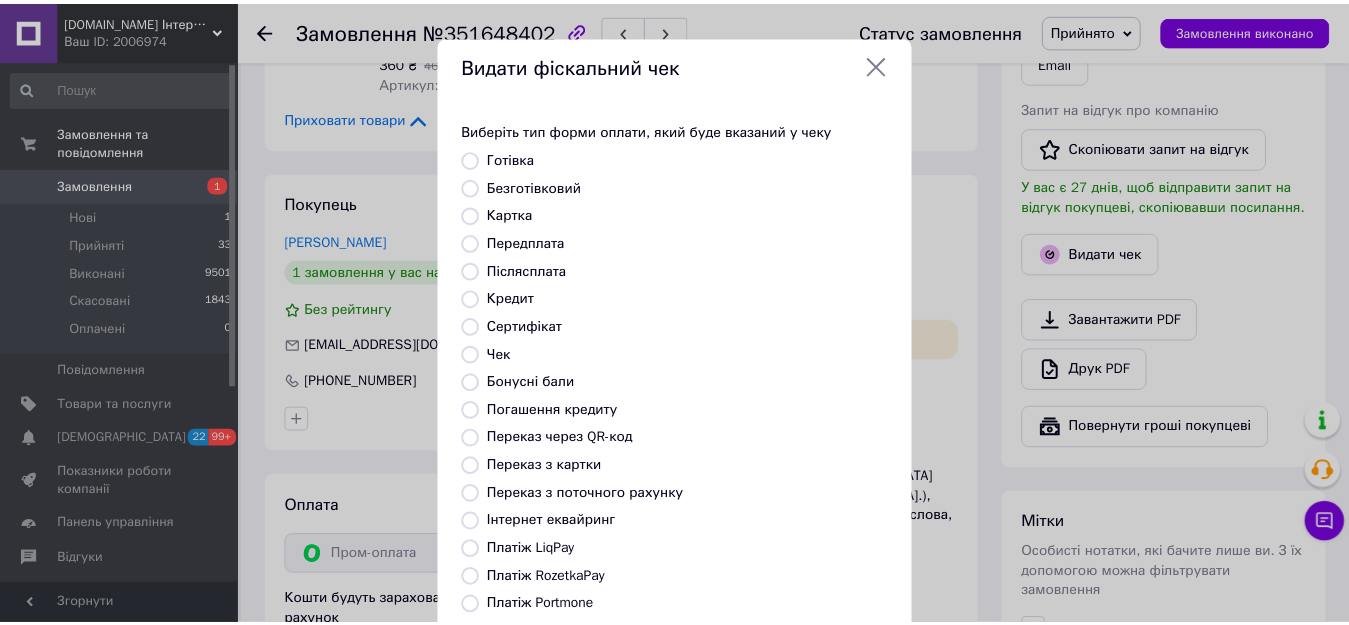 scroll, scrollTop: 234, scrollLeft: 0, axis: vertical 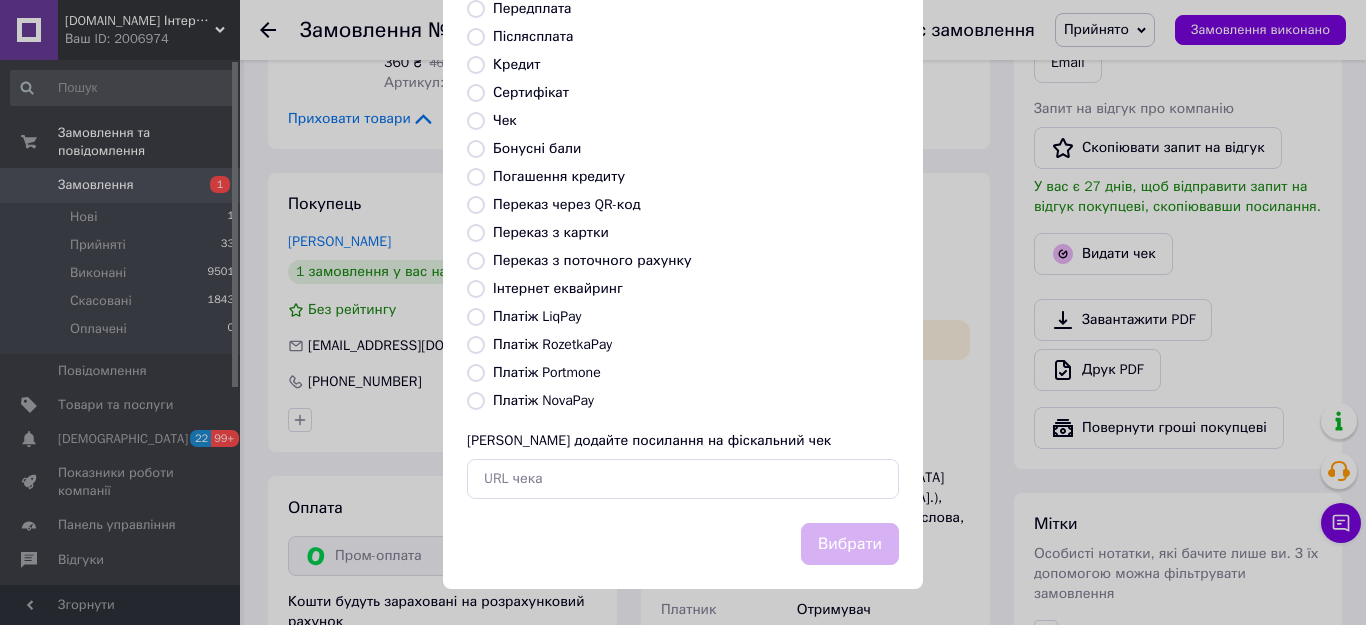 click on "Платіж RozetkaPay" at bounding box center (552, 344) 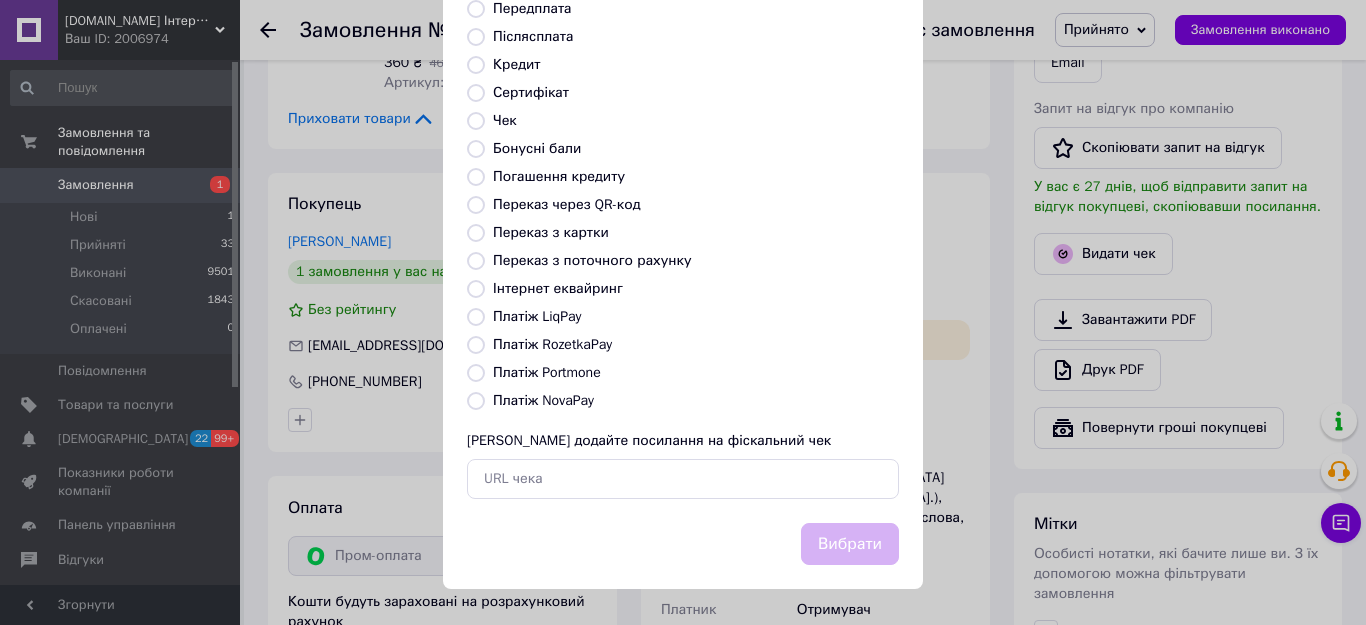 radio on "true" 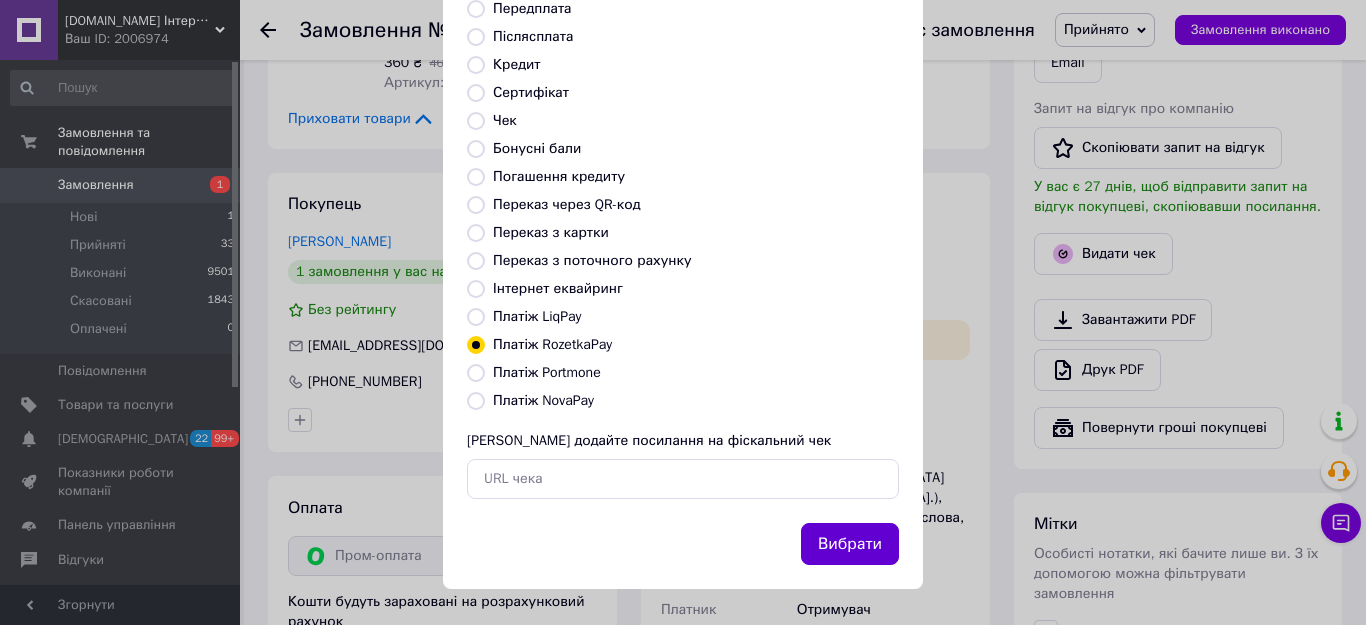 click on "Вибрати" at bounding box center [850, 544] 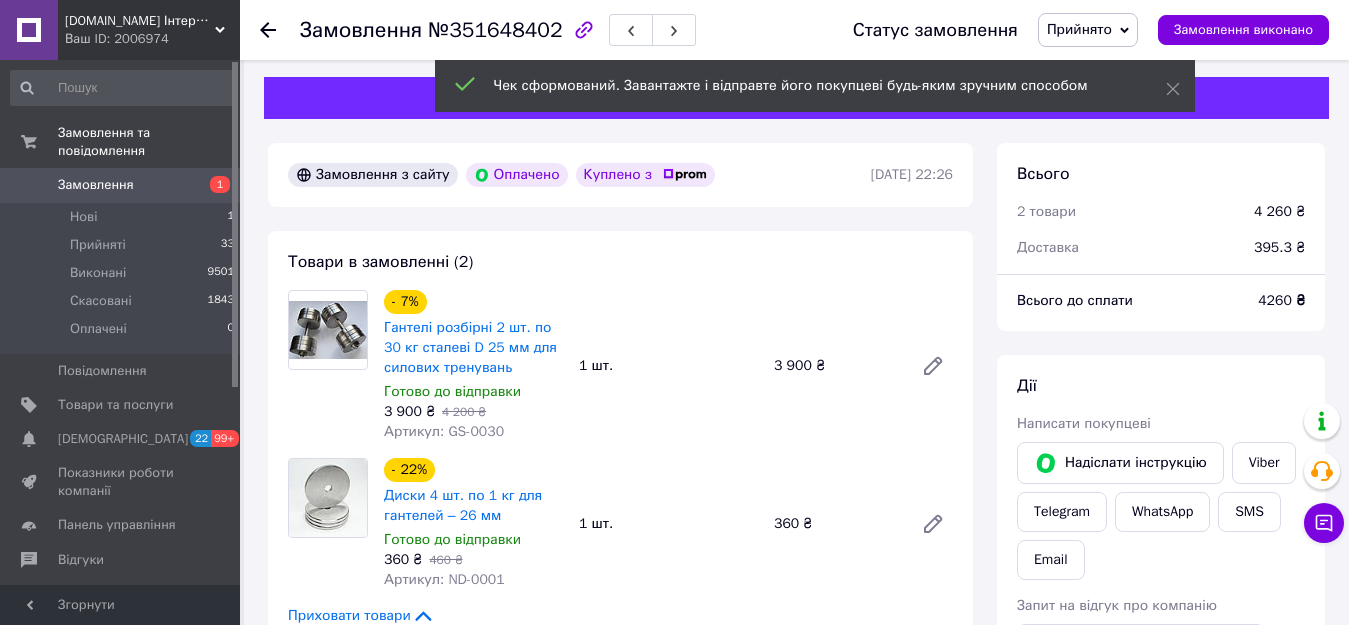 scroll, scrollTop: 0, scrollLeft: 0, axis: both 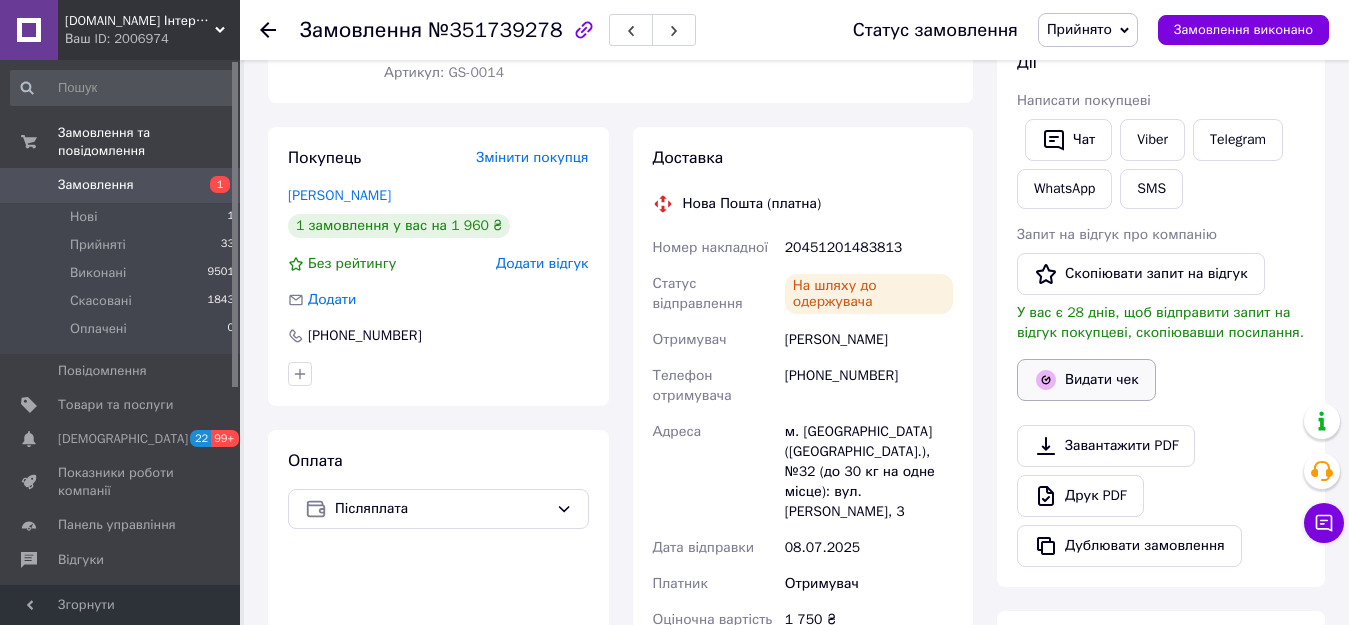 click on "Видати чек" at bounding box center [1086, 380] 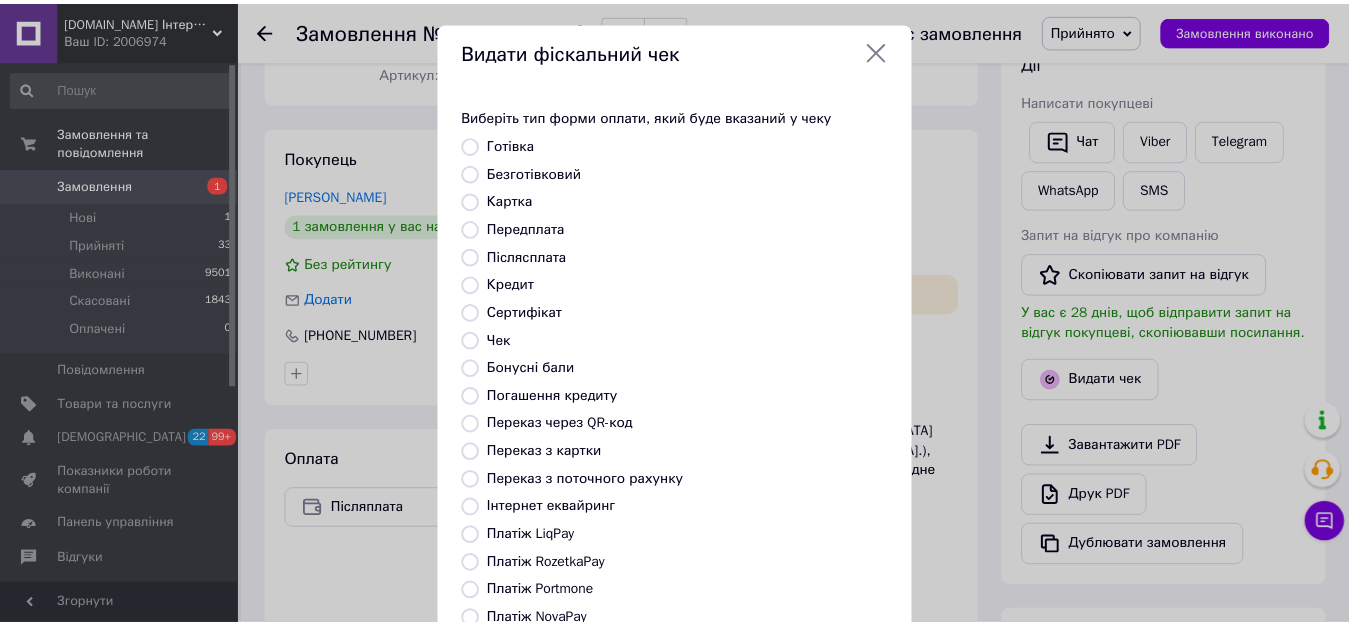 scroll, scrollTop: 234, scrollLeft: 0, axis: vertical 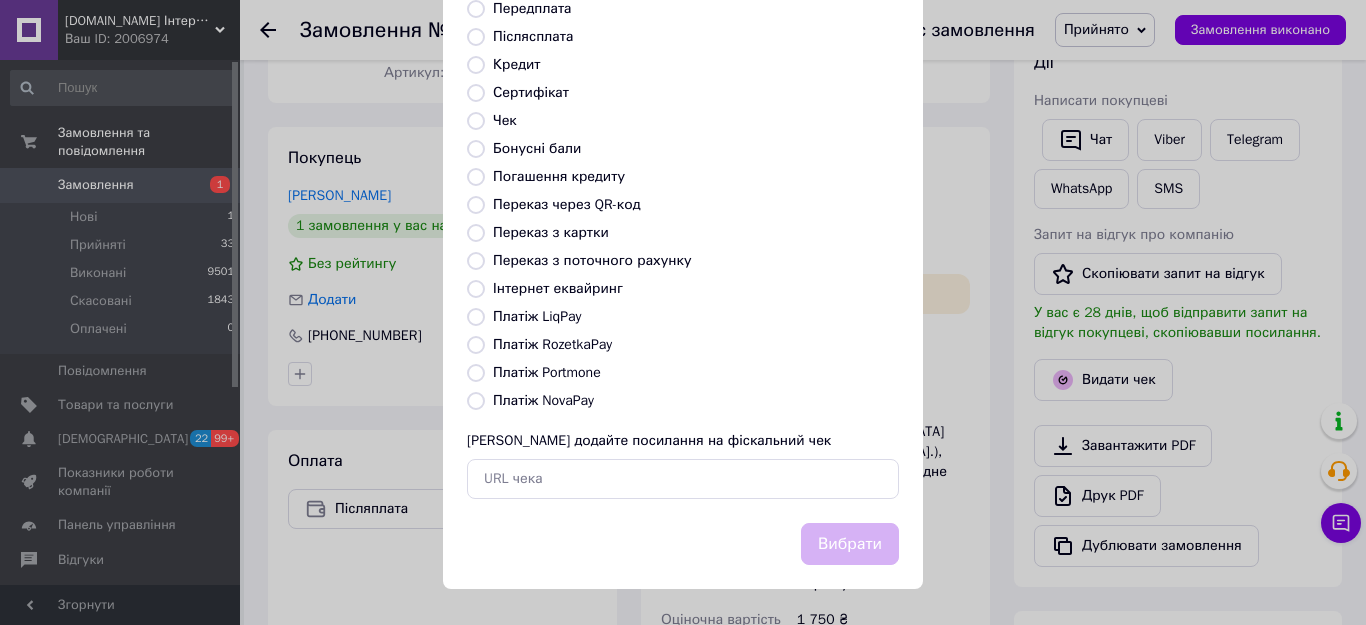 drag, startPoint x: 569, startPoint y: 400, endPoint x: 584, endPoint y: 406, distance: 16.155495 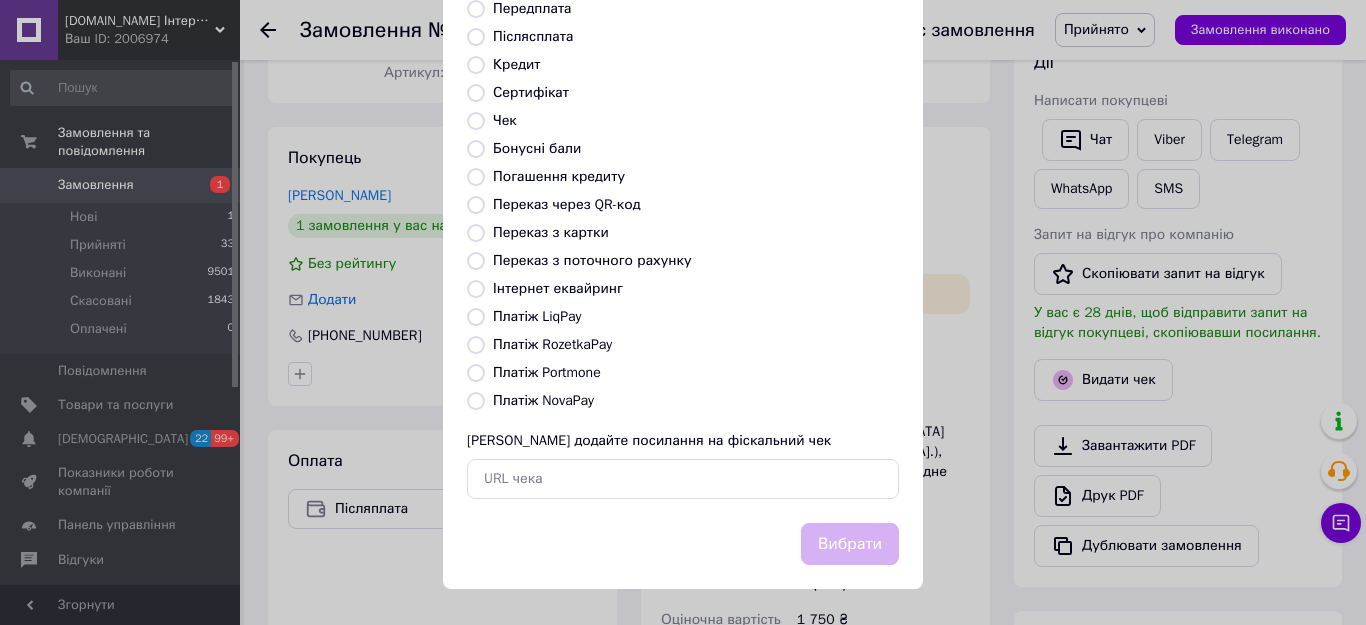 radio on "true" 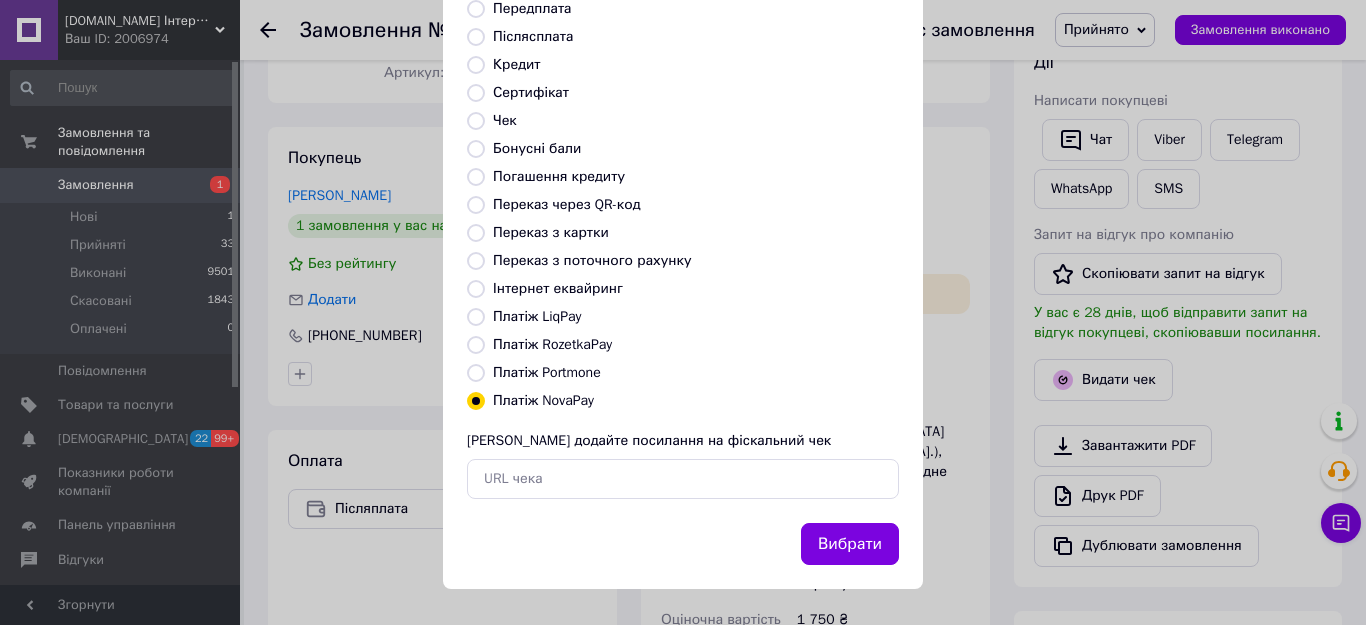 drag, startPoint x: 856, startPoint y: 537, endPoint x: 855, endPoint y: 521, distance: 16.03122 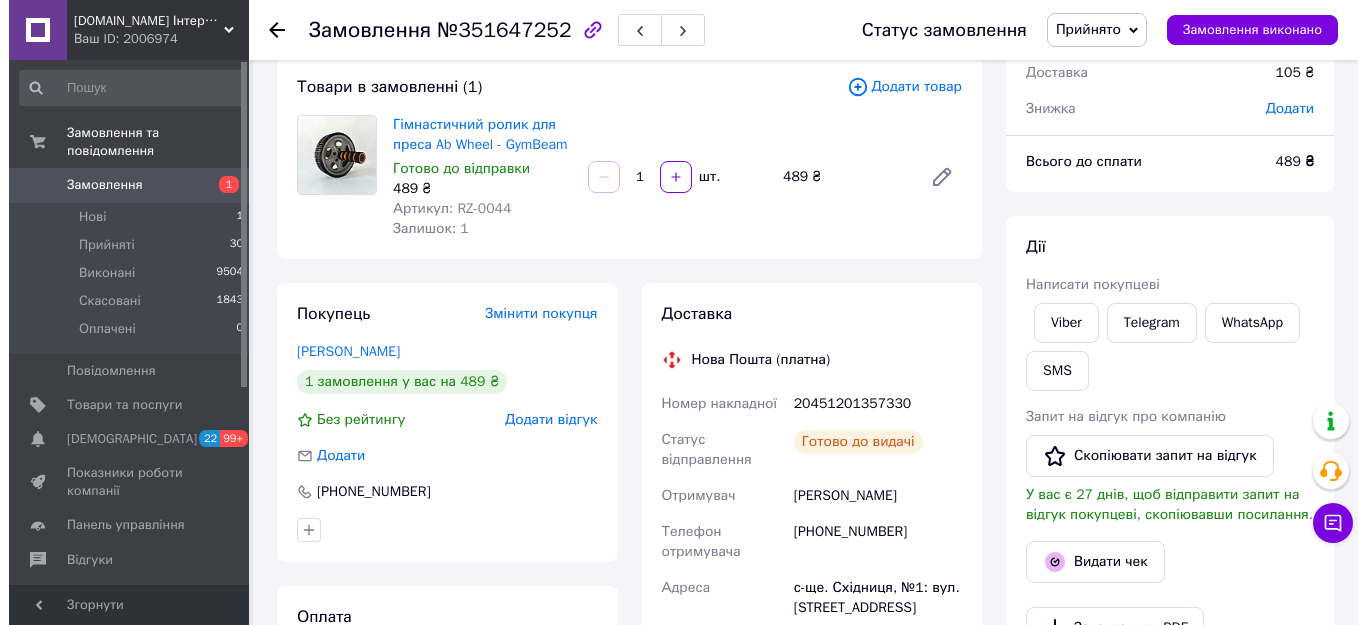 scroll, scrollTop: 300, scrollLeft: 0, axis: vertical 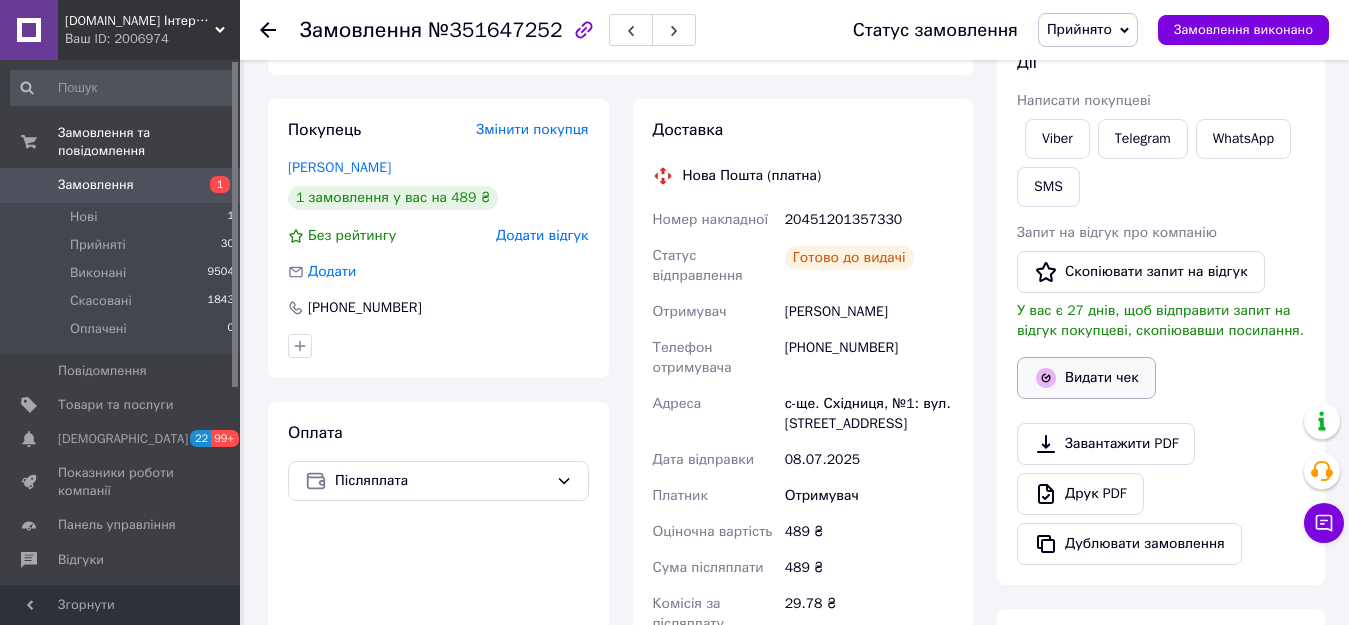 click on "Видати чек" at bounding box center [1086, 378] 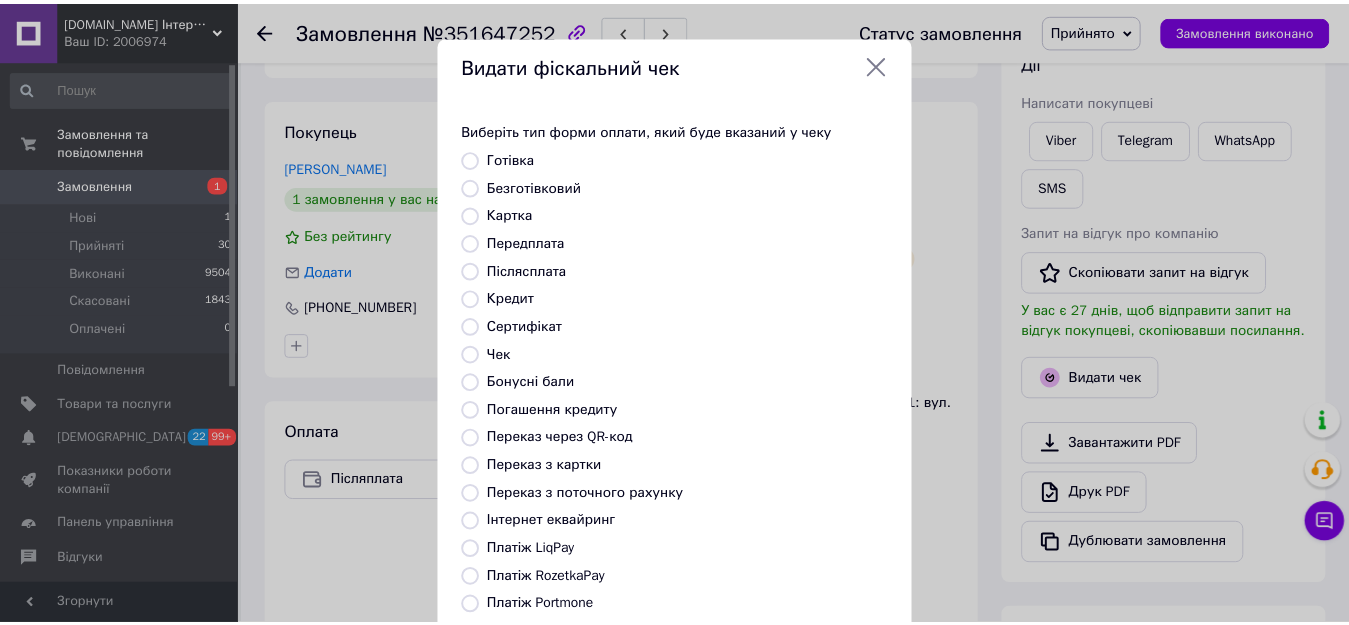 scroll, scrollTop: 234, scrollLeft: 0, axis: vertical 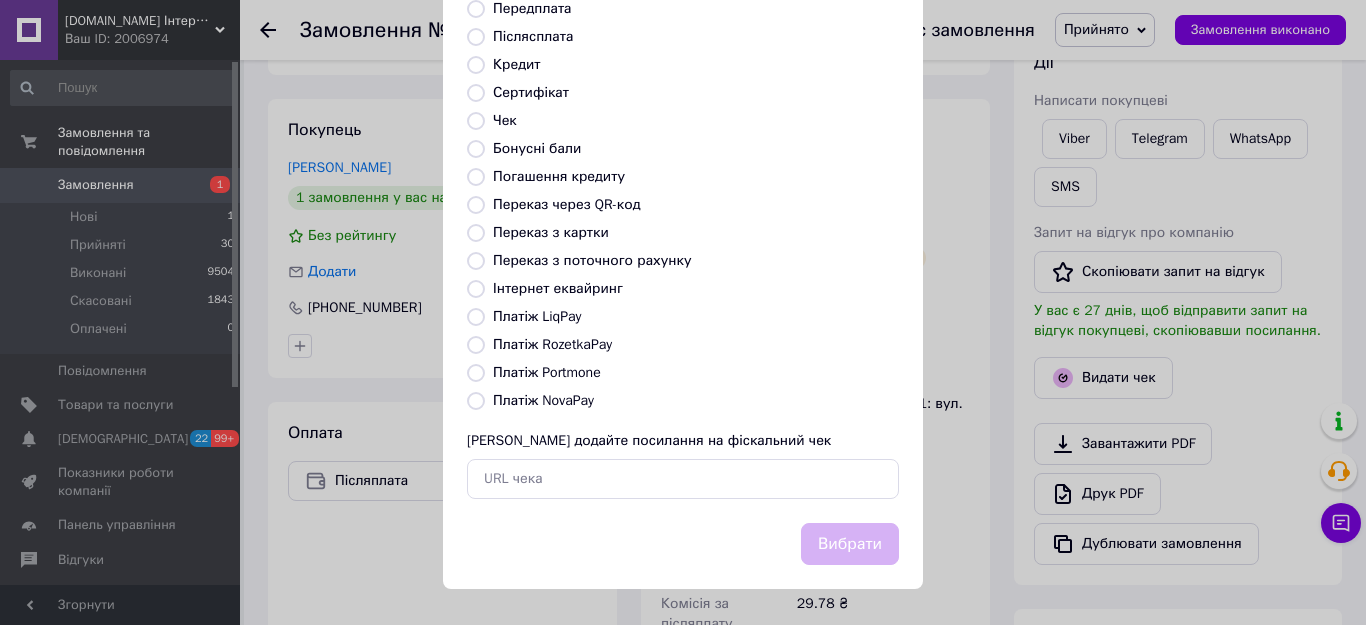 click on "Виберіть тип форми оплати, який буде вказаний у чеку Готівка Безготівковий Картка Передплата Післясплата Кредит Сертифікат Чек Бонусні бали Погашення кредиту Переказ через QR-код Переказ з картки Переказ з поточного рахунку Інтернет еквайринг Платіж LiqPay Платіж RozetkaPay Платіж Portmone Платіж NovaPay Або додайте посилання на фіскальний чек" at bounding box center [683, 193] 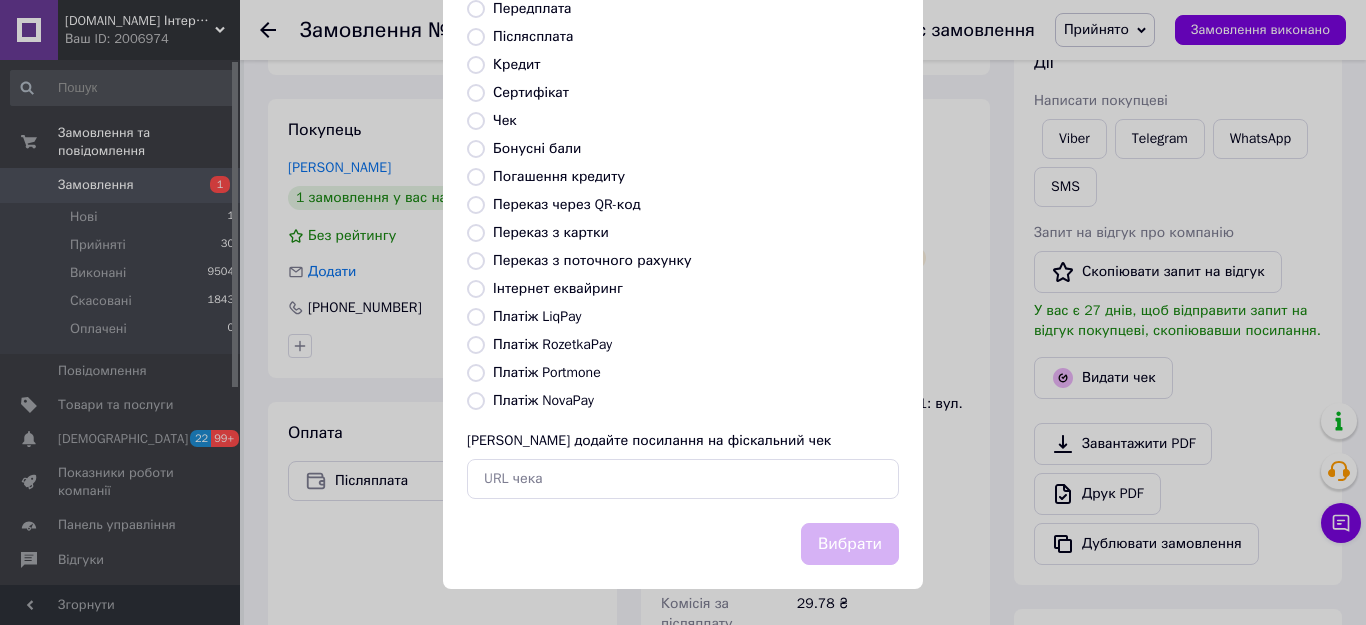 radio on "true" 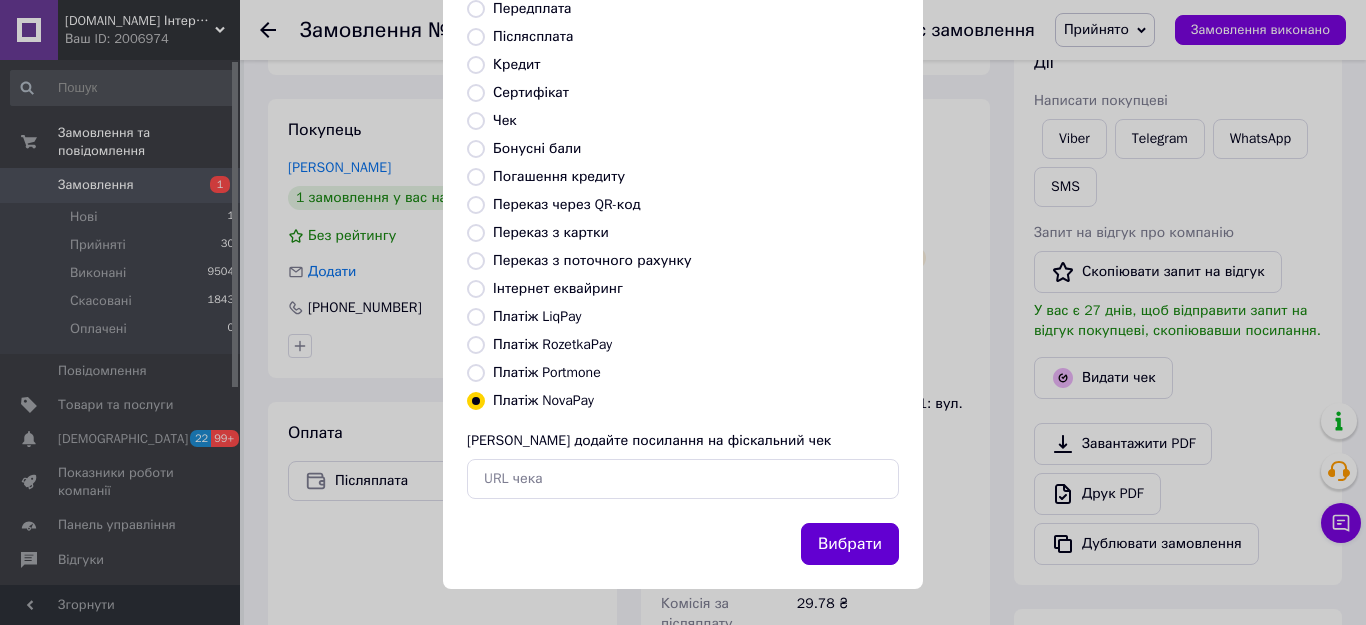 click on "Вибрати" at bounding box center (850, 544) 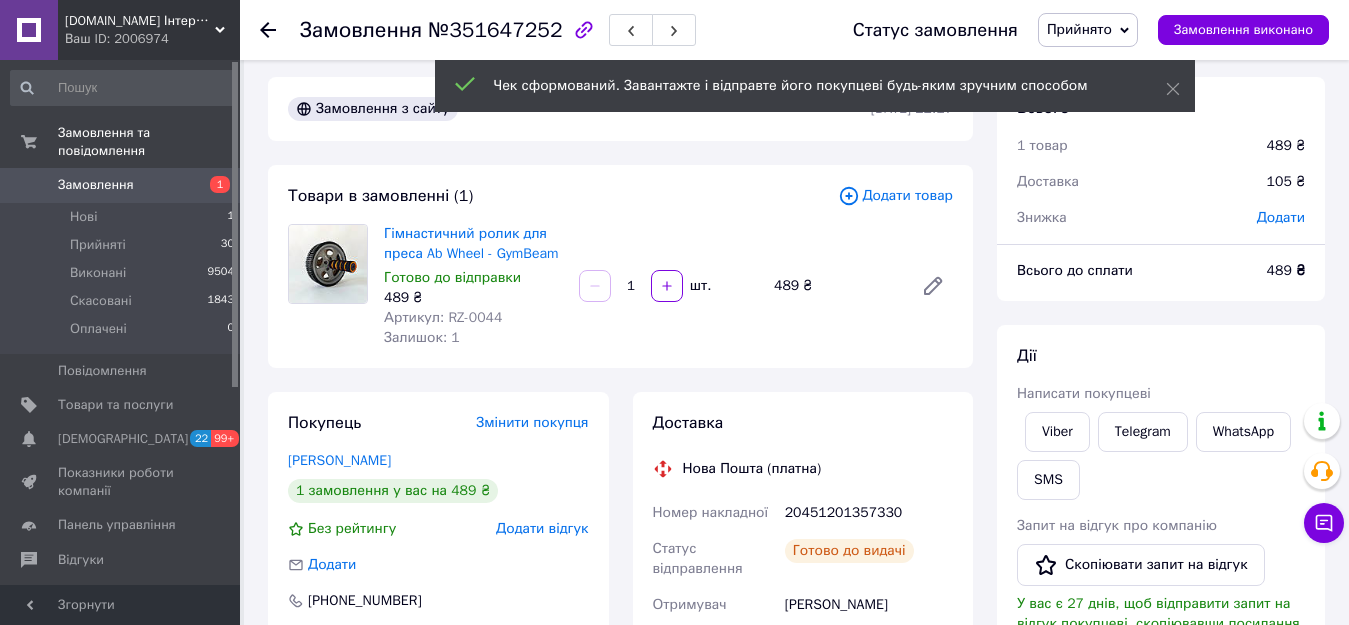 scroll, scrollTop: 0, scrollLeft: 0, axis: both 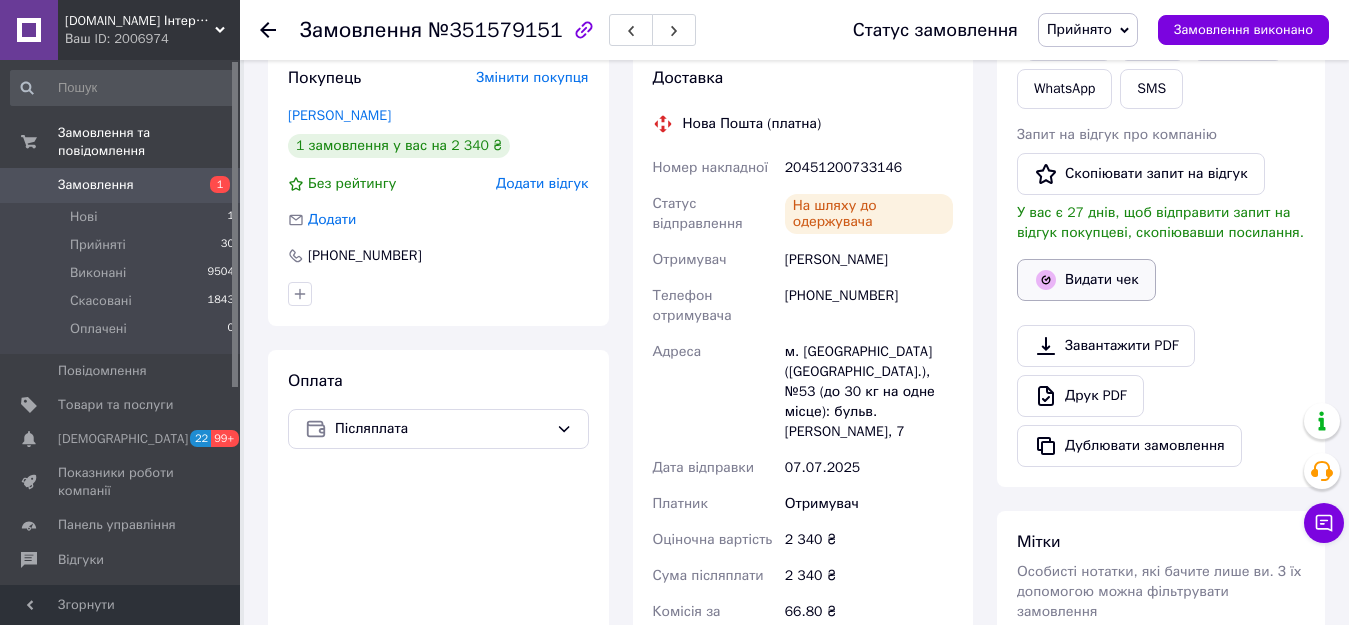 click on "Видати чек" at bounding box center (1086, 280) 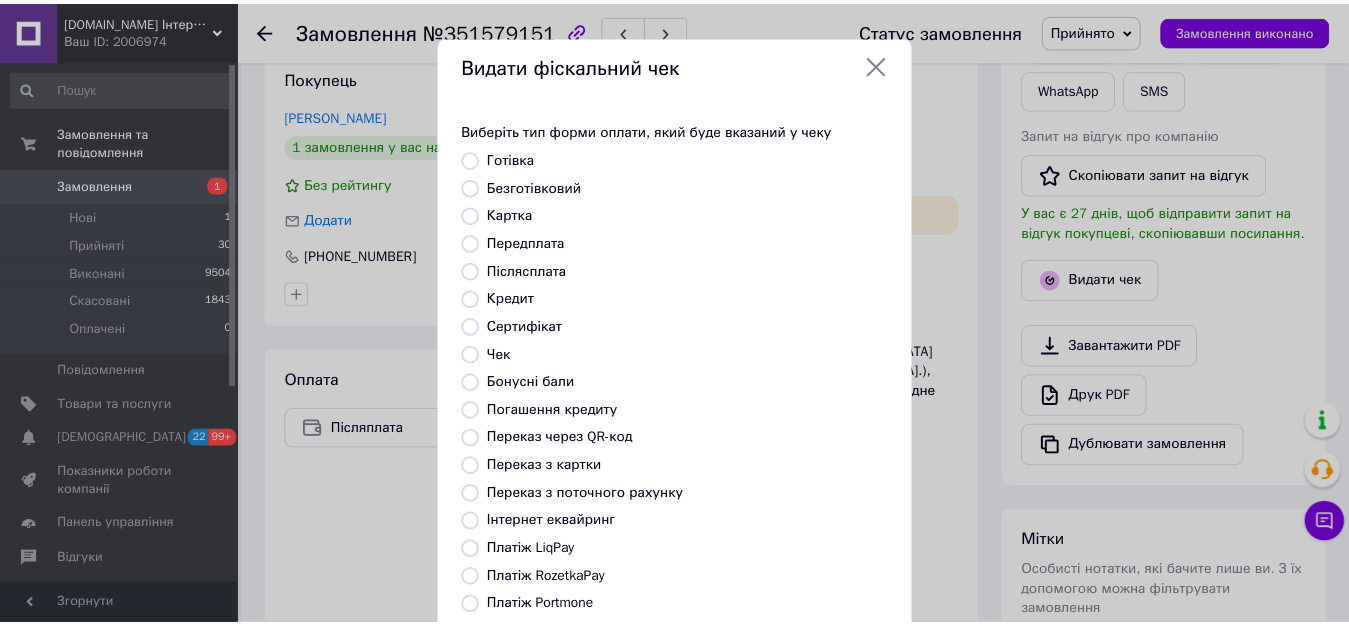 scroll, scrollTop: 234, scrollLeft: 0, axis: vertical 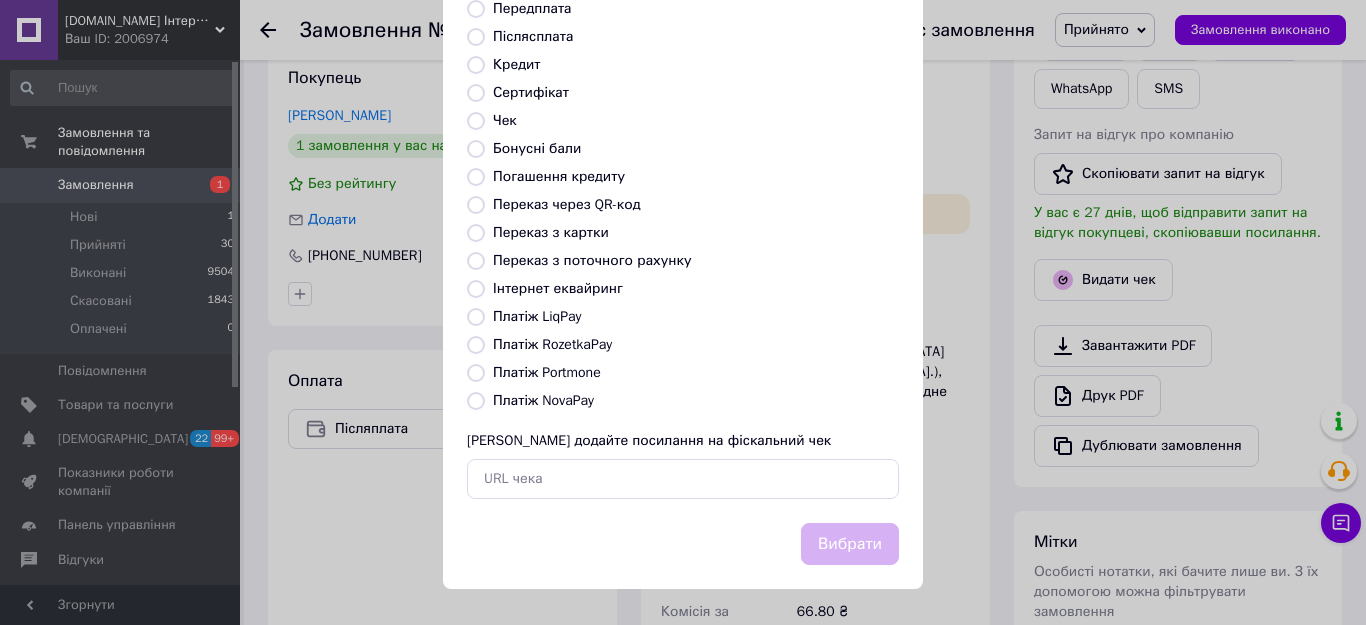 click on "Платіж NovaPay" at bounding box center [543, 400] 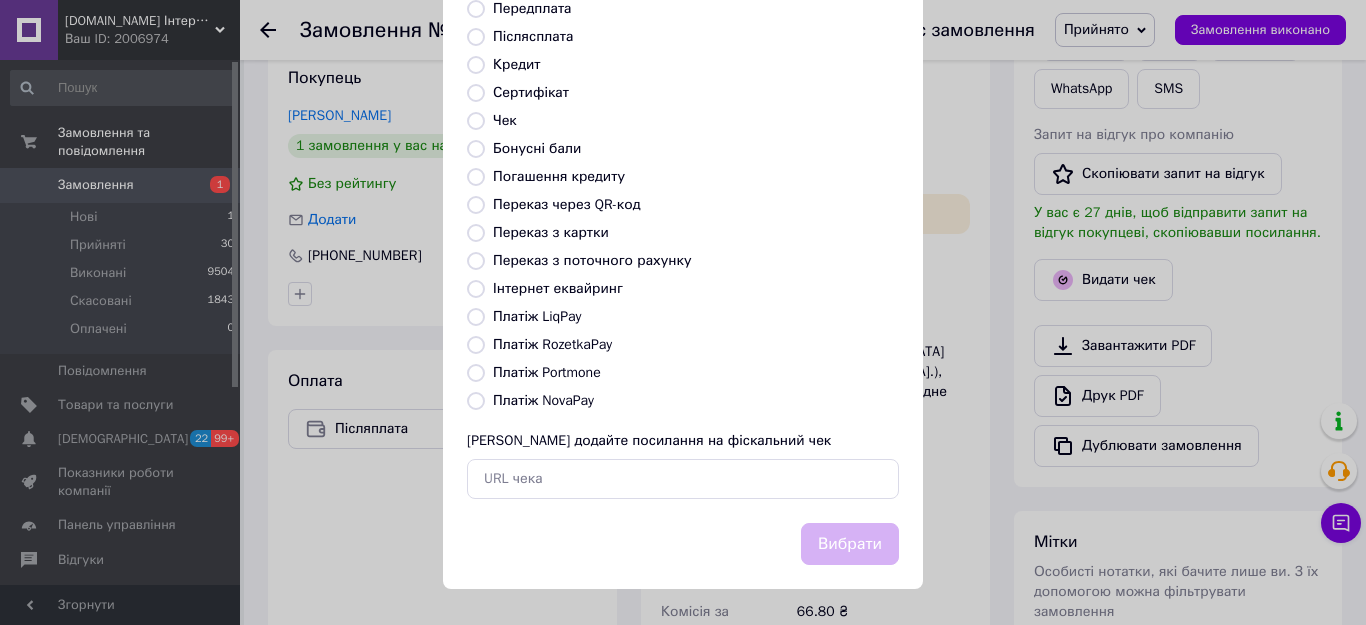 radio on "true" 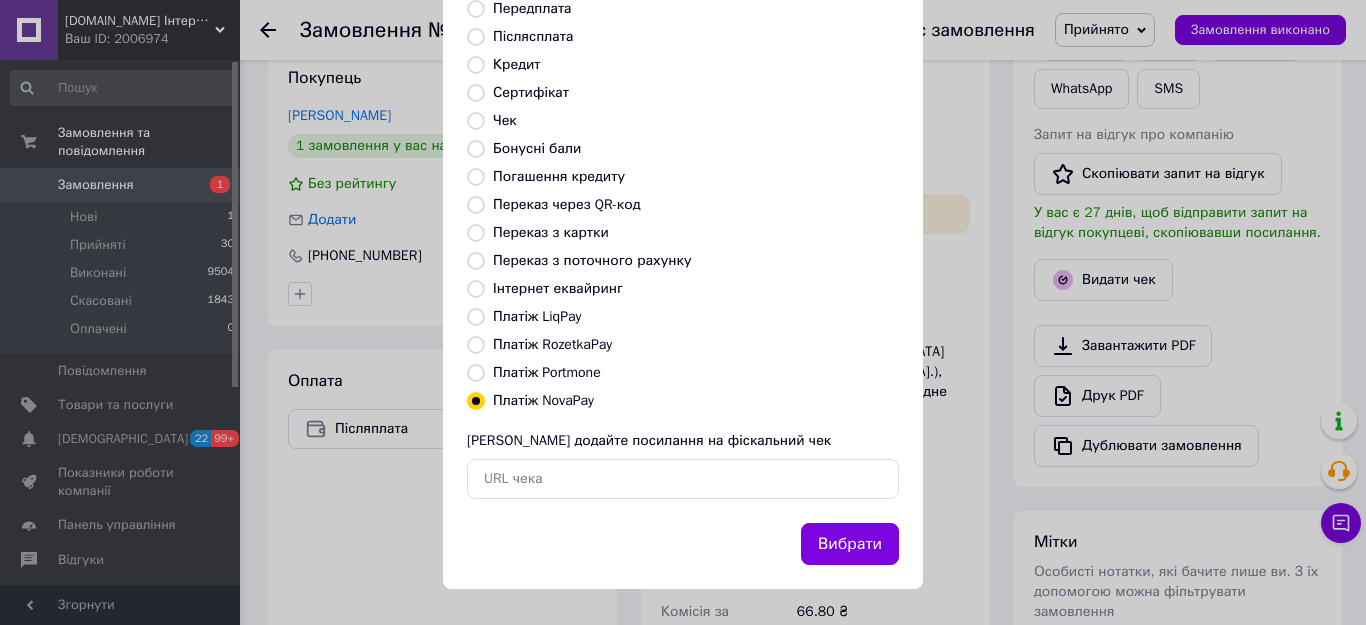 drag, startPoint x: 870, startPoint y: 538, endPoint x: 849, endPoint y: 442, distance: 98.270035 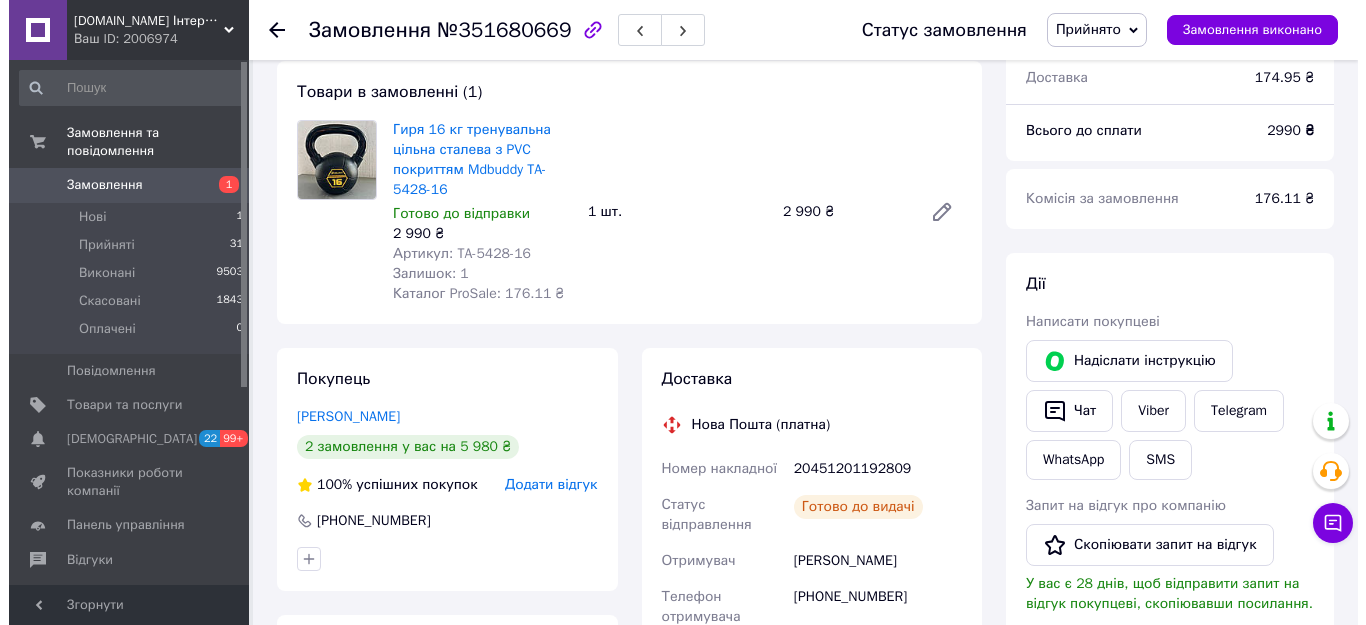 scroll, scrollTop: 400, scrollLeft: 0, axis: vertical 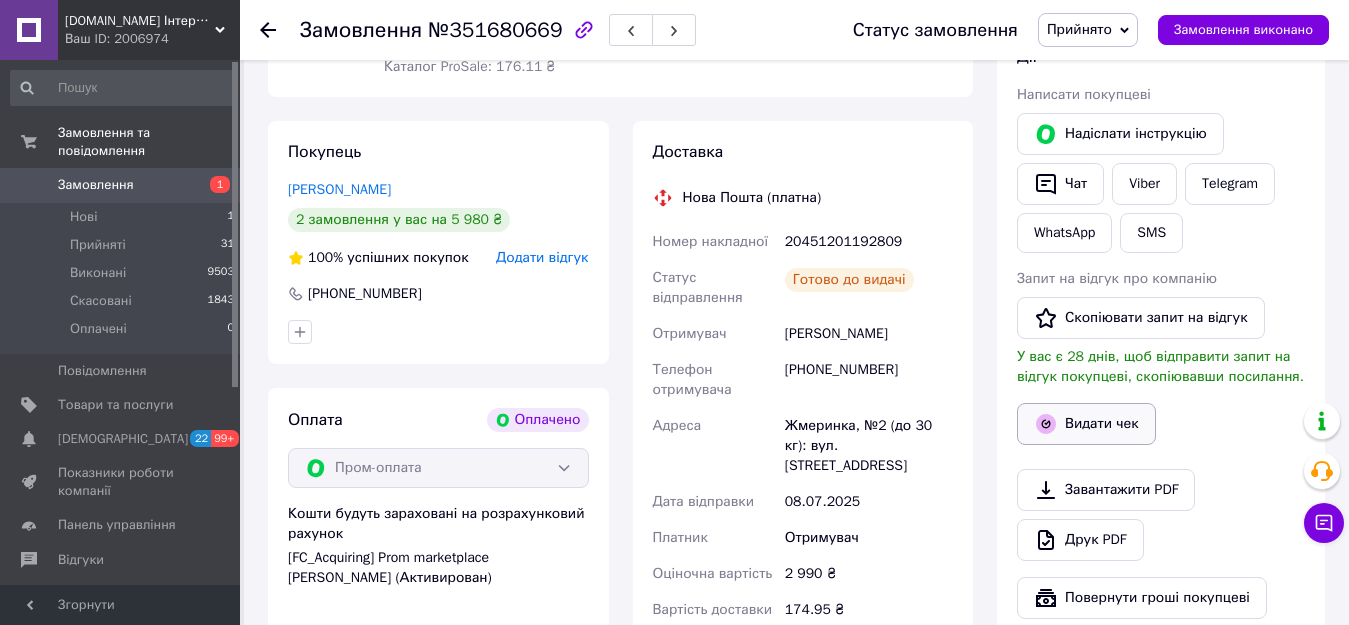 click on "Видати чек" at bounding box center (1086, 424) 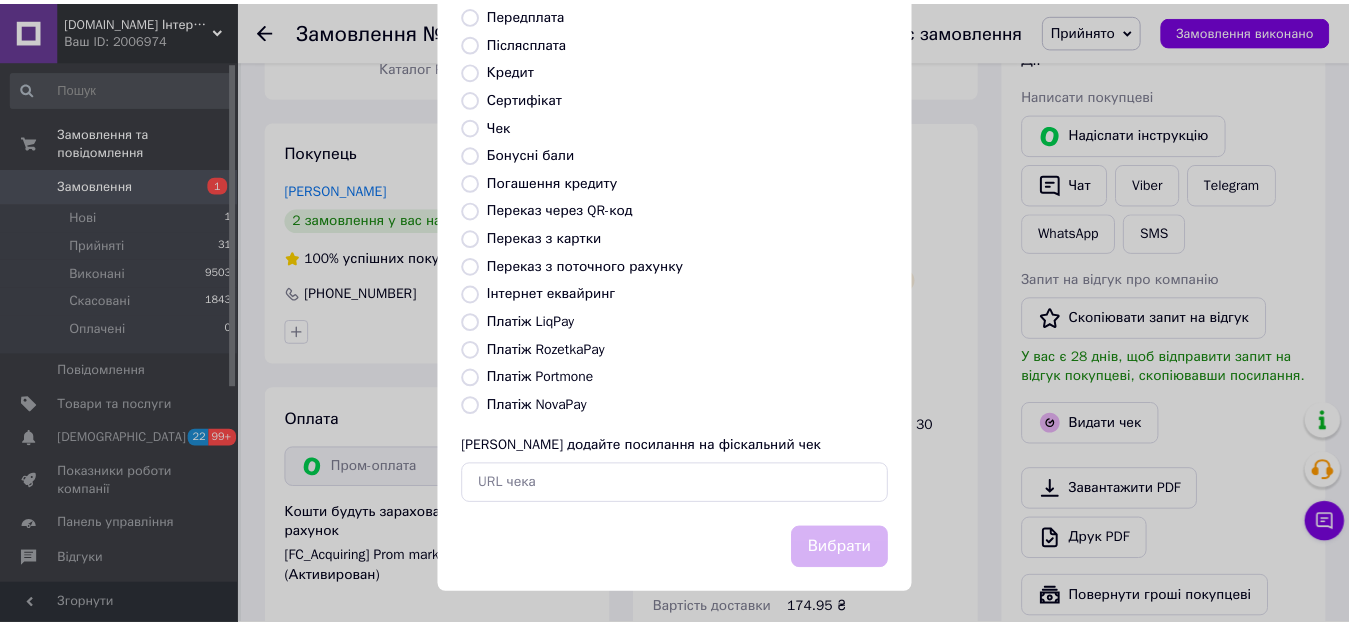 scroll, scrollTop: 234, scrollLeft: 0, axis: vertical 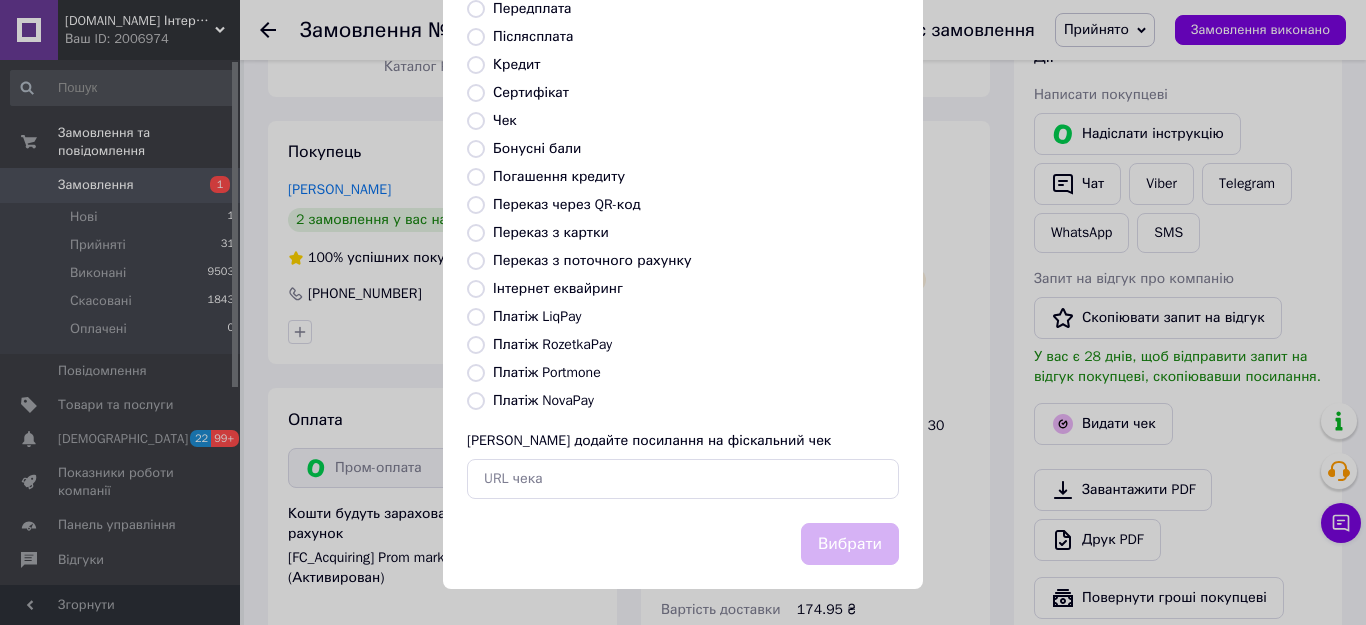 click on "Платіж RozetkaPay" at bounding box center [552, 344] 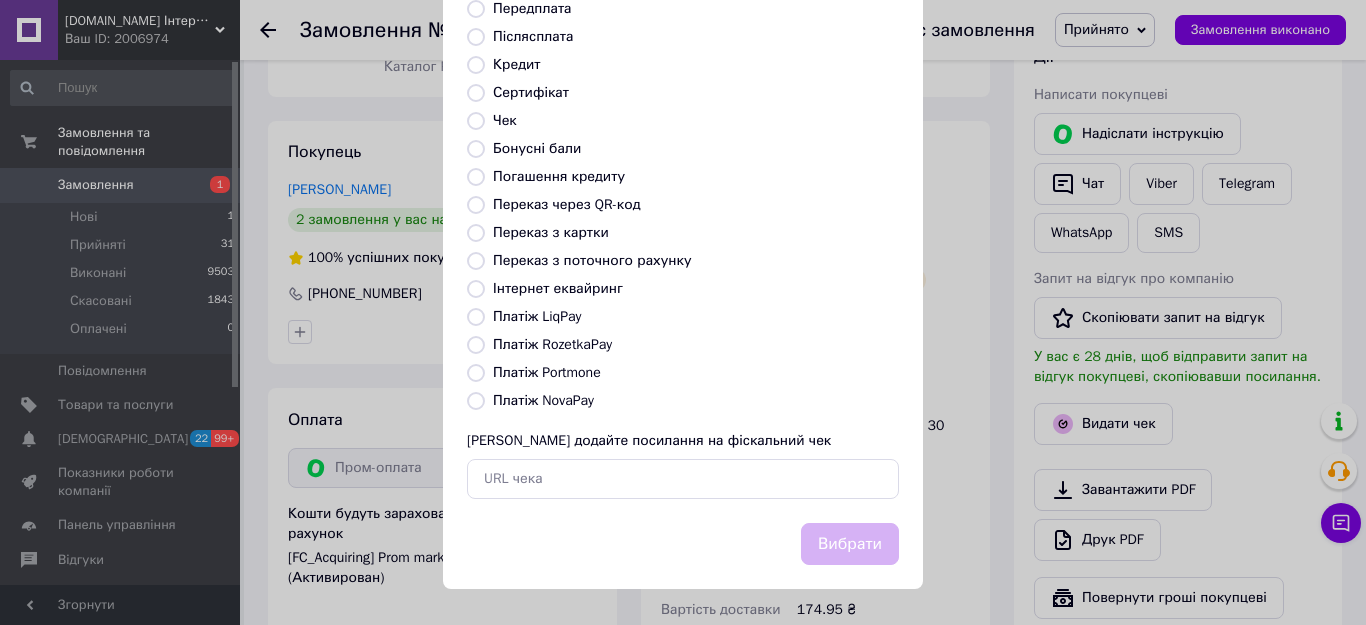 radio on "true" 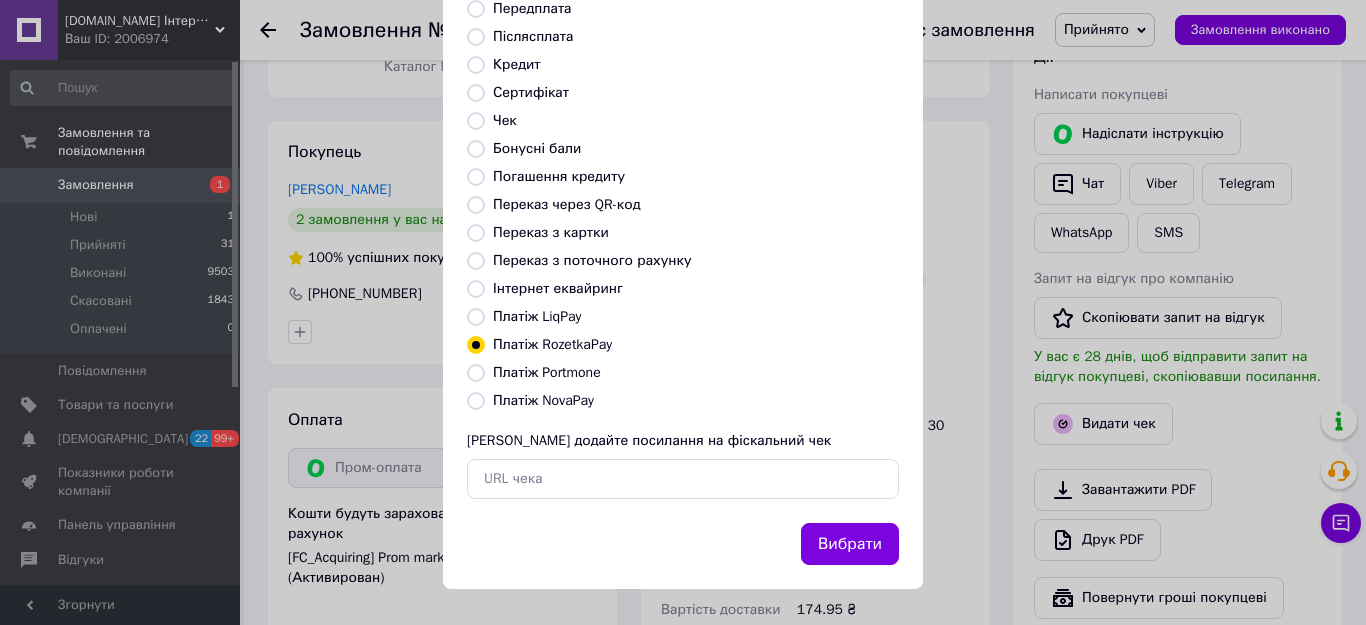 click on "Вибрати" at bounding box center (850, 544) 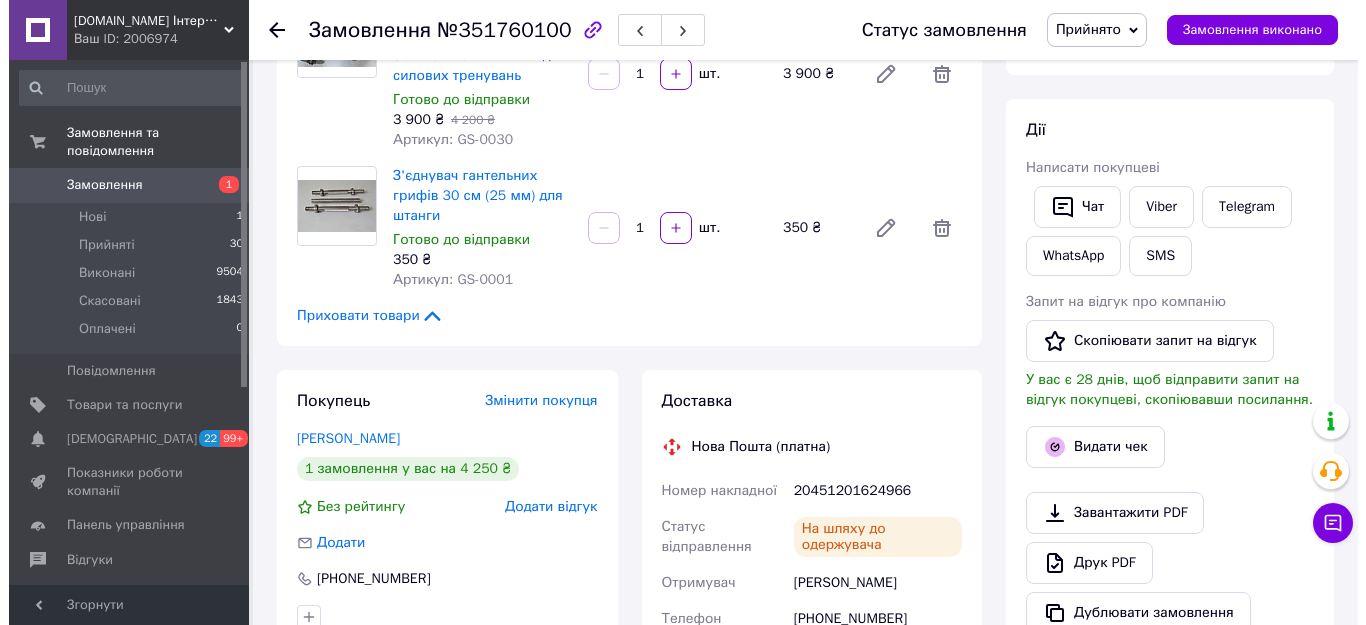 scroll, scrollTop: 400, scrollLeft: 0, axis: vertical 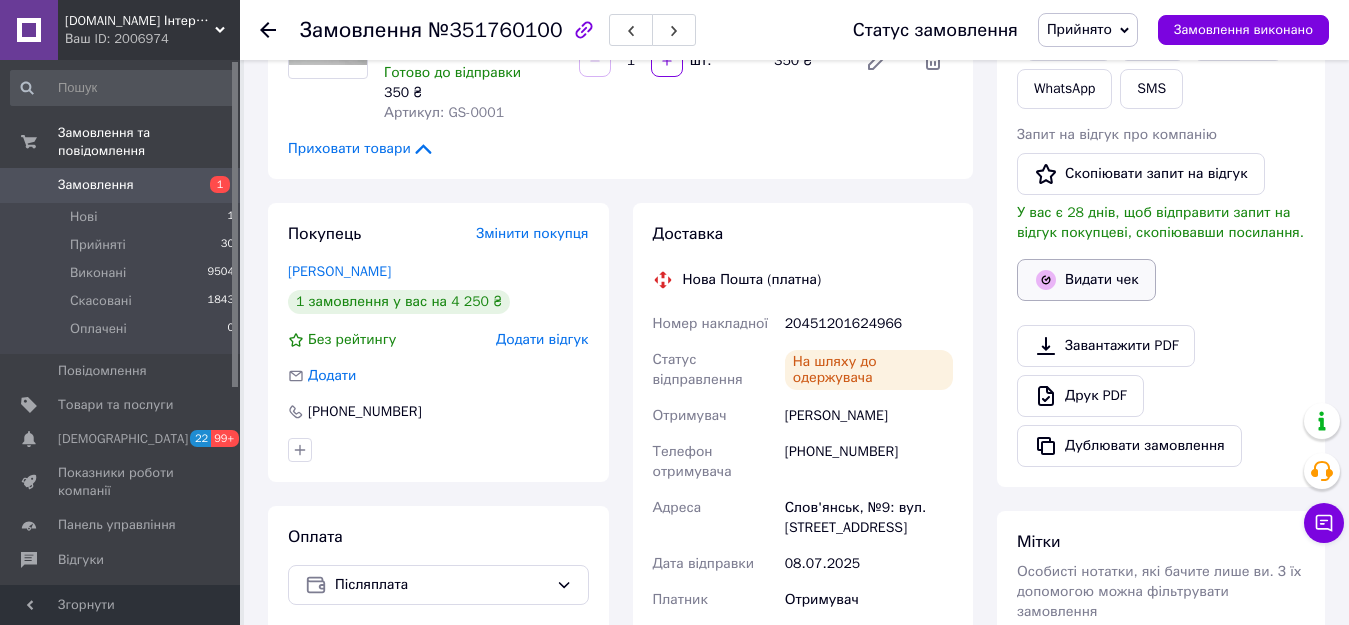click on "Видати чек" at bounding box center (1086, 280) 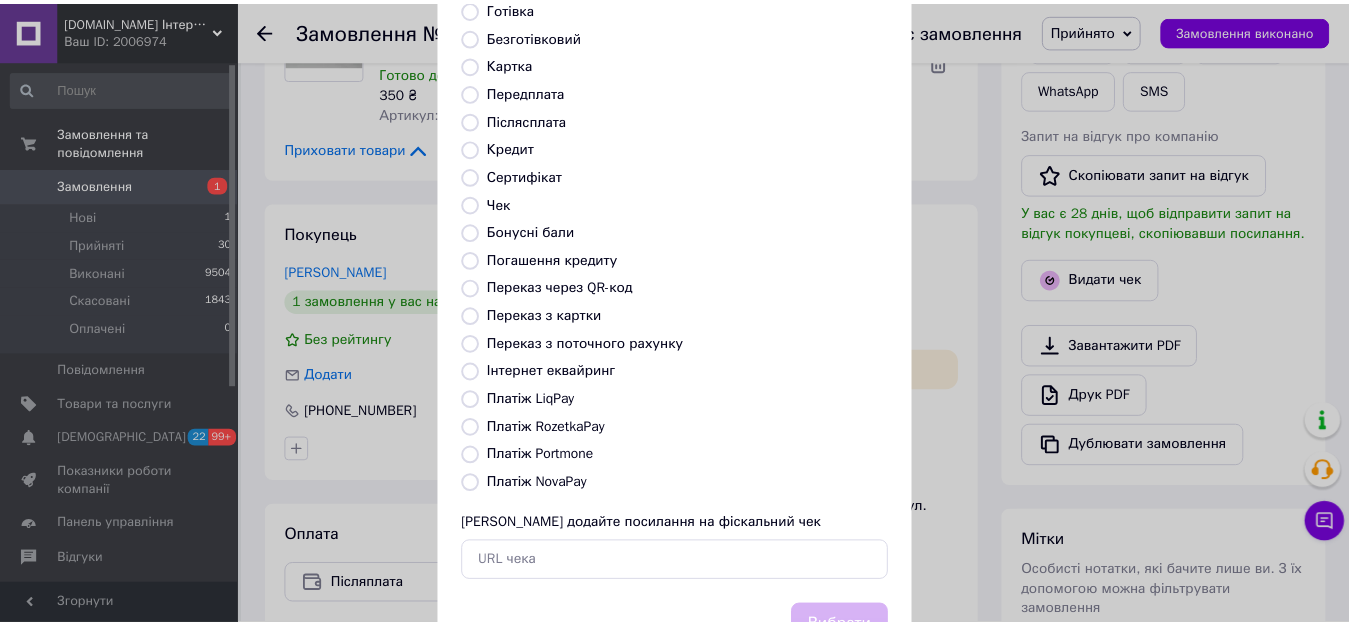 scroll, scrollTop: 234, scrollLeft: 0, axis: vertical 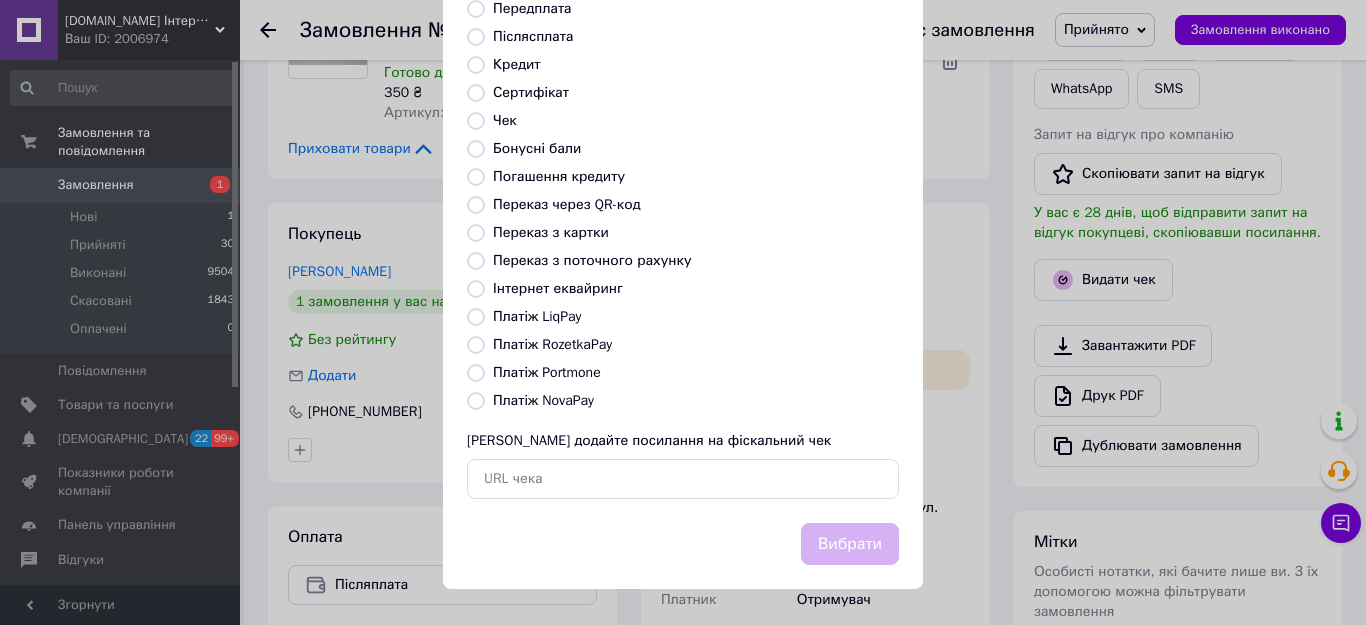 click on "Платіж NovaPay" at bounding box center (543, 400) 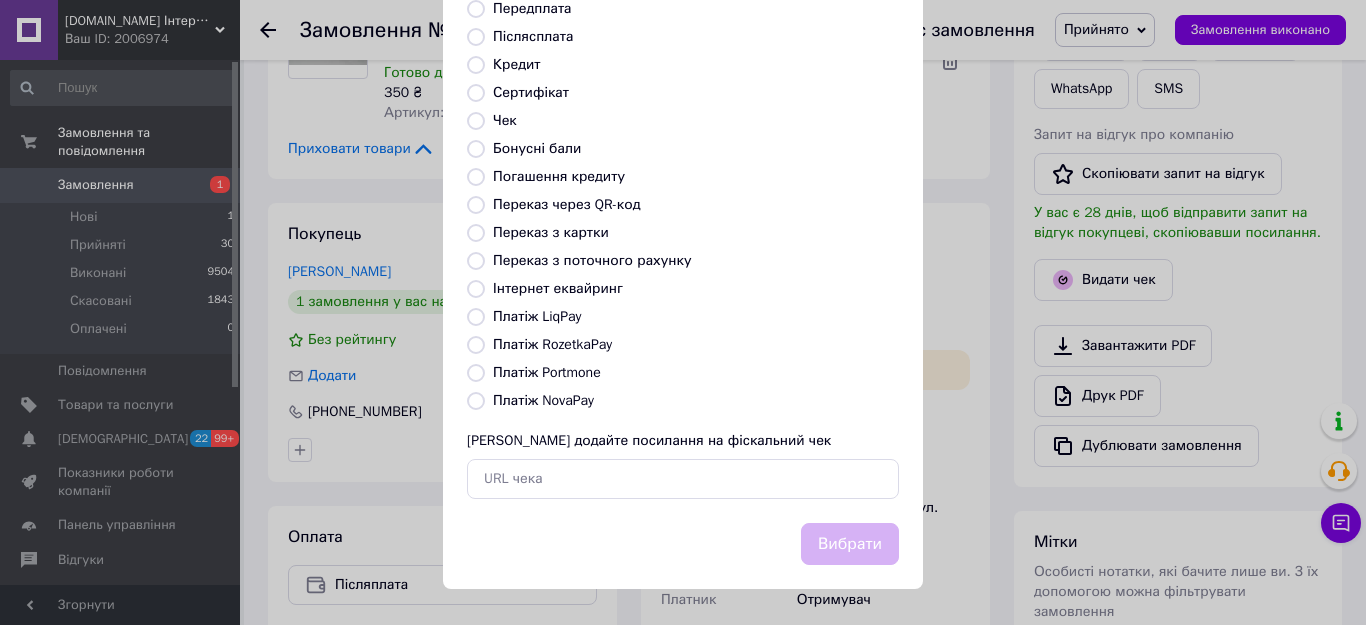 radio on "true" 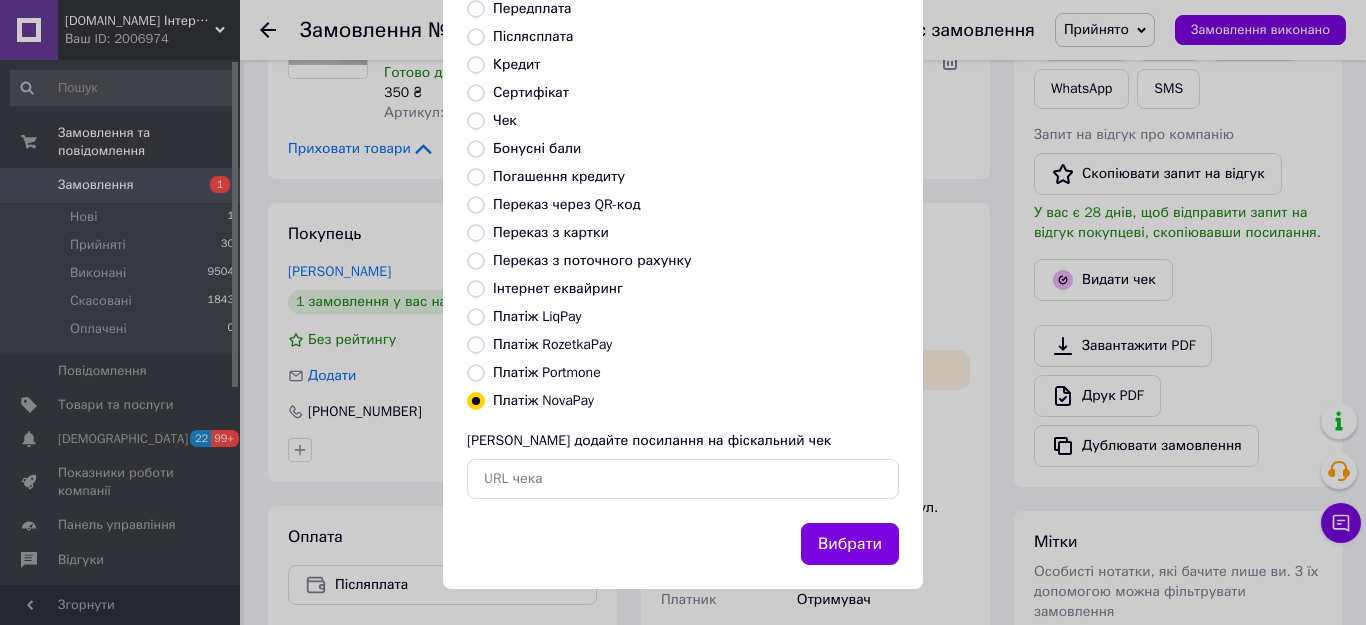 drag, startPoint x: 866, startPoint y: 537, endPoint x: 640, endPoint y: 116, distance: 477.8253 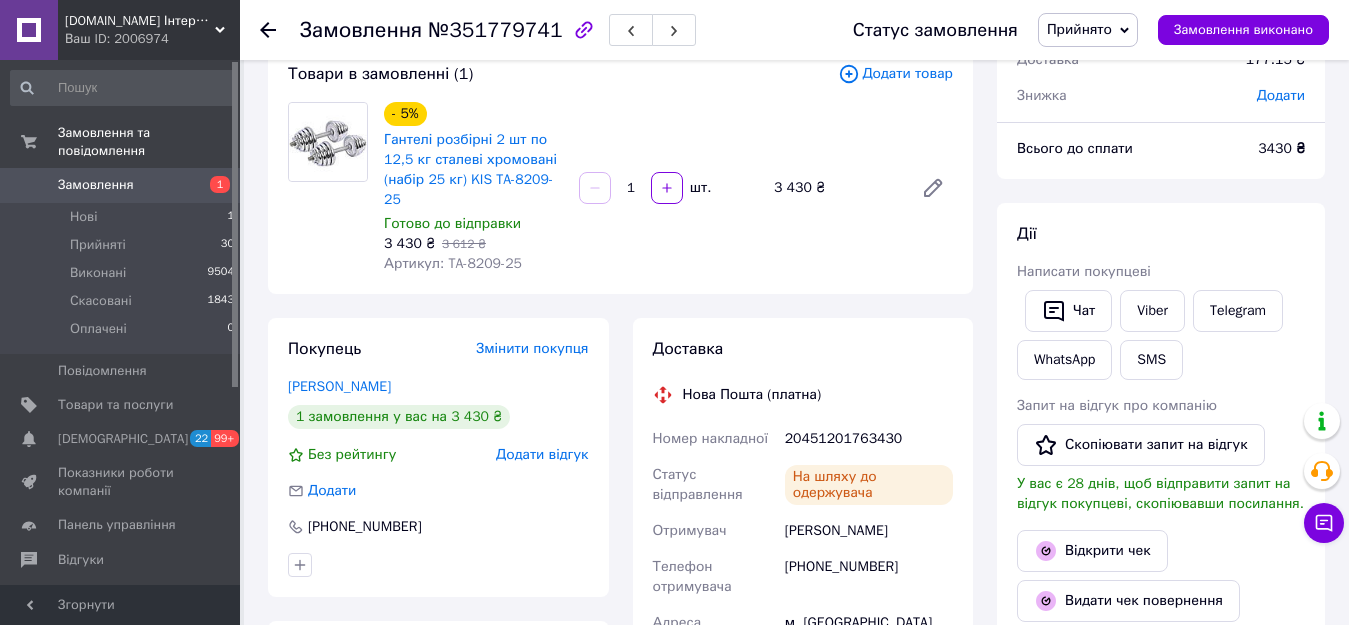 scroll, scrollTop: 0, scrollLeft: 0, axis: both 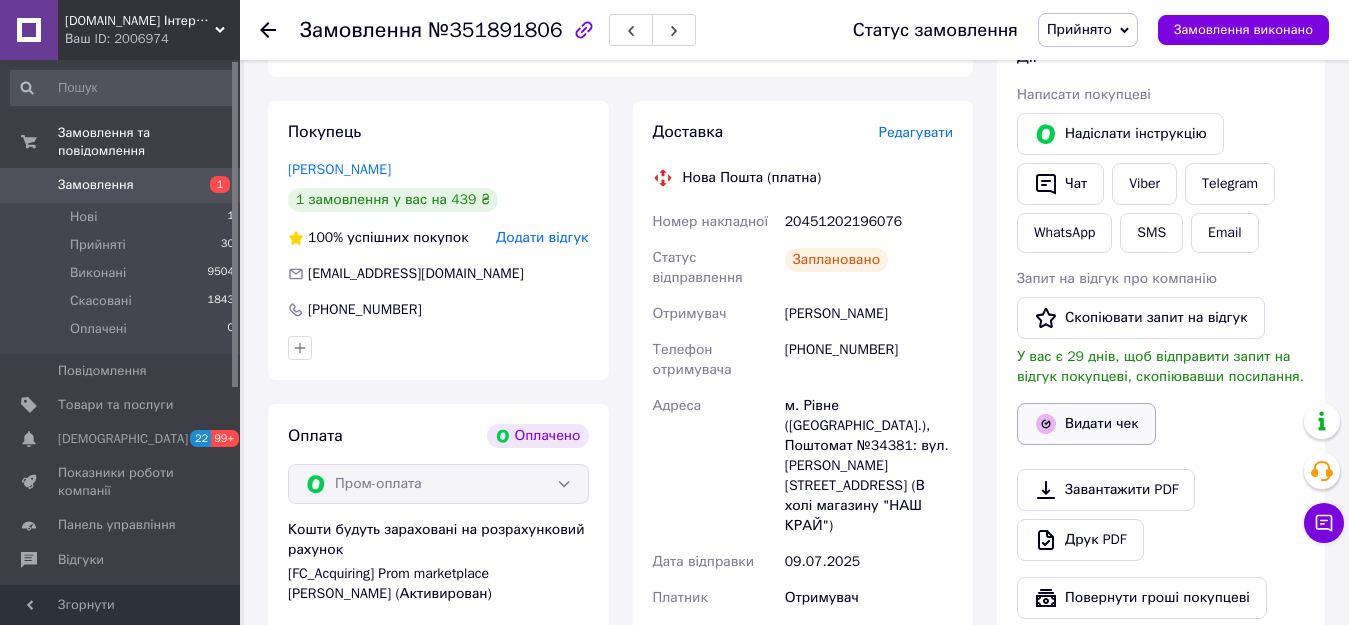 click on "Видати чек" at bounding box center (1086, 424) 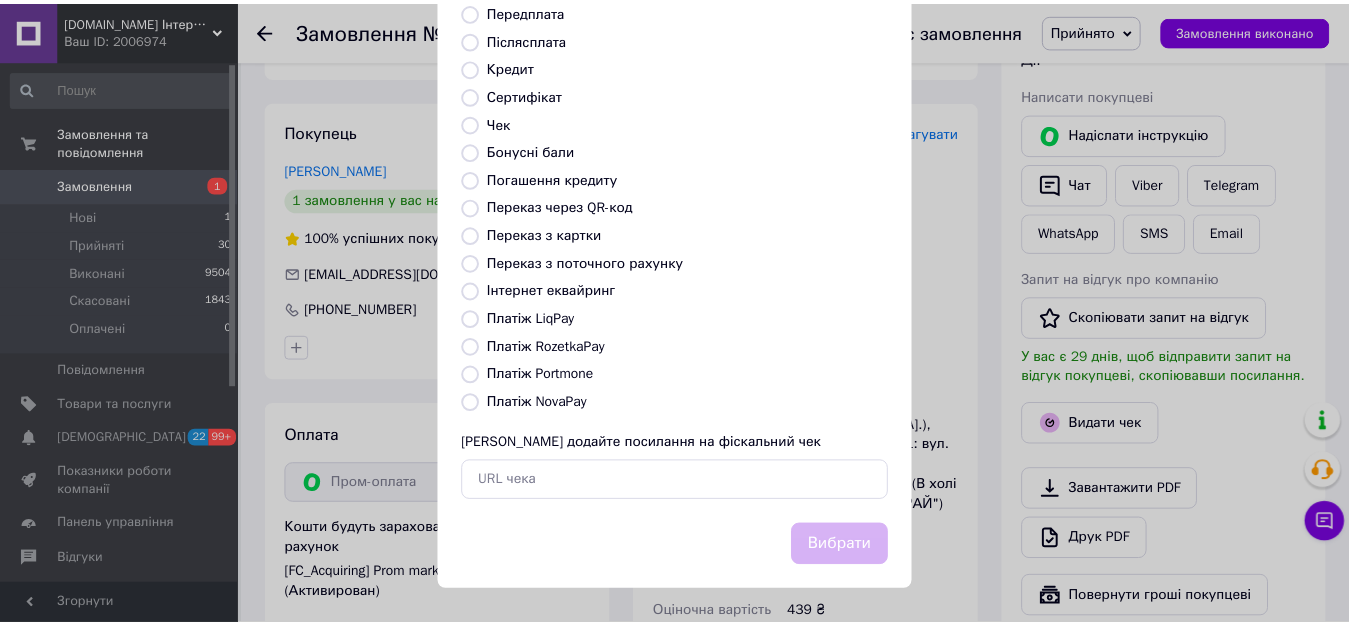 scroll, scrollTop: 234, scrollLeft: 0, axis: vertical 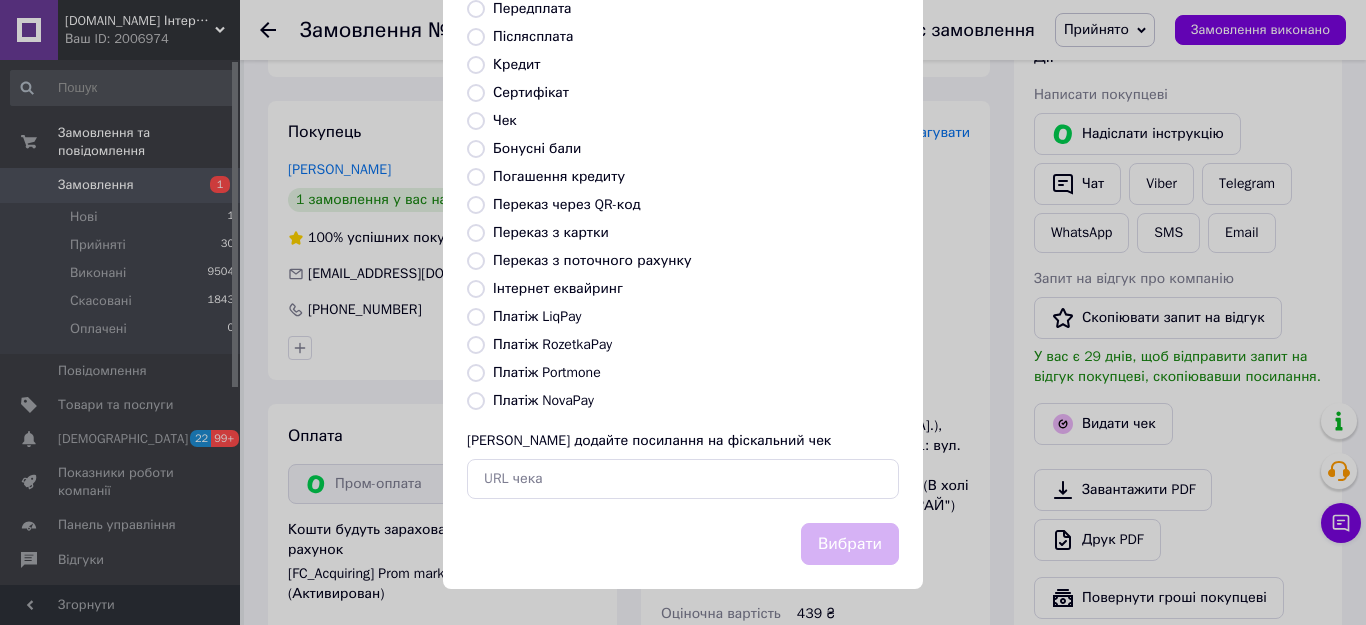 click on "Платіж RozetkaPay" at bounding box center (552, 344) 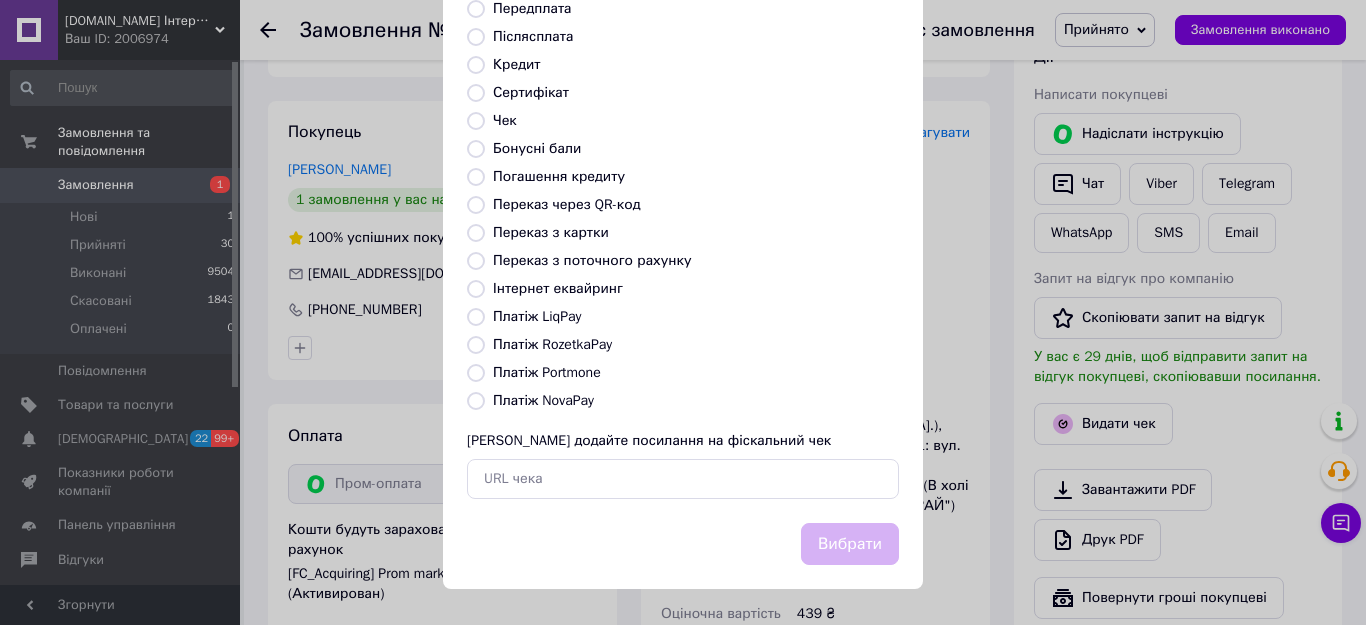 radio on "true" 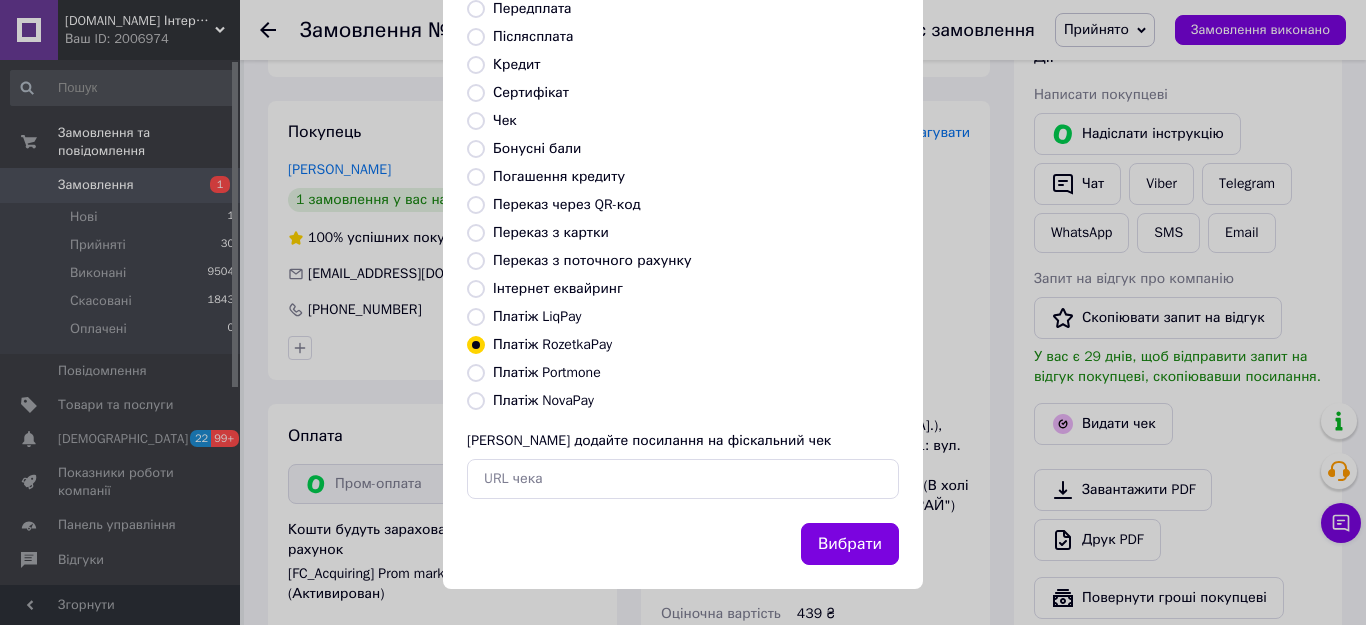 drag, startPoint x: 847, startPoint y: 543, endPoint x: 548, endPoint y: 104, distance: 531.15155 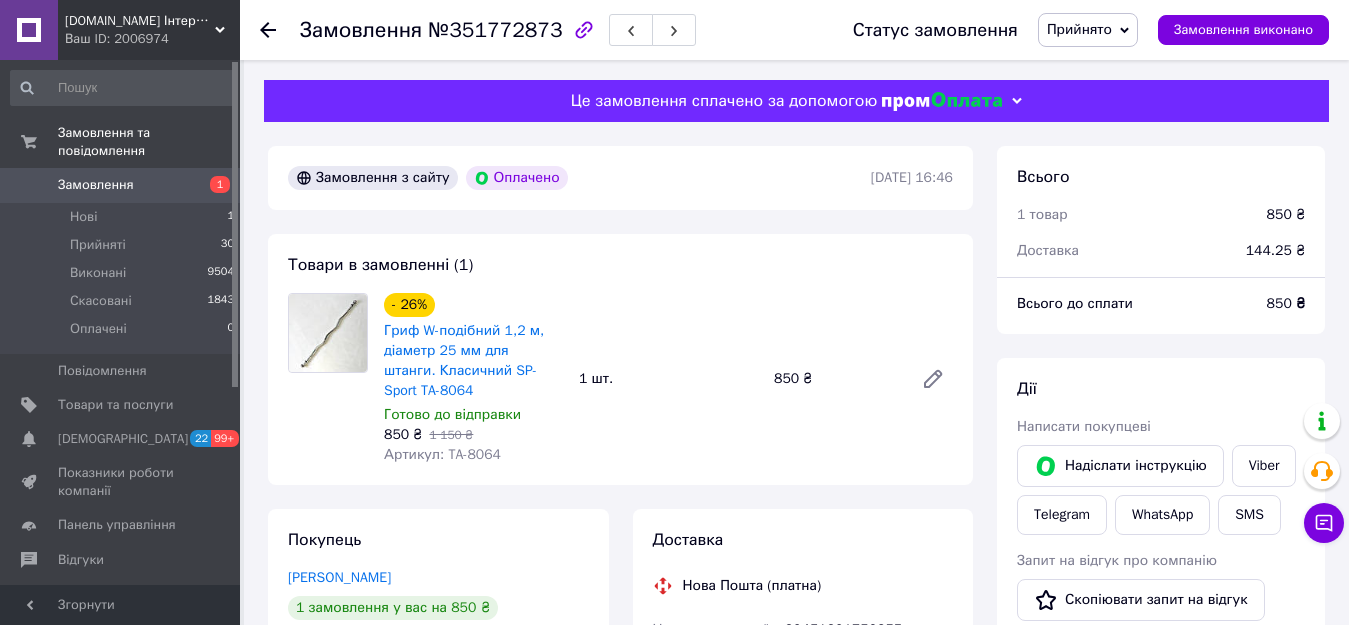 scroll, scrollTop: 500, scrollLeft: 0, axis: vertical 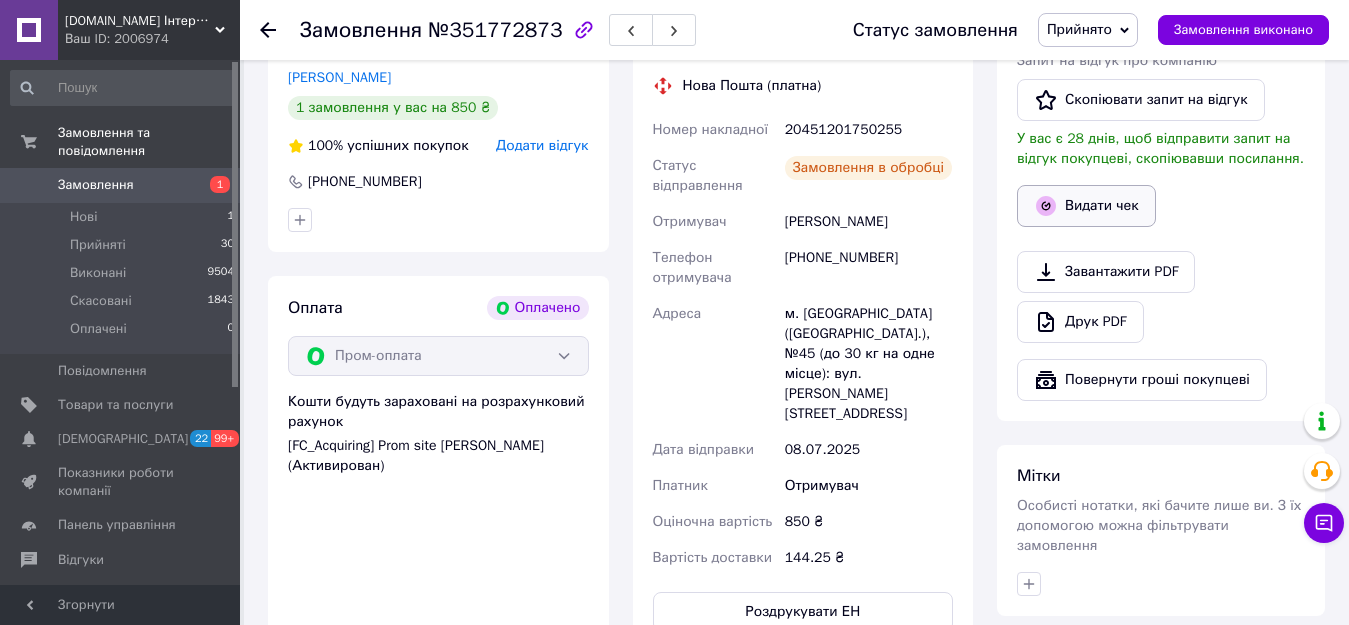 click on "Видати чек" at bounding box center [1086, 206] 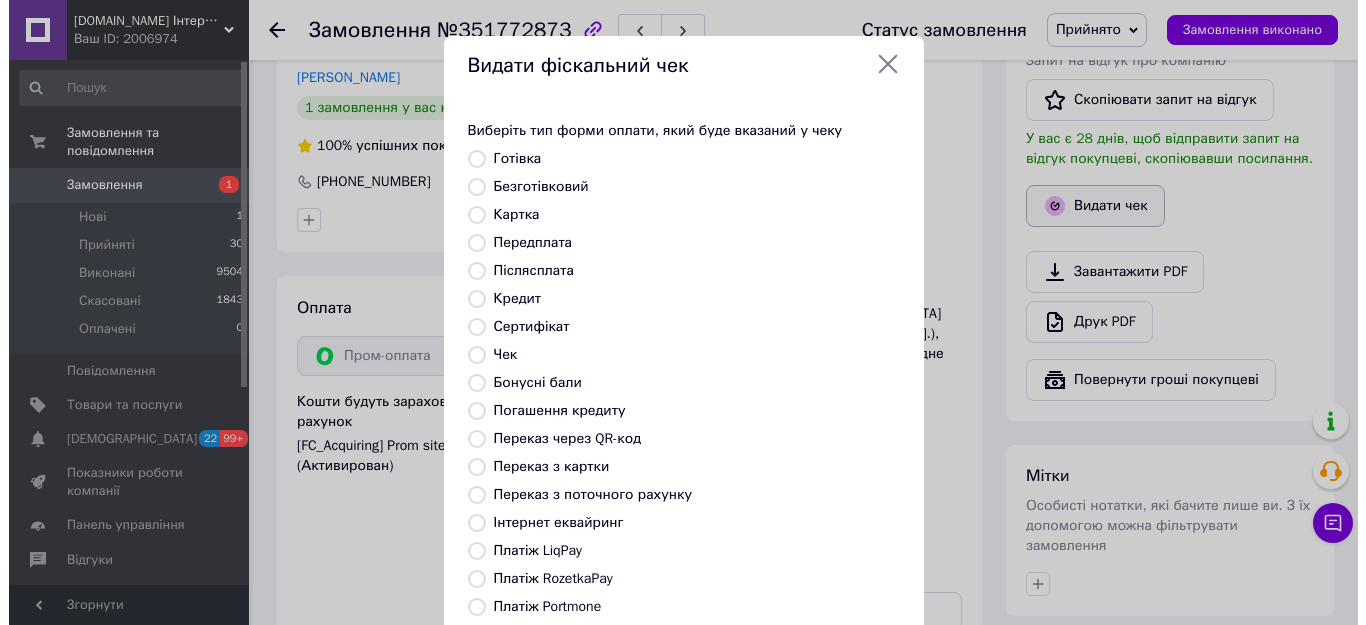 scroll, scrollTop: 480, scrollLeft: 0, axis: vertical 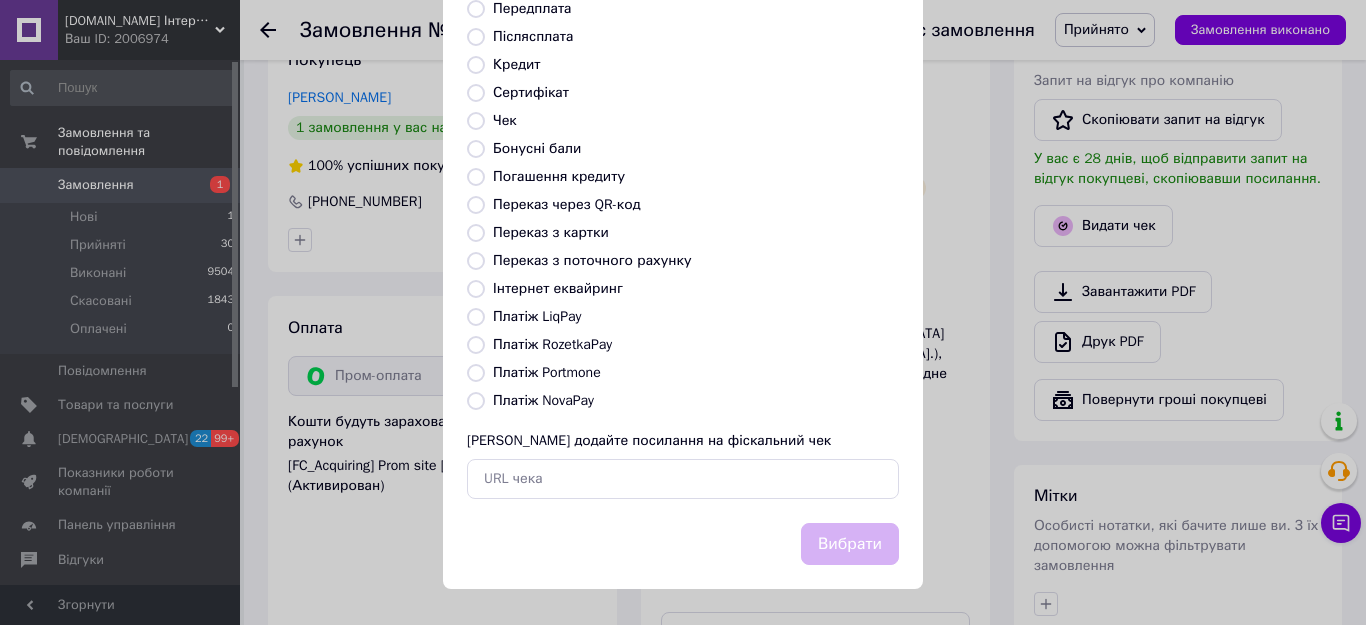click on "Платіж RozetkaPay" at bounding box center (552, 344) 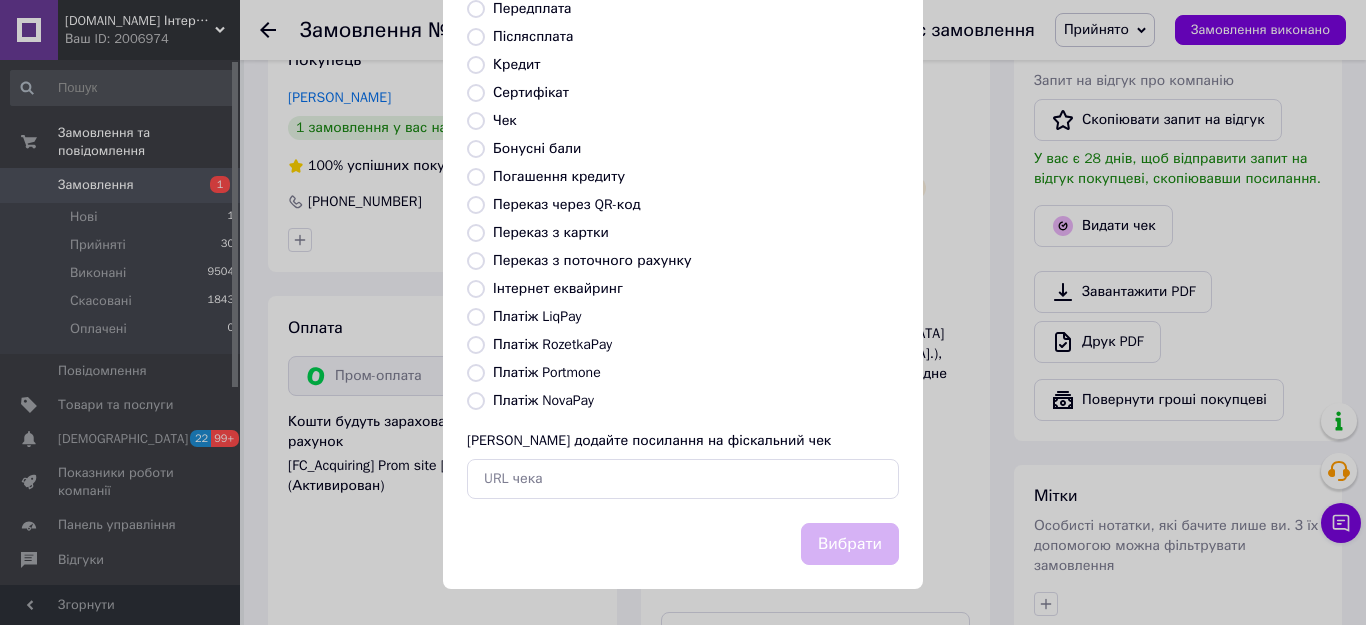 radio on "true" 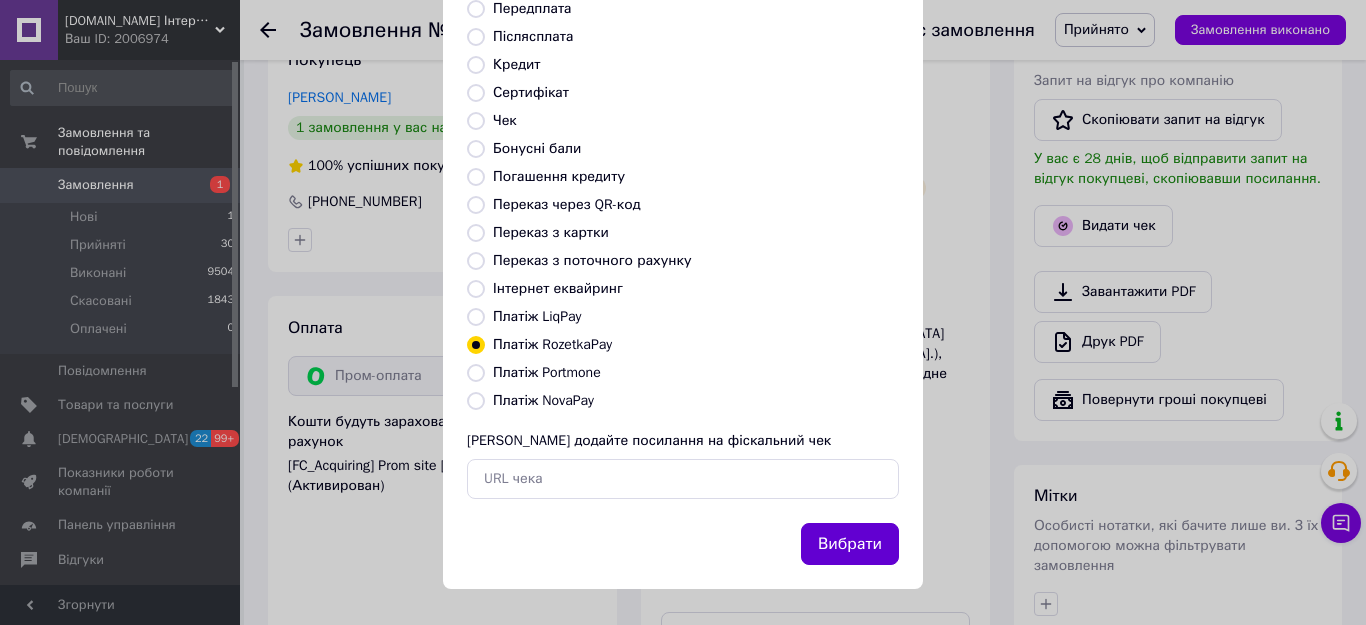 click on "Вибрати" at bounding box center [850, 544] 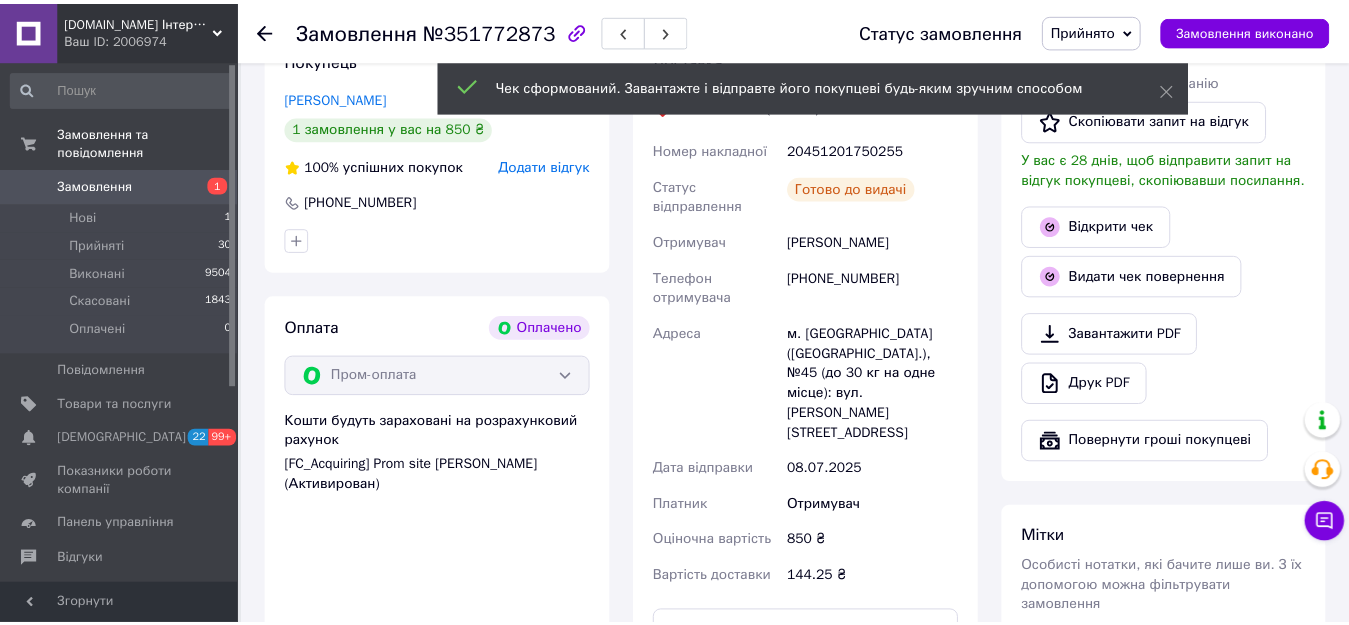 scroll, scrollTop: 500, scrollLeft: 0, axis: vertical 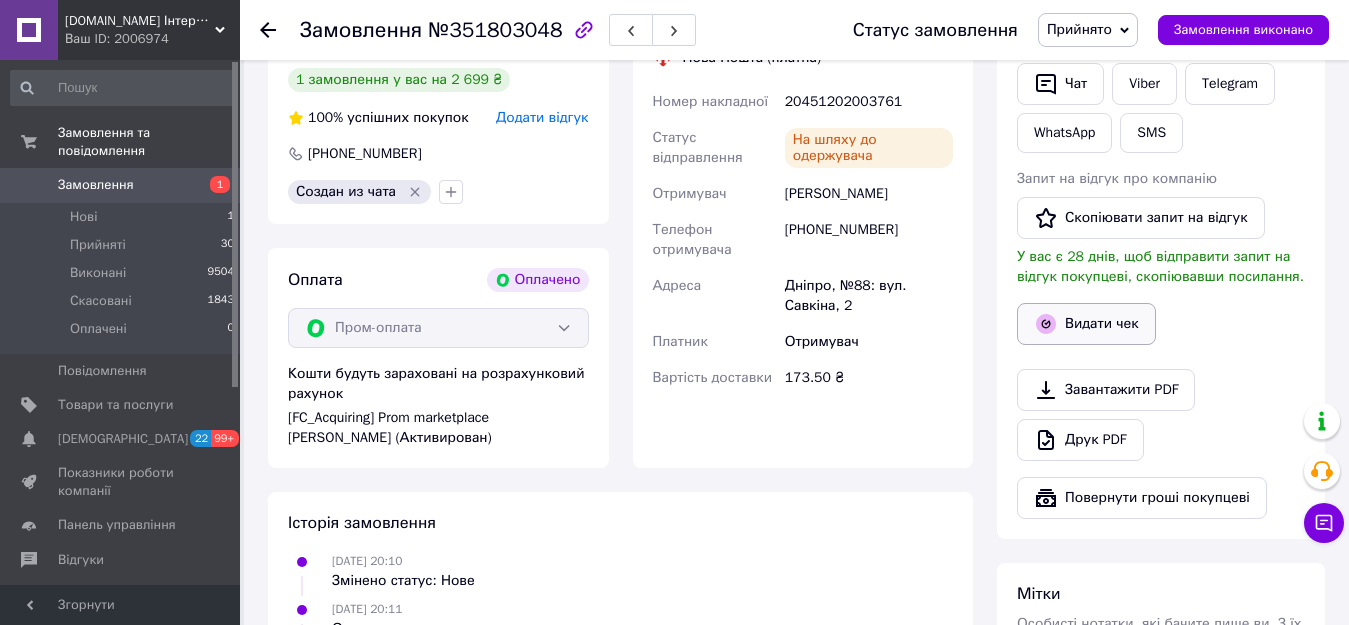 click on "Видати чек" at bounding box center [1086, 324] 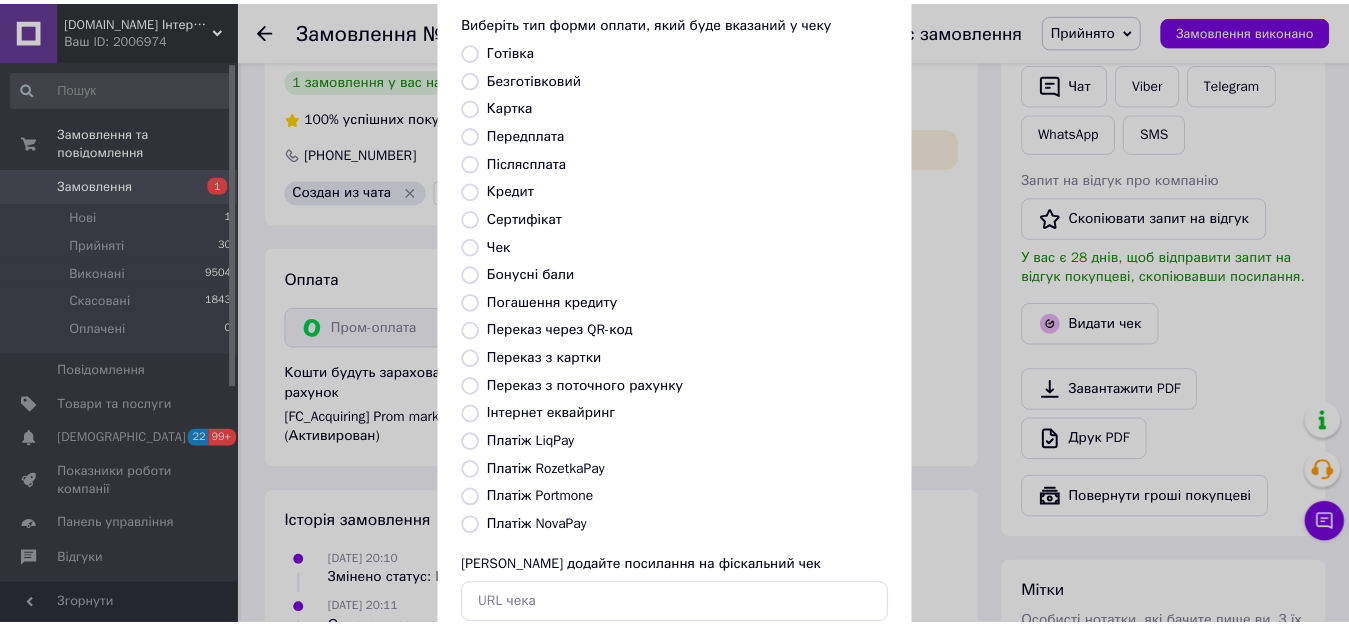 scroll, scrollTop: 234, scrollLeft: 0, axis: vertical 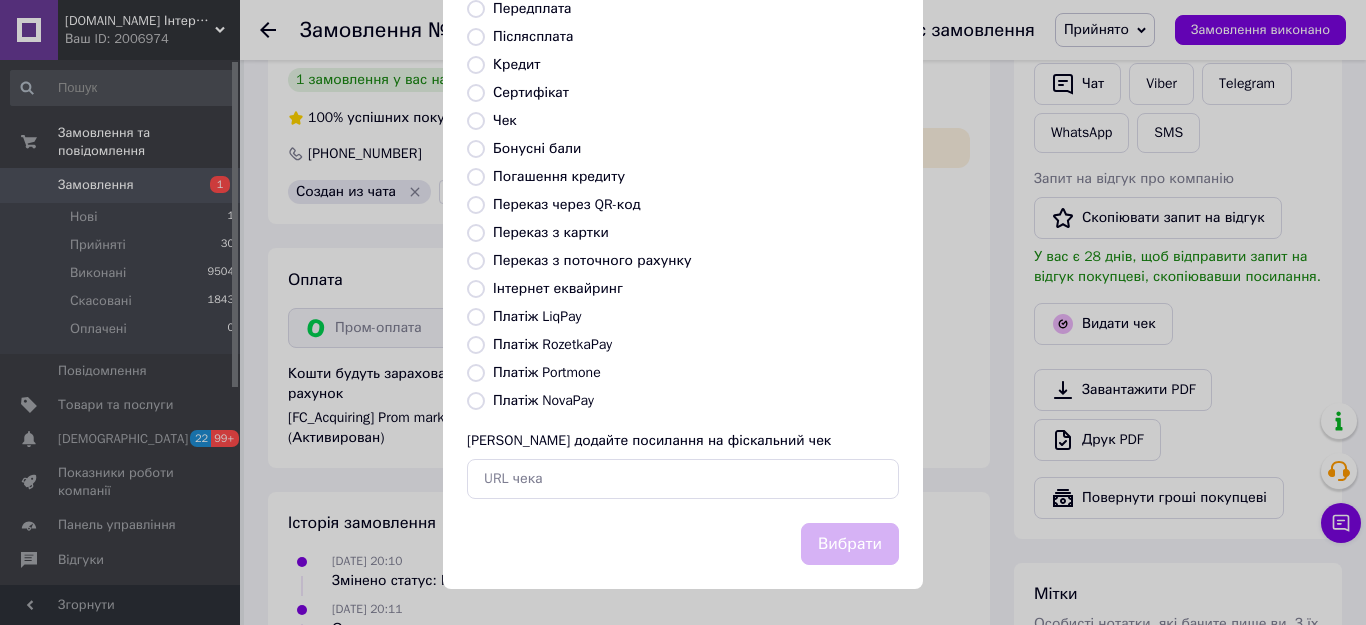 click on "Платіж RozetkaPay" at bounding box center [552, 344] 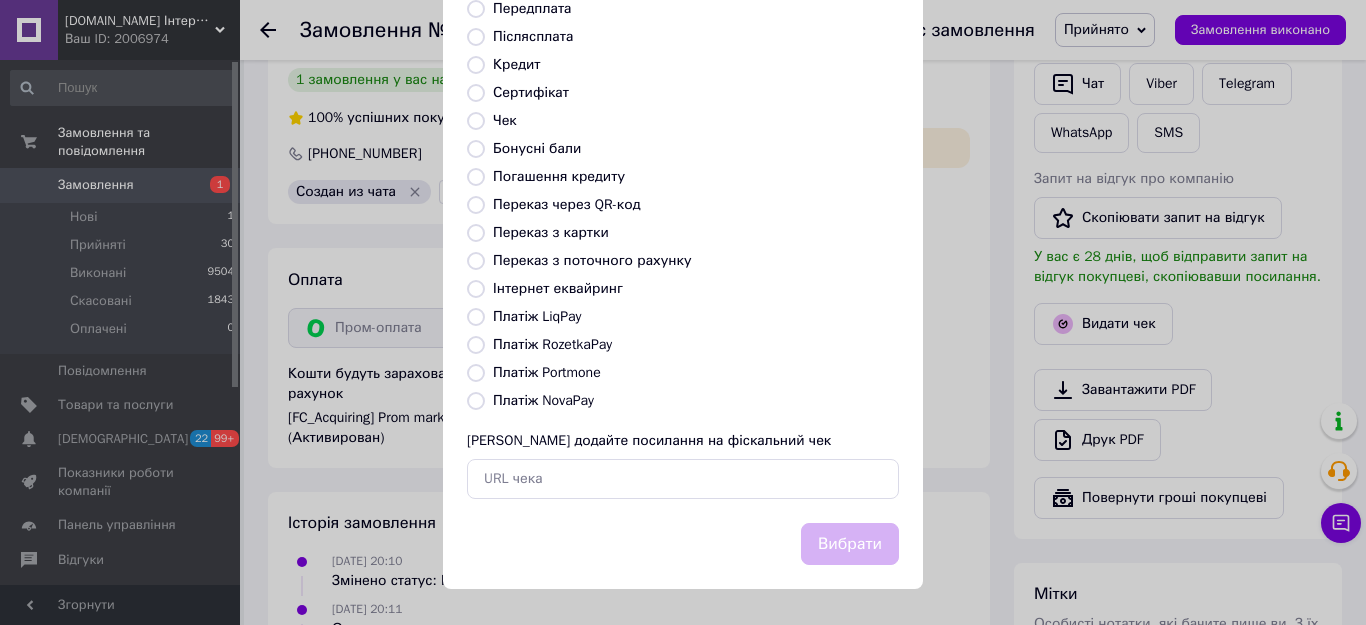 radio on "true" 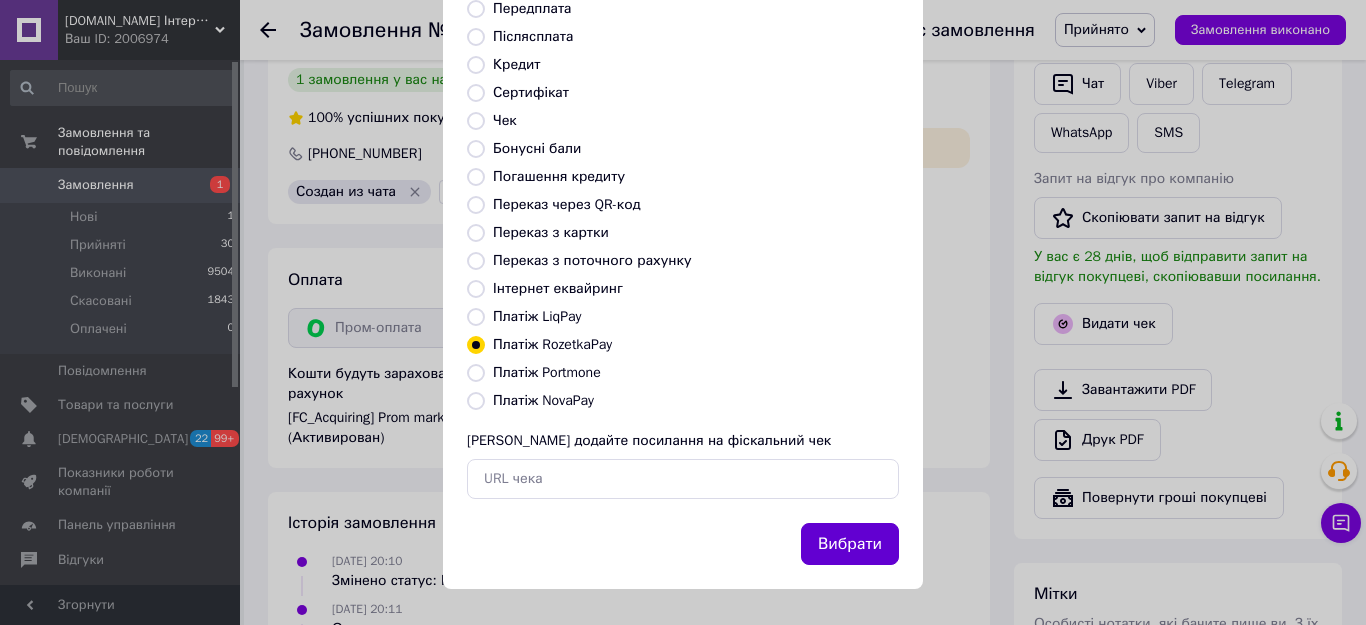 click on "Вибрати" at bounding box center [850, 544] 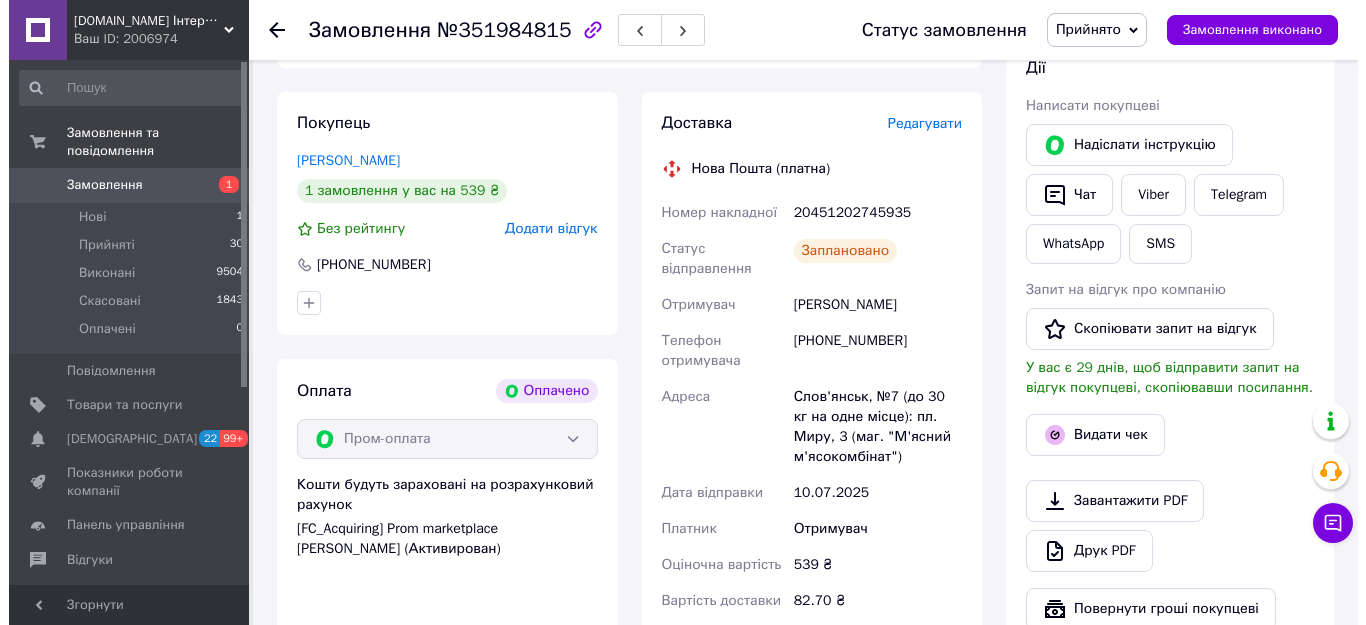 scroll, scrollTop: 500, scrollLeft: 0, axis: vertical 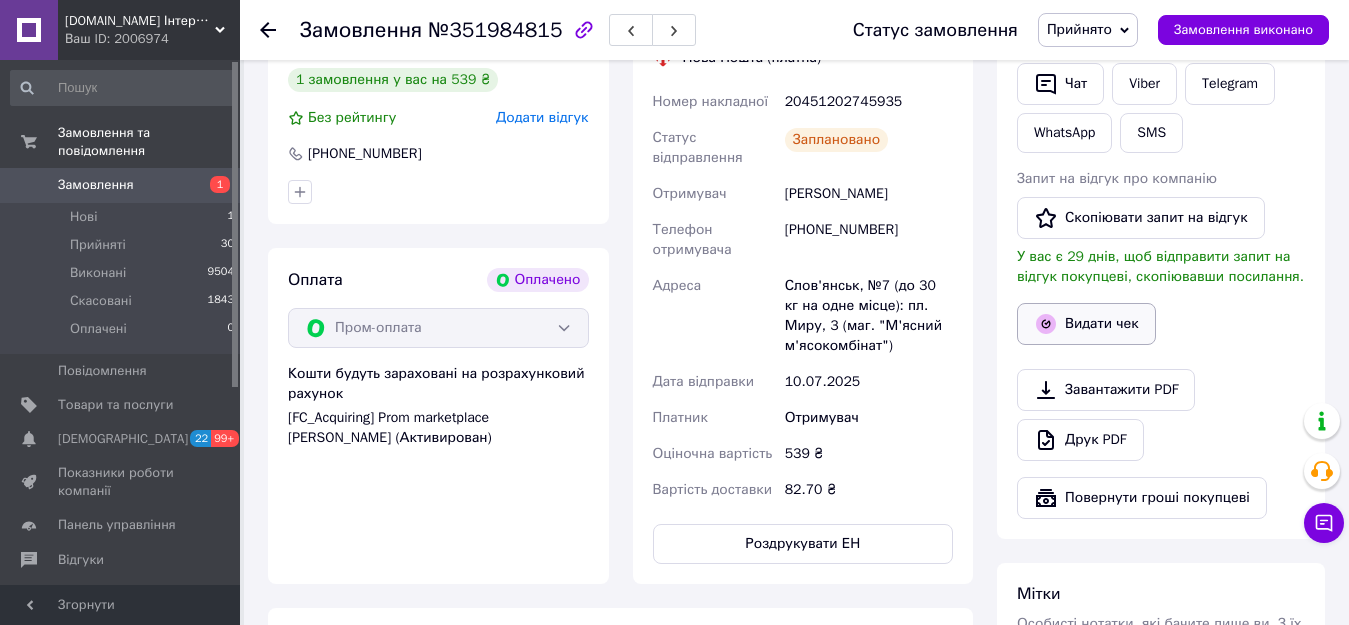 click on "Видати чек" at bounding box center [1086, 324] 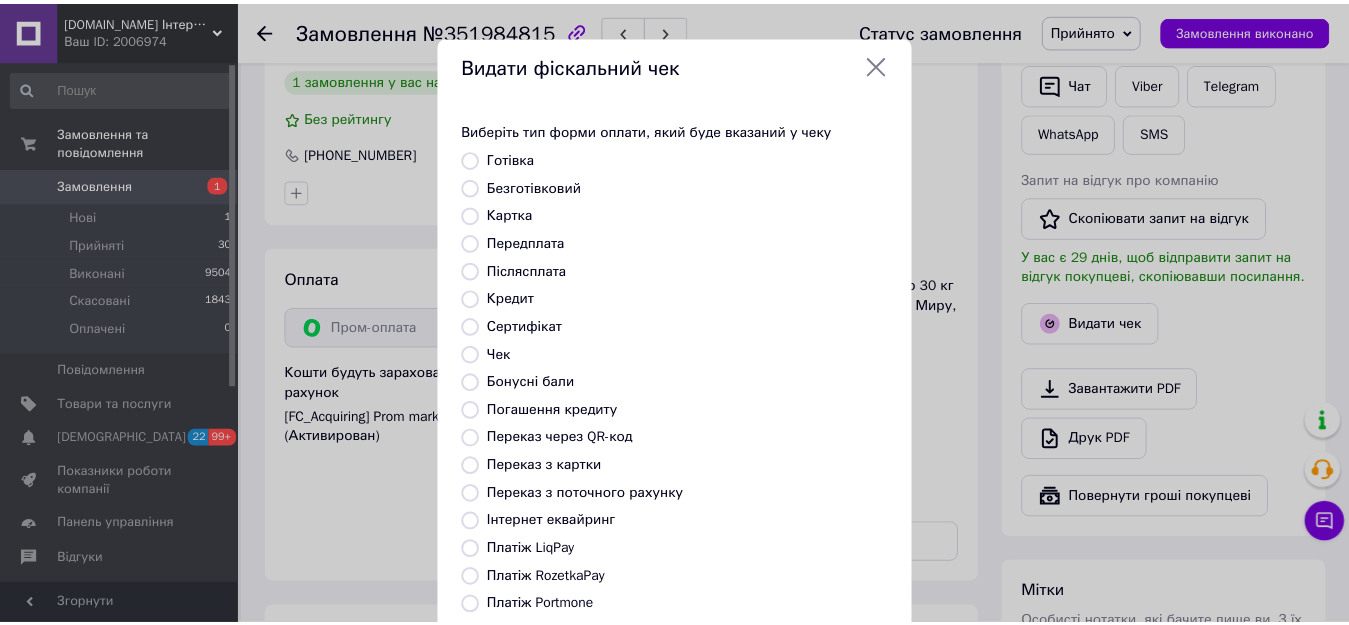 scroll, scrollTop: 234, scrollLeft: 0, axis: vertical 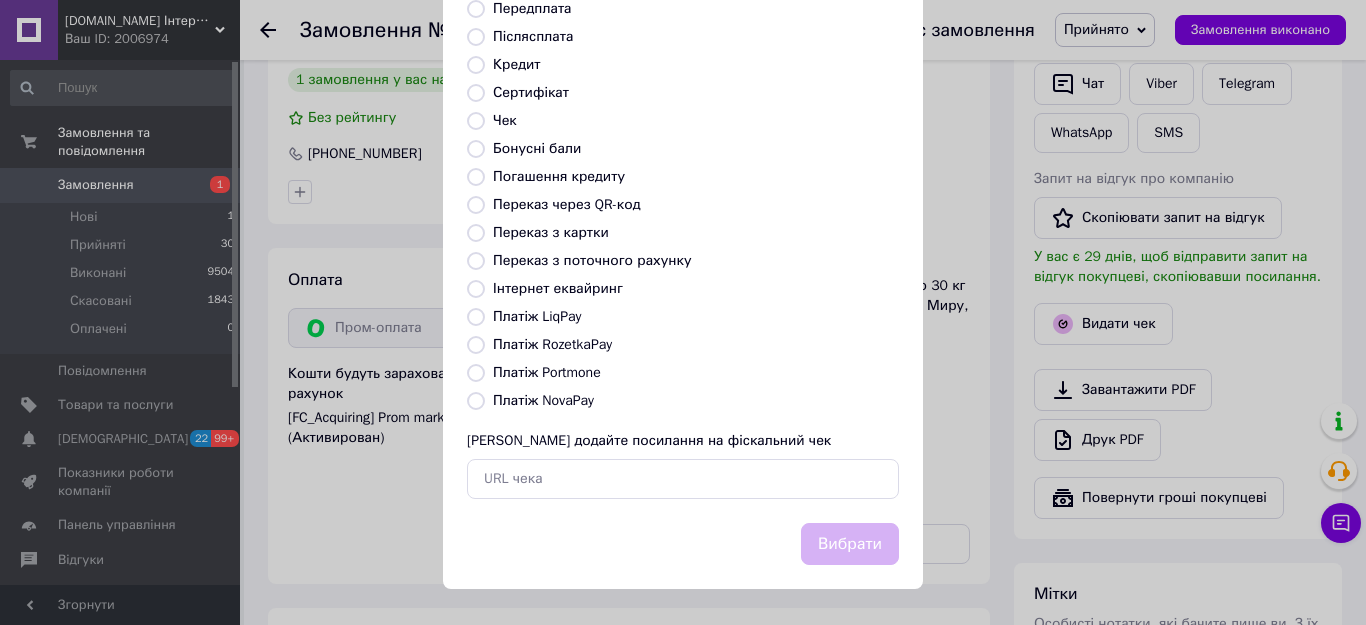 click on "Платіж RozetkaPay" at bounding box center (552, 344) 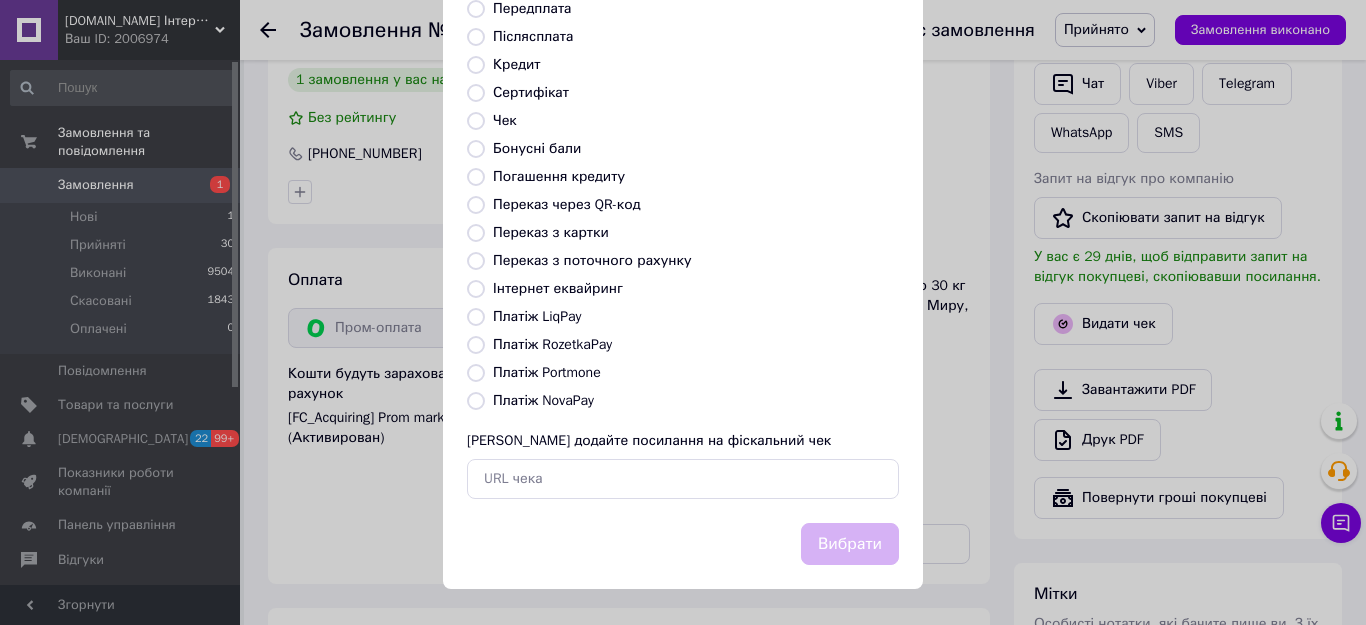 radio on "true" 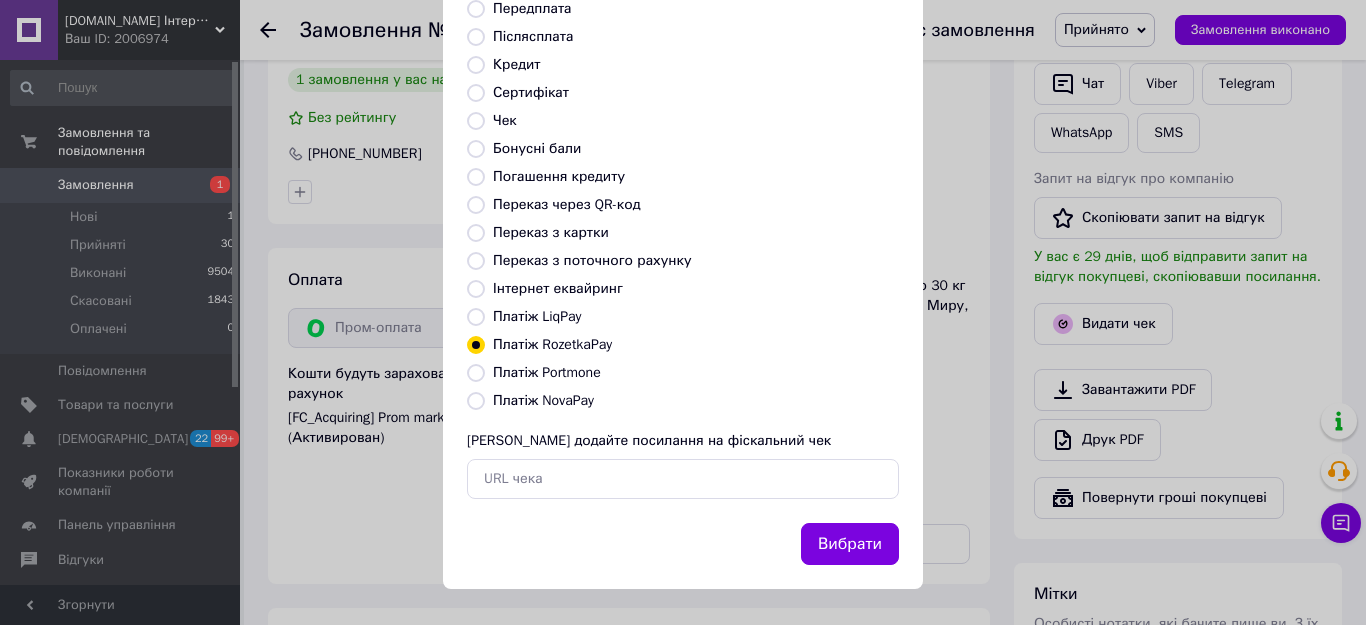 drag, startPoint x: 824, startPoint y: 543, endPoint x: 759, endPoint y: 361, distance: 193.2589 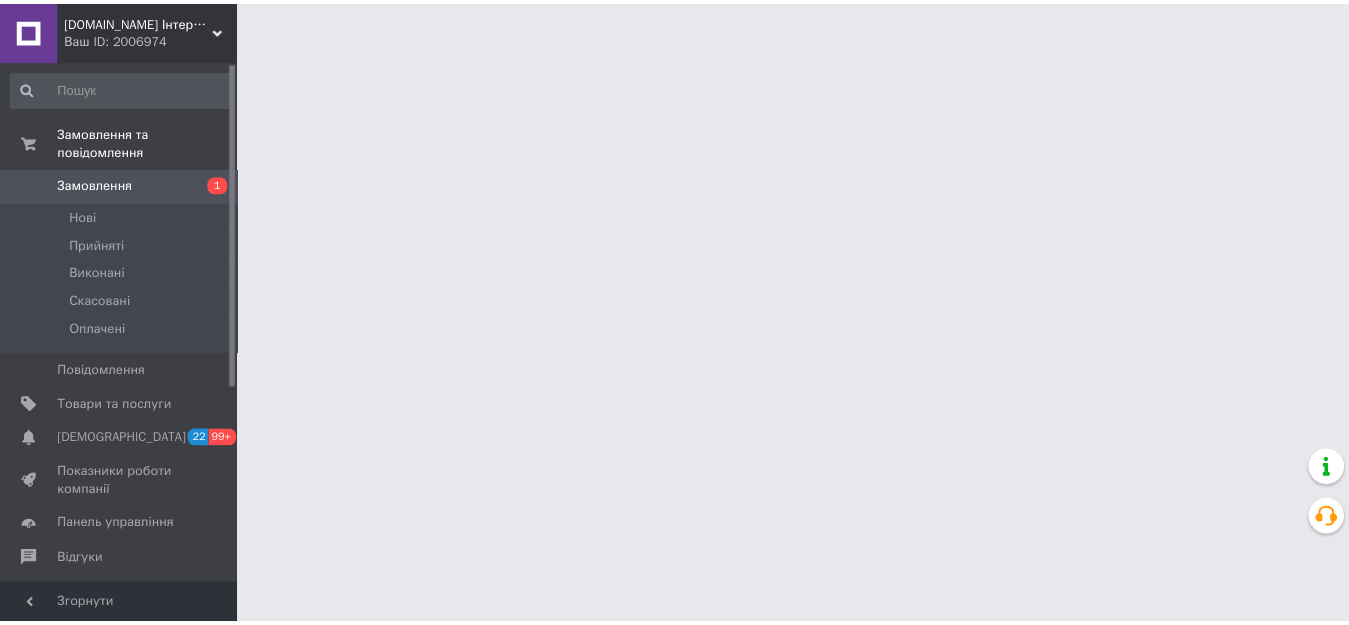 scroll, scrollTop: 0, scrollLeft: 0, axis: both 